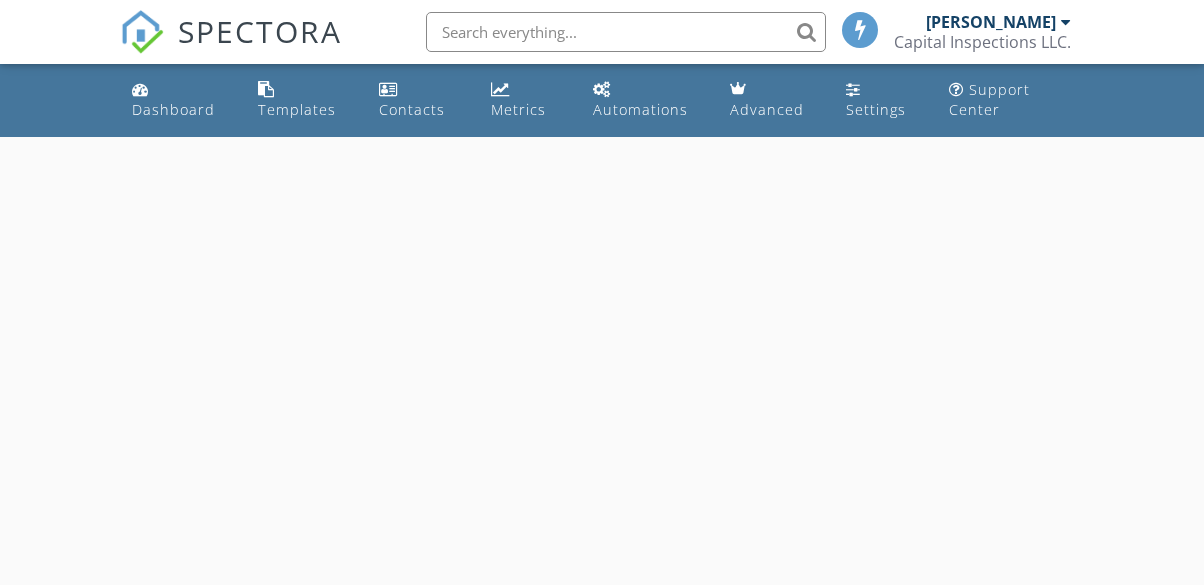 scroll, scrollTop: 0, scrollLeft: 0, axis: both 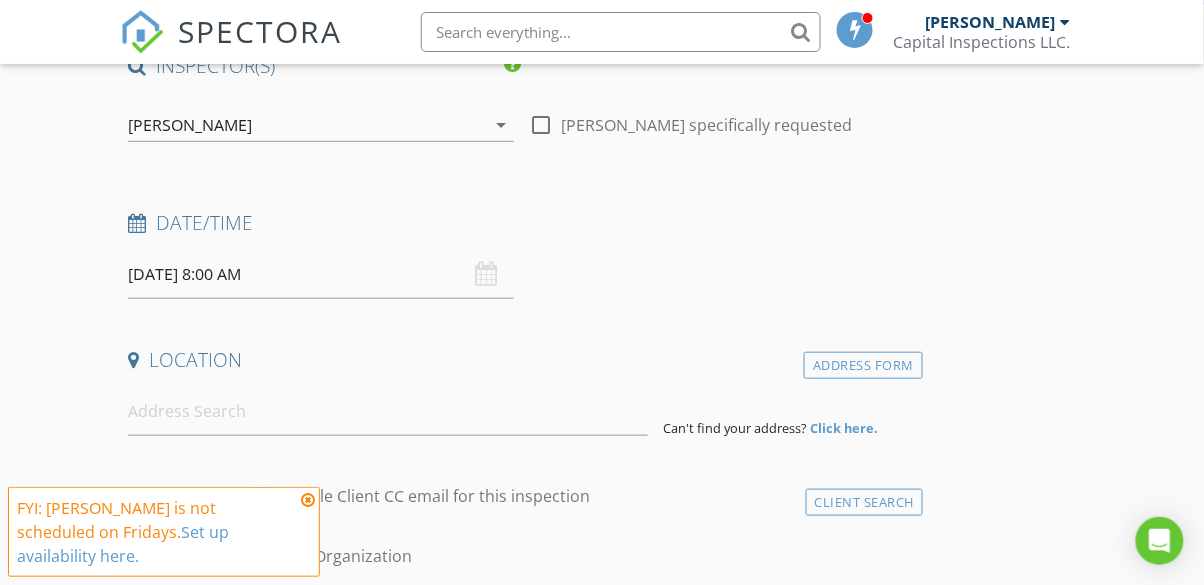 click at bounding box center (308, 500) 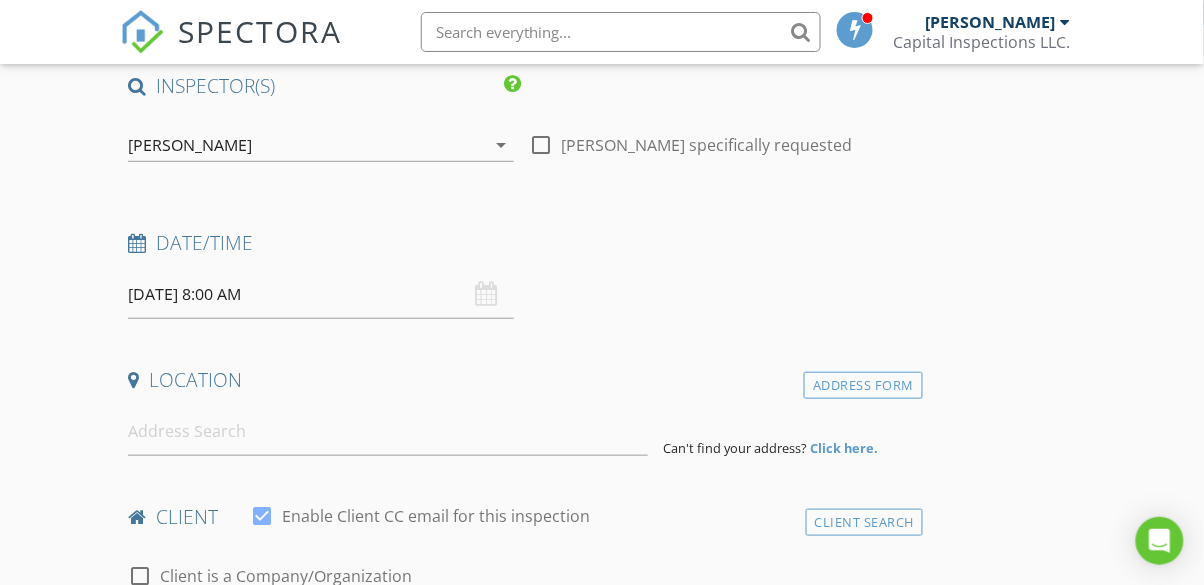 scroll, scrollTop: 182, scrollLeft: 0, axis: vertical 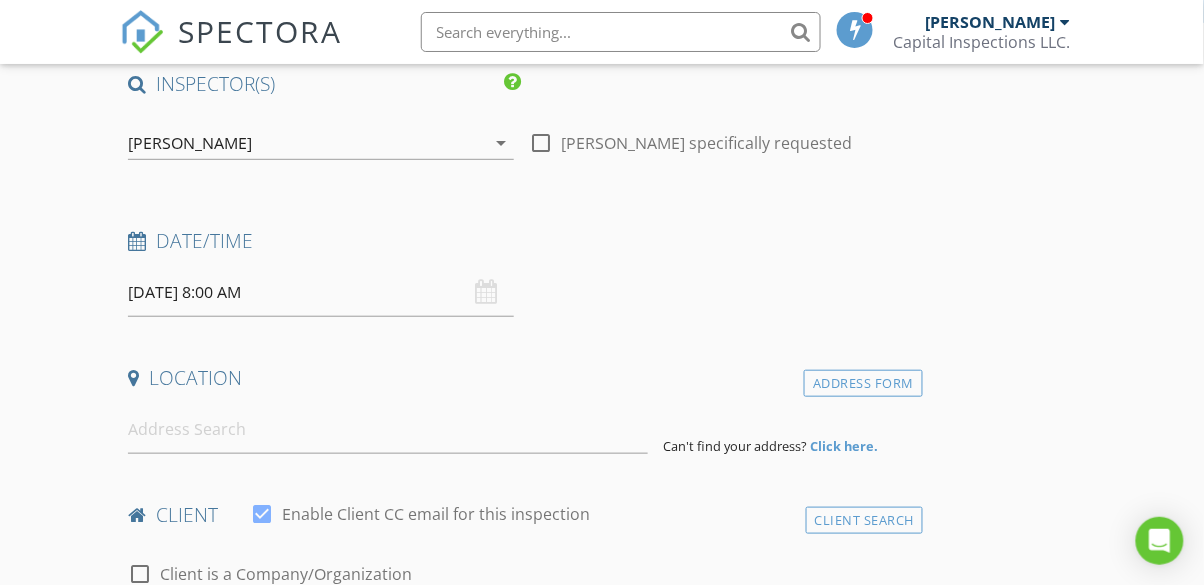 click on "07/11/2025 8:00 AM" at bounding box center (320, 292) 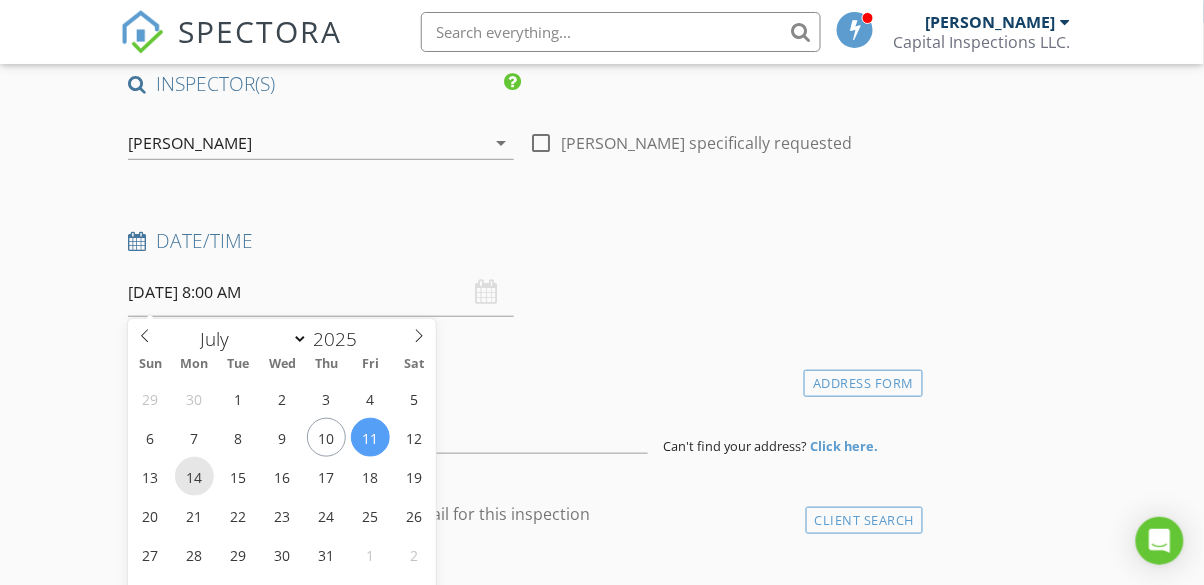 type on "[DATE] 8:00 AM" 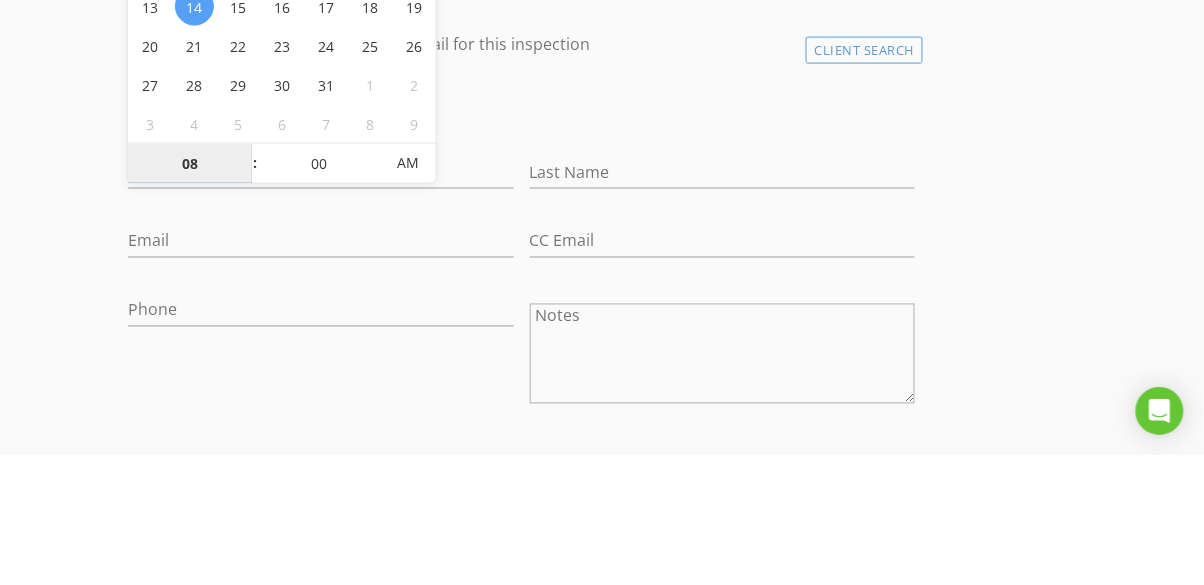 scroll, scrollTop: 522, scrollLeft: 0, axis: vertical 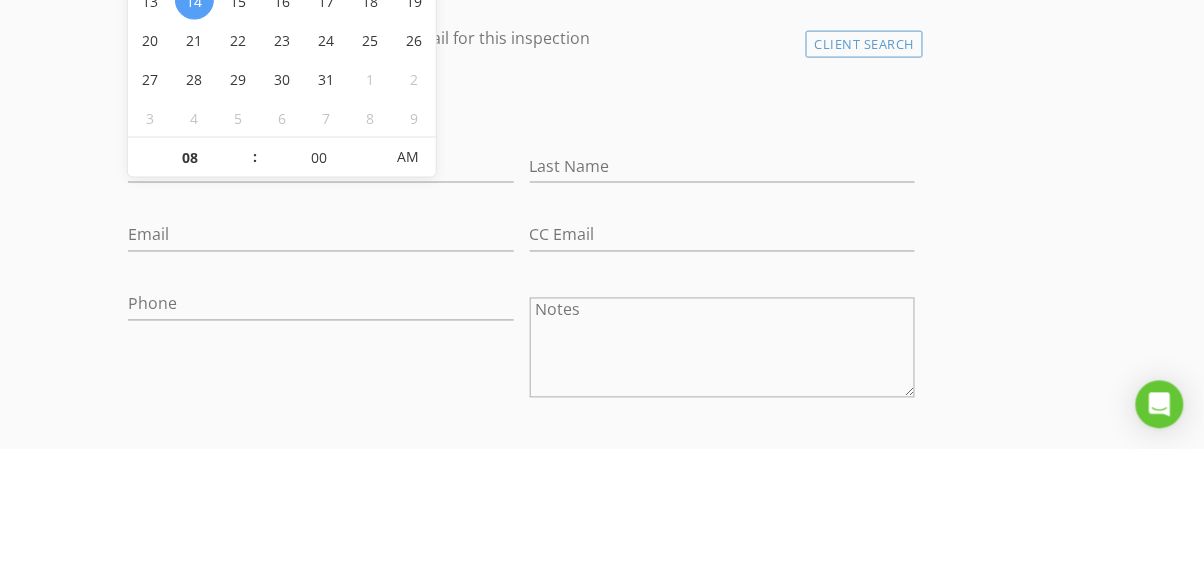 click on "New Inspection
Click here to use the New Order Form
INSPECTOR(S)
check_box   Dalton Sanders   PRIMARY   check_box_outline_blank   Josh Eldridge     Dalton Sanders arrow_drop_down   check_box_outline_blank Dalton Sanders specifically requested
Date/Time
07/14/2025 8:00 AM
Location
Address Form       Can't find your address?   Click here.
client
check_box Enable Client CC email for this inspection   Client Search     check_box_outline_blank Client is a Company/Organization     First Name   Last Name   Email   CC Email   Phone           Notes   Private Notes
ADD ADDITIONAL client
SERVICES
check_box_outline_blank   Condo Inspection   check_box_outline_blank   Mobile Home Inspection   check_box_outline_blank   Stand Alone Radon Test   check_box_outline_blank" at bounding box center (602, 1131) 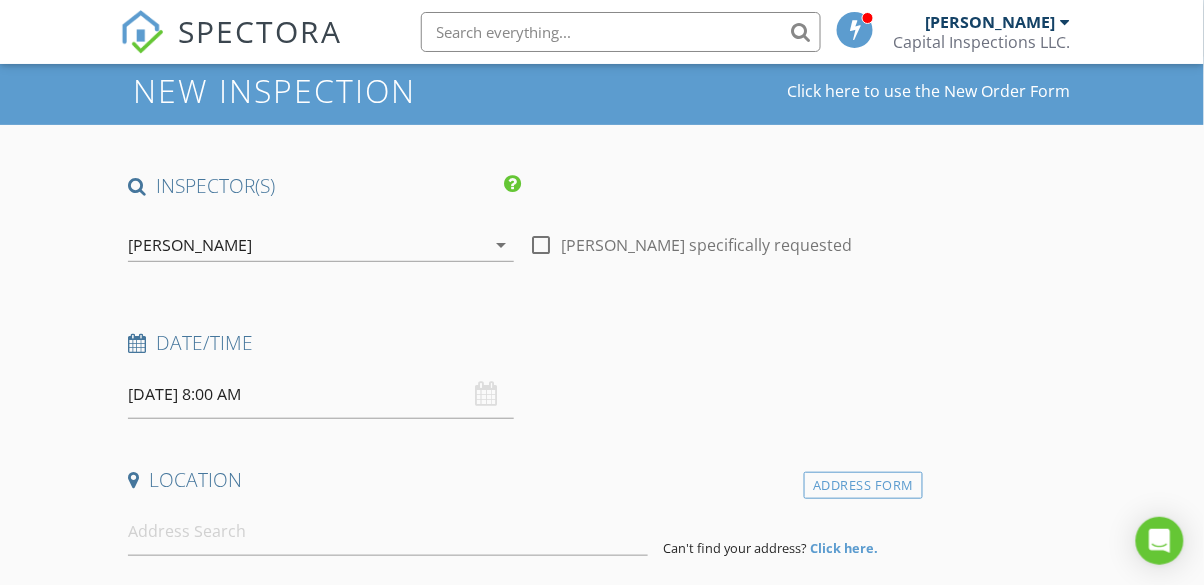 scroll, scrollTop: 80, scrollLeft: 0, axis: vertical 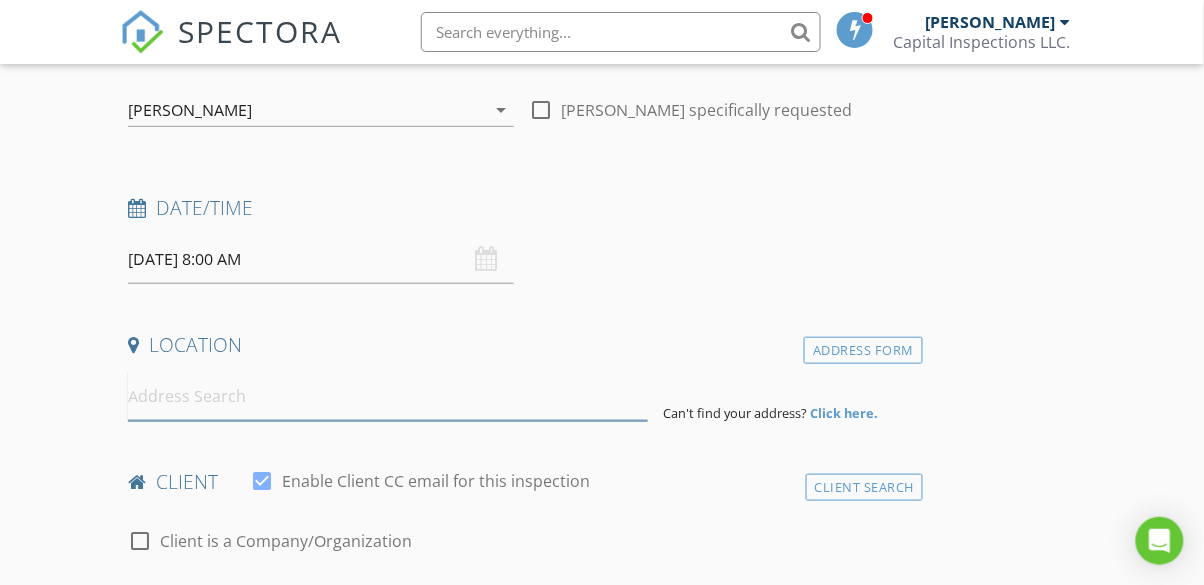 click at bounding box center [387, 396] 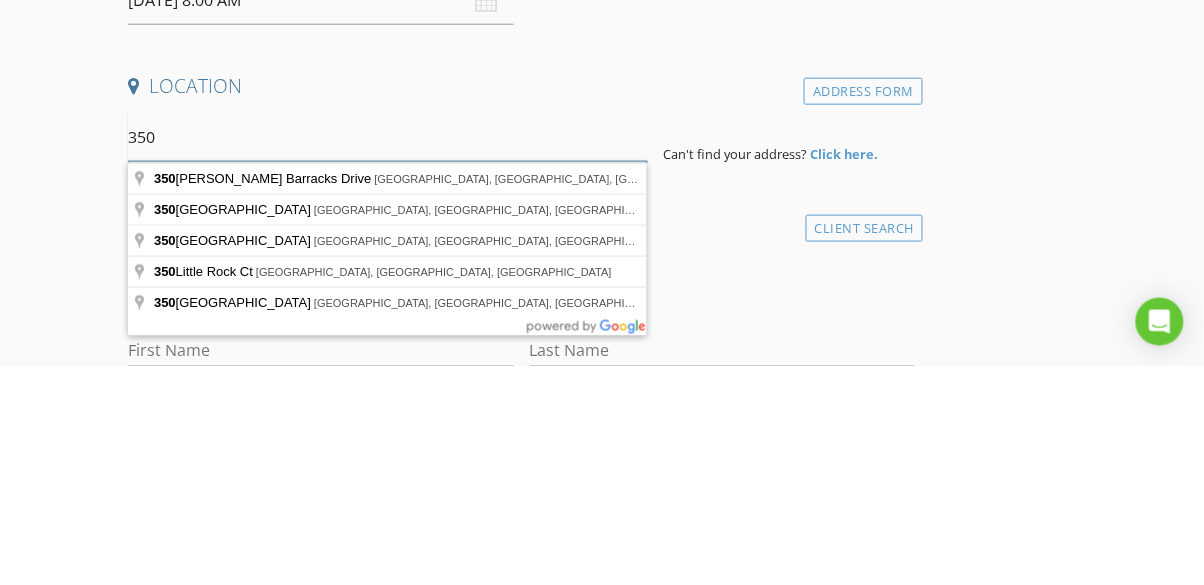 scroll, scrollTop: 255, scrollLeft: 0, axis: vertical 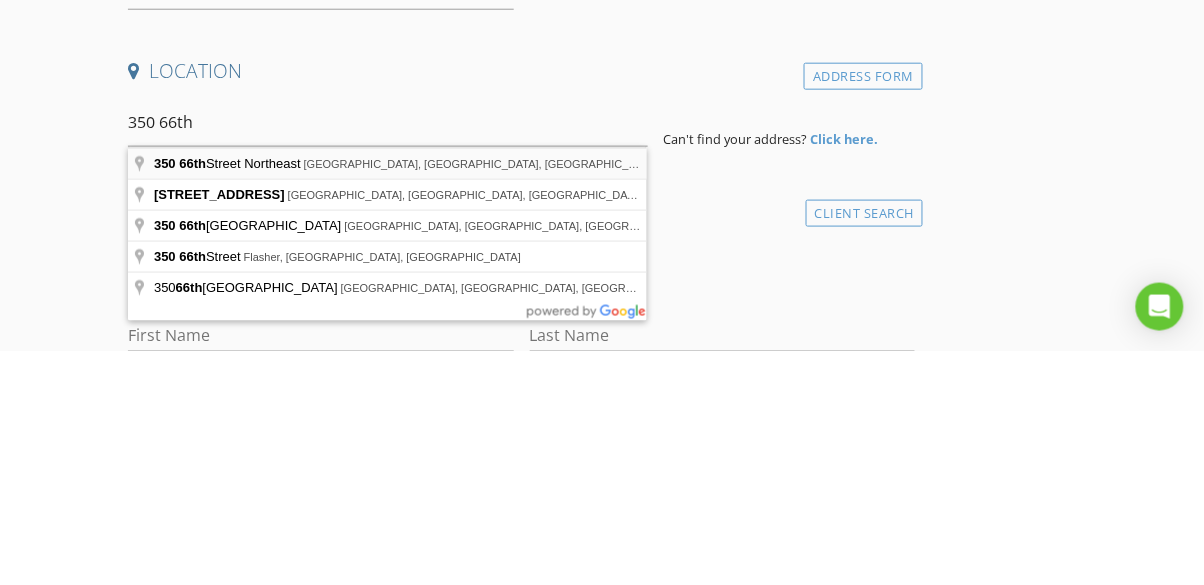 type on "350 66th Street Northeast, Bismarck, ND, USA" 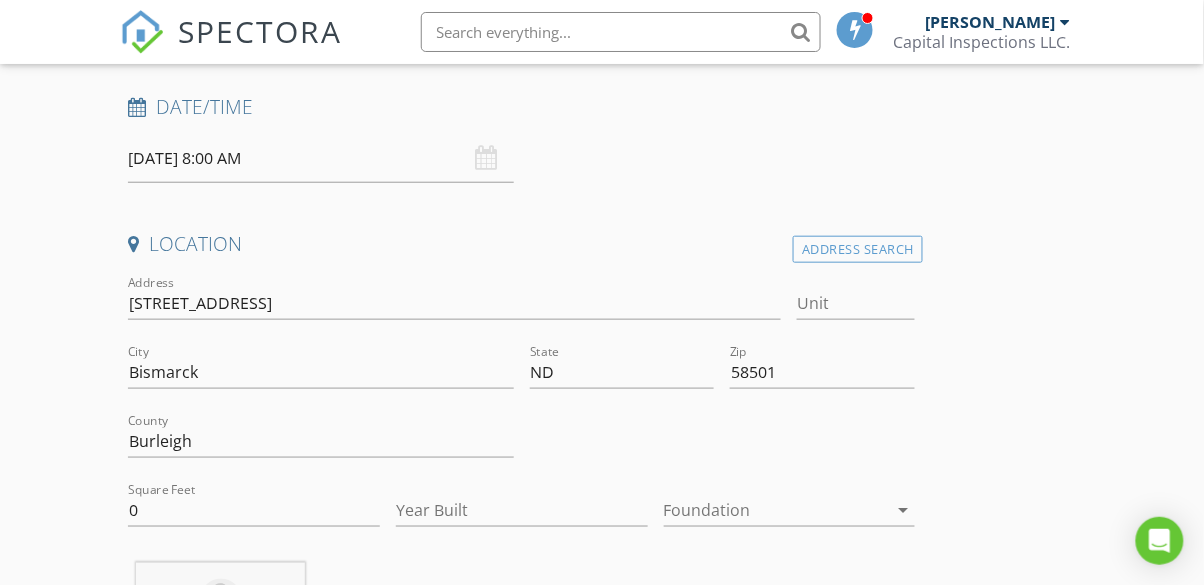 scroll, scrollTop: 319, scrollLeft: 0, axis: vertical 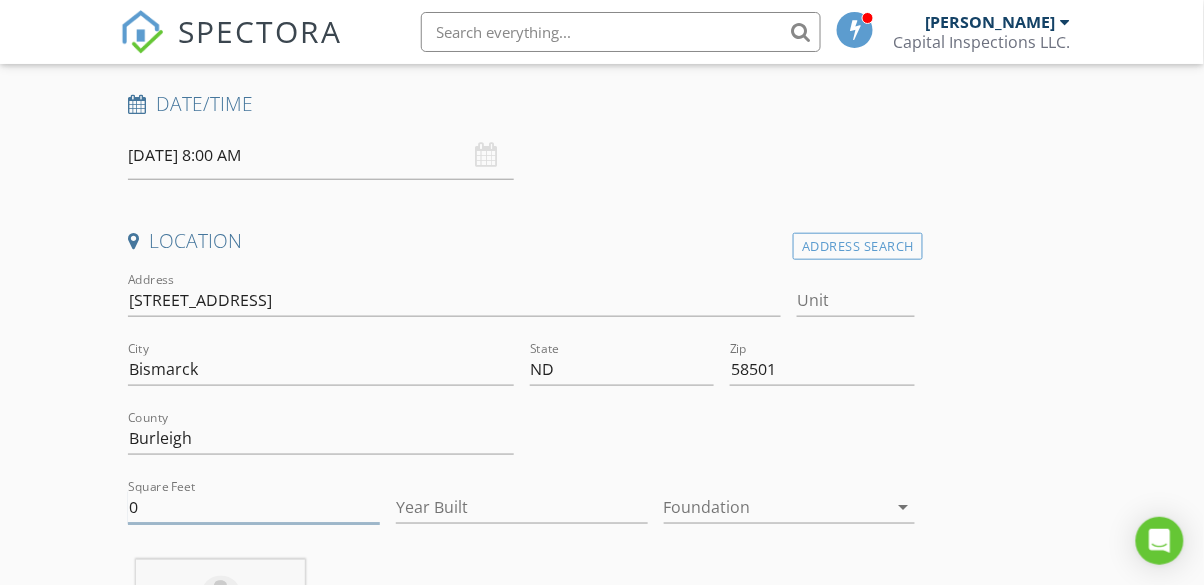click on "0" at bounding box center (254, 507) 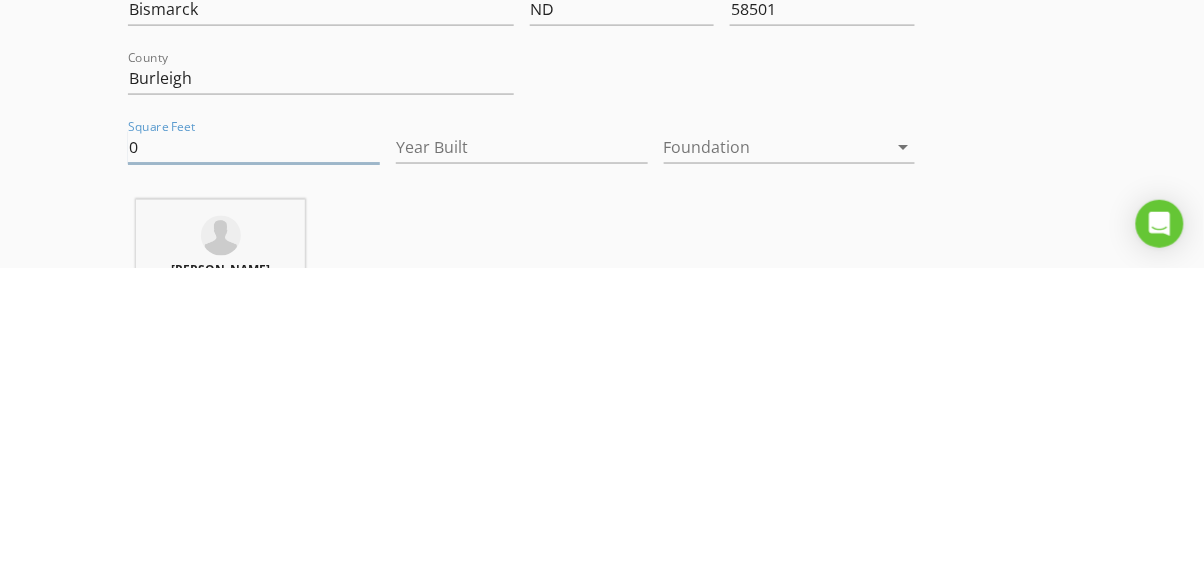 scroll, scrollTop: 373, scrollLeft: 0, axis: vertical 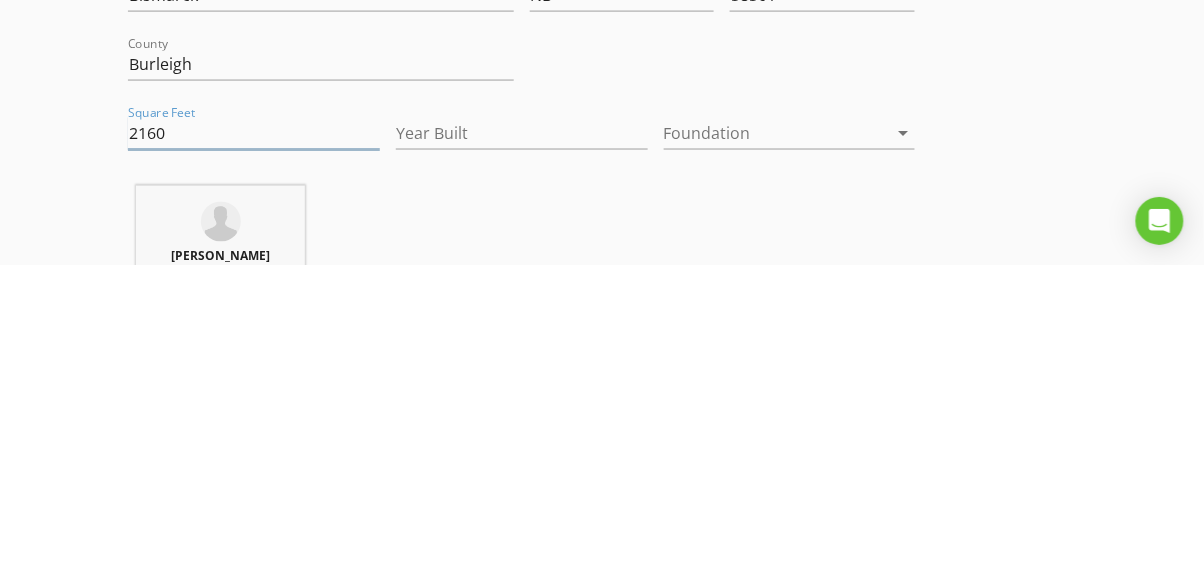 type on "2160" 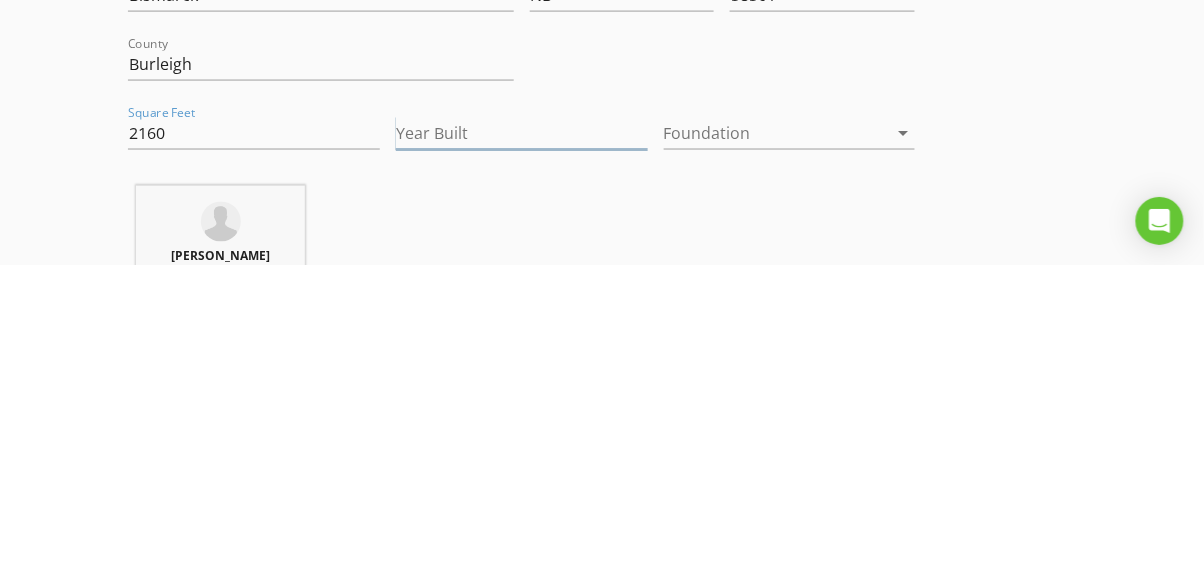 click on "Year Built" at bounding box center [522, 453] 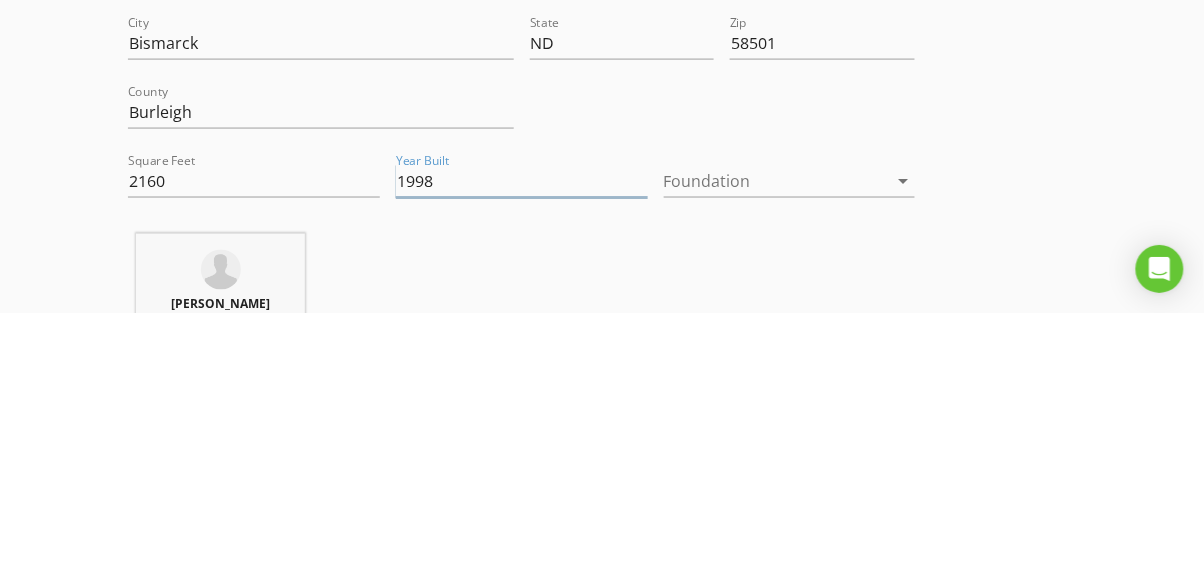 type on "1998" 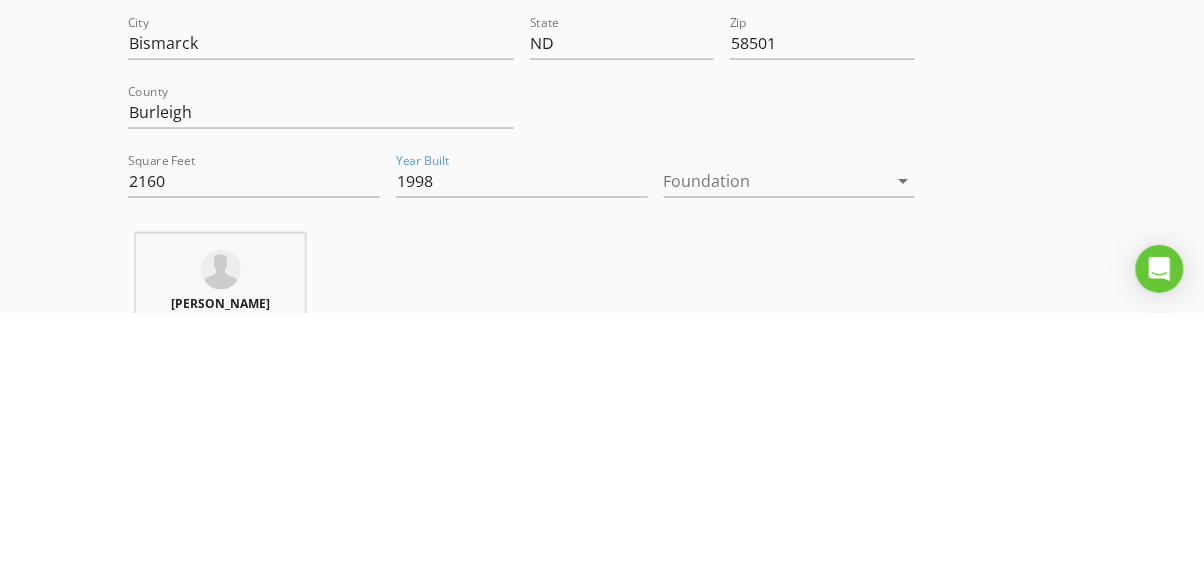 click at bounding box center [776, 453] 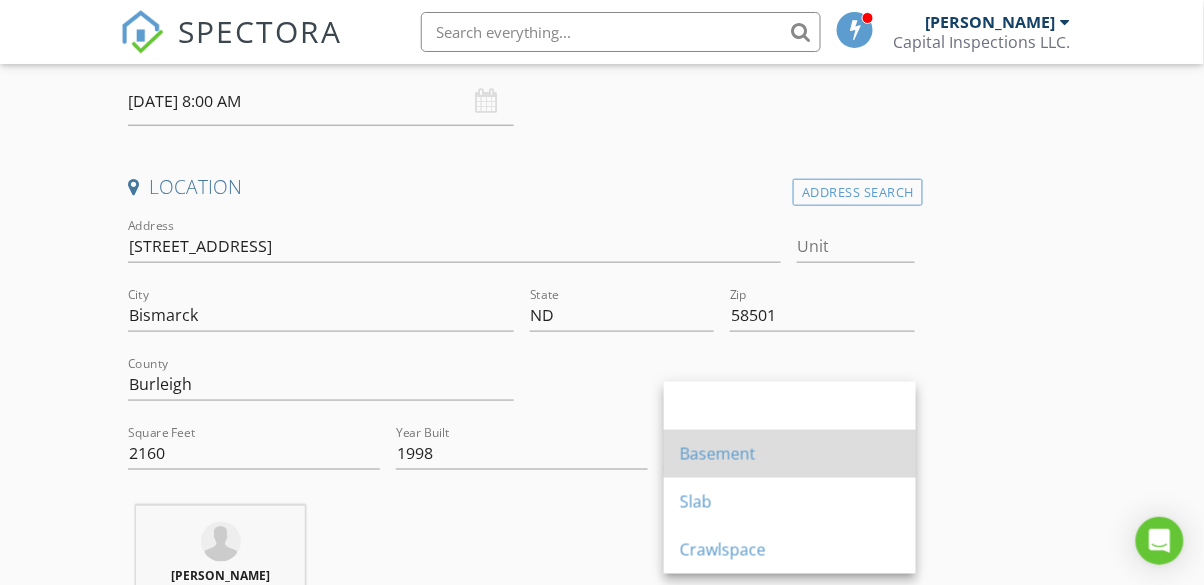 click on "Basement" at bounding box center (790, 454) 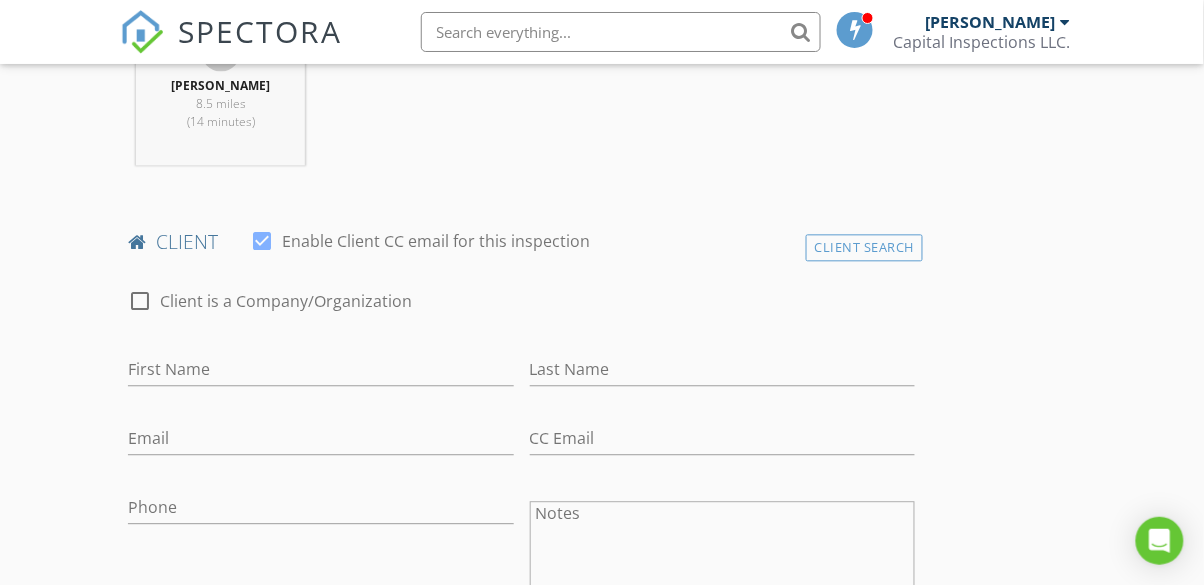 click at bounding box center [262, 241] 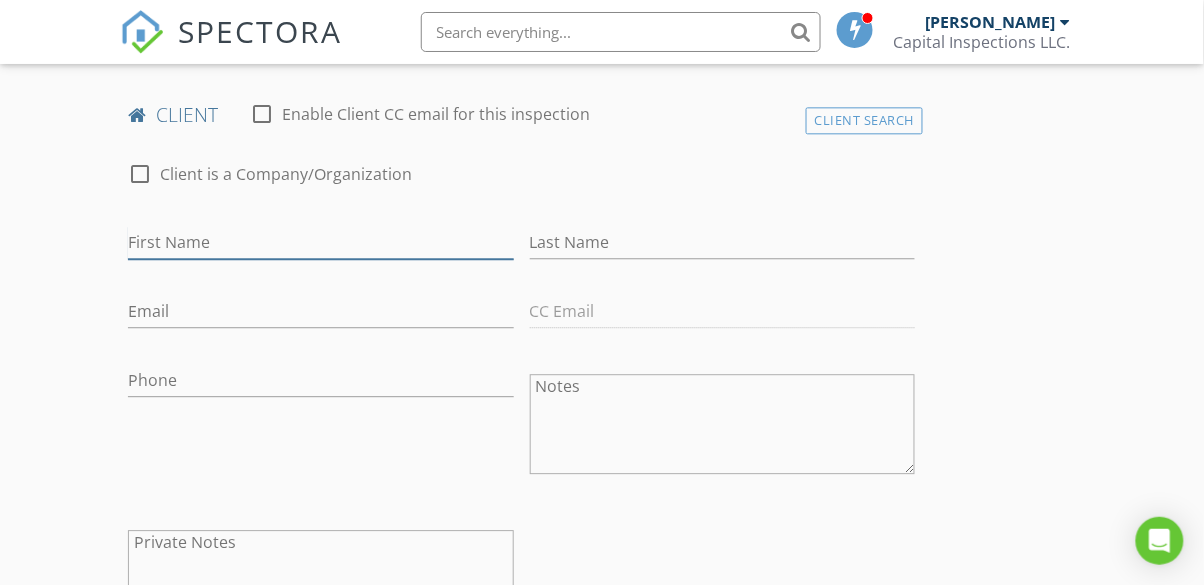 click on "First Name" at bounding box center (320, 242) 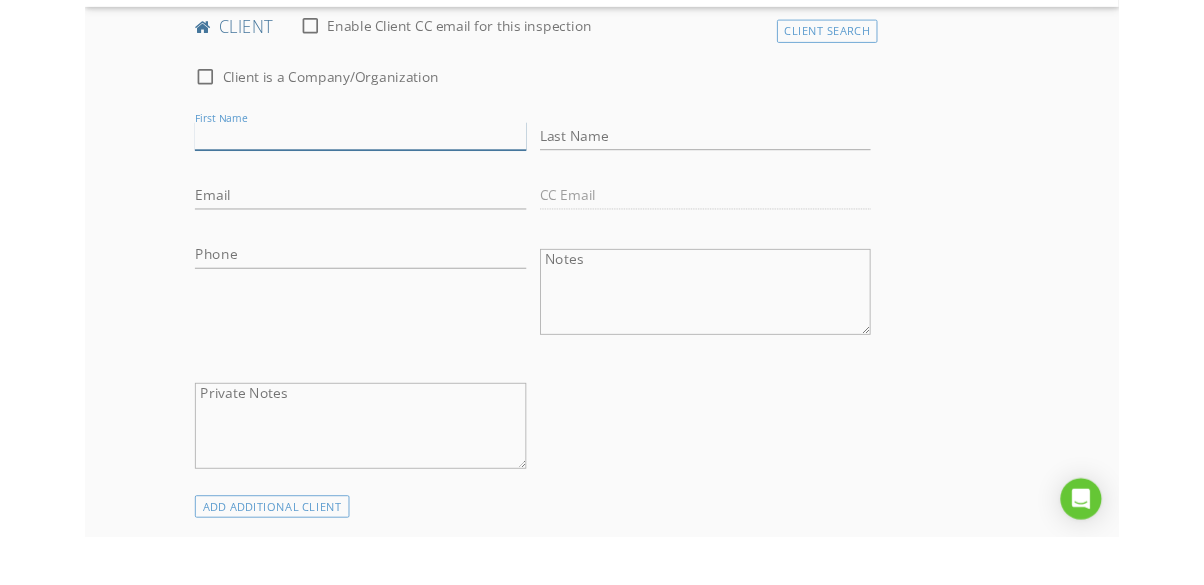 scroll, scrollTop: 1019, scrollLeft: 0, axis: vertical 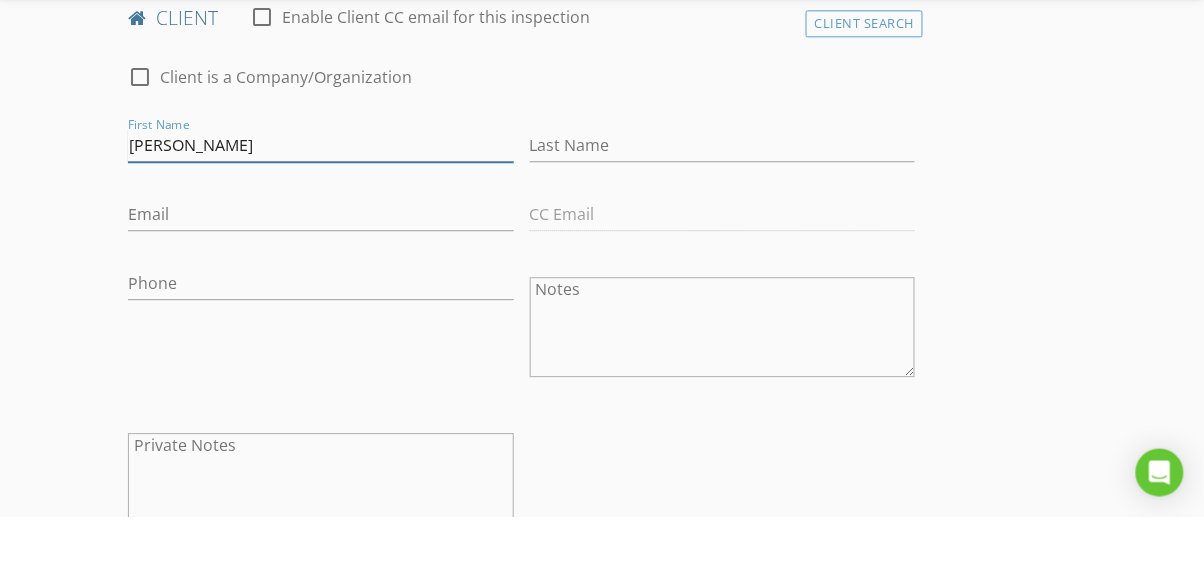type on "Sara" 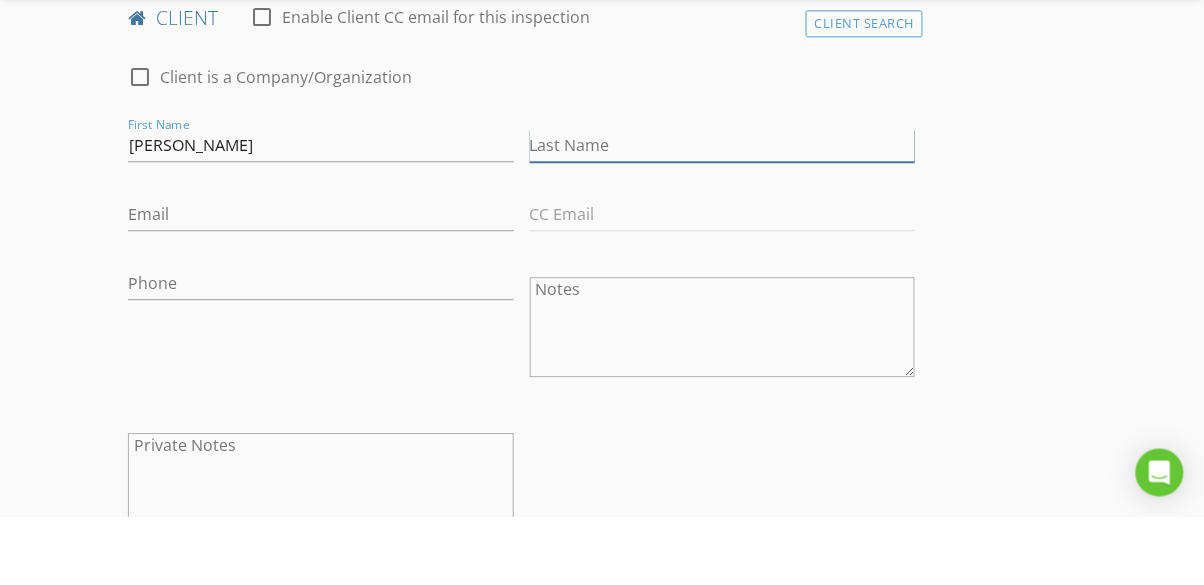 click on "Last Name" at bounding box center [722, 214] 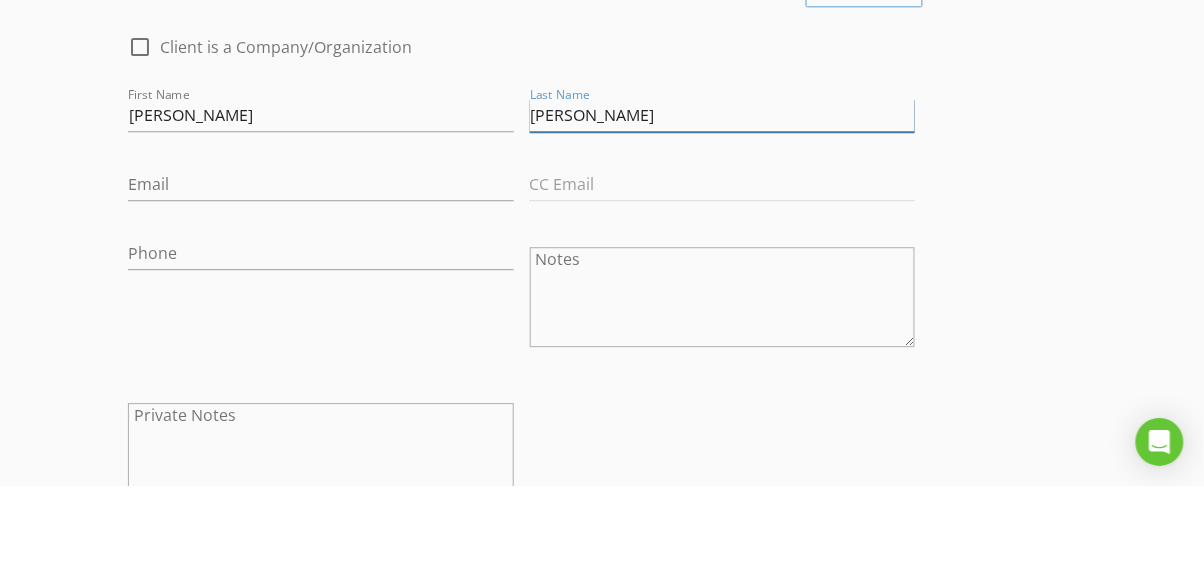 scroll, scrollTop: 1019, scrollLeft: 0, axis: vertical 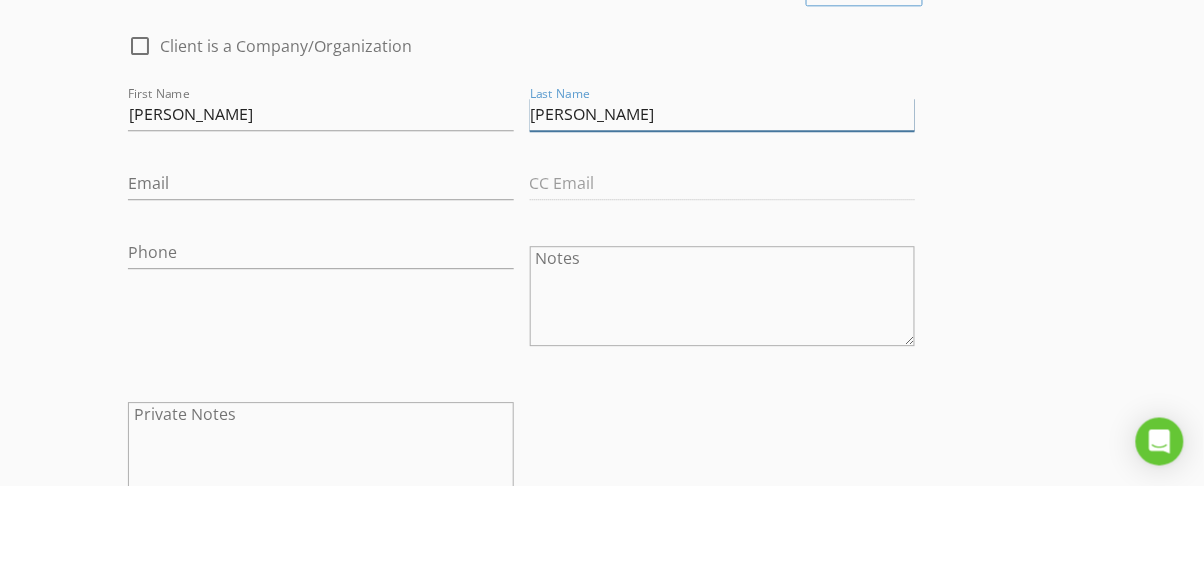 type on "Clemens" 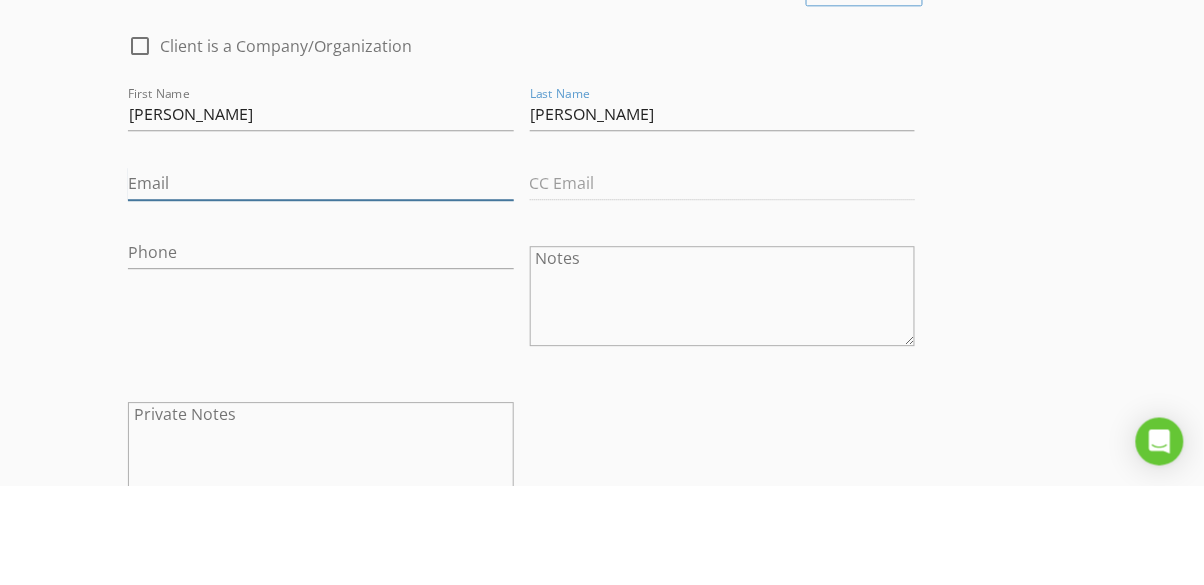 click on "Email" at bounding box center [320, 283] 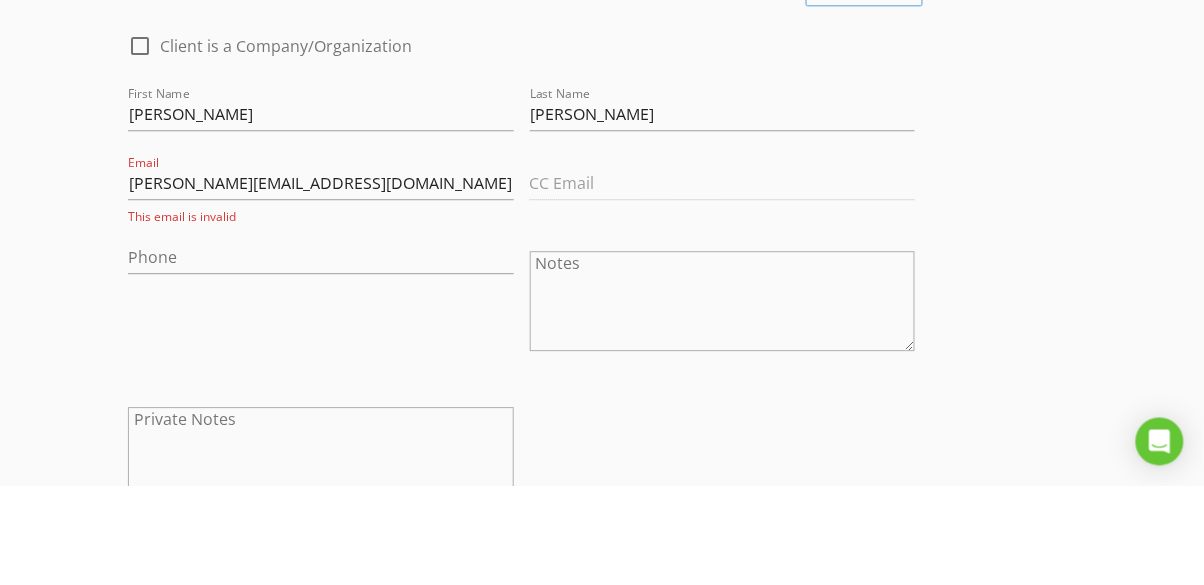 click on "New Inspection
Click here to use the New Order Form
INSPECTOR(S)
check_box   Dalton Sanders   PRIMARY   check_box_outline_blank   Josh Eldridge     Dalton Sanders arrow_drop_down   check_box_outline_blank Dalton Sanders specifically requested
Date/Time
07/14/2025 8:00 AM
Location
Address Search       Address 350 66th St NE   Unit   City Bismarck   State ND   Zip 58501   County Burleigh     Square Feet 2160   Year Built 1998   Foundation Basement arrow_drop_down     Dalton Sanders     8.5 miles     (14 minutes)
client
check_box_outline_blank Enable Client CC email for this inspection   Client Search     check_box_outline_blank Client is a Company/Organization     First Name Sara   Last Name Clemens   Email Clemens_sara@hotmail.com This email is invalid   CC Email   Phone           Notes   Private Notes          check_box_outline_blank" at bounding box center [602, 841] 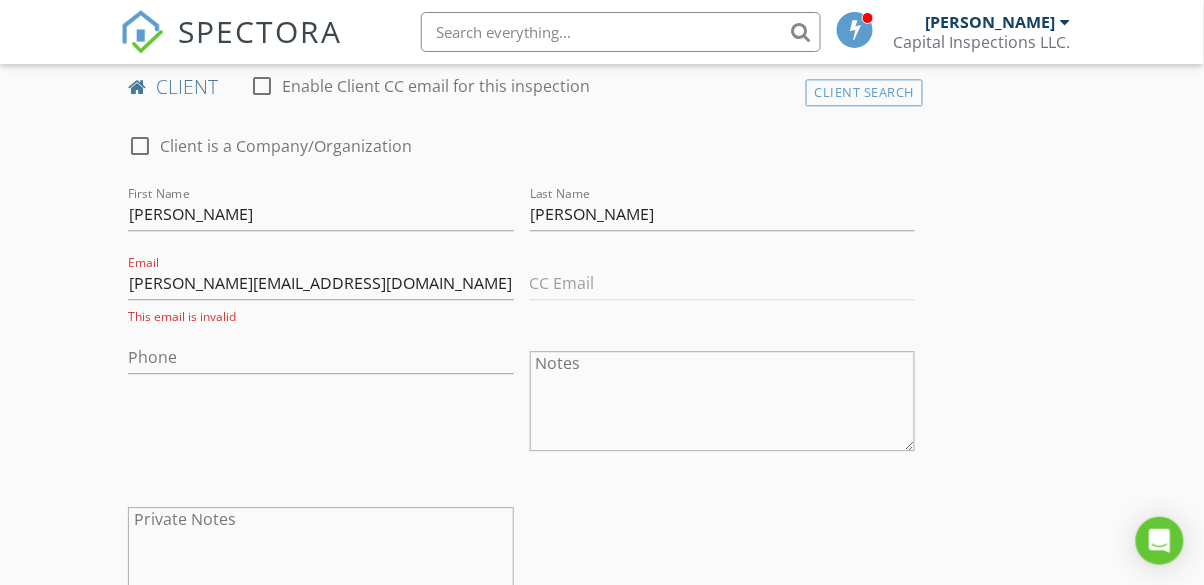 scroll, scrollTop: 975, scrollLeft: 0, axis: vertical 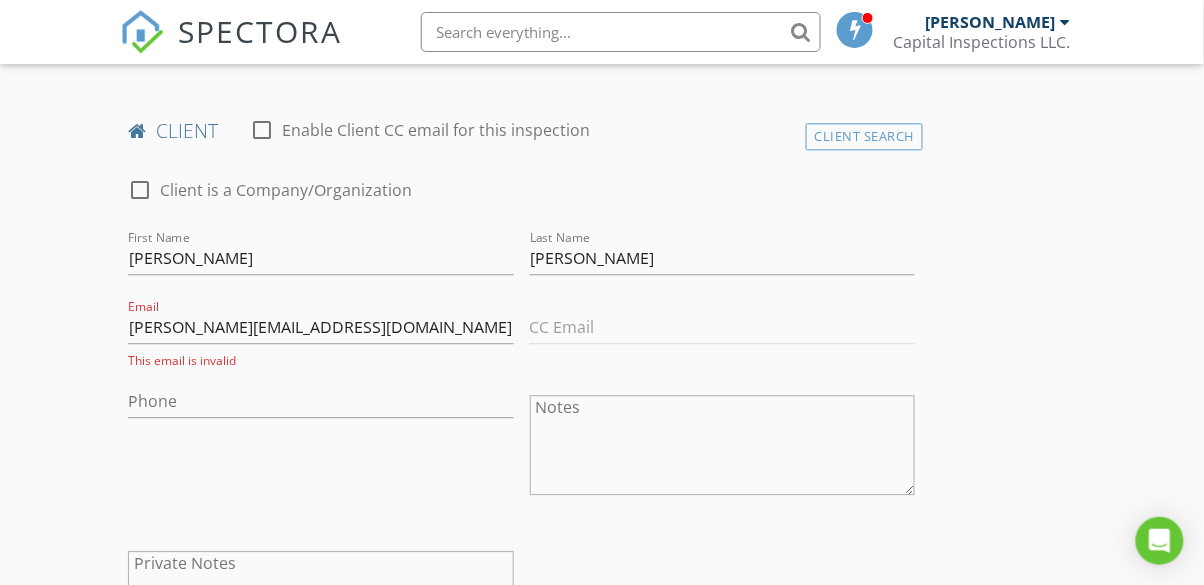 click on "New Inspection
Click here to use the New Order Form
INSPECTOR(S)
check_box   Dalton Sanders   PRIMARY   check_box_outline_blank   Josh Eldridge     Dalton Sanders arrow_drop_down   check_box_outline_blank Dalton Sanders specifically requested
Date/Time
07/14/2025 8:00 AM
Location
Address Search       Address 350 66th St NE   Unit   City Bismarck   State ND   Zip 58501   County Burleigh     Square Feet 2160   Year Built 1998   Foundation Basement arrow_drop_down     Dalton Sanders     8.5 miles     (14 minutes)
client
check_box_outline_blank Enable Client CC email for this inspection   Client Search     check_box_outline_blank Client is a Company/Organization     First Name Sara   Last Name Clemens   Email Clemens_sara@hotmail.com This email is invalid   CC Email   Phone           Notes   Private Notes          check_box_outline_blank" at bounding box center (602, 885) 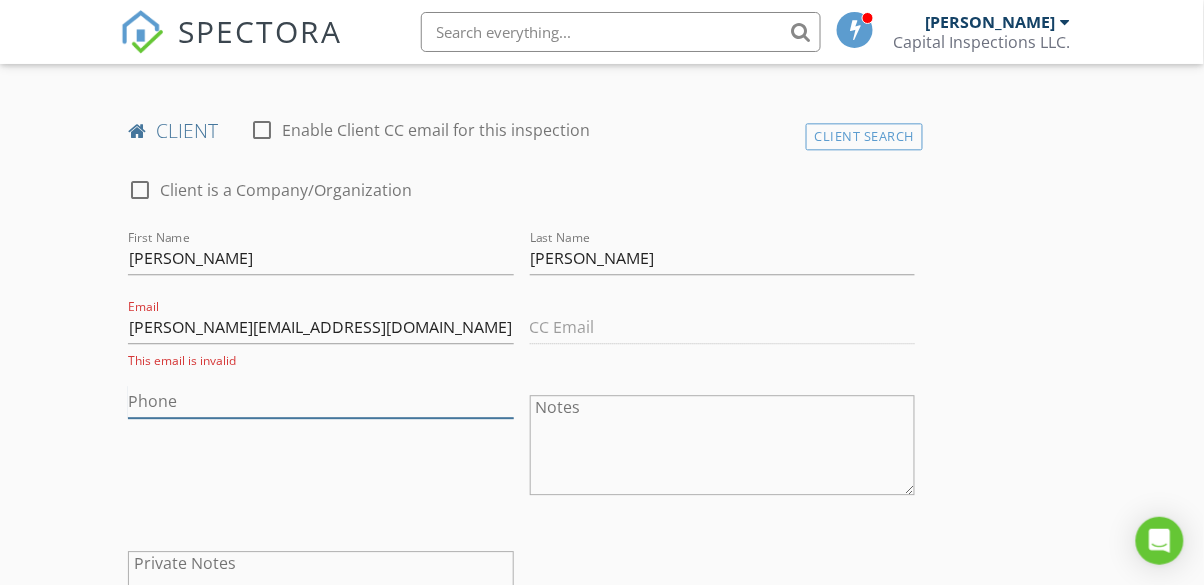 click on "Phone" at bounding box center (320, 401) 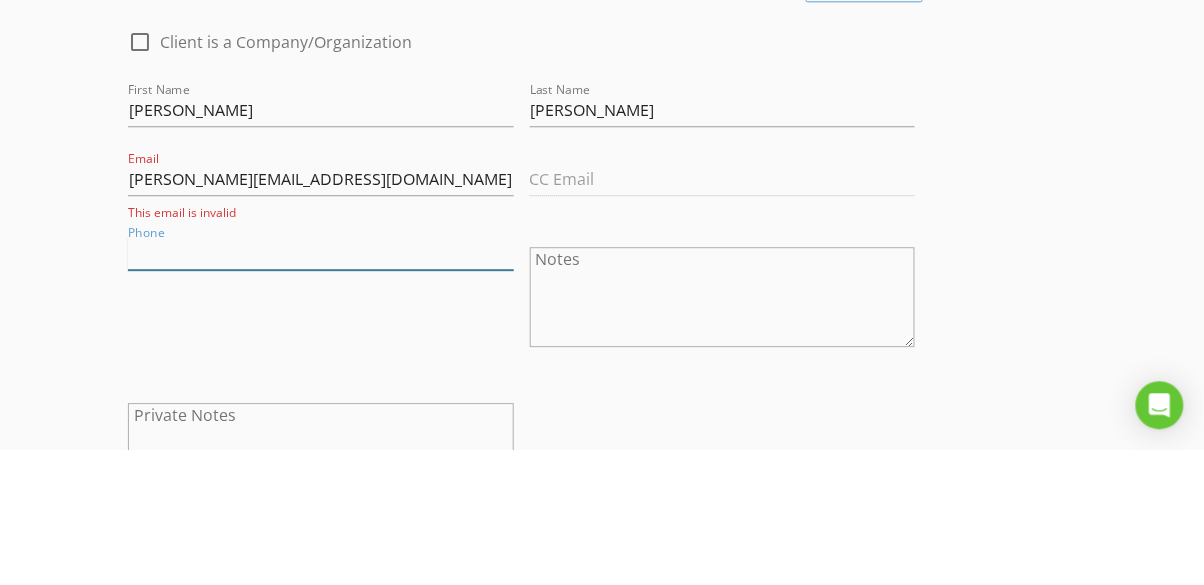 scroll, scrollTop: 987, scrollLeft: 0, axis: vertical 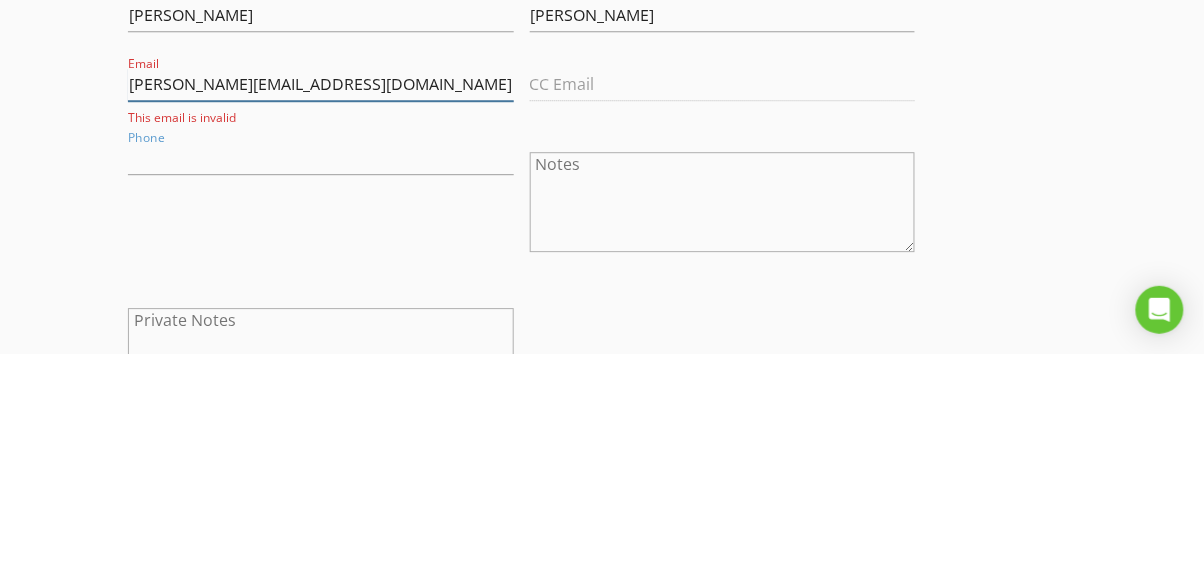 click on "Clemens_sara@hotmail.com" at bounding box center [320, 315] 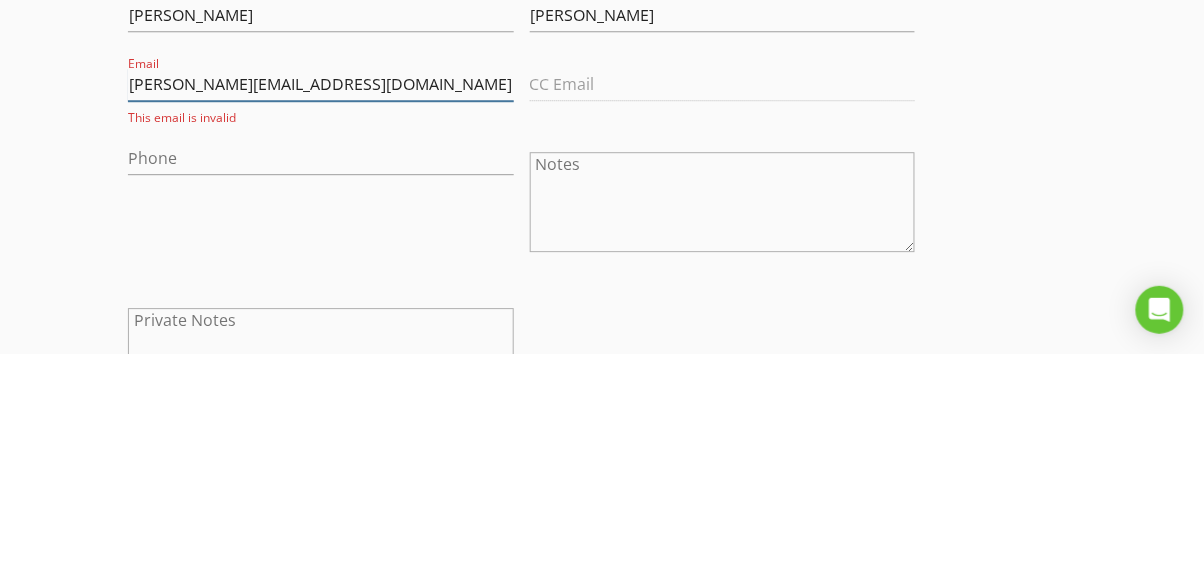 click on "Clemens_sara@hotmail.com" at bounding box center [320, 315] 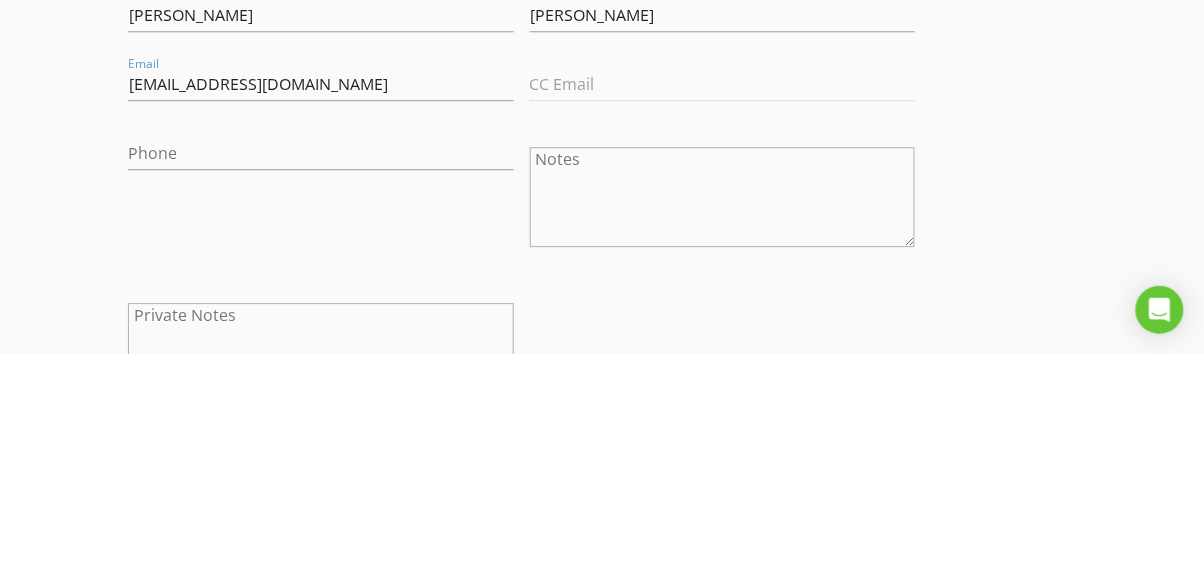 click on "New Inspection
Click here to use the New Order Form
INSPECTOR(S)
check_box   Dalton Sanders   PRIMARY   check_box_outline_blank   Josh Eldridge     Dalton Sanders arrow_drop_down   check_box_outline_blank Dalton Sanders specifically requested
Date/Time
07/14/2025 8:00 AM
Location
Address Search       Address 350 66th St NE   Unit   City Bismarck   State ND   Zip 58501   County Burleigh     Square Feet 2160   Year Built 1998   Foundation Basement arrow_drop_down     Dalton Sanders     8.5 miles     (14 minutes)
client
check_box_outline_blank Enable Client CC email for this inspection   Client Search     check_box_outline_blank Client is a Company/Organization     First Name Sara   Last Name Clemens   Email lemens_sara@hotmail.com   CC Email   Phone           Notes   Private Notes
ADD ADDITIONAL client" at bounding box center [602, 871] 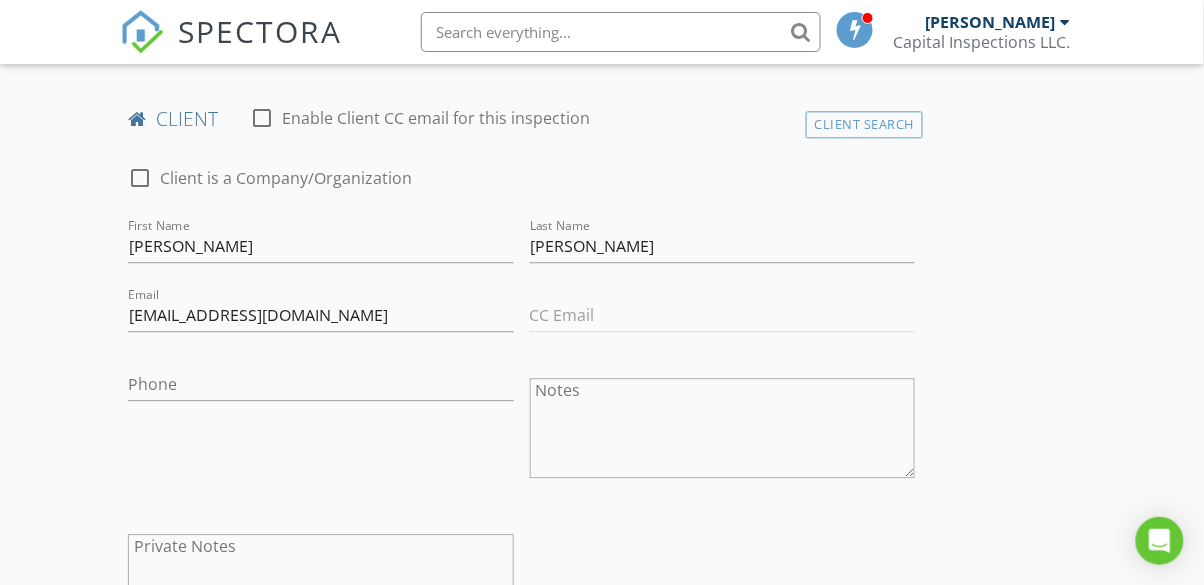 click on "New Inspection
Click here to use the New Order Form
INSPECTOR(S)
check_box   Dalton Sanders   PRIMARY   check_box_outline_blank   Josh Eldridge     Dalton Sanders arrow_drop_down   check_box_outline_blank Dalton Sanders specifically requested
Date/Time
07/14/2025 8:00 AM
Location
Address Search       Address 350 66th St NE   Unit   City Bismarck   State ND   Zip 58501   County Burleigh     Square Feet 2160   Year Built 1998   Foundation Basement arrow_drop_down     Dalton Sanders     8.5 miles     (14 minutes)
client
check_box_outline_blank Enable Client CC email for this inspection   Client Search     check_box_outline_blank Client is a Company/Organization     First Name Sara   Last Name Clemens   Email lemens_sara@hotmail.com   CC Email   Phone           Notes   Private Notes
ADD ADDITIONAL client" at bounding box center (602, 871) 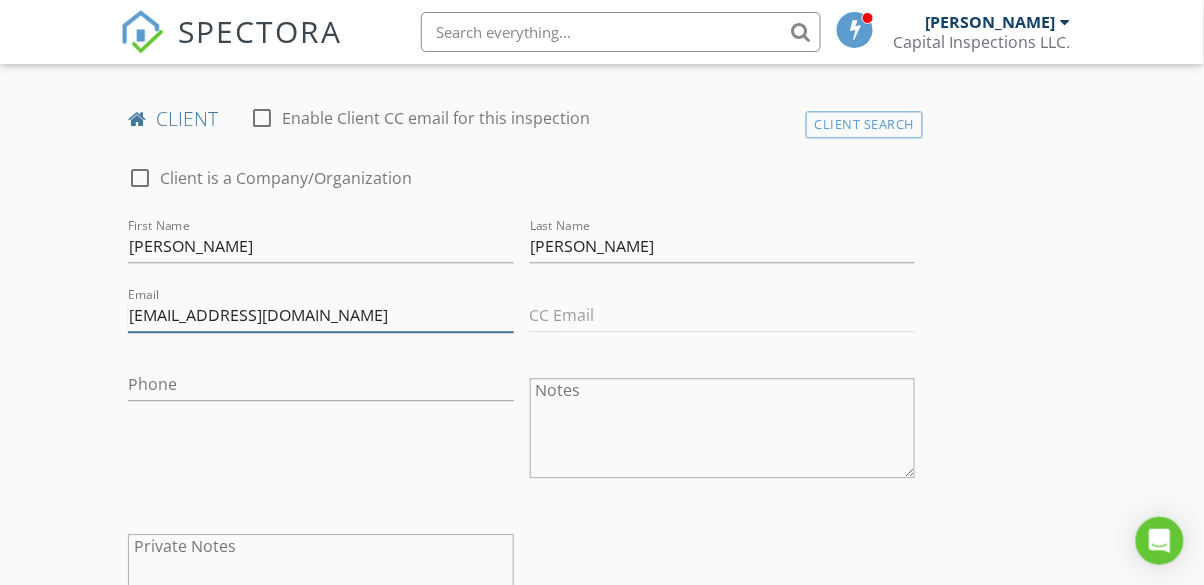 click on "lemens_sara@hotmail.com" at bounding box center [320, 315] 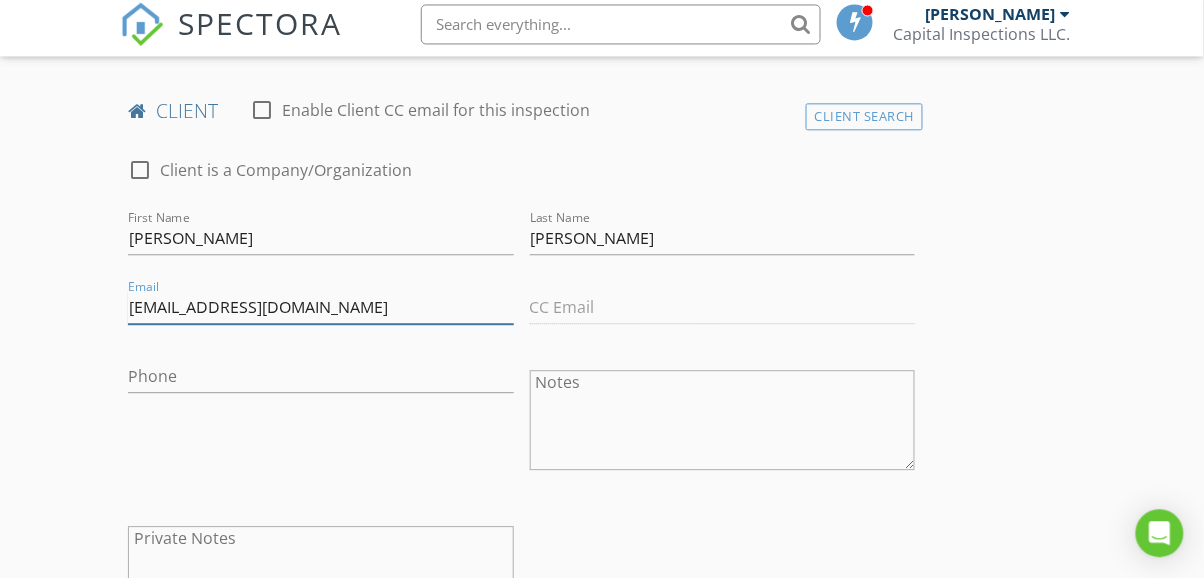 scroll, scrollTop: 987, scrollLeft: 0, axis: vertical 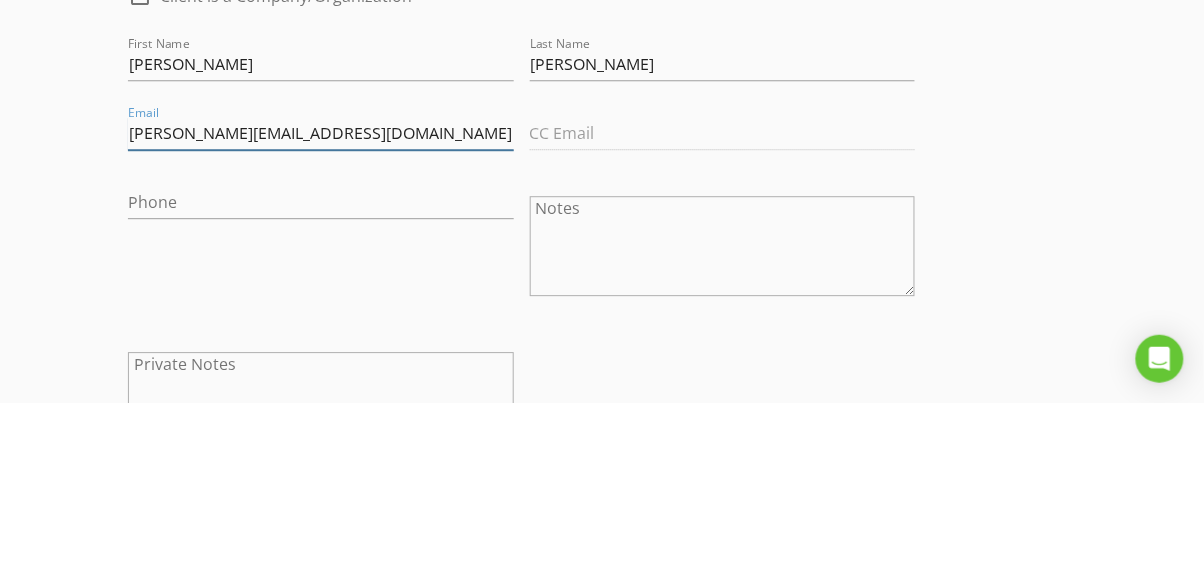 type on "Clemens_sara@hotmail.com" 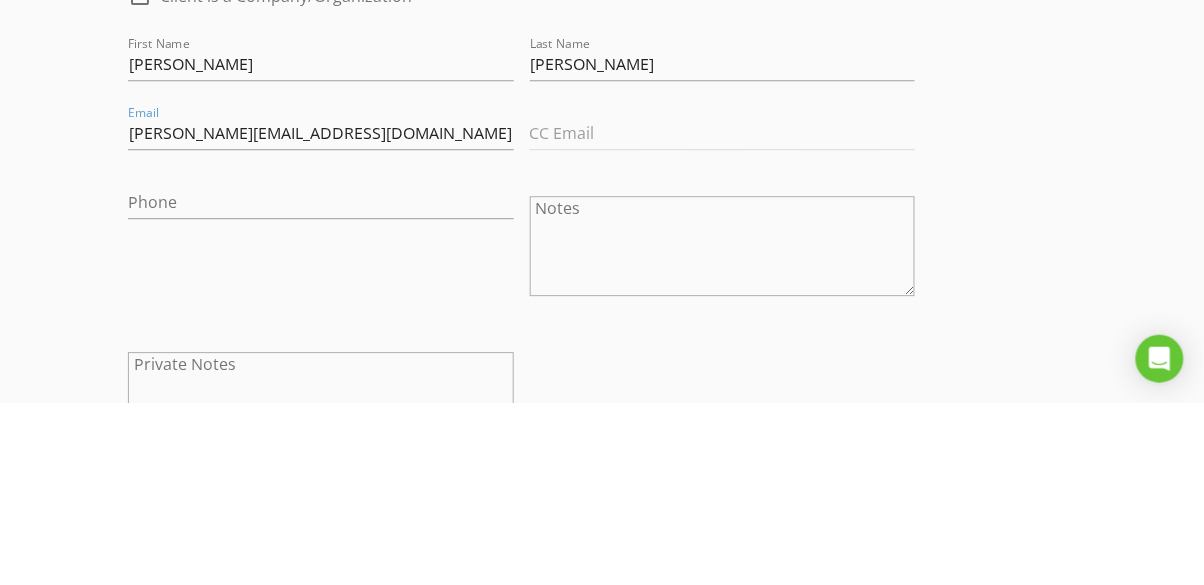 click on "New Inspection
Click here to use the New Order Form
INSPECTOR(S)
check_box   Dalton Sanders   PRIMARY   check_box_outline_blank   Josh Eldridge     Dalton Sanders arrow_drop_down   check_box_outline_blank Dalton Sanders specifically requested
Date/Time
07/14/2025 8:00 AM
Location
Address Search       Address 350 66th St NE   Unit   City Bismarck   State ND   Zip 58501   County Burleigh     Square Feet 2160   Year Built 1998   Foundation Basement arrow_drop_down     Dalton Sanders     8.5 miles     (14 minutes)
client
check_box_outline_blank Enable Client CC email for this inspection   Client Search     check_box_outline_blank Client is a Company/Organization     First Name Sara   Last Name Clemens   Email Clemens_sara@hotmail.com   CC Email   Phone           Notes   Private Notes
ADD ADDITIONAL client" at bounding box center [602, 871] 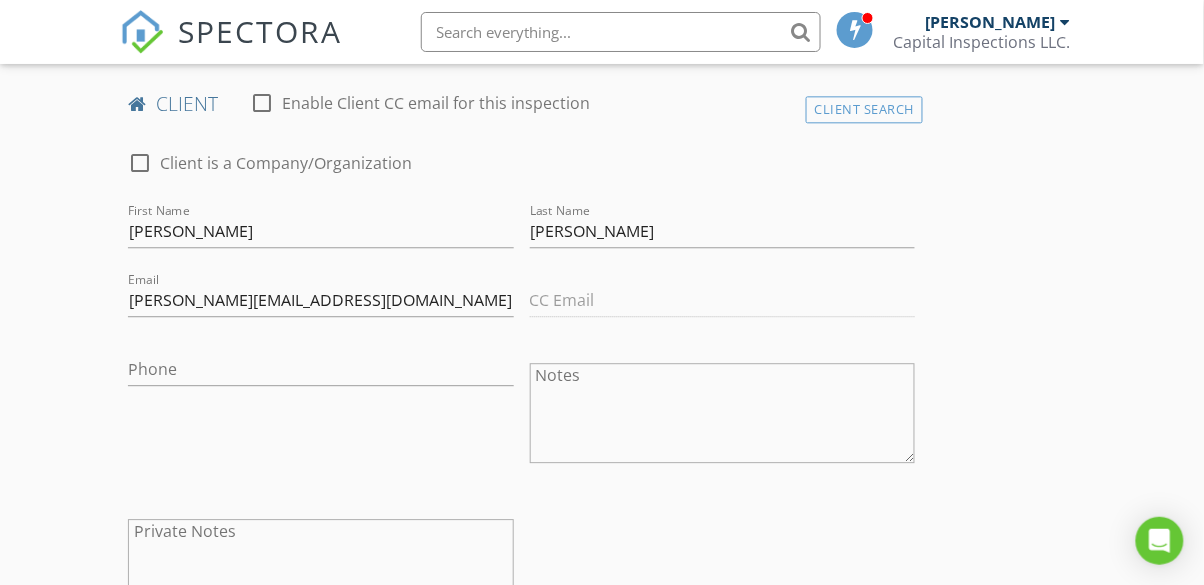 scroll, scrollTop: 1019, scrollLeft: 0, axis: vertical 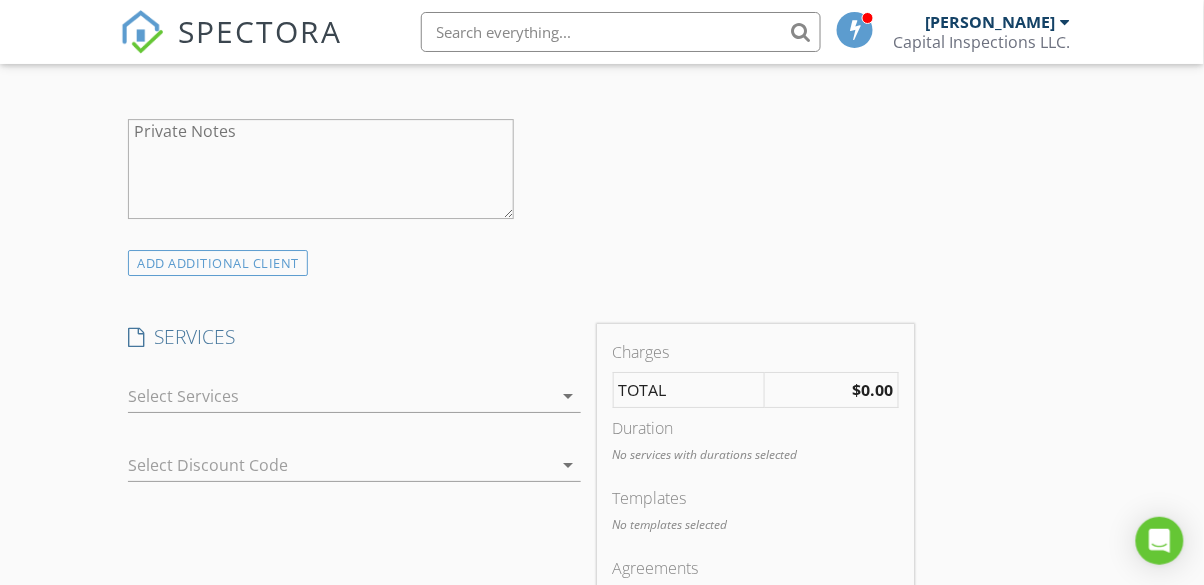 click at bounding box center (340, 396) 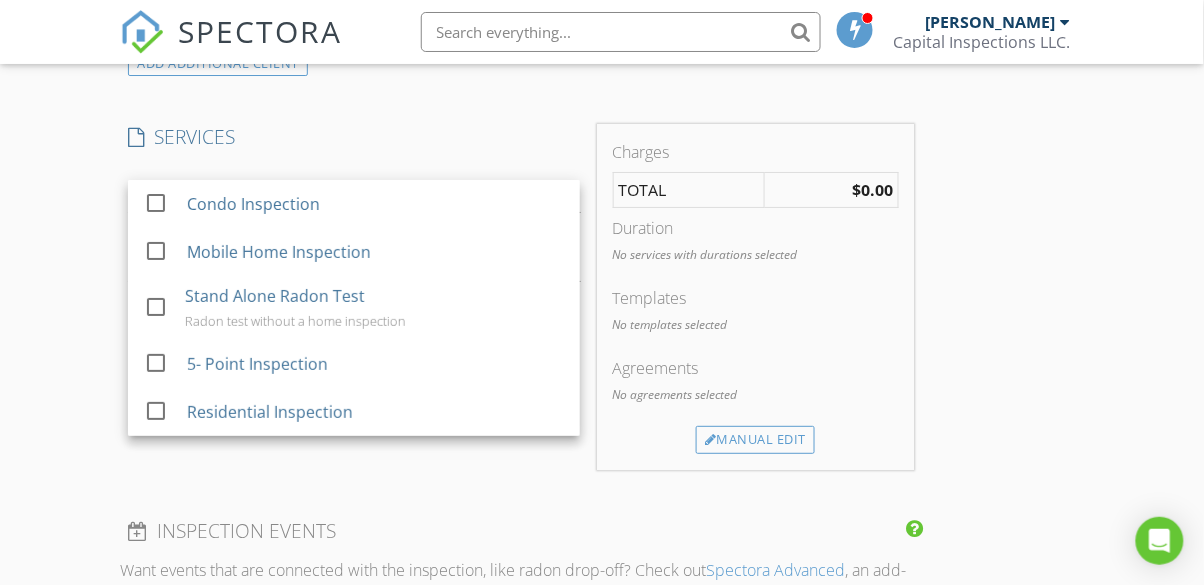 scroll, scrollTop: 1604, scrollLeft: 0, axis: vertical 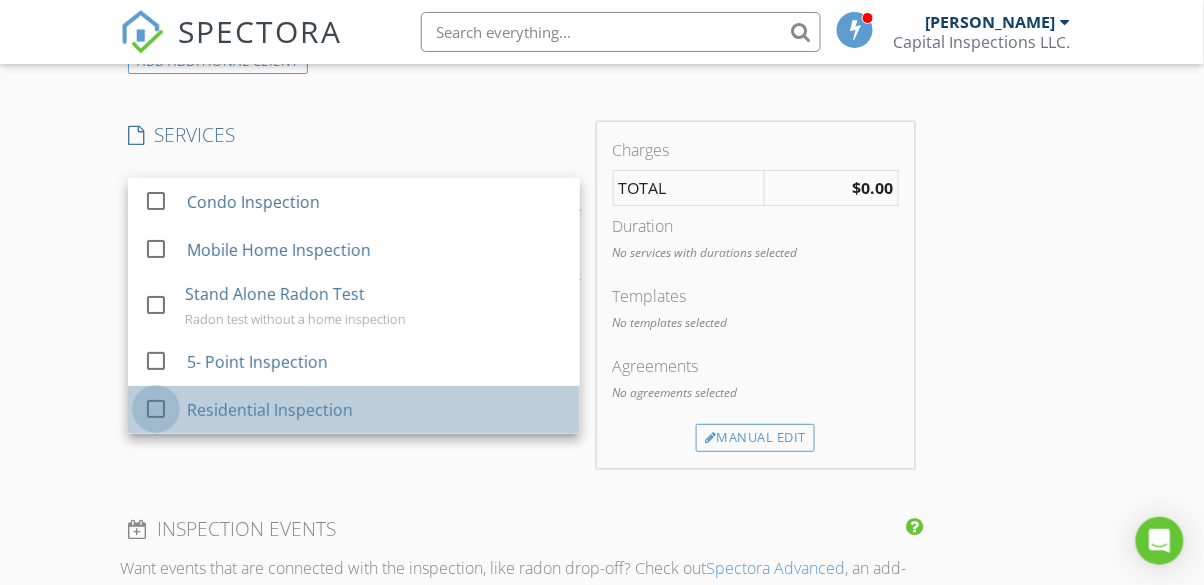 click at bounding box center [156, 409] 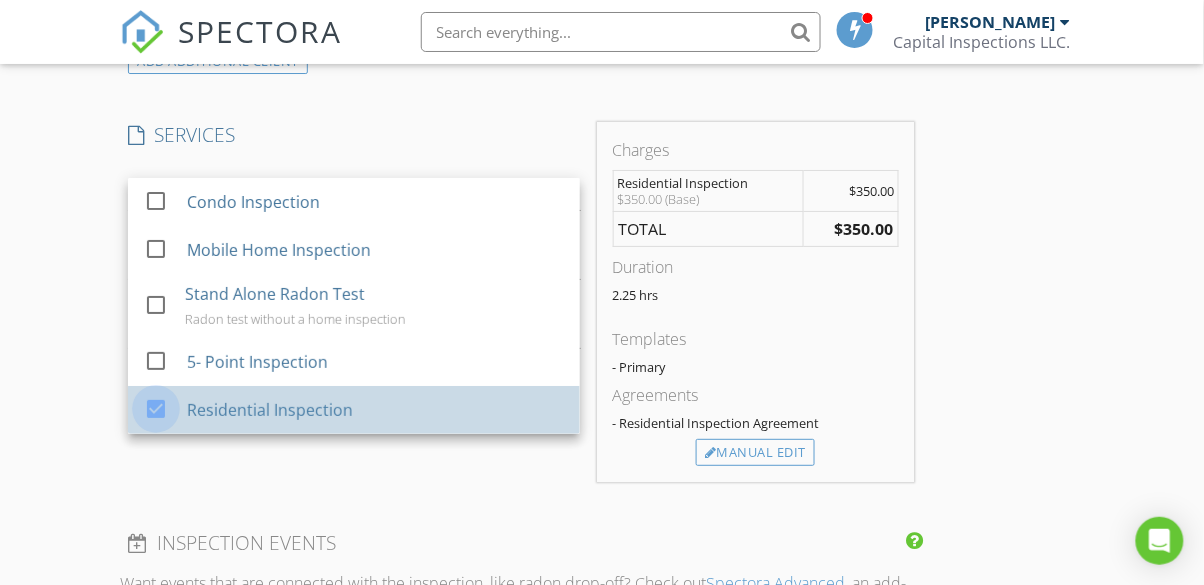 click on "New Inspection
Click here to use the New Order Form
INSPECTOR(S)
check_box   Dalton Sanders   PRIMARY   check_box_outline_blank   Josh Eldridge     Dalton Sanders arrow_drop_down   check_box_outline_blank Dalton Sanders specifically requested
Date/Time
07/14/2025 8:00 AM
Location
Address Search       Address 350 66th St NE   Unit   City Bismarck   State ND   Zip 58501   County Burleigh     Square Feet 2160   Year Built 1998   Foundation Basement arrow_drop_down     Dalton Sanders     8.5 miles     (14 minutes)
client
check_box_outline_blank Enable Client CC email for this inspection   Client Search     check_box_outline_blank Client is a Company/Organization     First Name Sara   Last Name Clemens   Email Clemens_sara@hotmail.com   CC Email   Phone           Notes   Private Notes
ADD ADDITIONAL client" at bounding box center (602, 261) 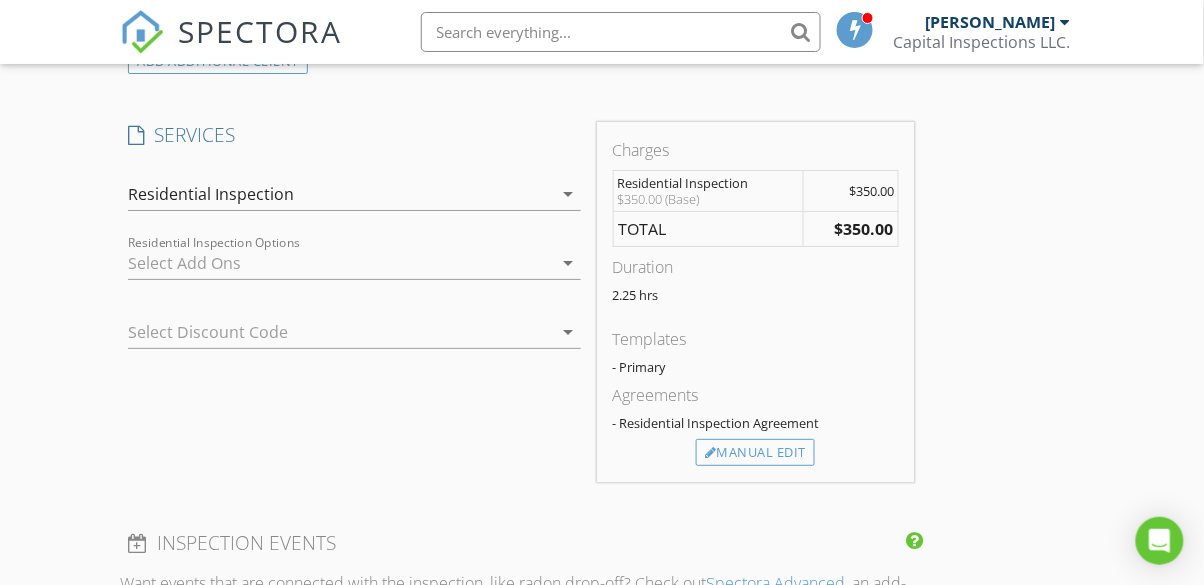 click at bounding box center (340, 263) 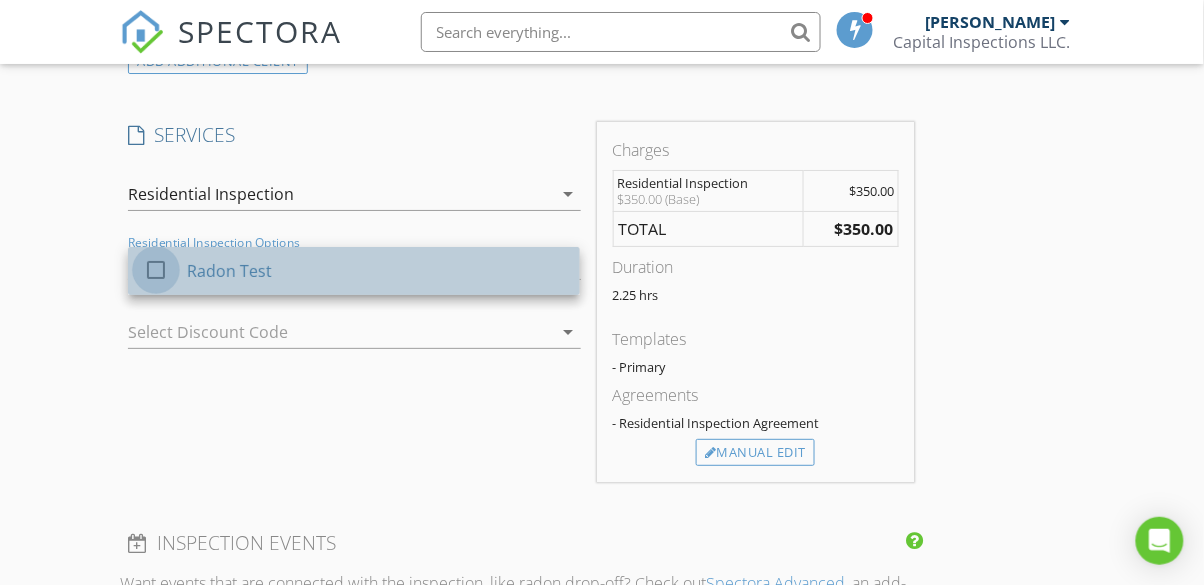 click at bounding box center (156, 270) 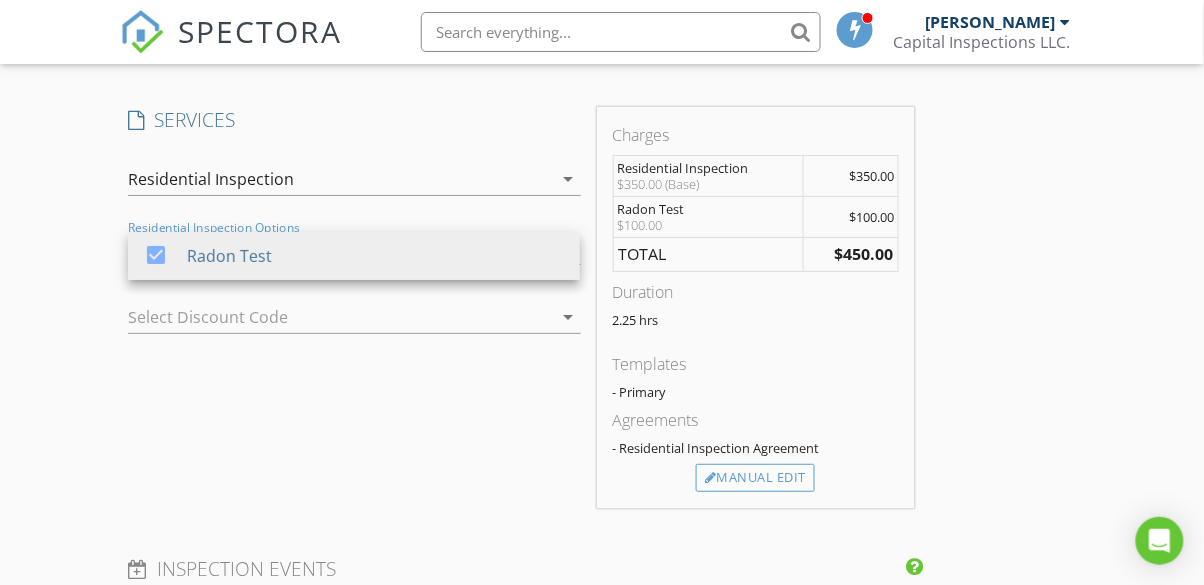 click on "New Inspection
Click here to use the New Order Form
INSPECTOR(S)
check_box   Dalton Sanders   PRIMARY   check_box_outline_blank   Josh Eldridge     Dalton Sanders arrow_drop_down   check_box_outline_blank Dalton Sanders specifically requested
Date/Time
07/14/2025 8:00 AM
Location
Address Search       Address 350 66th St NE   Unit   City Bismarck   State ND   Zip 58501   County Burleigh     Square Feet 2160   Year Built 1998   Foundation Basement arrow_drop_down     Dalton Sanders     8.5 miles     (14 minutes)
client
check_box_outline_blank Enable Client CC email for this inspection   Client Search     check_box_outline_blank Client is a Company/Organization     First Name Sara   Last Name Clemens   Email Clemens_sara@hotmail.com   CC Email   Phone           Notes   Private Notes
ADD ADDITIONAL client" at bounding box center (602, 266) 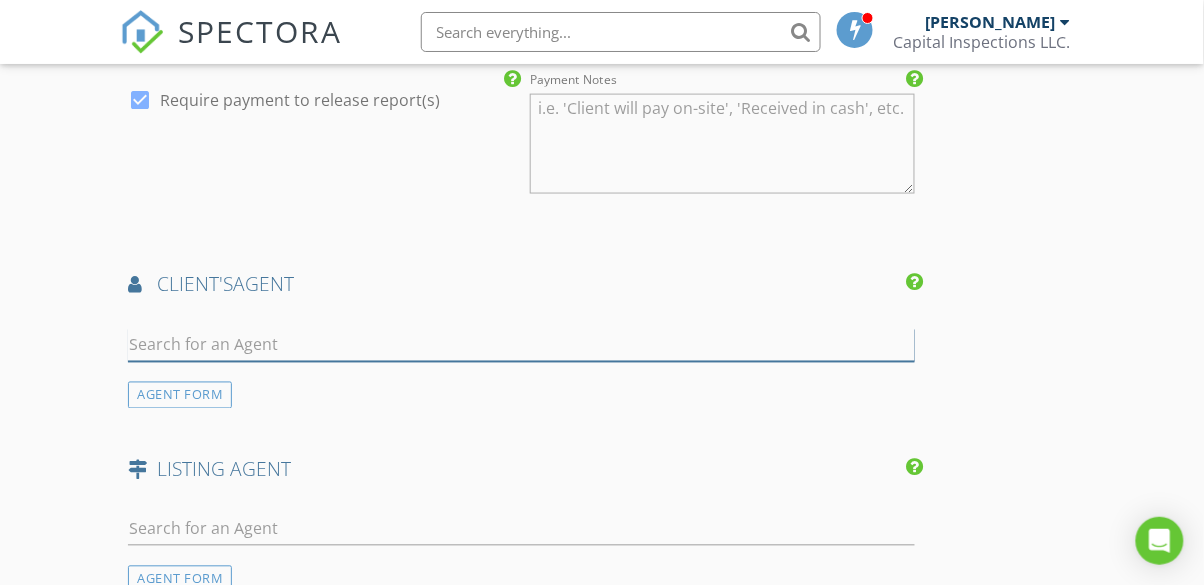 click at bounding box center [521, 345] 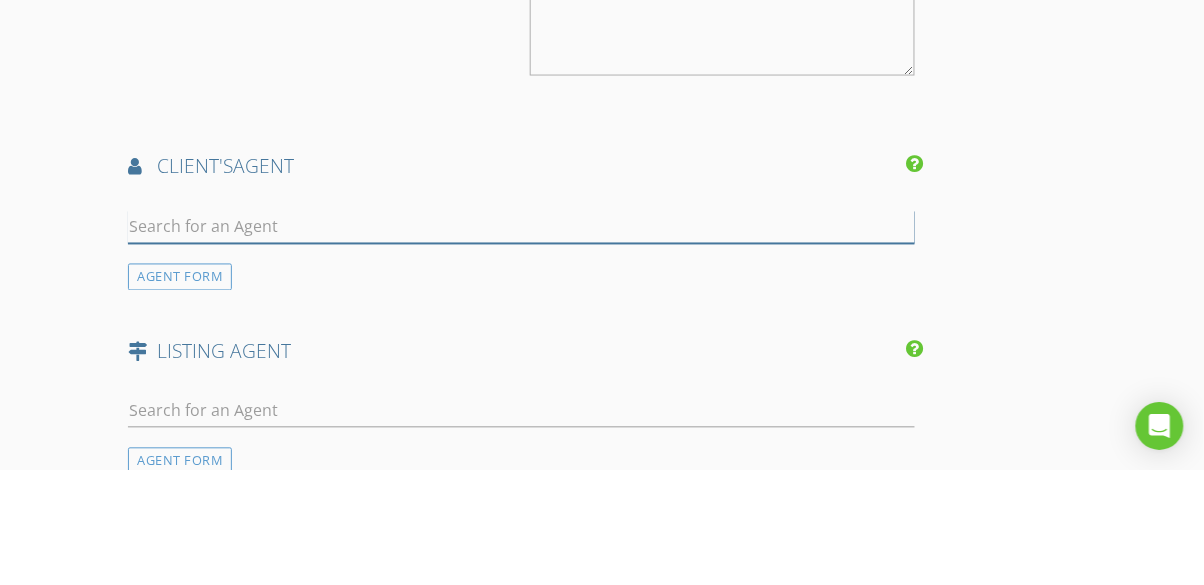 scroll, scrollTop: 2303, scrollLeft: 0, axis: vertical 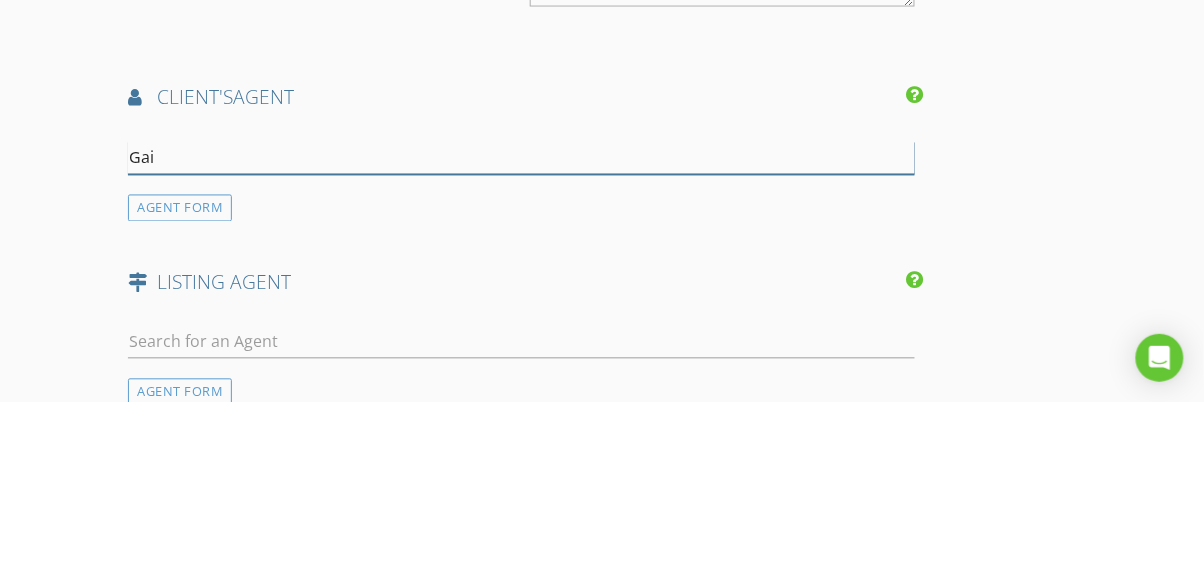 type on "Gail" 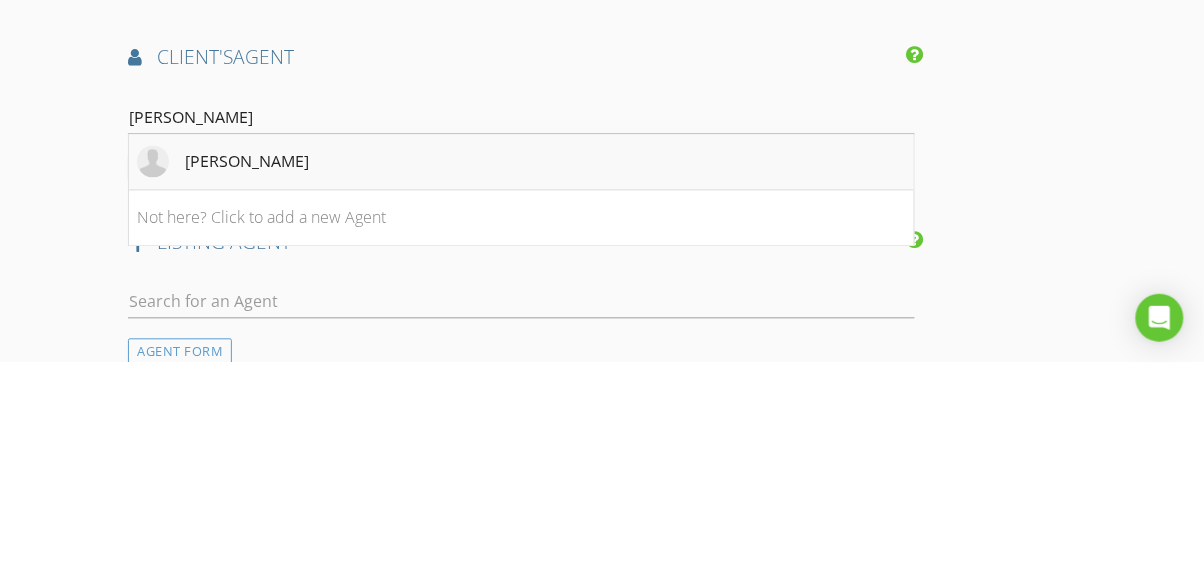 click on "Gail Flom" at bounding box center (247, 385) 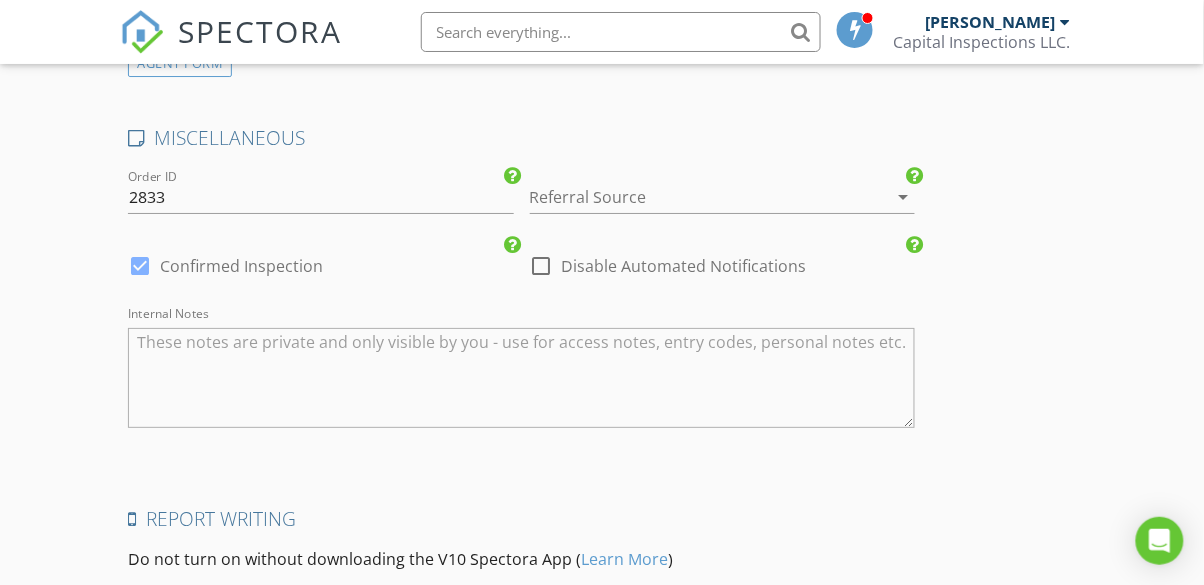 scroll, scrollTop: 3406, scrollLeft: 0, axis: vertical 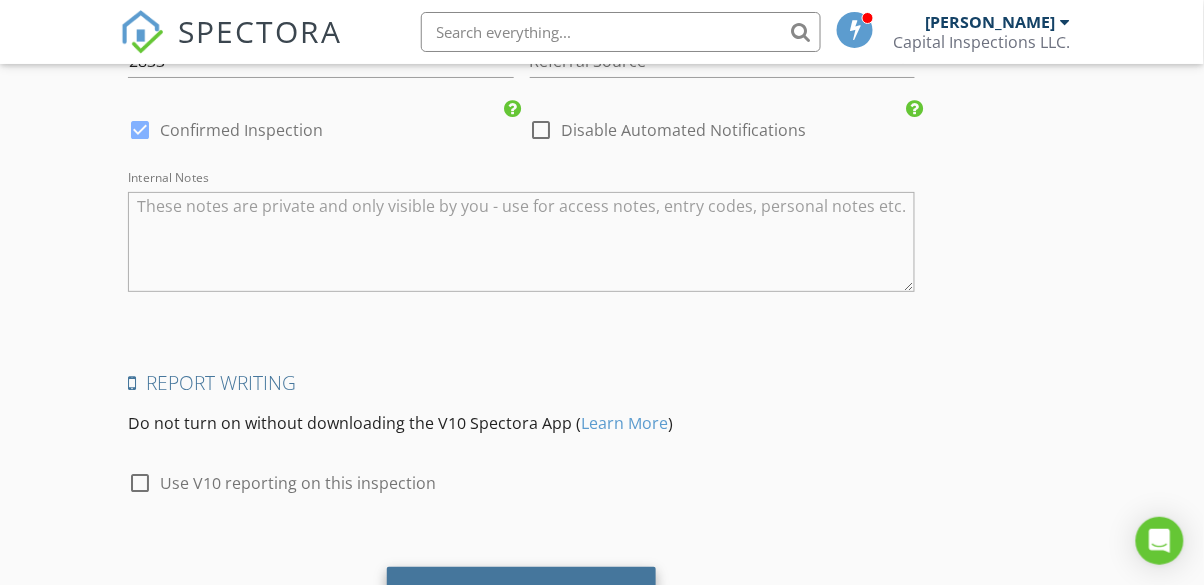 click on "Save Inspection" at bounding box center (521, 594) 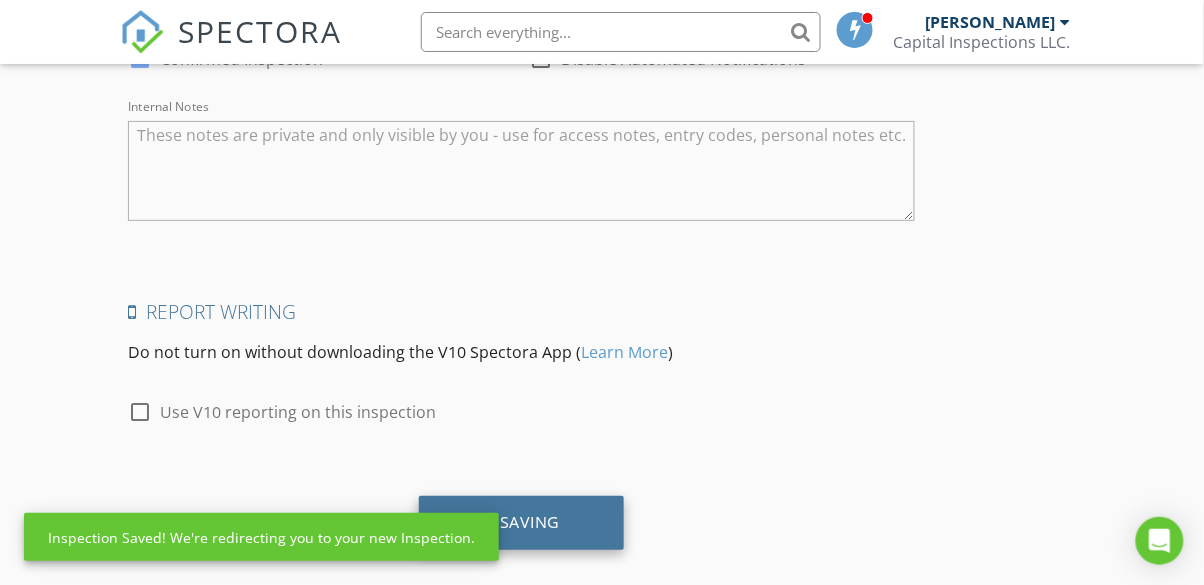 scroll, scrollTop: 3493, scrollLeft: 0, axis: vertical 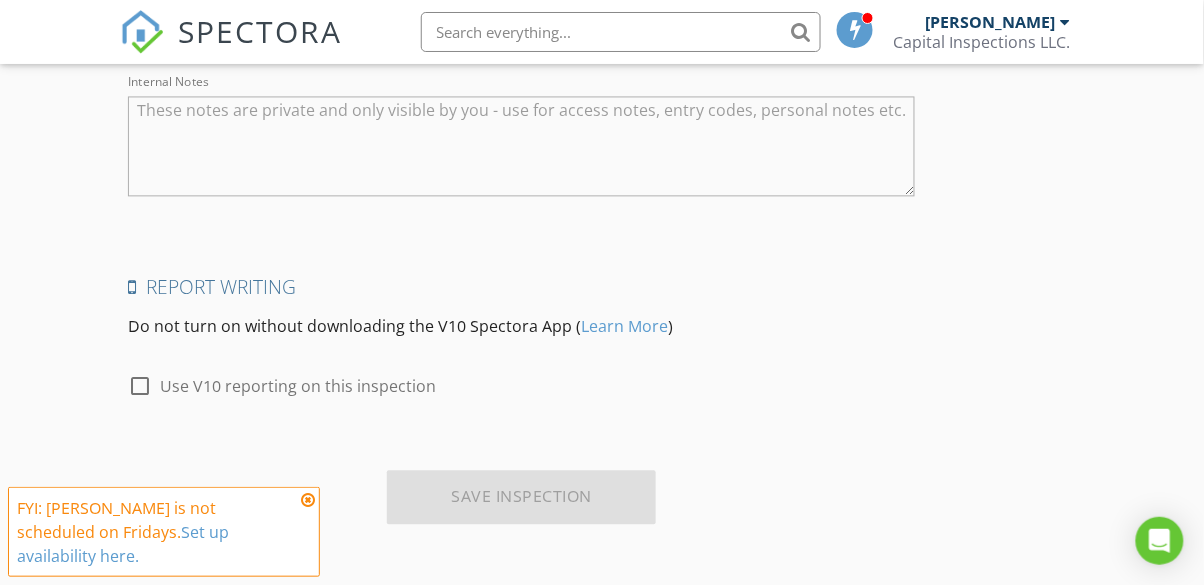 click at bounding box center [308, 500] 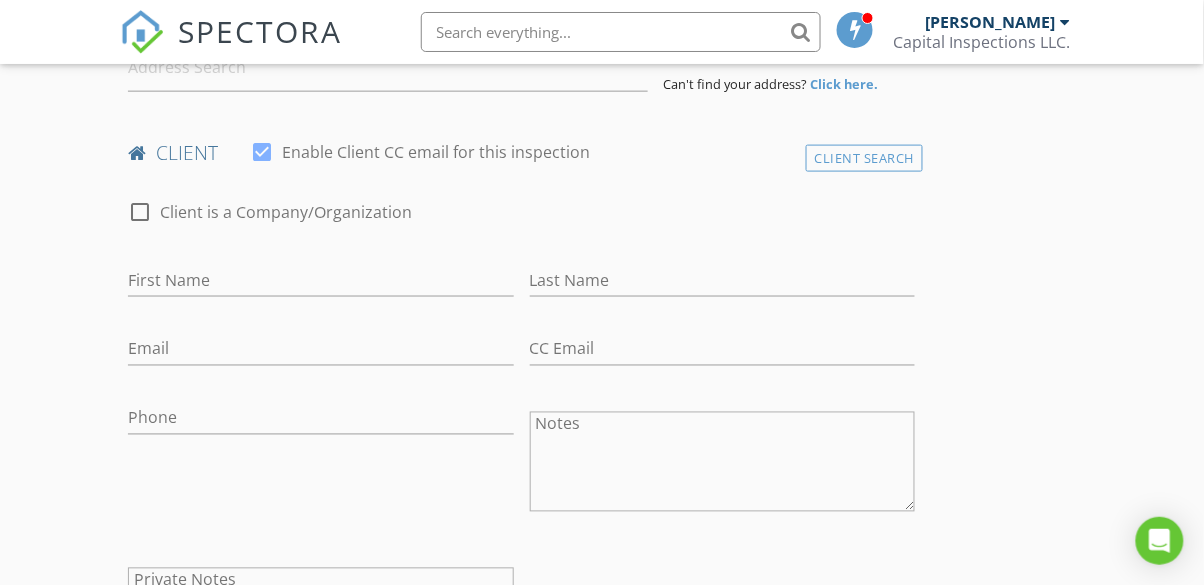 scroll, scrollTop: 0, scrollLeft: 0, axis: both 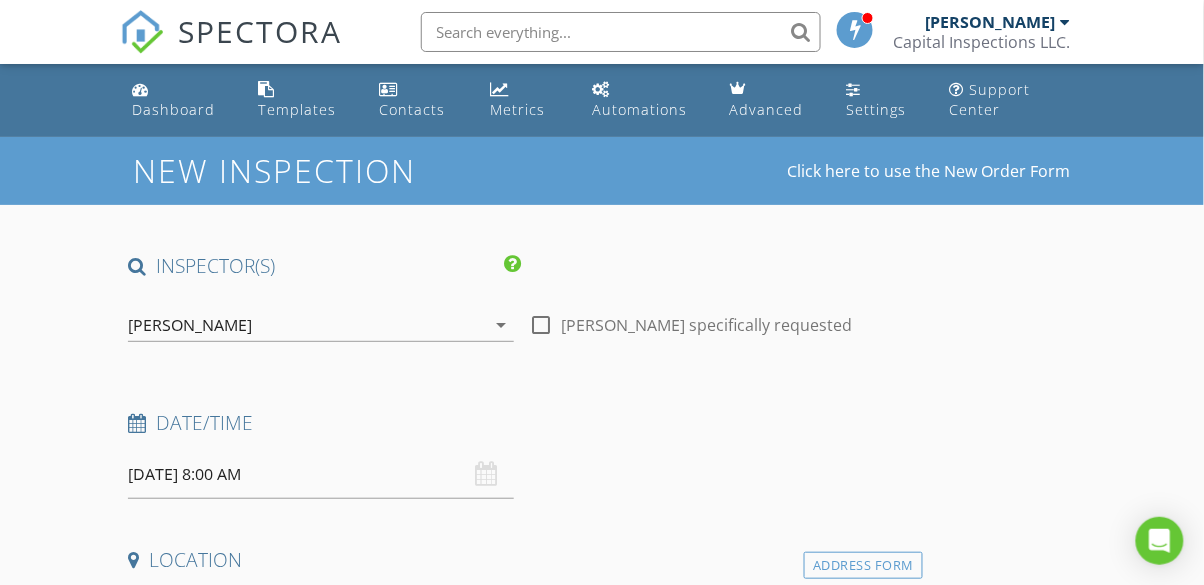 click on "[DATE] 8:00 AM" at bounding box center [320, 474] 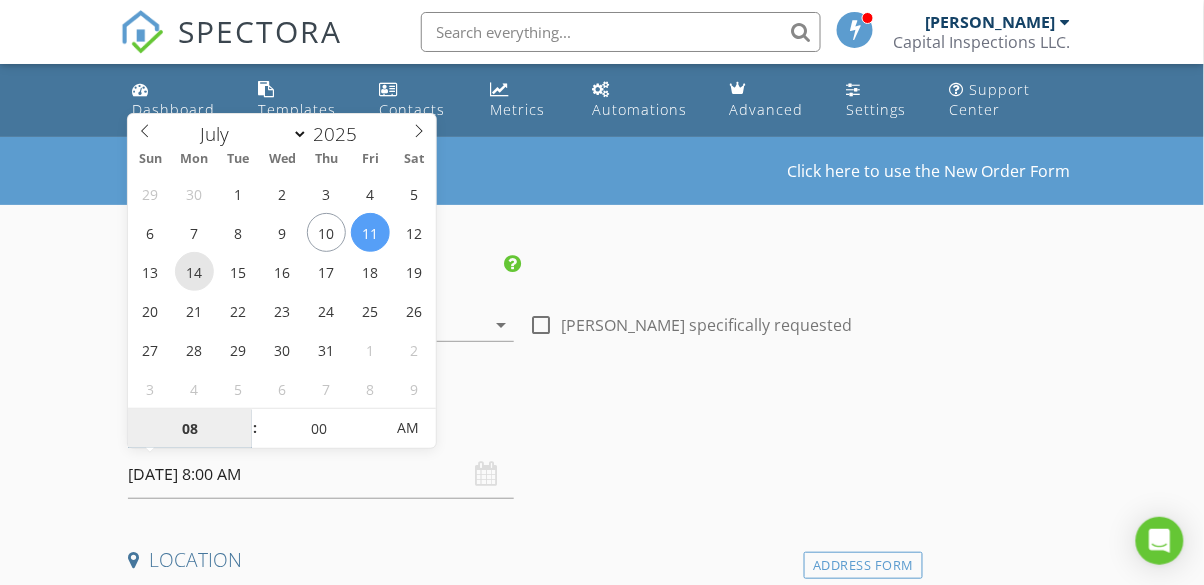 type on "[DATE] 8:00 AM" 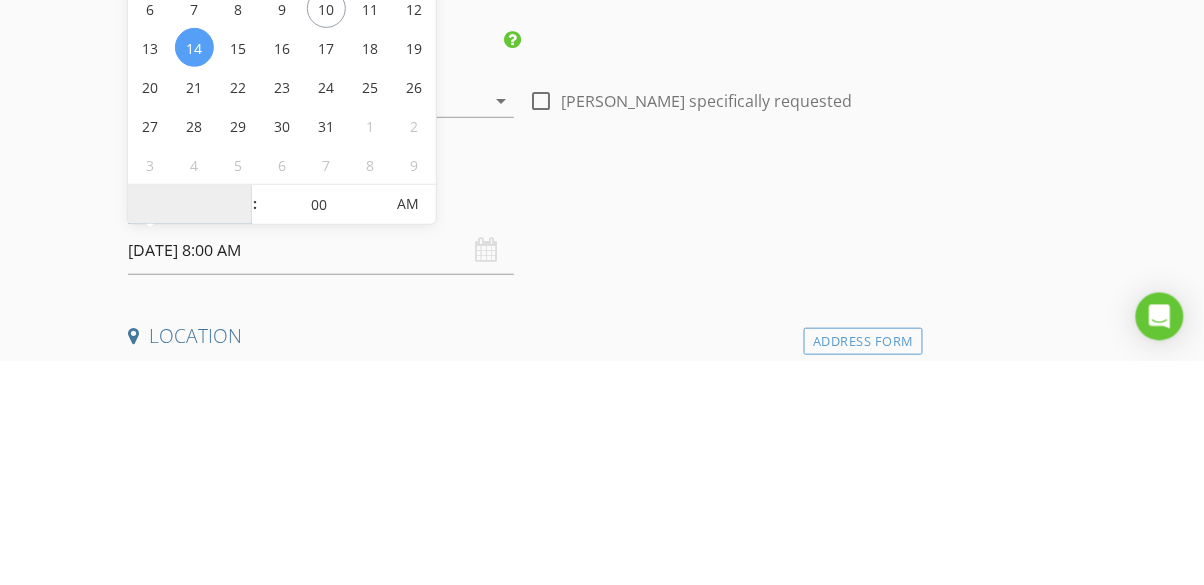type on "1" 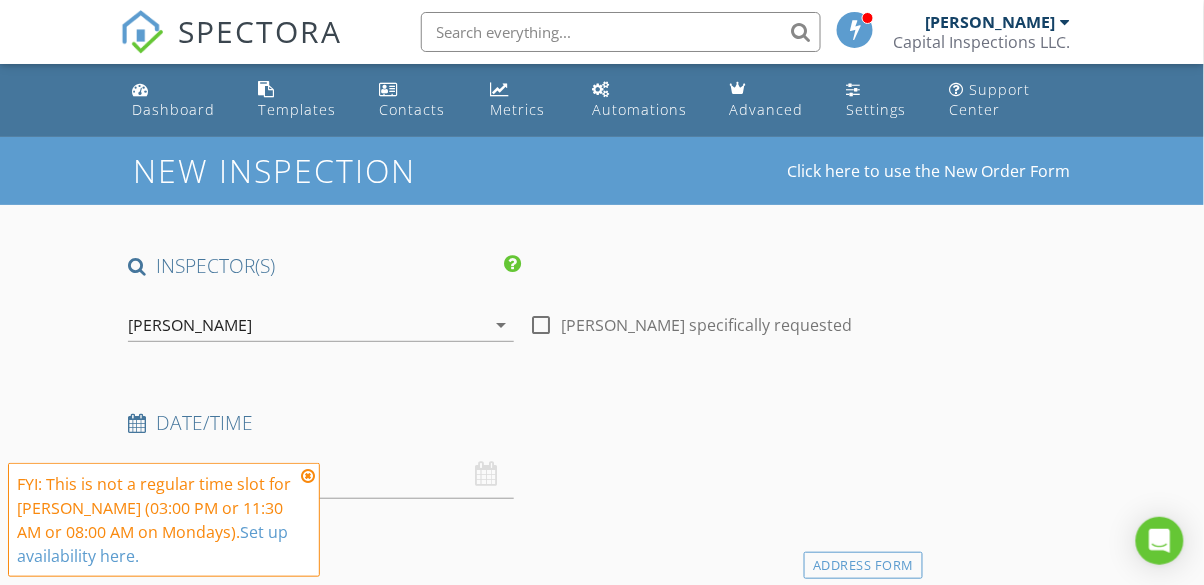 click on "07/14/2025 1:00 AM" at bounding box center (320, 474) 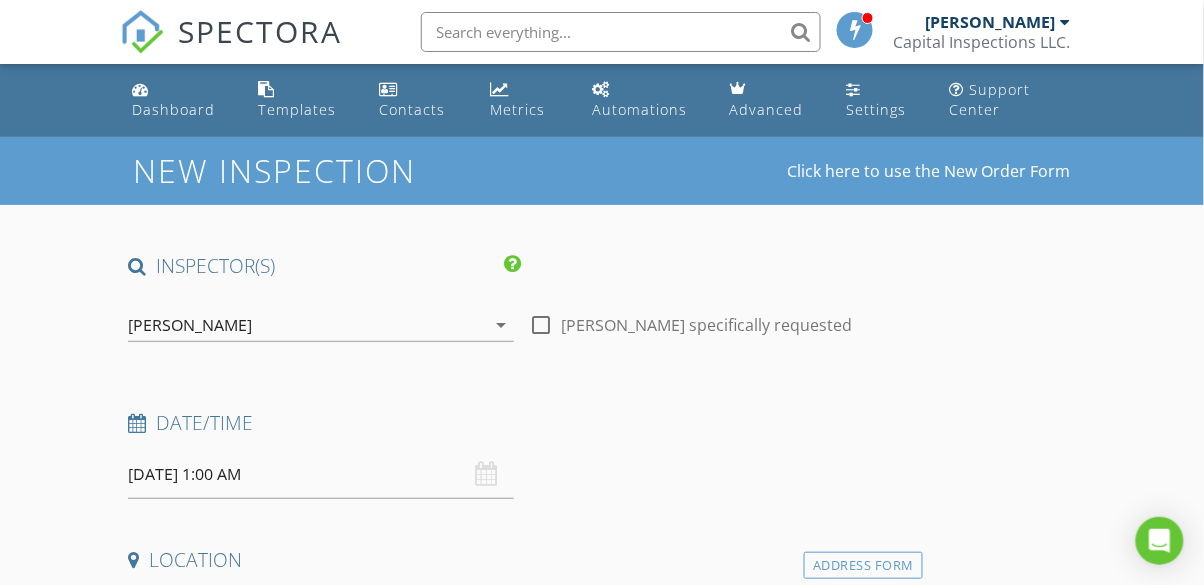 click on "07/14/2025 1:00 AM" at bounding box center [320, 474] 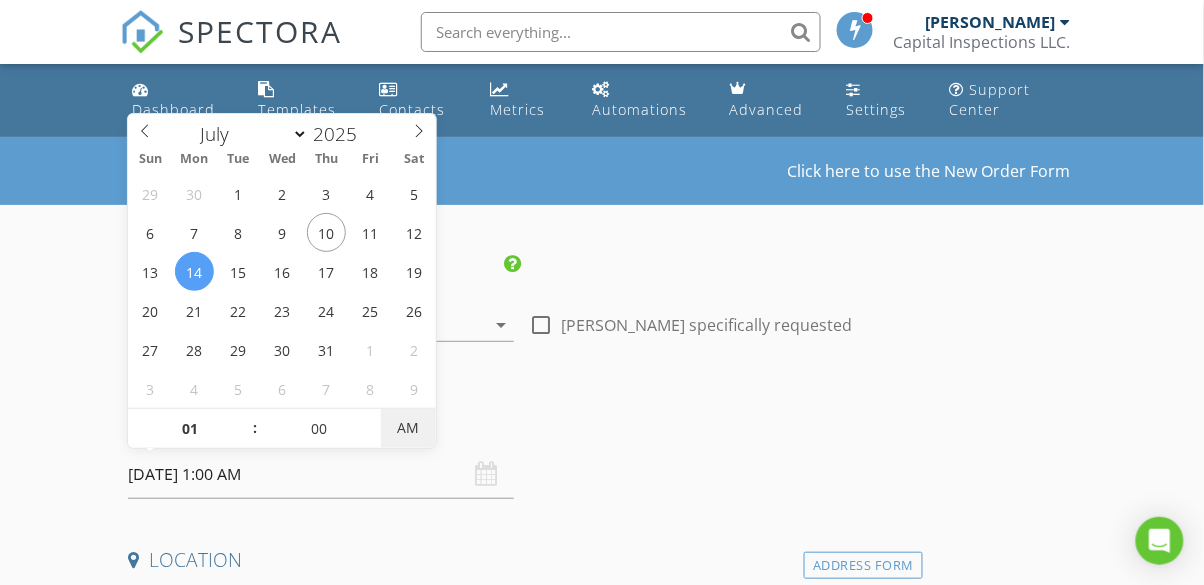 click on "AM" at bounding box center (408, 428) 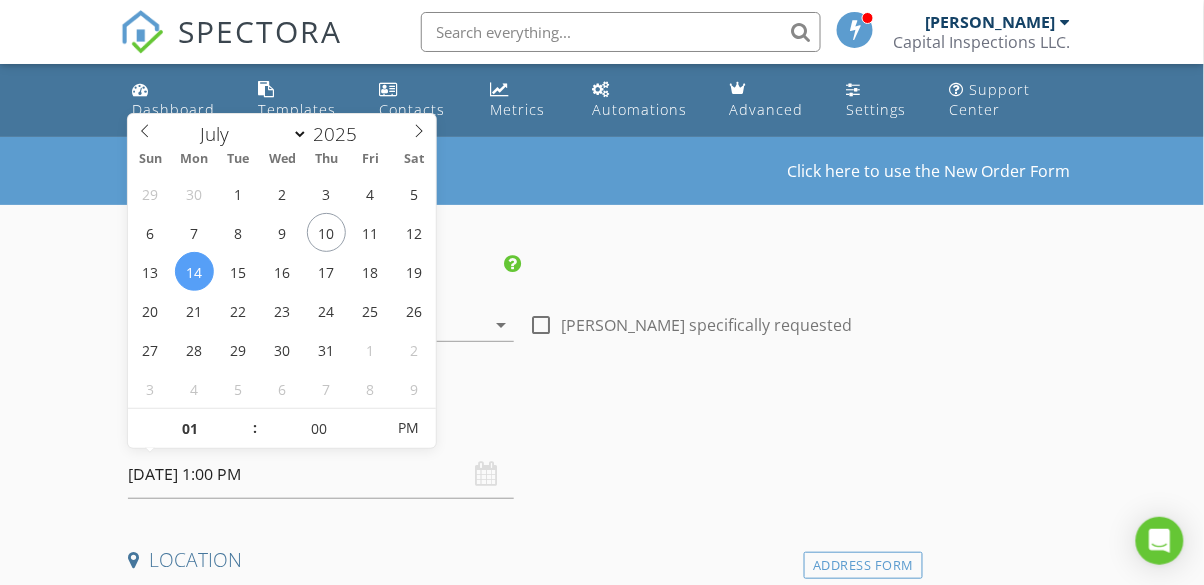 click on "Date/Time
07/14/2025 1:00 PM" at bounding box center (521, 454) 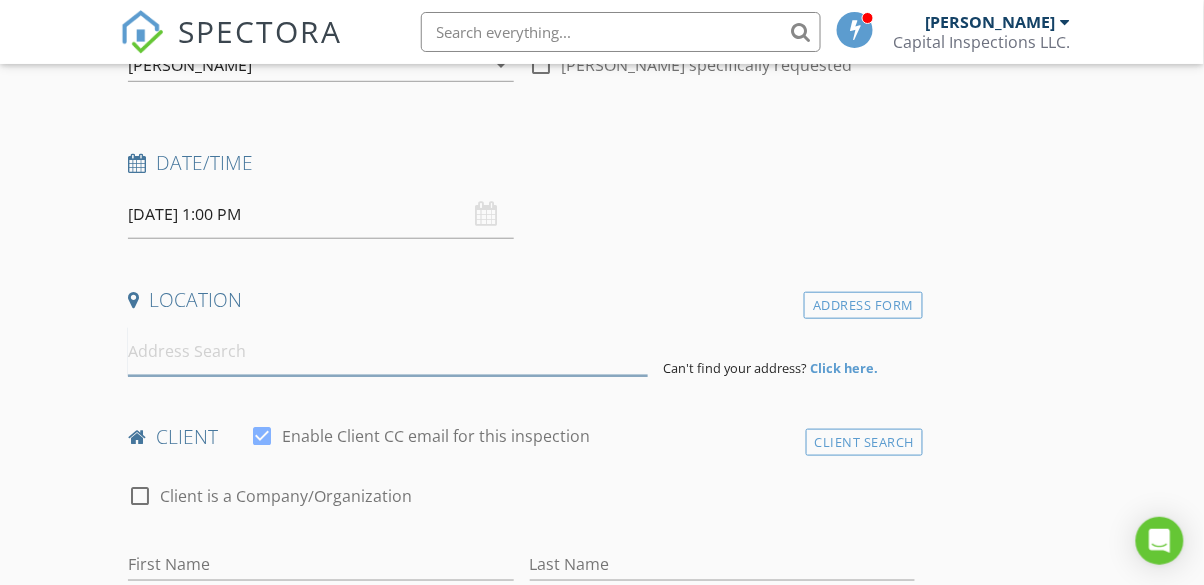 click at bounding box center (387, 351) 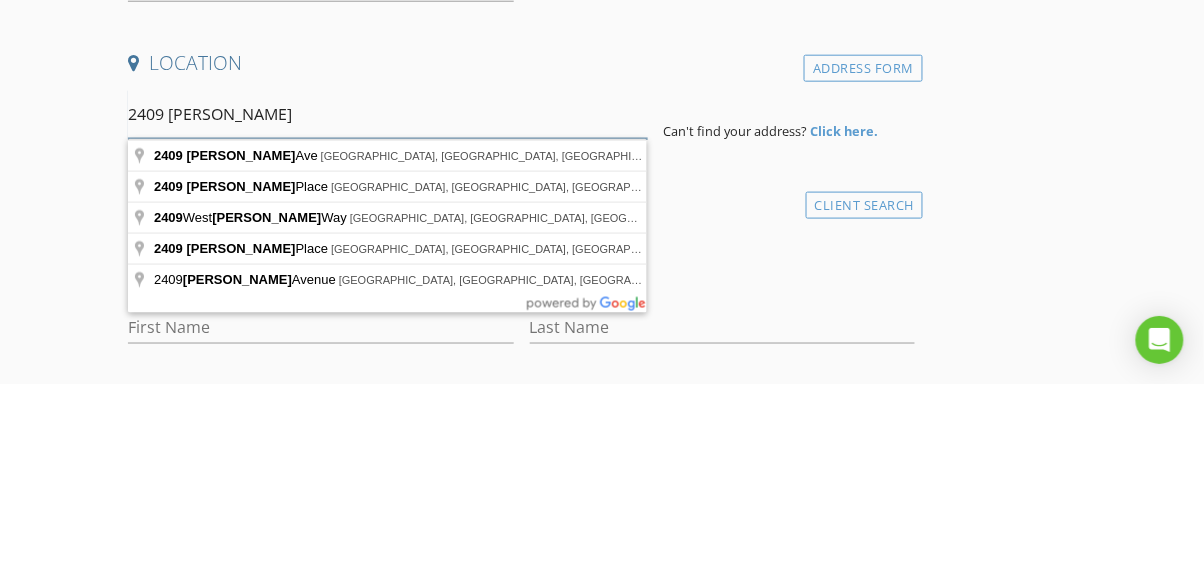 scroll, scrollTop: 296, scrollLeft: 0, axis: vertical 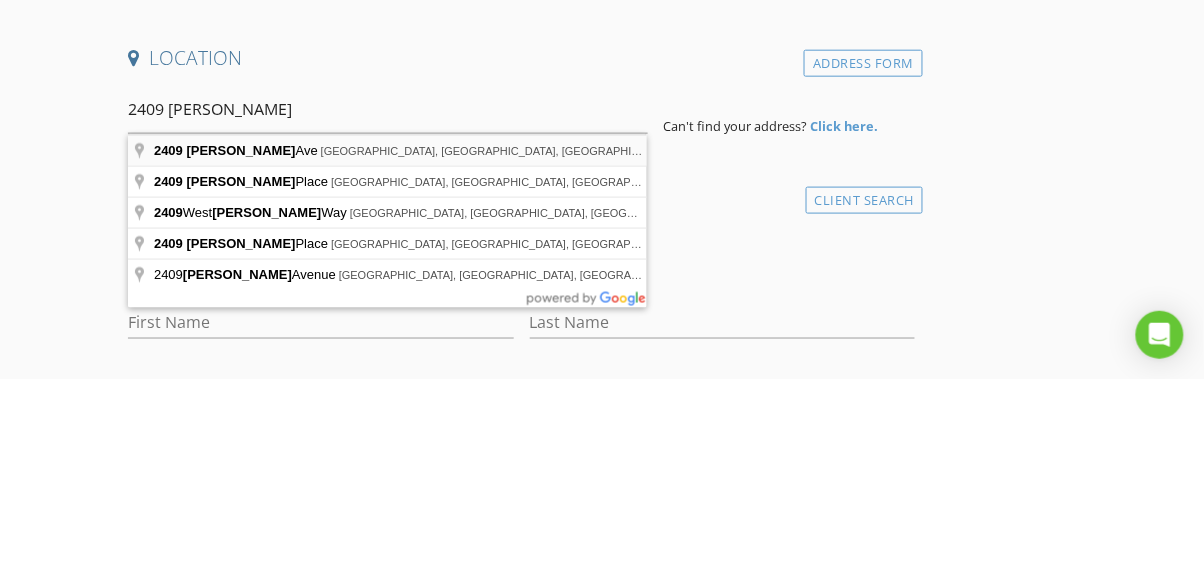 type on "2409 Harding Ave, Bismarck, ND, USA" 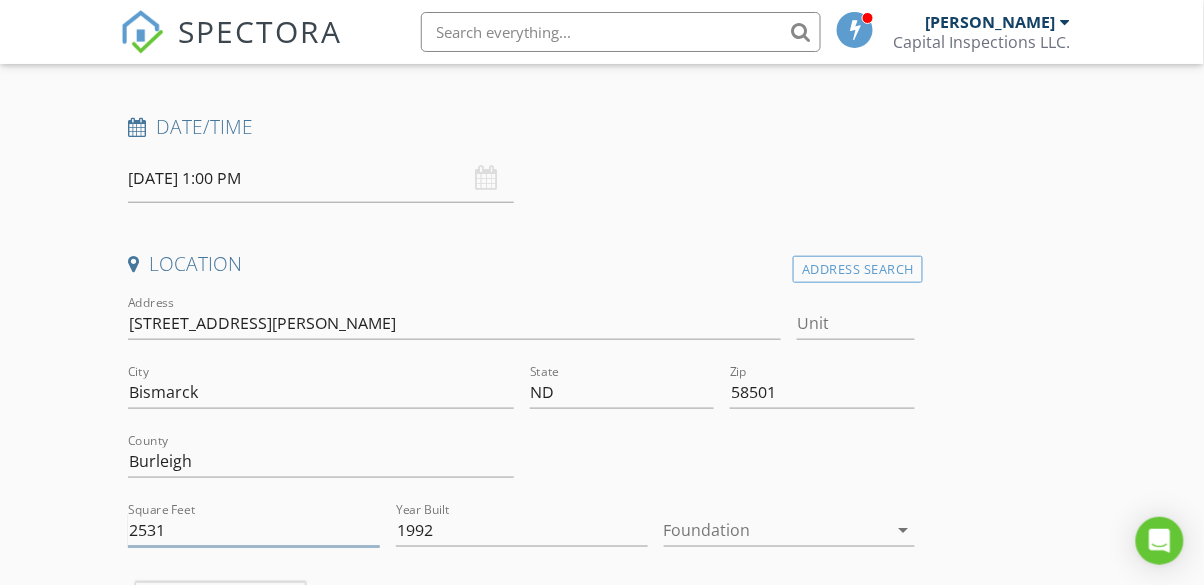 click on "2531" at bounding box center (254, 530) 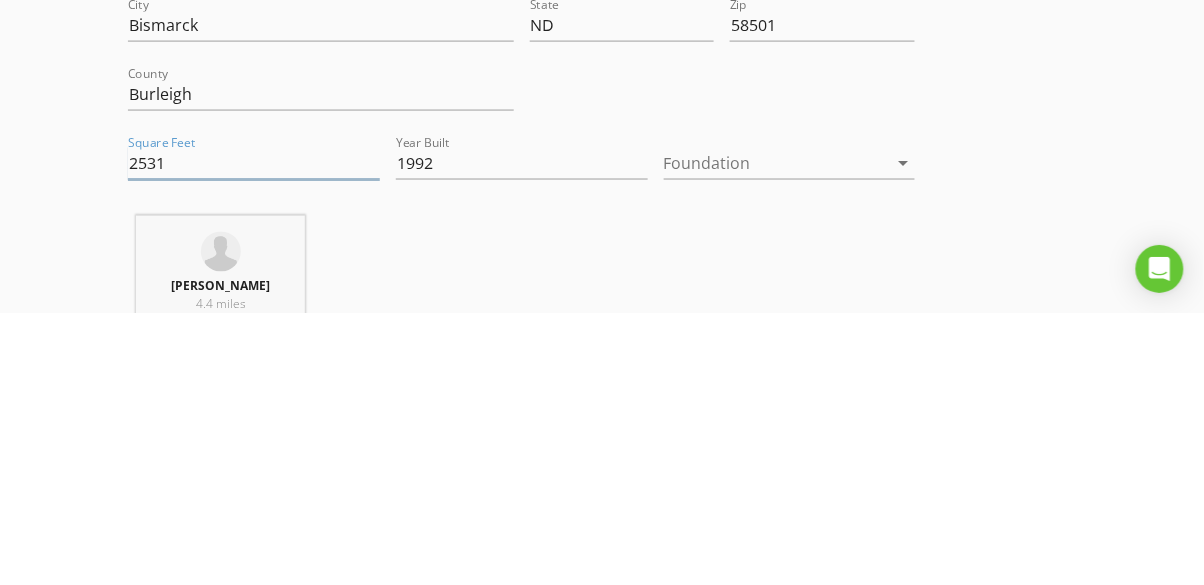 scroll, scrollTop: 397, scrollLeft: 0, axis: vertical 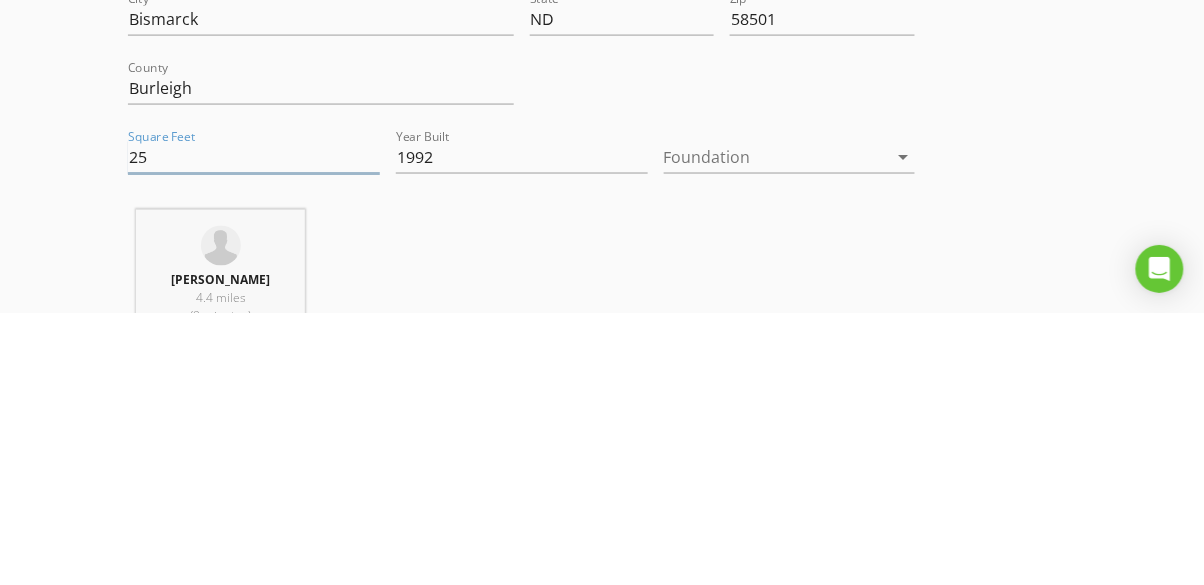 type on "2" 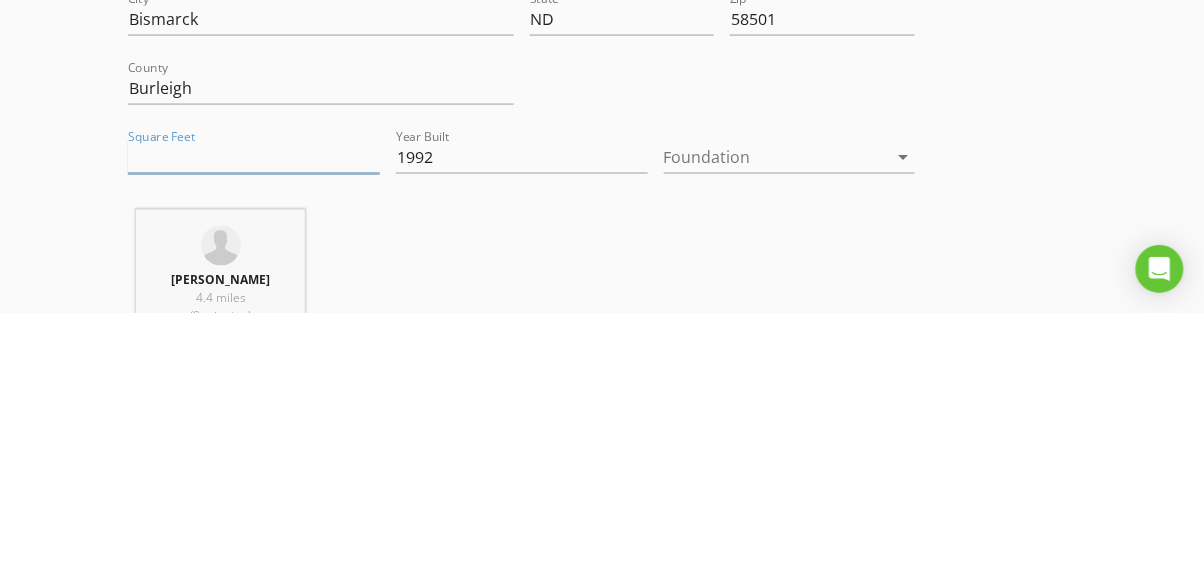 type 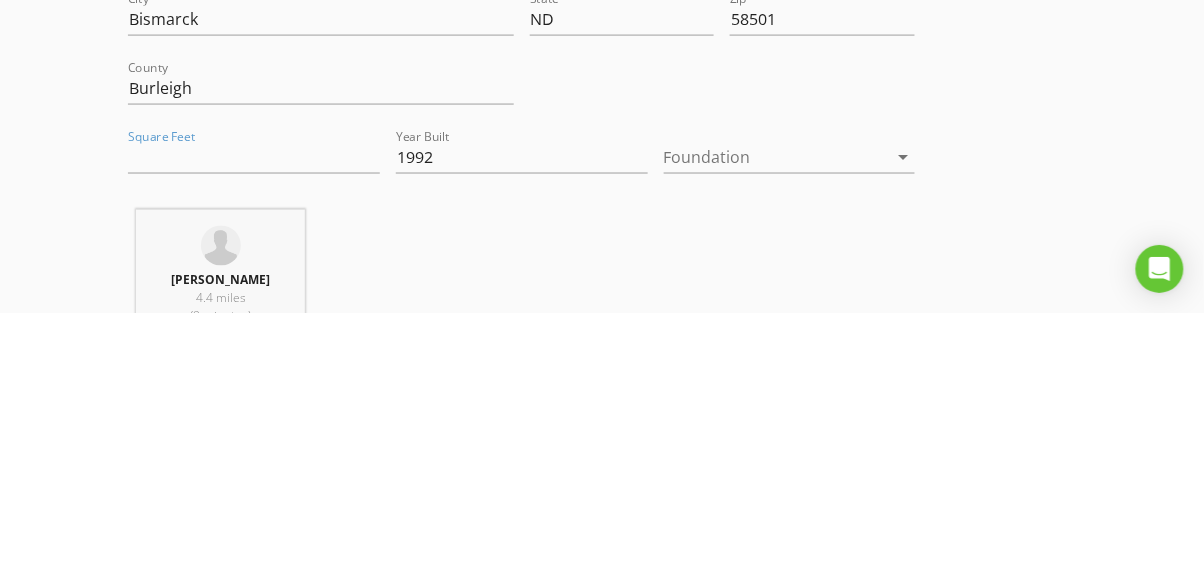click on "Foundation arrow_drop_down" at bounding box center [790, 433] 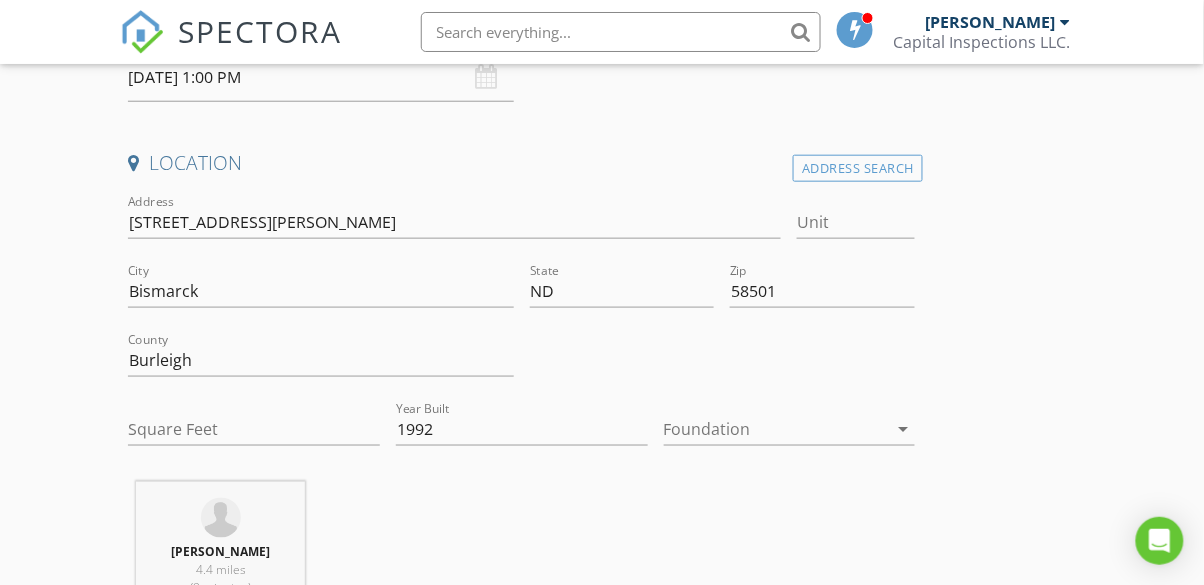 click at bounding box center [776, 429] 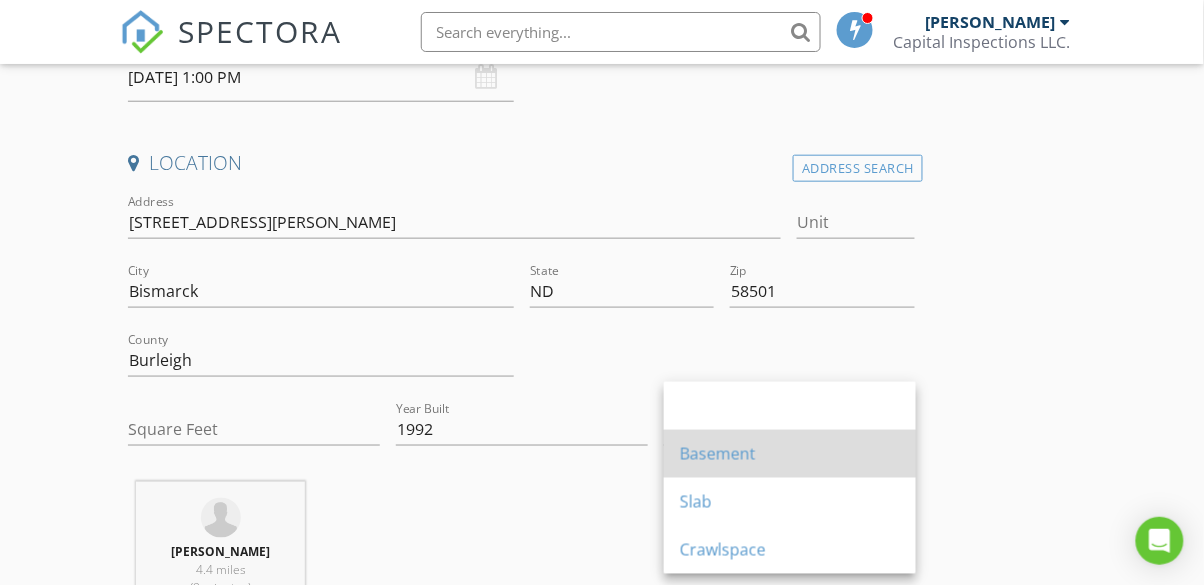 click on "Basement" at bounding box center [790, 454] 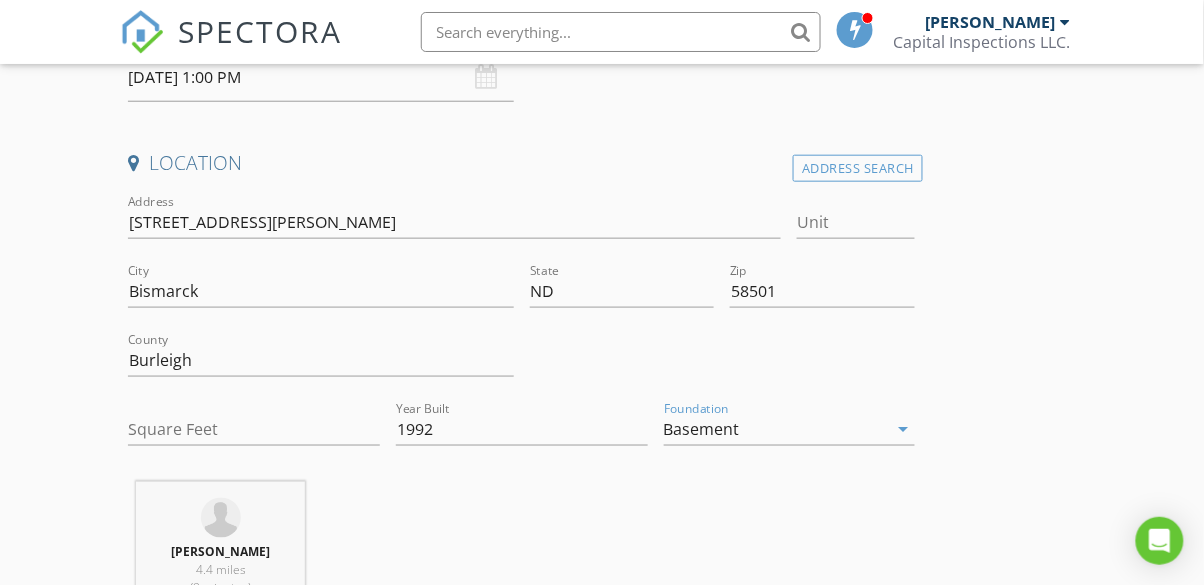 click on "INSPECTOR(S)
check_box   Dalton Sanders   PRIMARY   check_box_outline_blank   Josh Eldridge     Dalton Sanders arrow_drop_down   check_box_outline_blank Dalton Sanders specifically requested
Date/Time
07/14/2025 1:00 PM
Location
Address Search       Address 2409 Harding Ave   Unit   City Bismarck   State ND   Zip 58501   County Burleigh     Square Feet   Year Built 1992   Foundation Basement arrow_drop_down     Dalton Sanders     4.4 miles     (9 minutes)
client
check_box Enable Client CC email for this inspection   Client Search     check_box_outline_blank Client is a Company/Organization     First Name   Last Name   Email   CC Email   Phone           Notes   Private Notes
ADD ADDITIONAL client
SERVICES
check_box_outline_blank   Condo Inspection   check_box_outline_blank" at bounding box center (601, 1495) 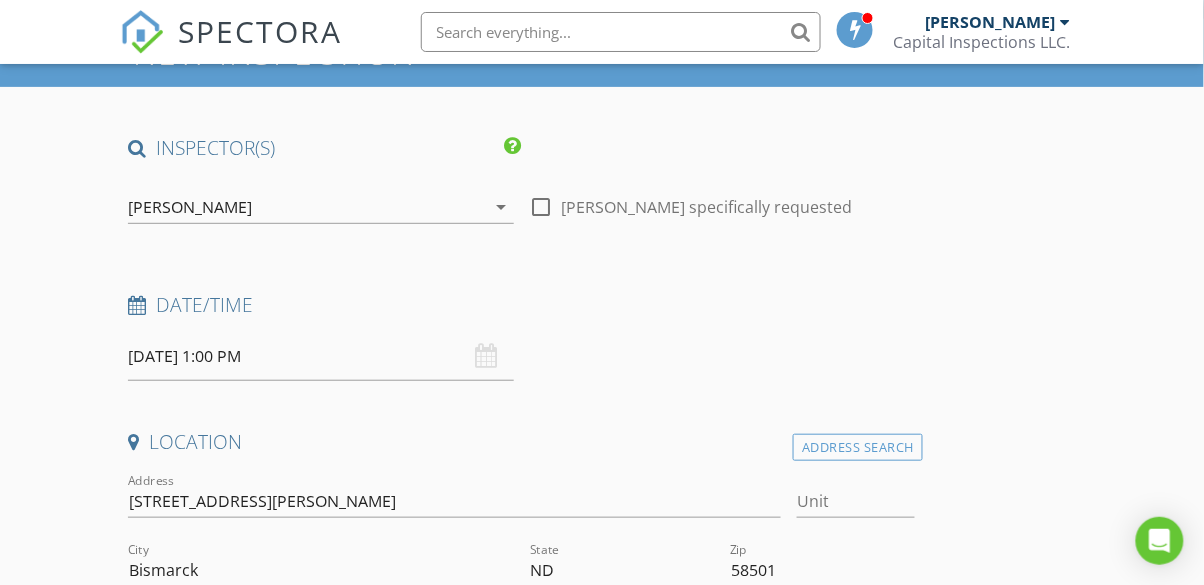 scroll, scrollTop: 116, scrollLeft: 0, axis: vertical 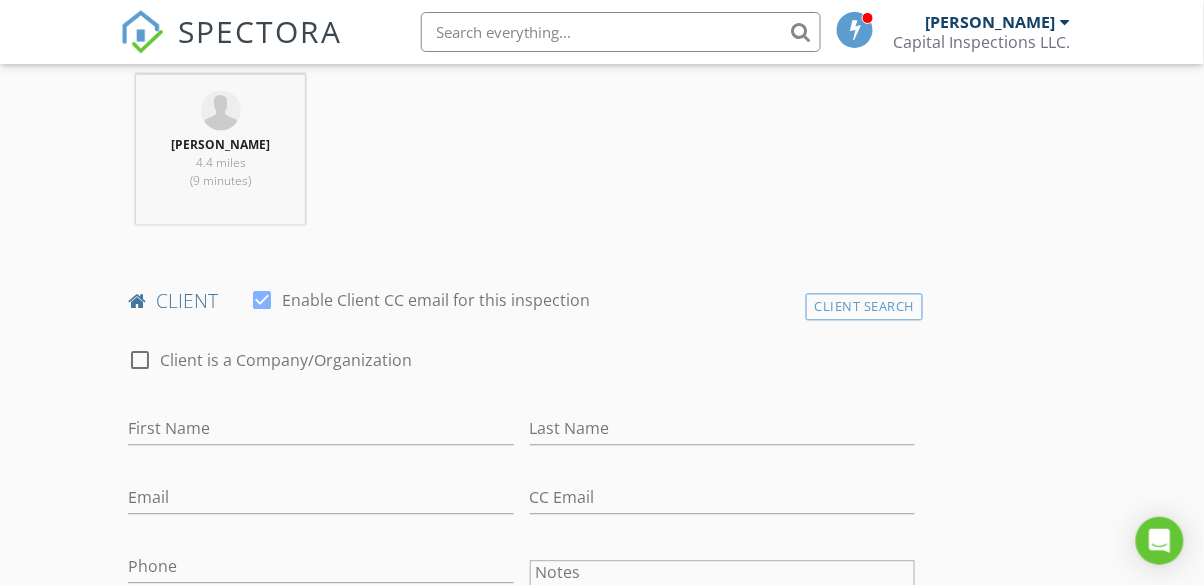 click at bounding box center [262, 301] 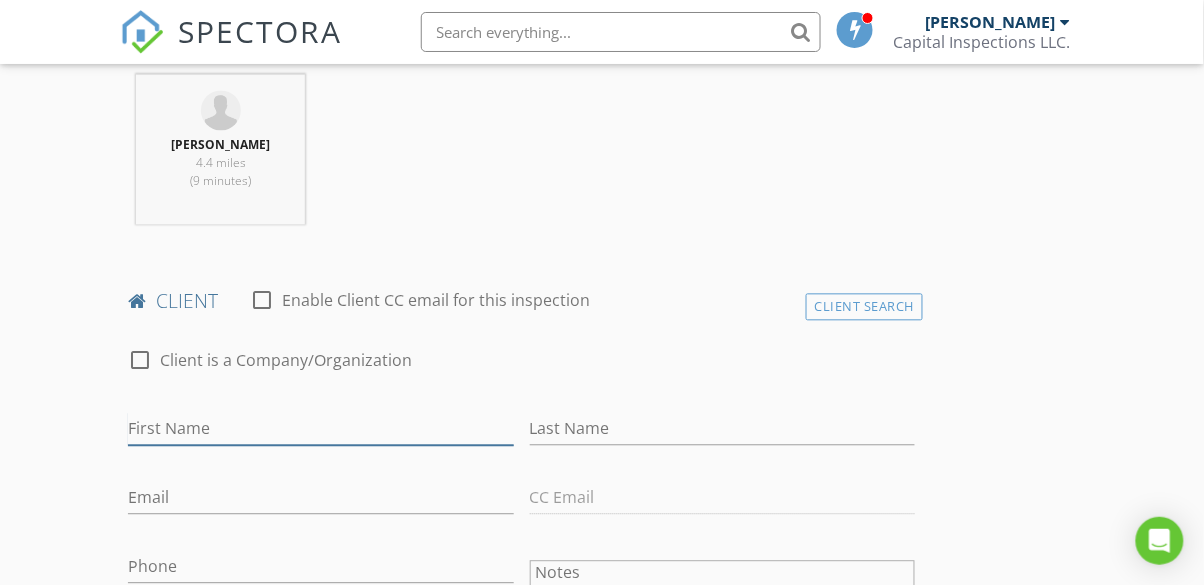 click on "First Name" at bounding box center [320, 429] 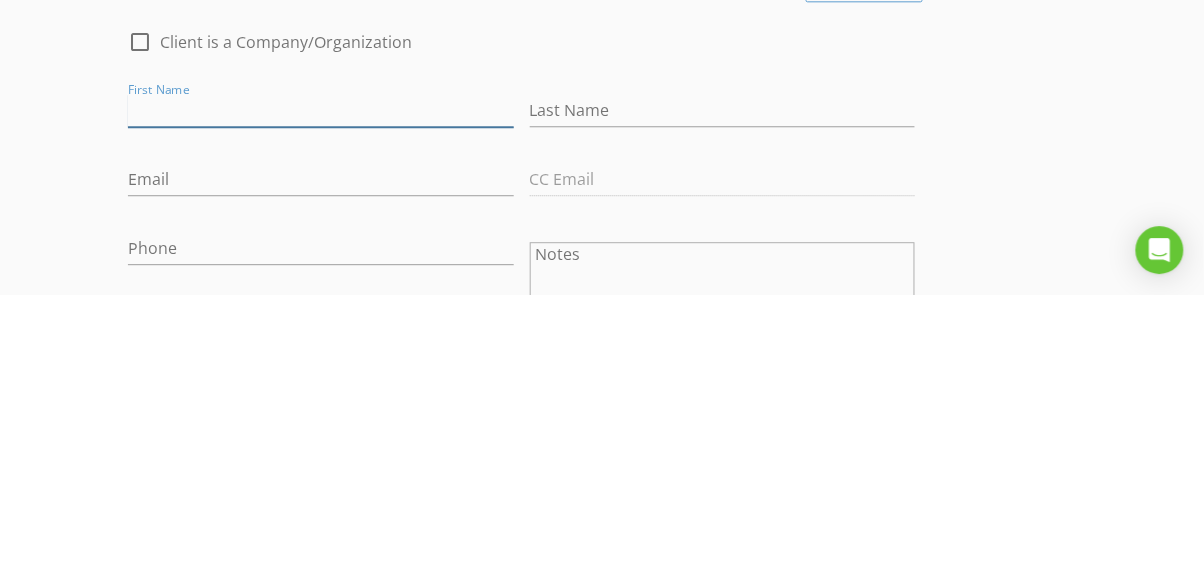 scroll, scrollTop: 832, scrollLeft: 0, axis: vertical 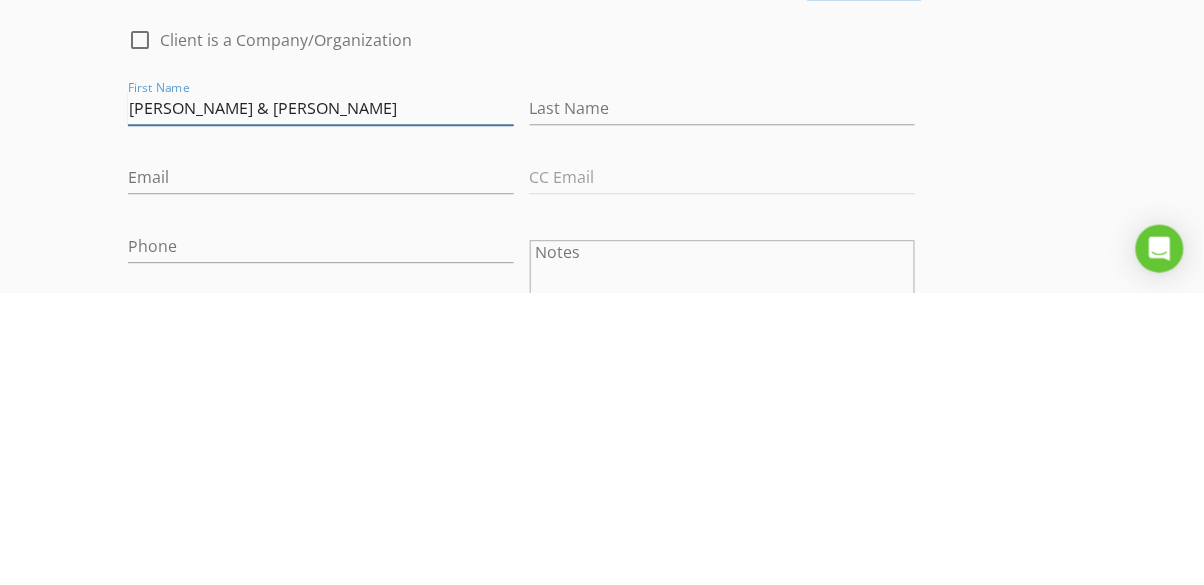 type on "Tom & Jackie" 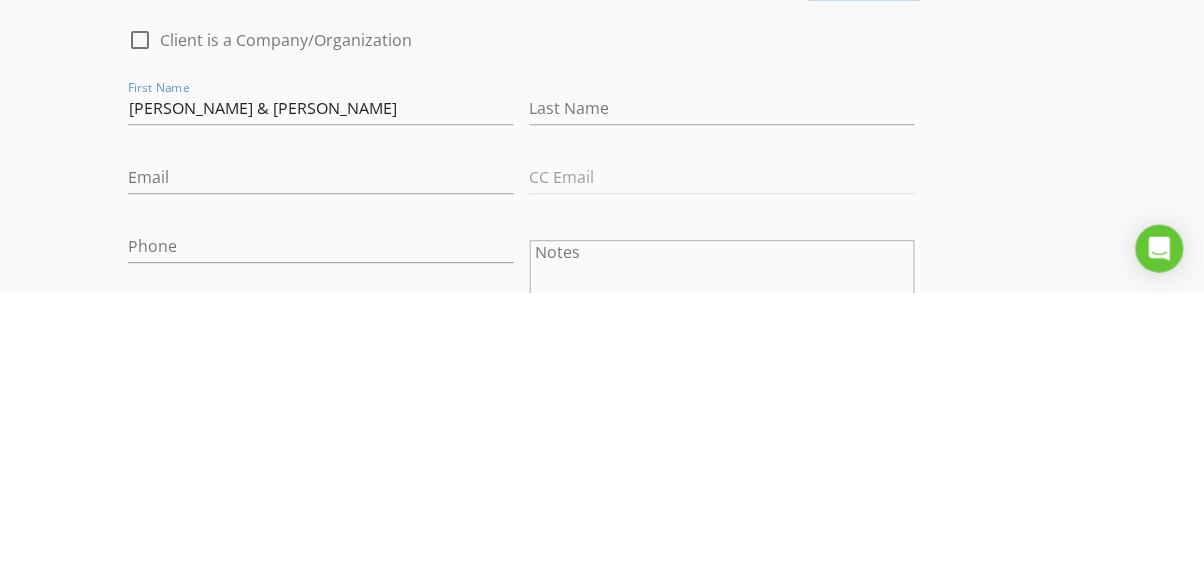 click on "INSPECTOR(S)
check_box   Dalton Sanders   PRIMARY   check_box_outline_blank   Josh Eldridge     Dalton Sanders arrow_drop_down   check_box_outline_blank Dalton Sanders specifically requested
Date/Time
07/14/2025 1:00 PM
Location
Address Search       Address 2409 Harding Ave   Unit   City Bismarck   State ND   Zip 58501   County Burleigh     Square Feet   Year Built 1992   Foundation Basement arrow_drop_down     Dalton Sanders     4.4 miles     (9 minutes)
client
check_box_outline_blank Enable Client CC email for this inspection   Client Search     check_box_outline_blank Client is a Company/Organization     First Name Tom & Jackie   Last Name   Email   CC Email   Phone           Notes   Private Notes
ADD ADDITIONAL client
SERVICES
check_box_outline_blank   Condo Inspection" at bounding box center (601, 1060) 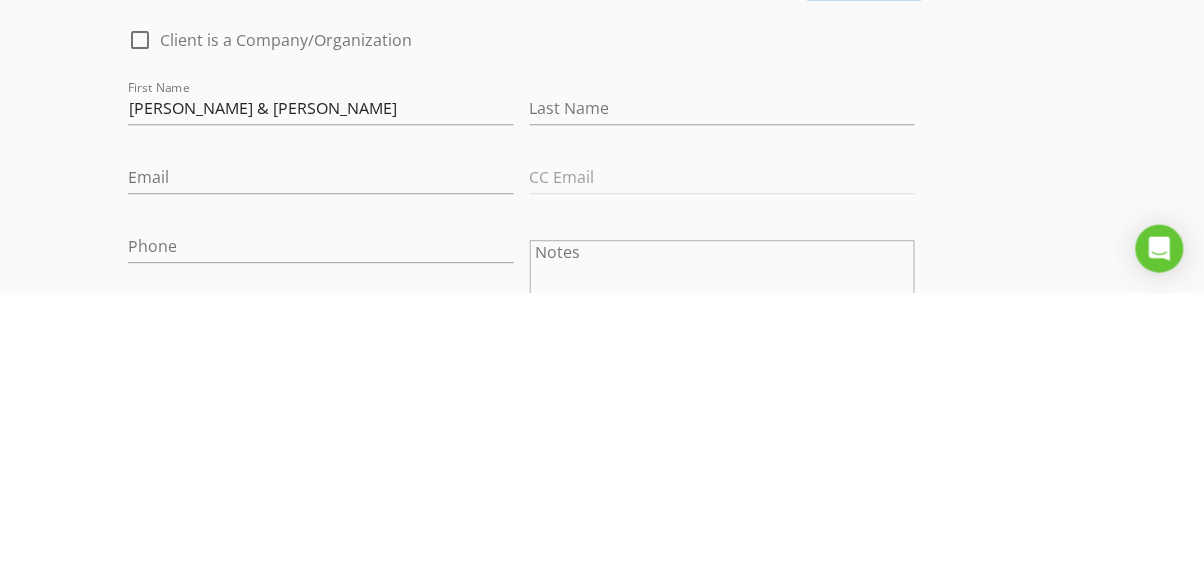scroll, scrollTop: 832, scrollLeft: 0, axis: vertical 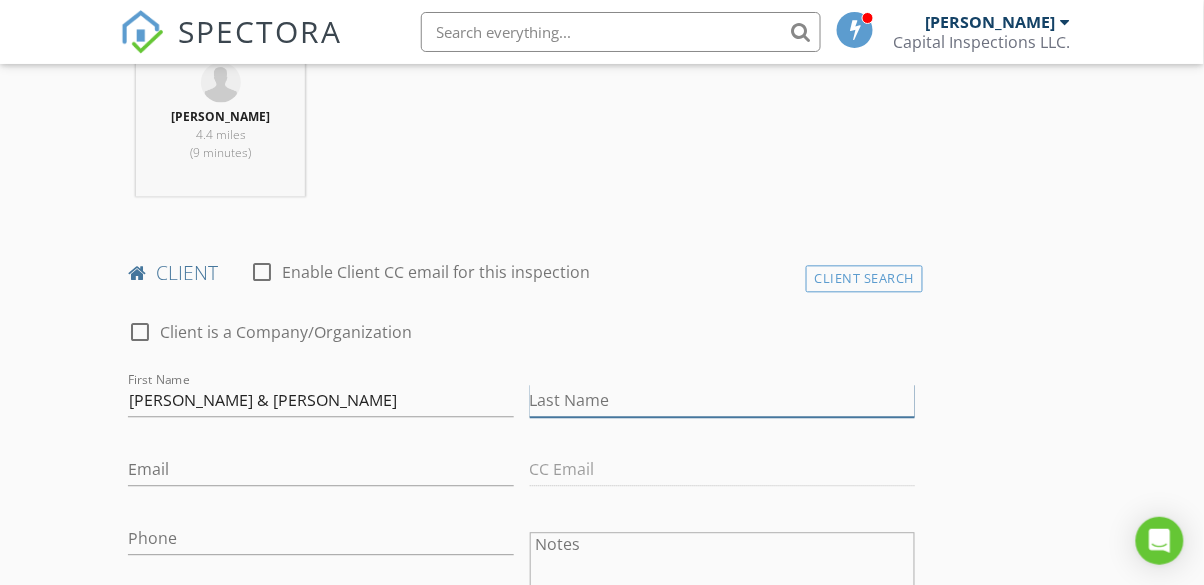 click on "Last Name" at bounding box center [722, 401] 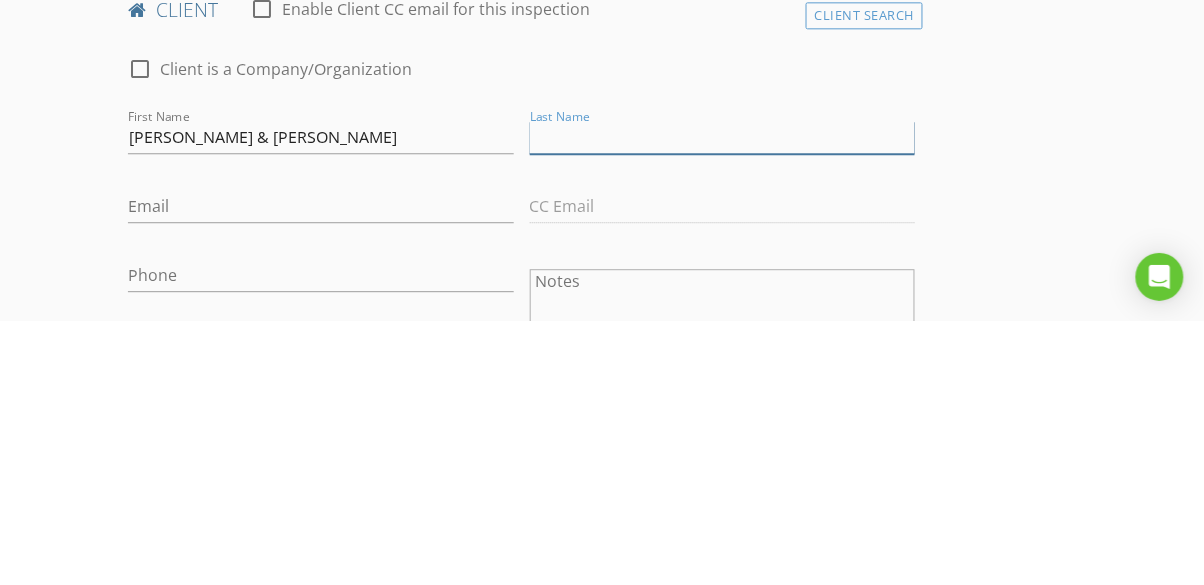 scroll, scrollTop: 832, scrollLeft: 0, axis: vertical 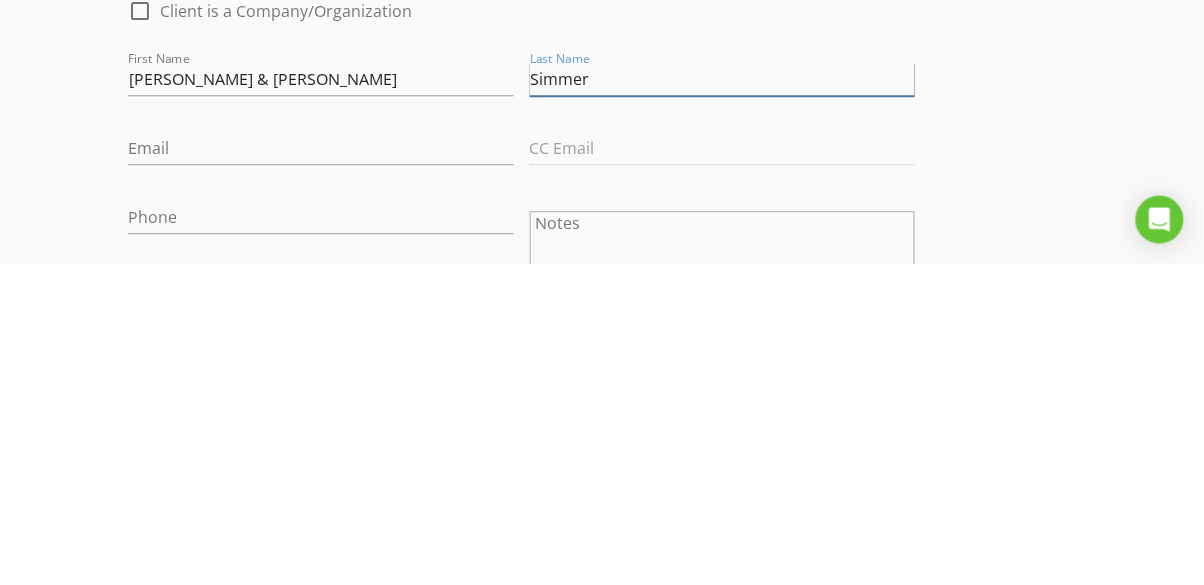 type on "Simmer" 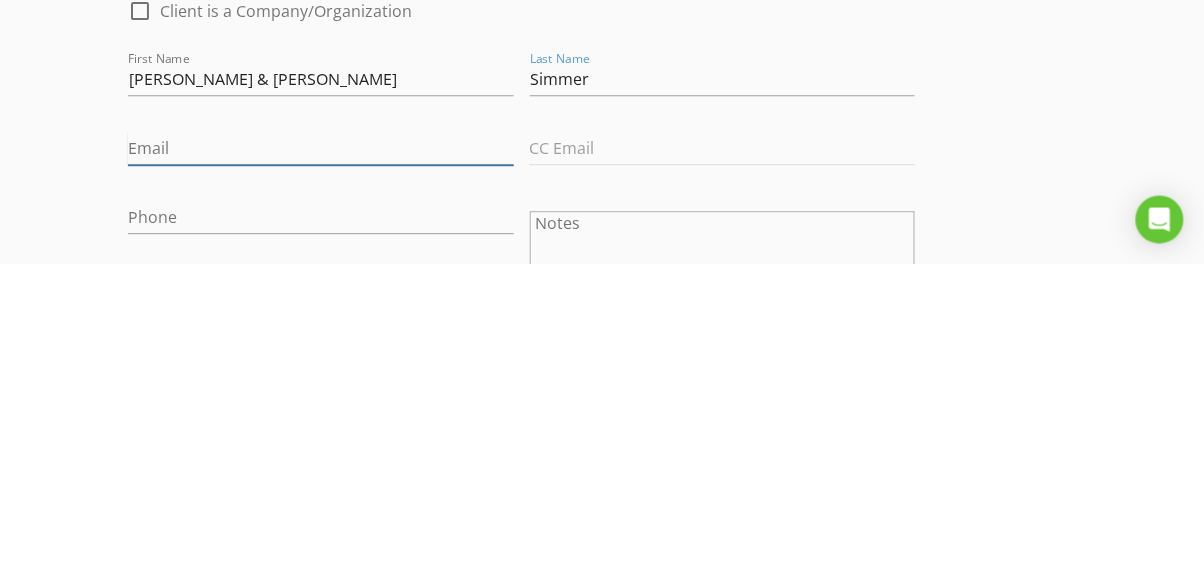 click on "Email" at bounding box center (320, 470) 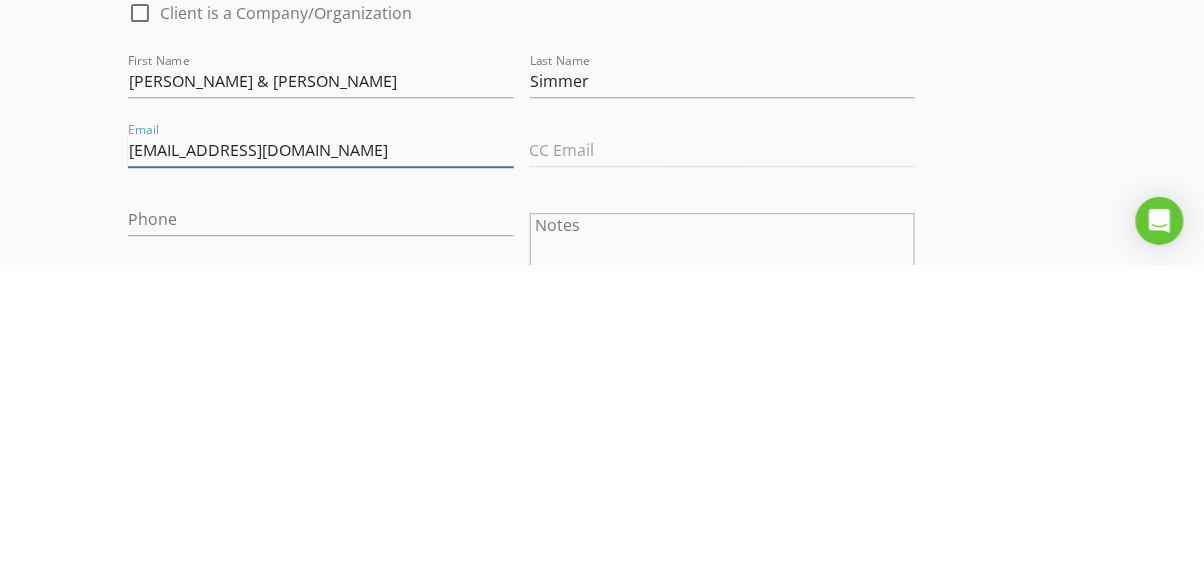 type on "Tsimmer@bis.midco.net" 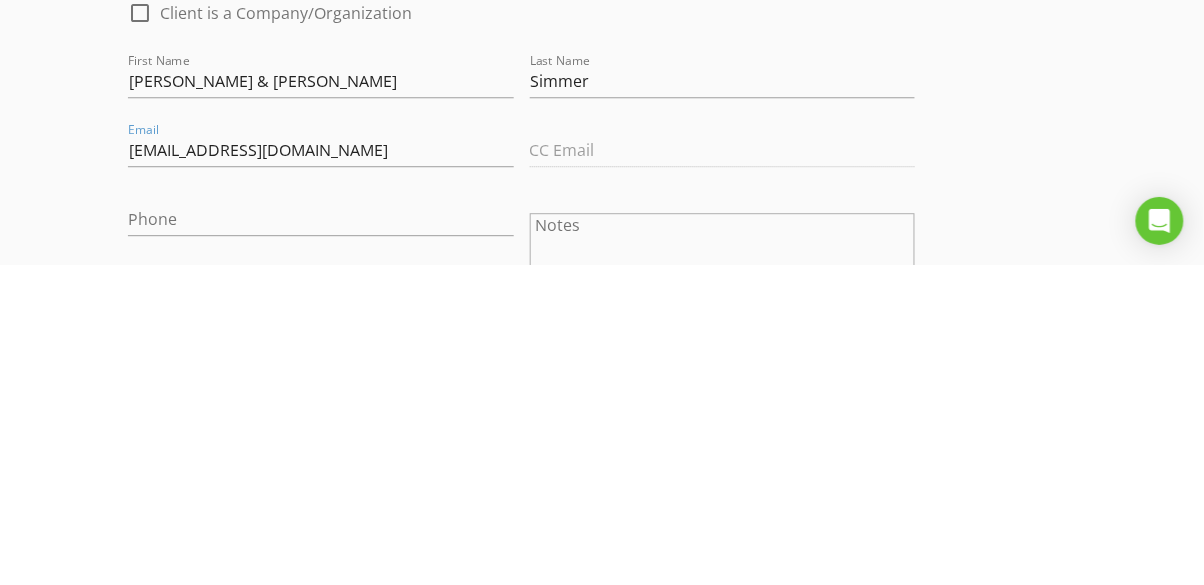 click on "New Inspection
Click here to use the New Order Form
INSPECTOR(S)
check_box   Dalton Sanders   PRIMARY   check_box_outline_blank   Josh Eldridge     Dalton Sanders arrow_drop_down   check_box_outline_blank Dalton Sanders specifically requested
Date/Time
07/14/2025 1:00 PM
Location
Address Search       Address 2409 Harding Ave   Unit   City Bismarck   State ND   Zip 58501   County Burleigh     Square Feet   Year Built 1992   Foundation Basement arrow_drop_down     Dalton Sanders     4.4 miles     (9 minutes)
client
check_box_outline_blank Enable Client CC email for this inspection   Client Search     check_box_outline_blank Client is a Company/Organization     First Name Tom & Jackie   Last Name Simmer   Email Tsimmer@bis.midco.net   CC Email   Phone           Notes   Private Notes
ADD ADDITIONAL client" at bounding box center [602, 1026] 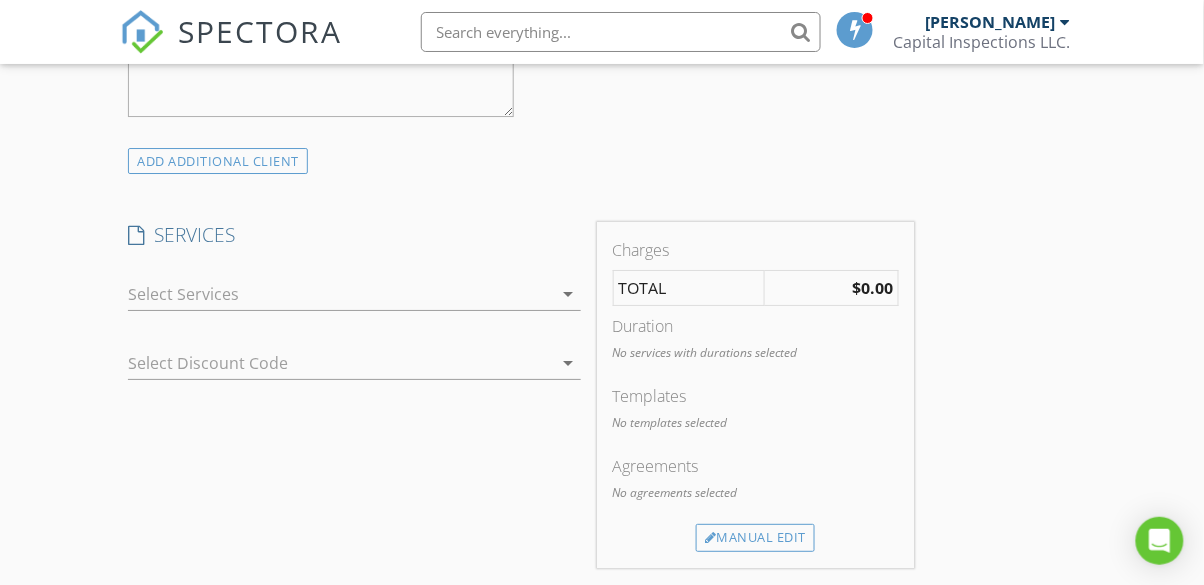 scroll, scrollTop: 1521, scrollLeft: 0, axis: vertical 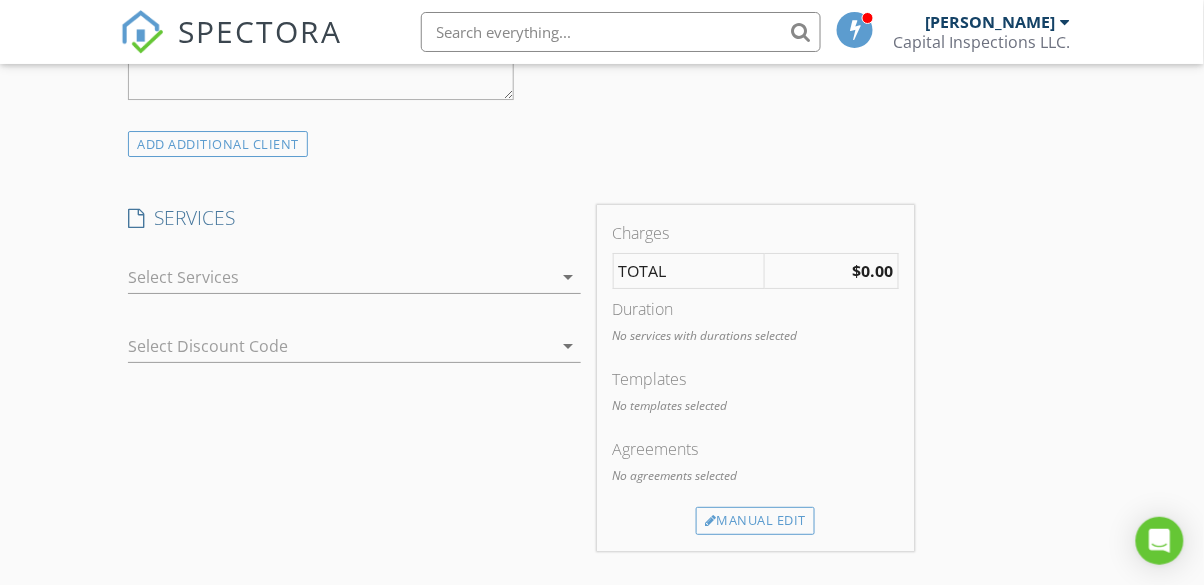 click at bounding box center (340, 277) 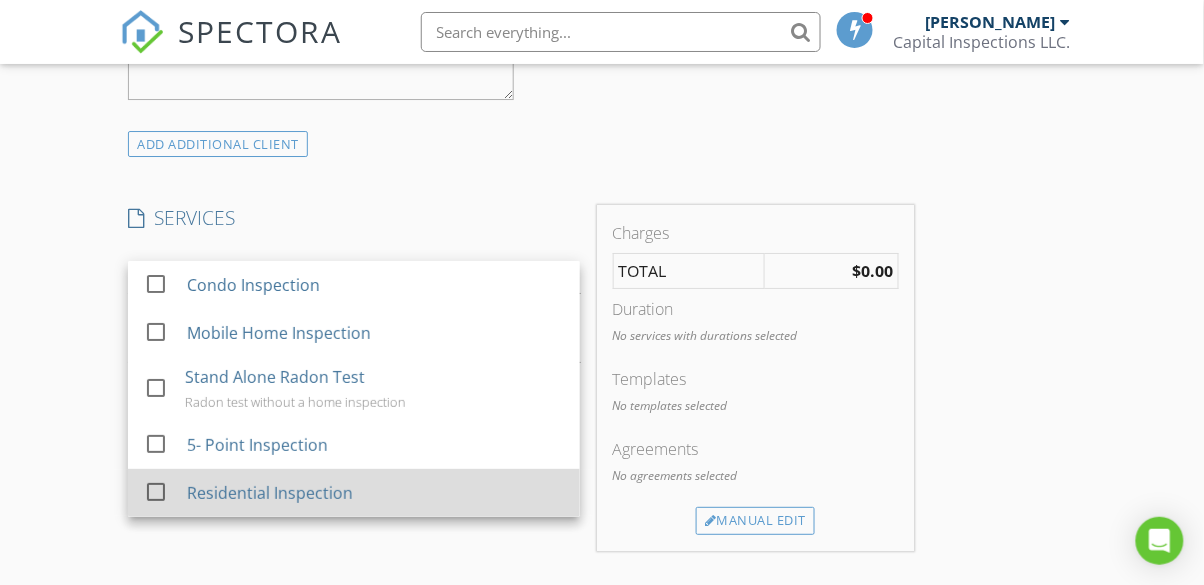 click at bounding box center [156, 492] 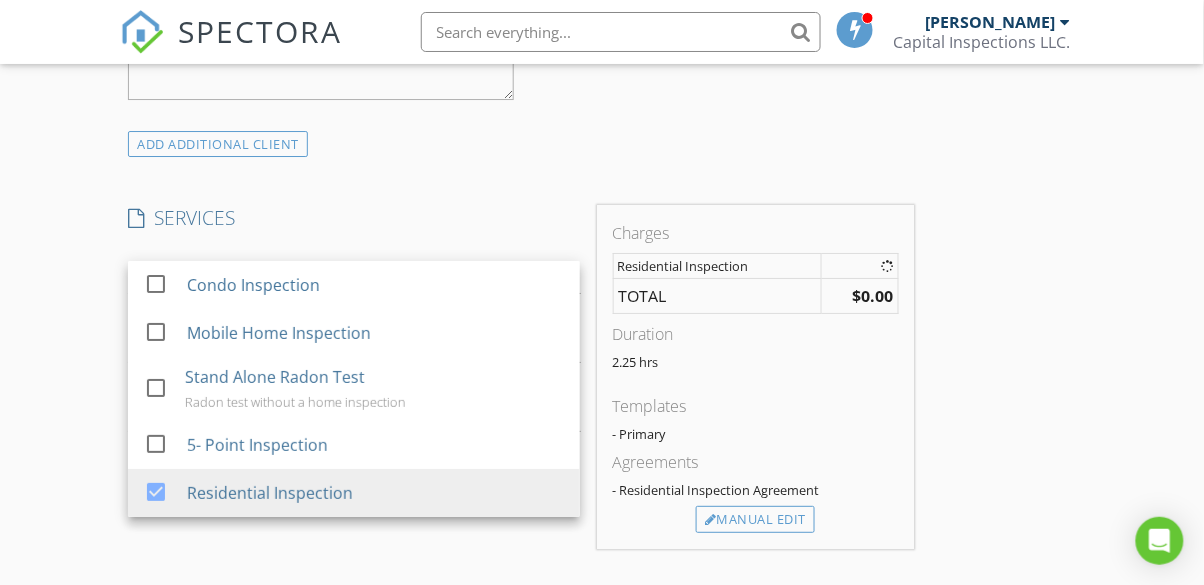 click on "New Inspection
Click here to use the New Order Form
INSPECTOR(S)
check_box   Dalton Sanders   PRIMARY   check_box_outline_blank   Josh Eldridge     Dalton Sanders arrow_drop_down   check_box_outline_blank Dalton Sanders specifically requested
Date/Time
07/14/2025 1:00 PM
Location
Address Search       Address 2409 Harding Ave   Unit   City Bismarck   State ND   Zip 58501   County Burleigh     Square Feet   Year Built 1992   Foundation Basement arrow_drop_down     Dalton Sanders     4.4 miles     (9 minutes)
client
check_box_outline_blank Enable Client CC email for this inspection   Client Search     check_box_outline_blank Client is a Company/Organization     First Name Tom & Jackie   Last Name Simmer   Email Tsimmer@bis.midco.net   CC Email   Phone           Notes   Private Notes
ADD ADDITIONAL client" at bounding box center (602, 336) 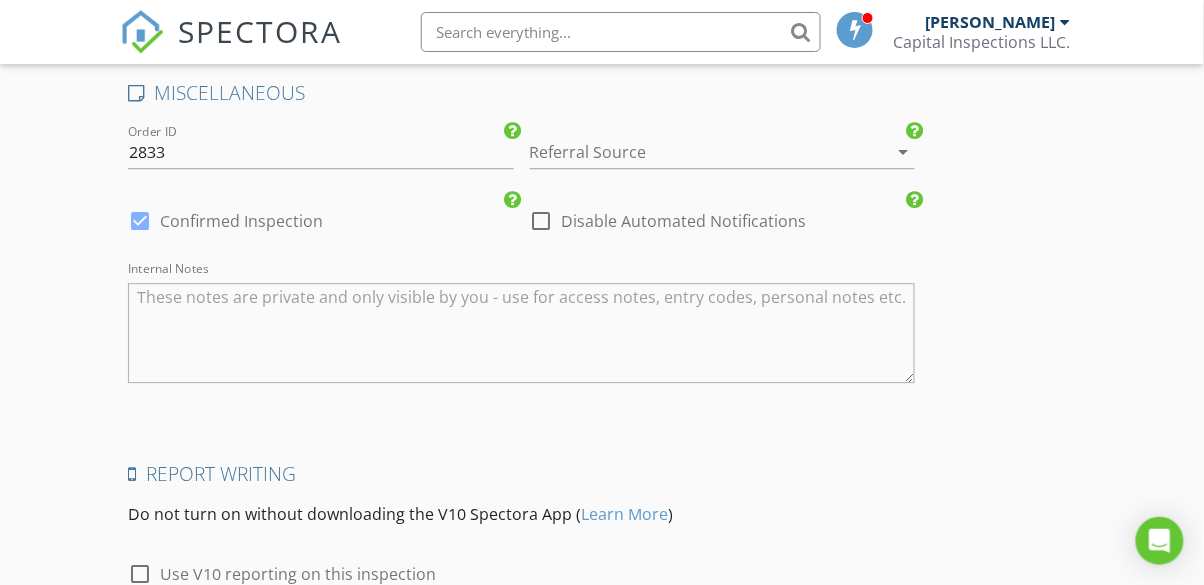 scroll, scrollTop: 2911, scrollLeft: 0, axis: vertical 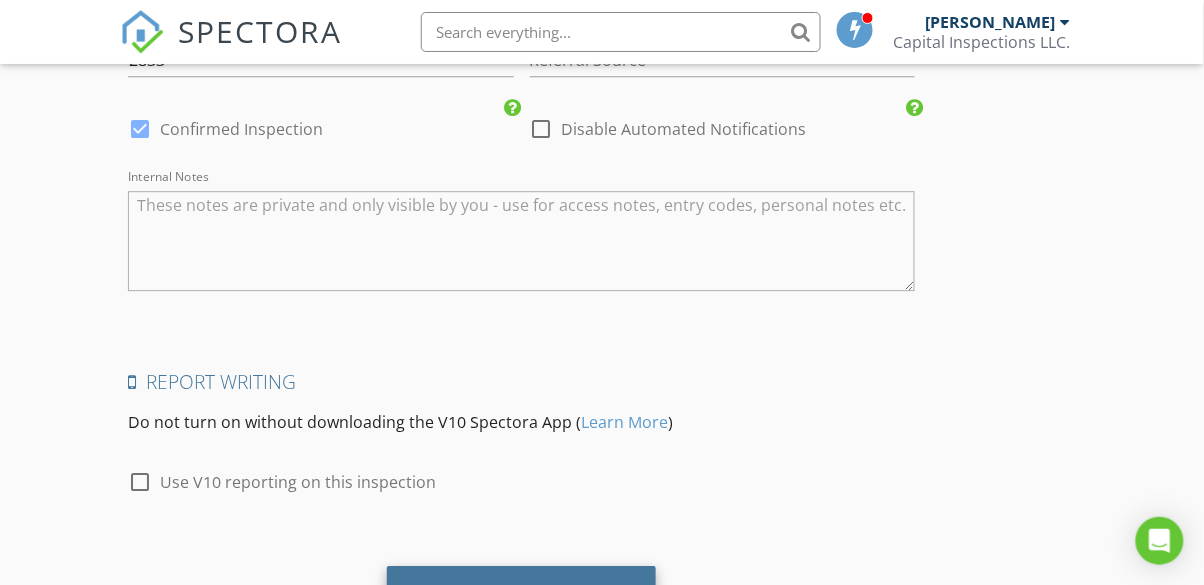 click on "Save Inspection" at bounding box center (521, 593) 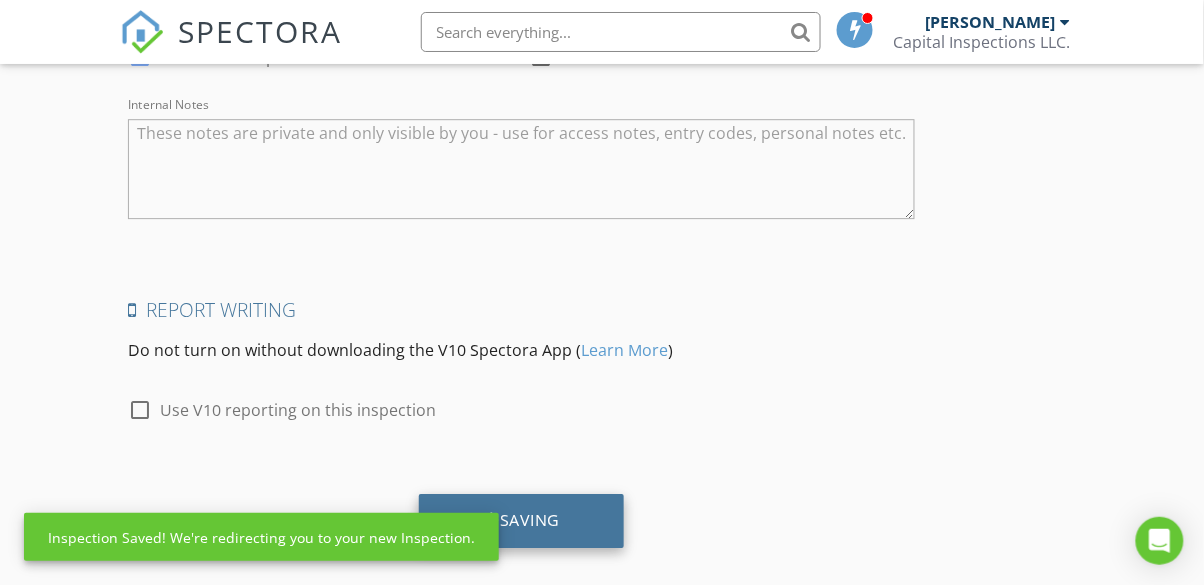 scroll, scrollTop: 2999, scrollLeft: 0, axis: vertical 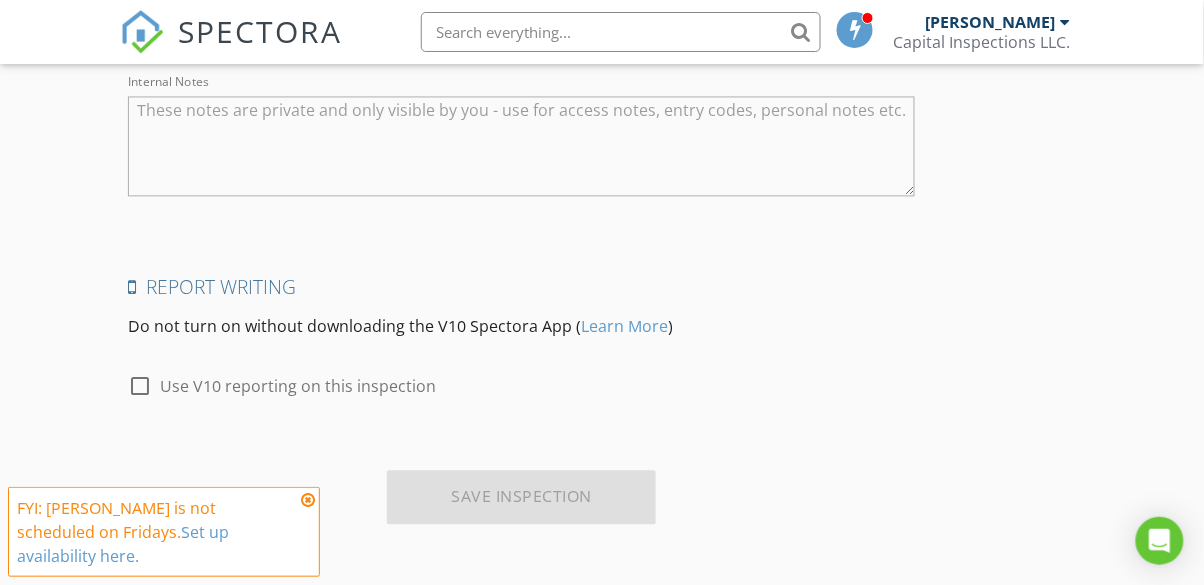 click at bounding box center [308, 500] 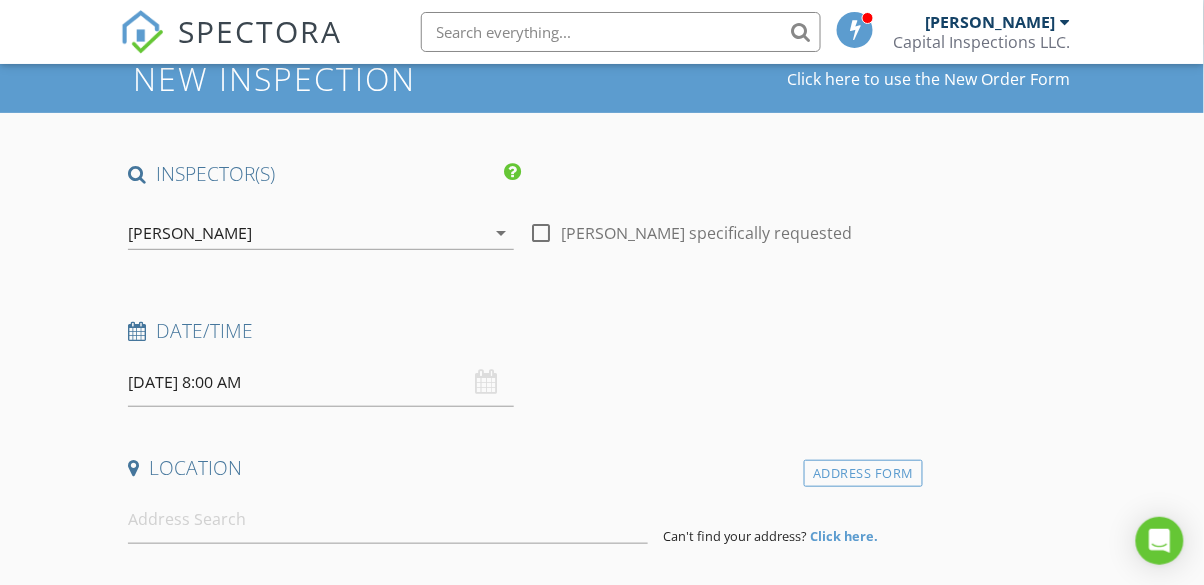 scroll, scrollTop: 94, scrollLeft: 0, axis: vertical 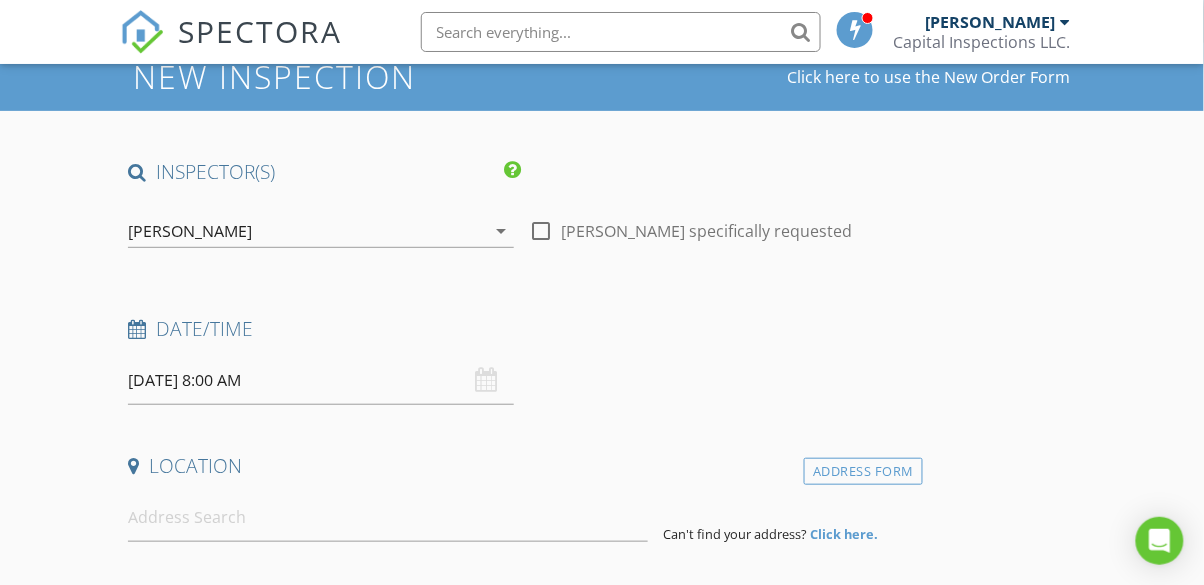 click on "[DATE] 8:00 AM" at bounding box center (320, 380) 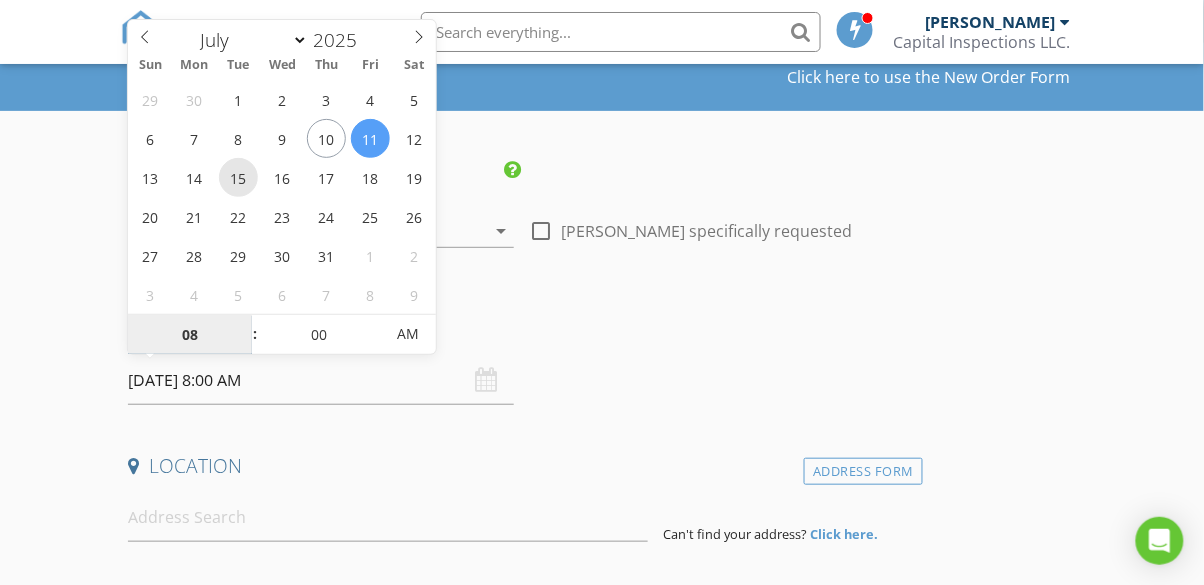 type on "[DATE] 8:00 AM" 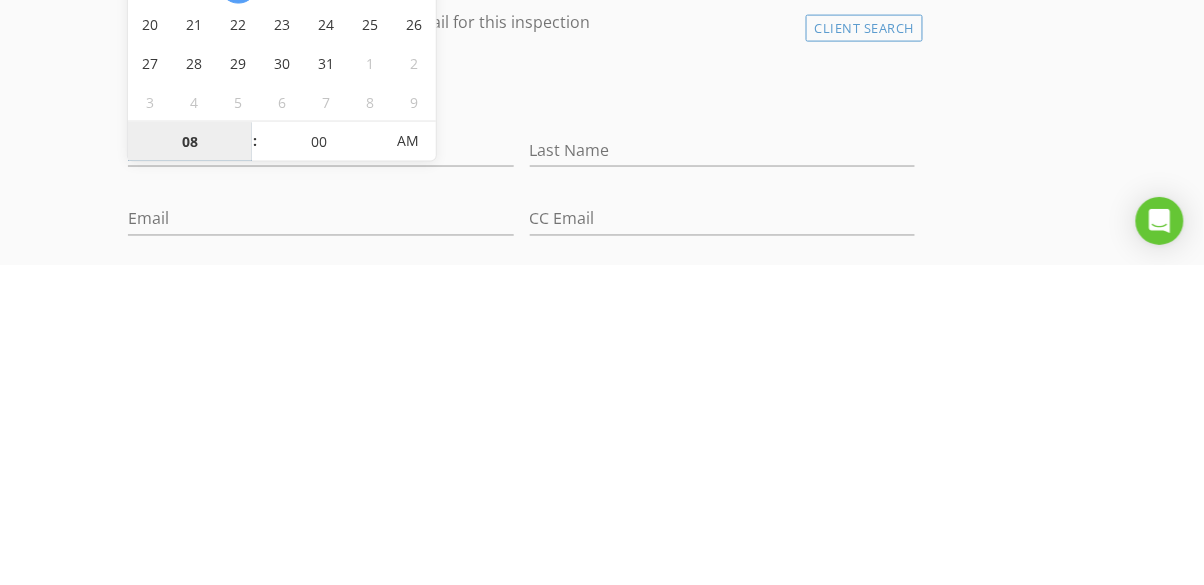 scroll, scrollTop: 363, scrollLeft: 0, axis: vertical 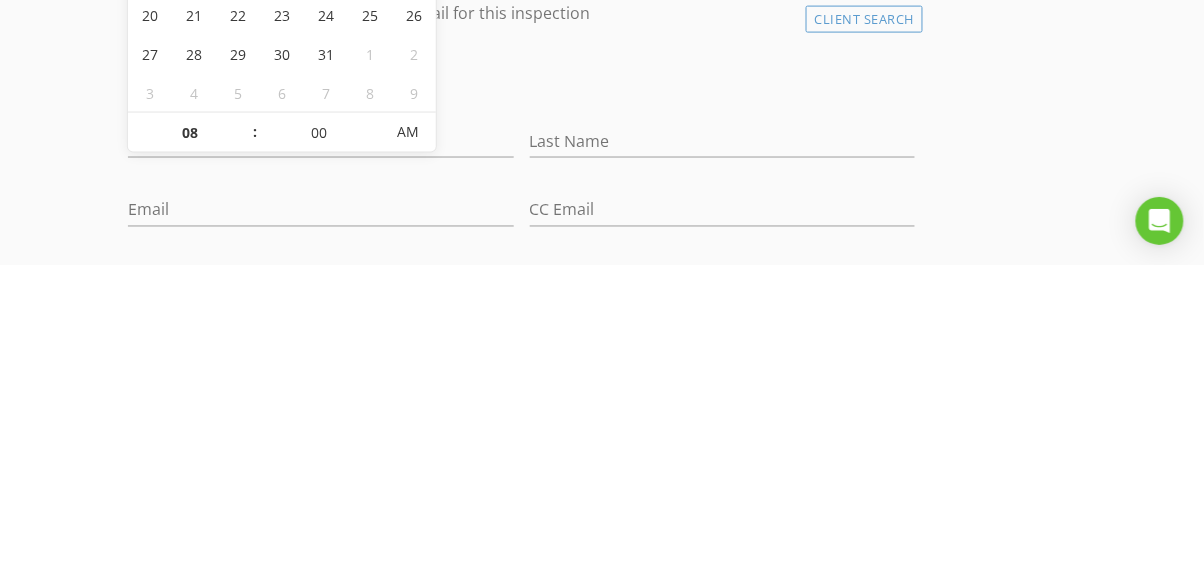 click on "INSPECTOR(S)
check_box   Dalton Sanders   PRIMARY   check_box_outline_blank   Josh Eldridge     Dalton Sanders arrow_drop_down   check_box_outline_blank Dalton Sanders specifically requested
Date/Time
07/15/2025 8:00 AM
Location
Address Form       Can't find your address?   Click here.
client
check_box Enable Client CC email for this inspection   Client Search     check_box_outline_blank Client is a Company/Organization     First Name   Last Name   Email   CC Email   Phone           Notes   Private Notes
ADD ADDITIONAL client
SERVICES
check_box_outline_blank   Condo Inspection   check_box_outline_blank   Mobile Home Inspection   check_box_outline_blank   Stand Alone Radon Test   Radon test without a home inspection check_box_outline_blank   5- Point Inspection" at bounding box center [601, 1324] 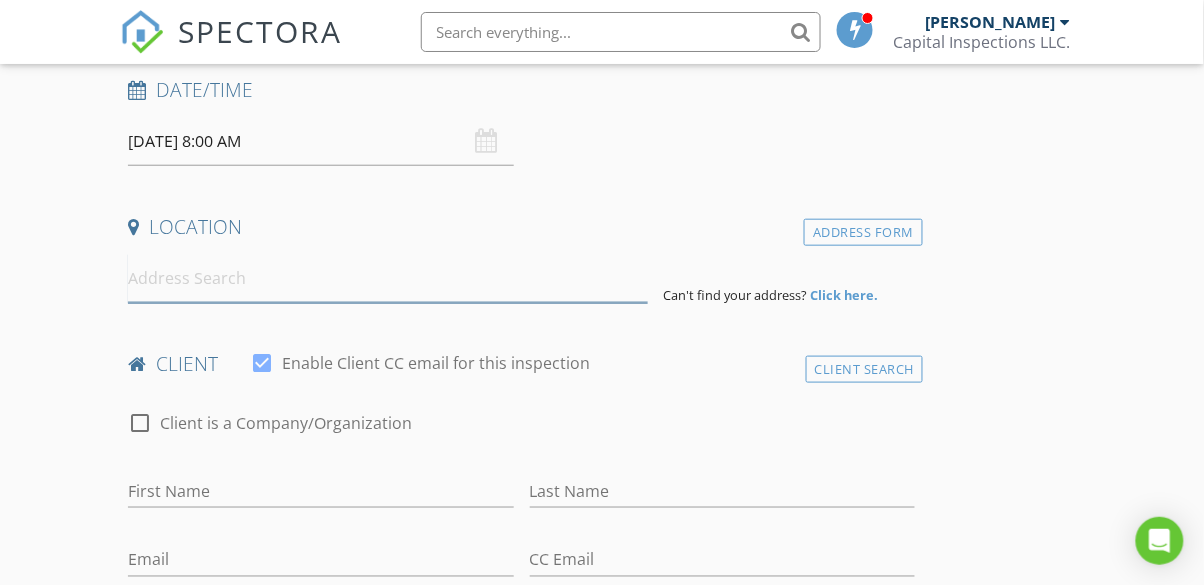 click at bounding box center [387, 278] 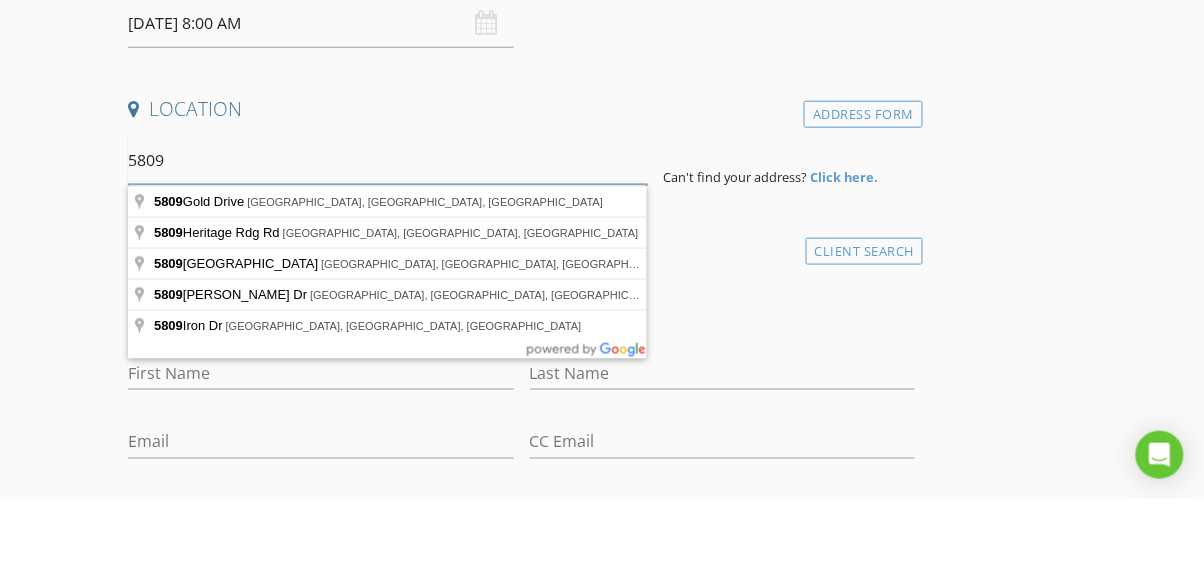 scroll, scrollTop: 365, scrollLeft: 0, axis: vertical 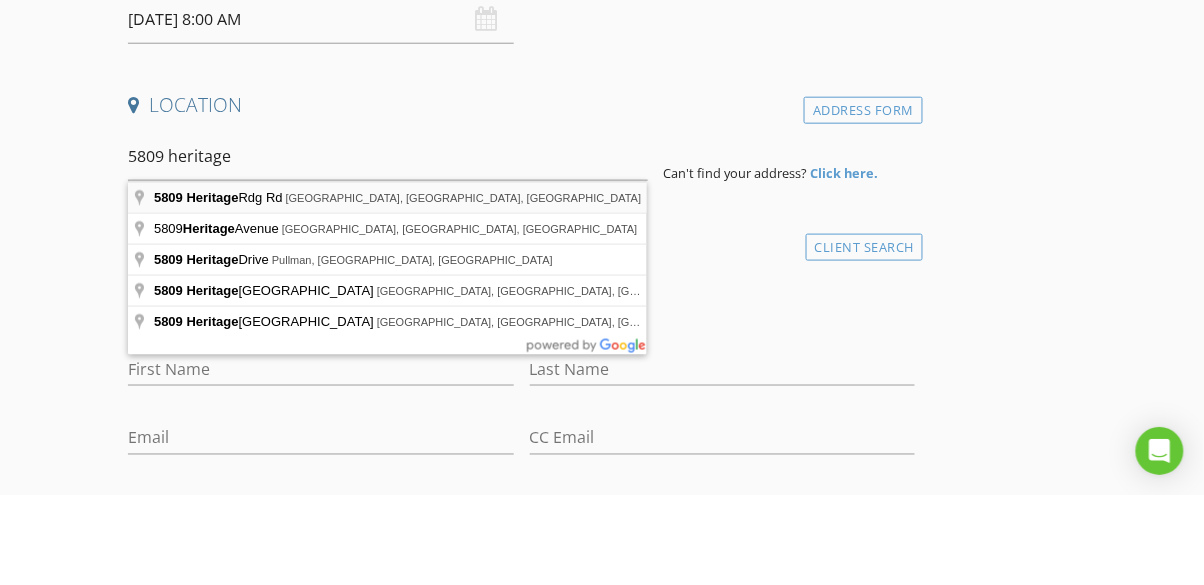 type on "5809 Heritage Rdg Rd, Bismarck, ND, USA" 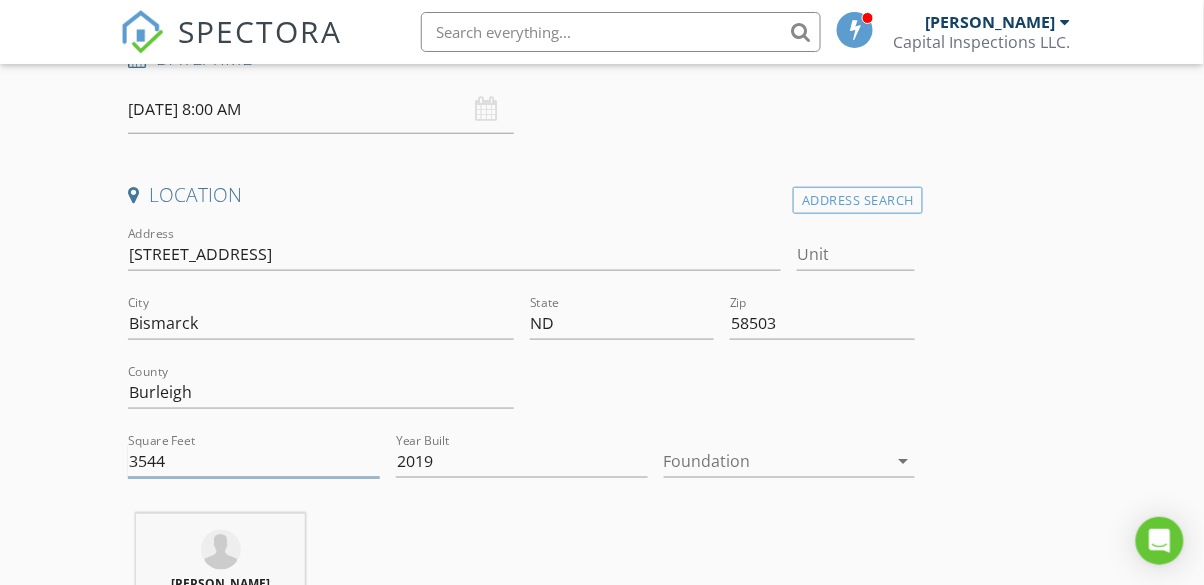 click on "3544" at bounding box center (254, 461) 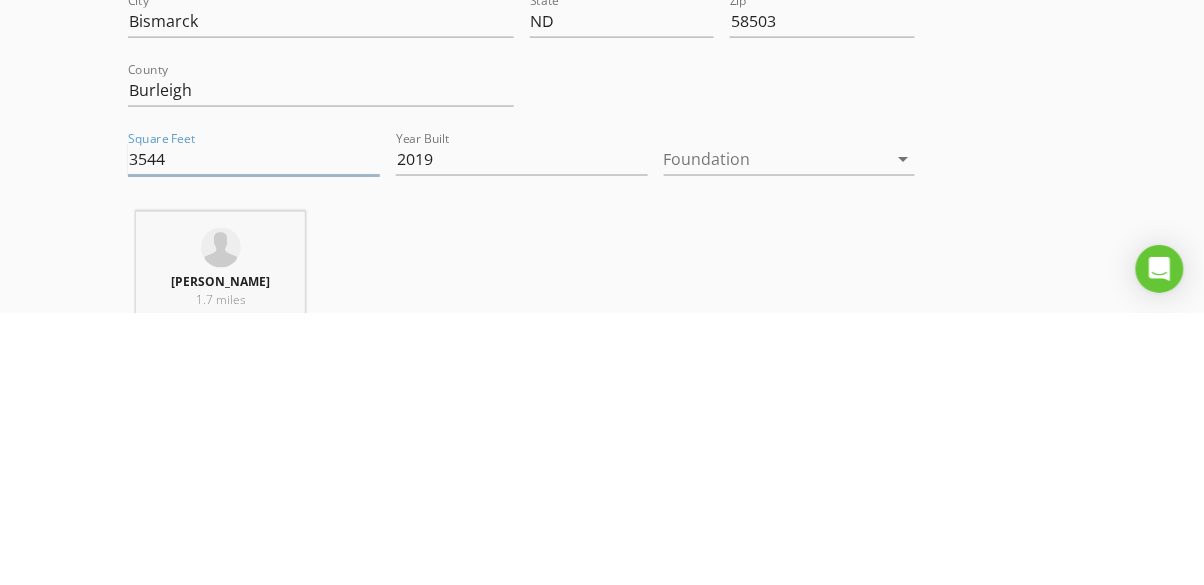 scroll, scrollTop: 397, scrollLeft: 0, axis: vertical 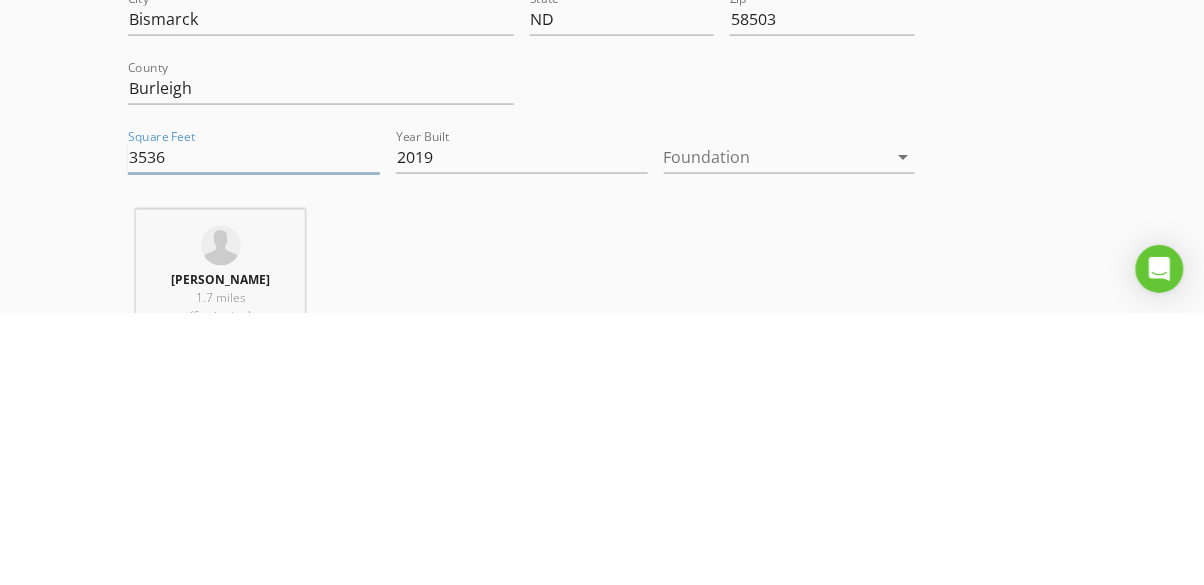 type on "3536" 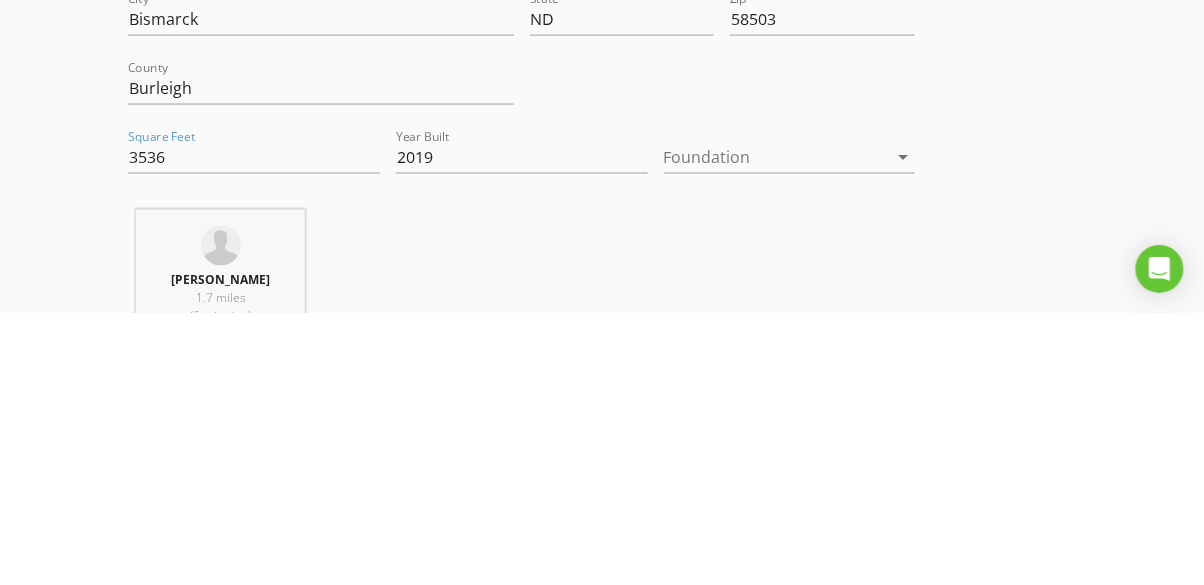 click at bounding box center (776, 429) 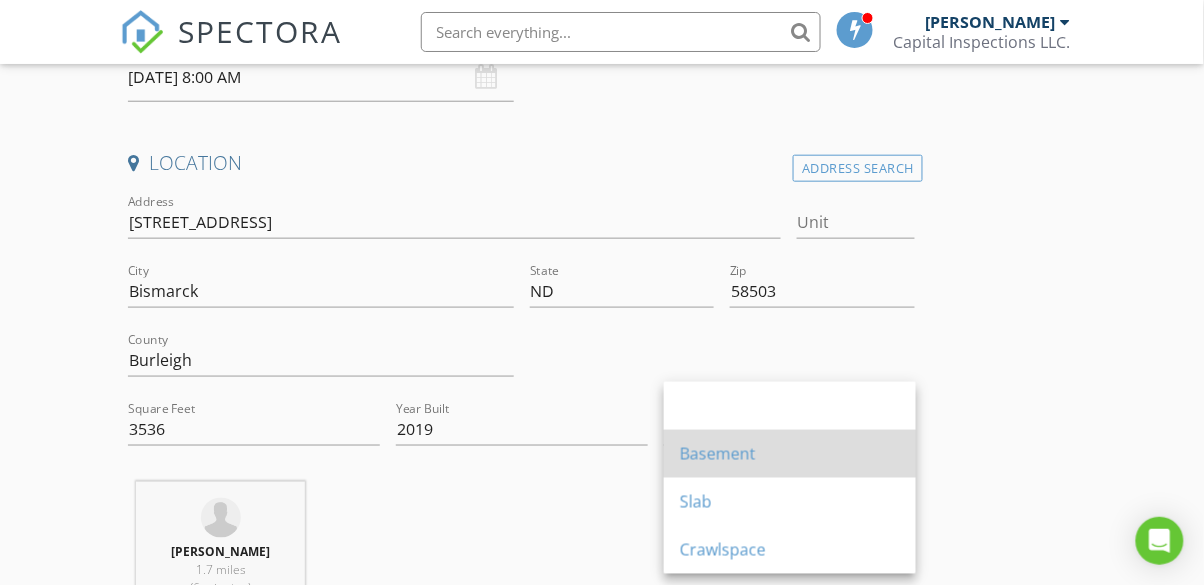 click on "Basement" at bounding box center (790, 454) 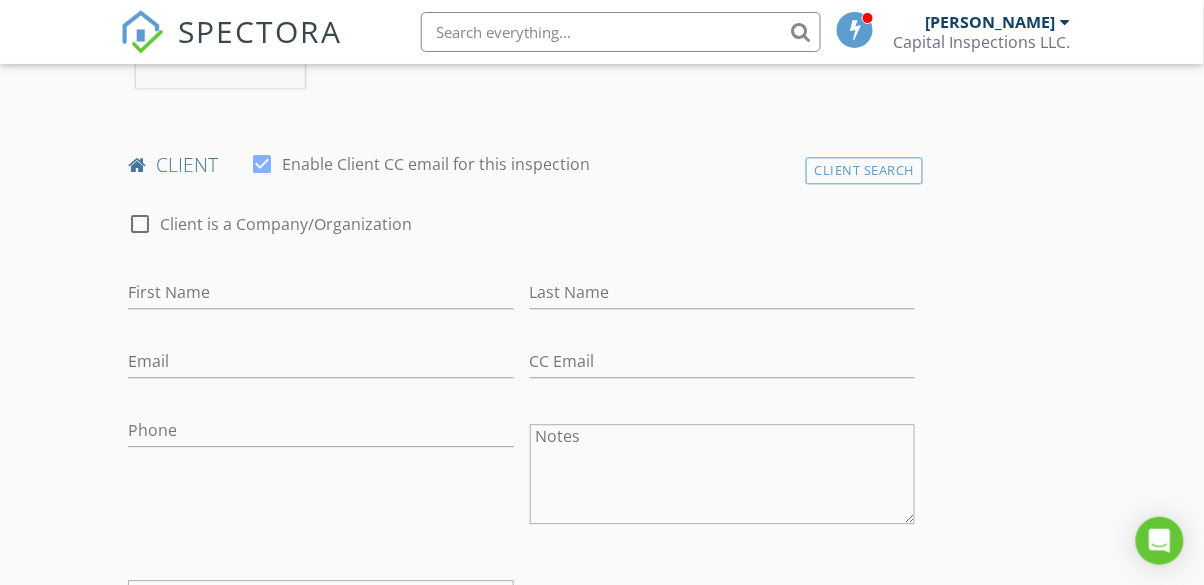 scroll, scrollTop: 937, scrollLeft: 0, axis: vertical 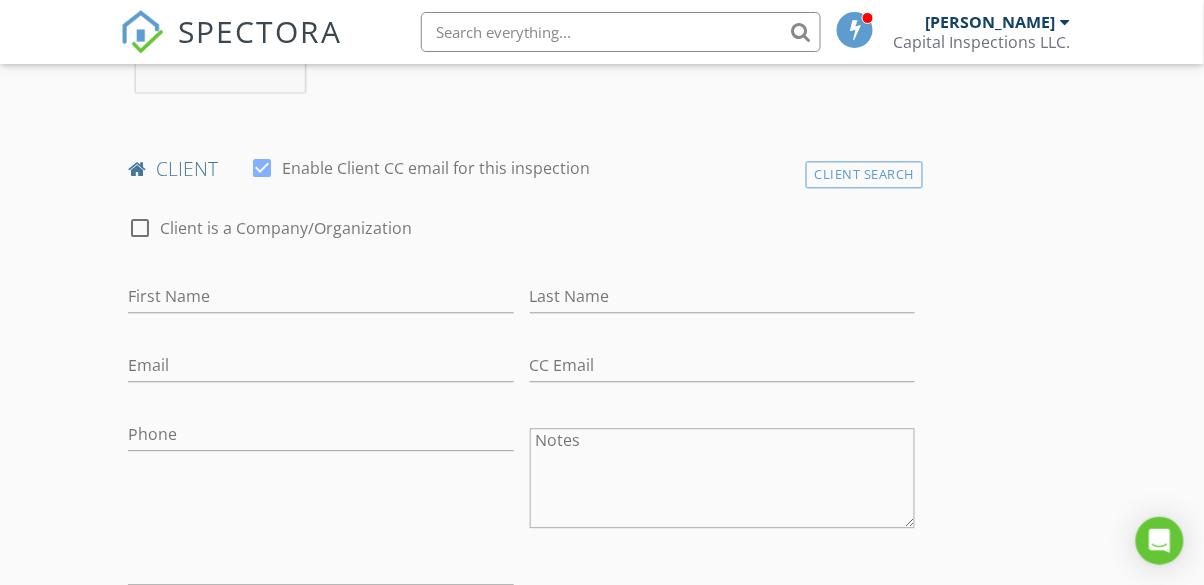 click at bounding box center [262, 168] 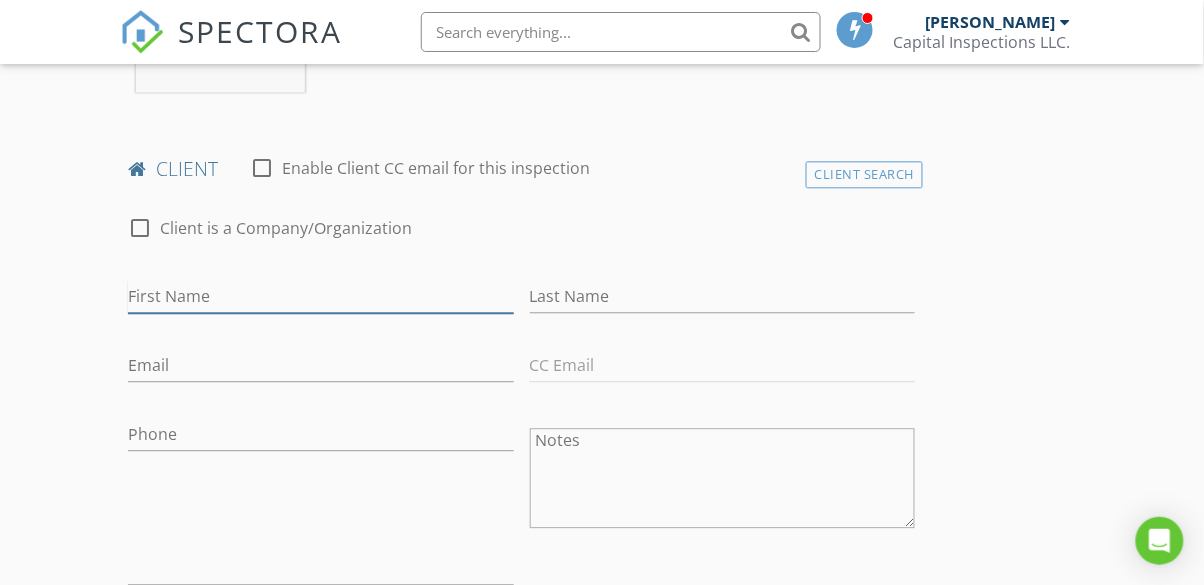 click on "First Name" at bounding box center (320, 296) 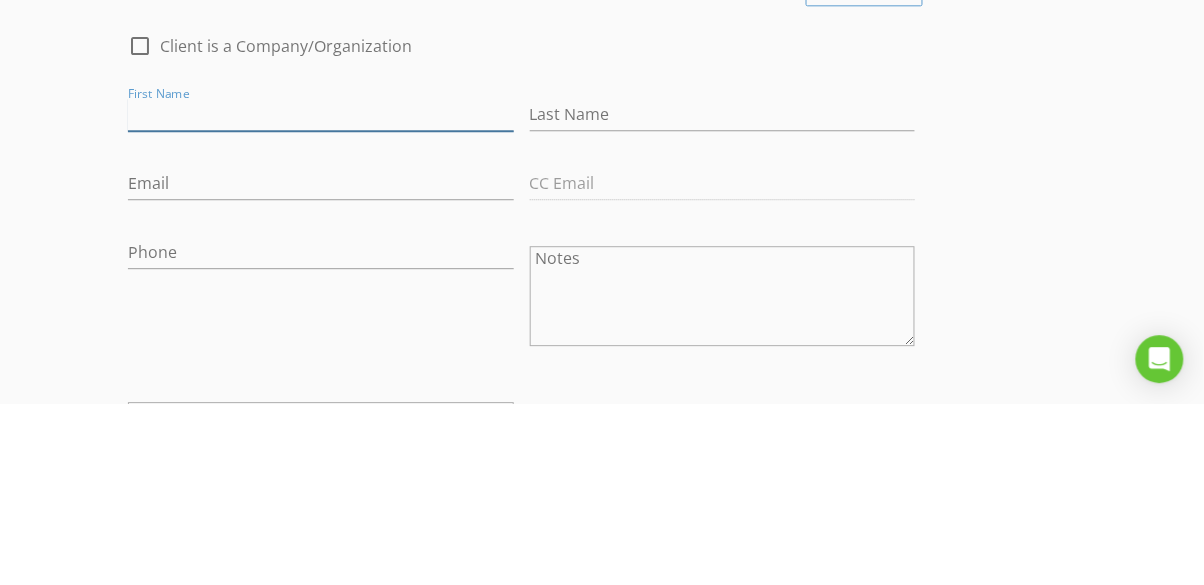 scroll, scrollTop: 937, scrollLeft: 0, axis: vertical 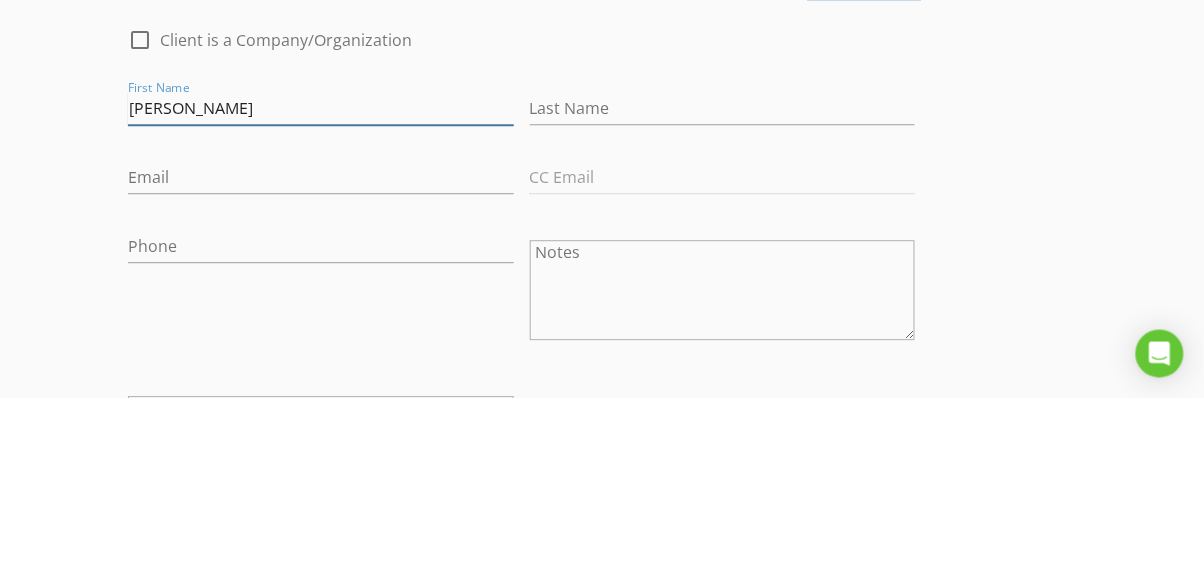 type on "Steve" 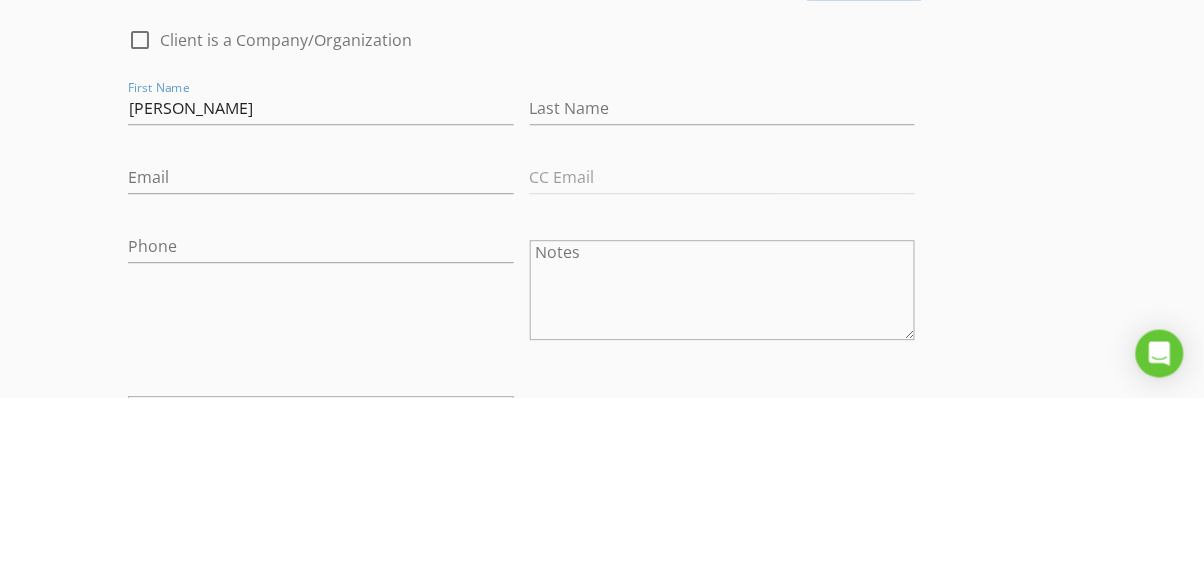click on "INSPECTOR(S)
check_box   Dalton Sanders   PRIMARY   check_box_outline_blank   Josh Eldridge     Dalton Sanders arrow_drop_down   check_box_outline_blank Dalton Sanders specifically requested
Date/Time
07/15/2025 8:00 AM
Location
Address Search       Address 5809 Heritage Rdg Rd   Unit   City Bismarck   State ND   Zip 58503   County Burleigh     Square Feet 3536   Year Built 2019   Foundation Basement arrow_drop_down     Dalton Sanders     1.7 miles     (6 minutes)
client
check_box_outline_blank Enable Client CC email for this inspection   Client Search     check_box_outline_blank Client is a Company/Organization     First Name Steve   Last Name   Email   CC Email   Phone           Notes   Private Notes
ADD ADDITIONAL client
SERVICES
check_box_outline_blank" at bounding box center [601, 955] 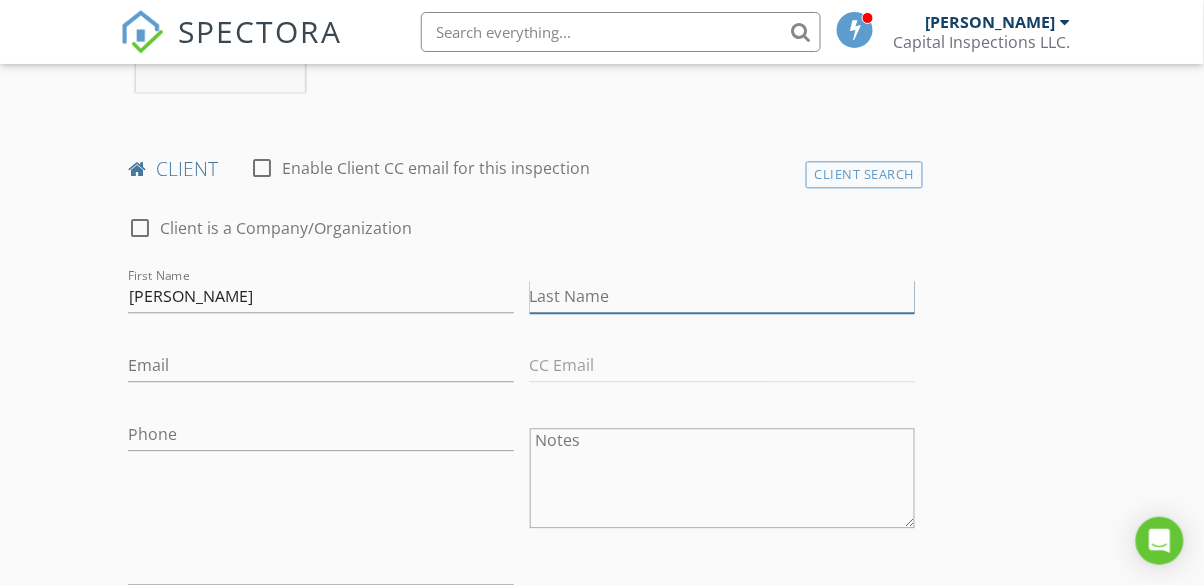 click on "Last Name" at bounding box center [722, 296] 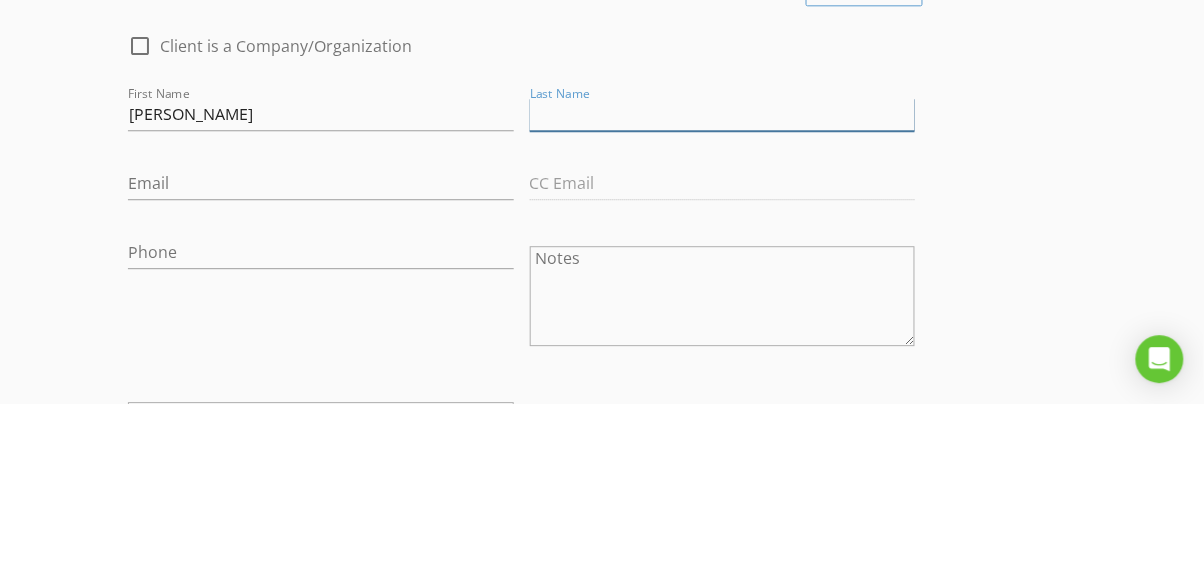 scroll, scrollTop: 937, scrollLeft: 0, axis: vertical 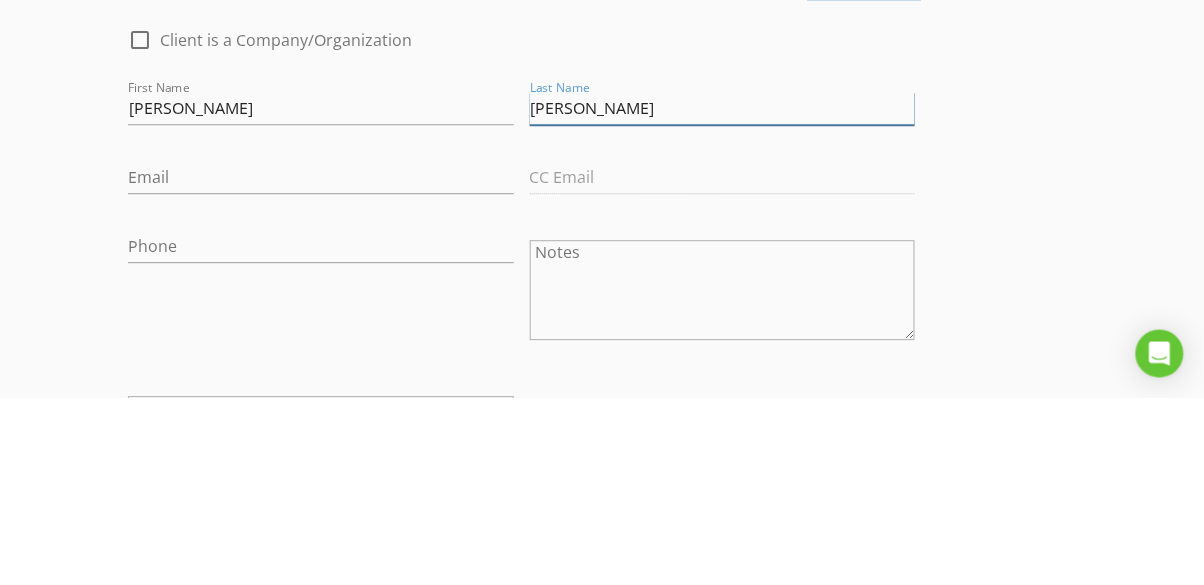 type on "Salwei" 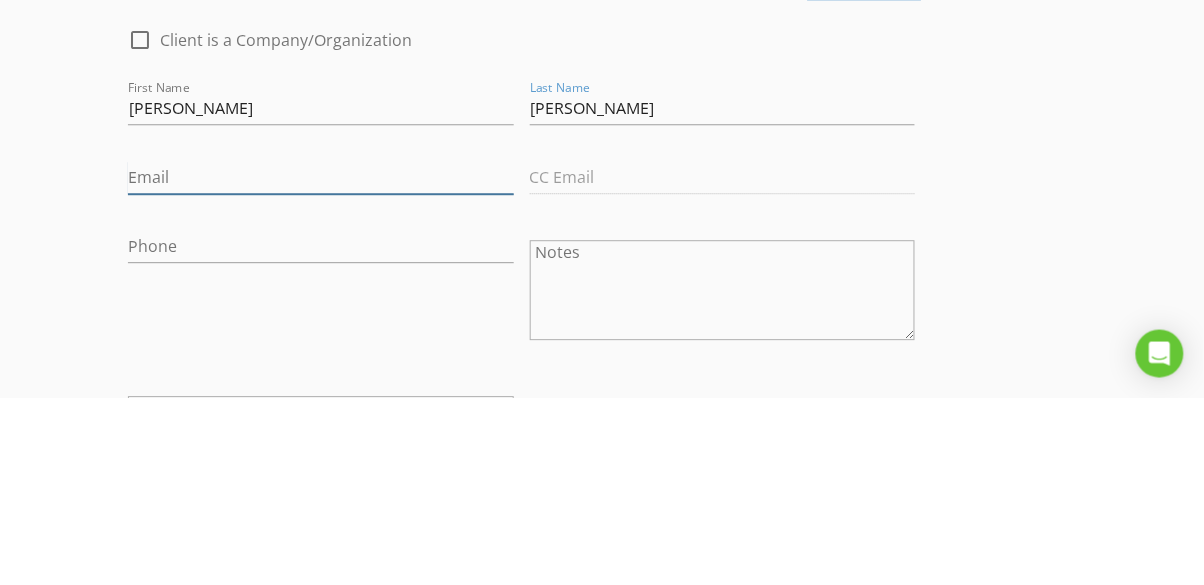 click on "Email" at bounding box center (320, 365) 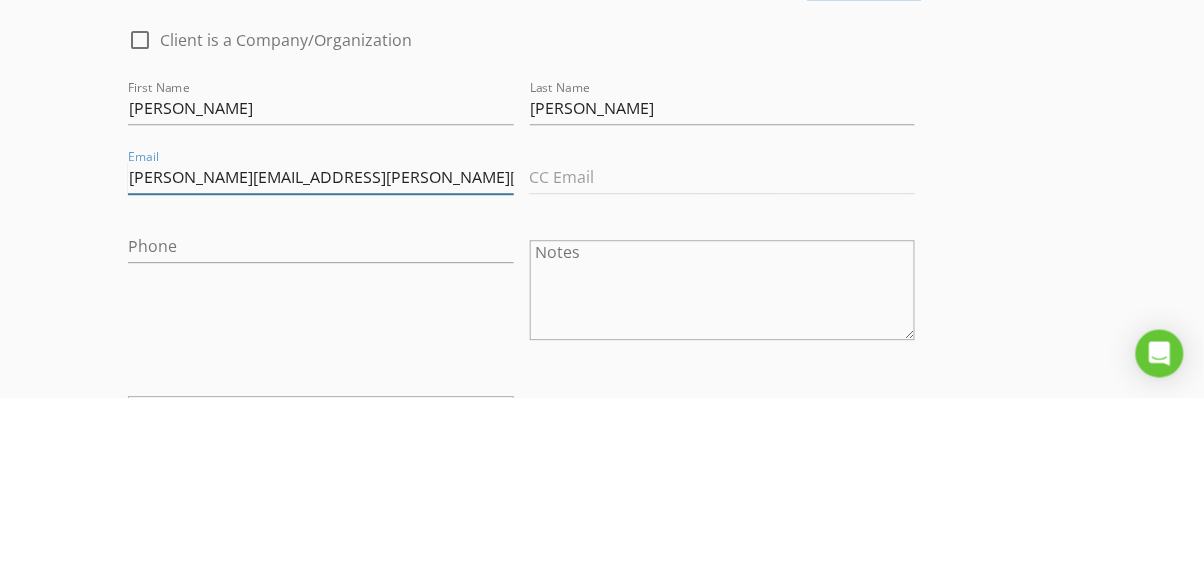 type on "Steve.salwei@midco.net" 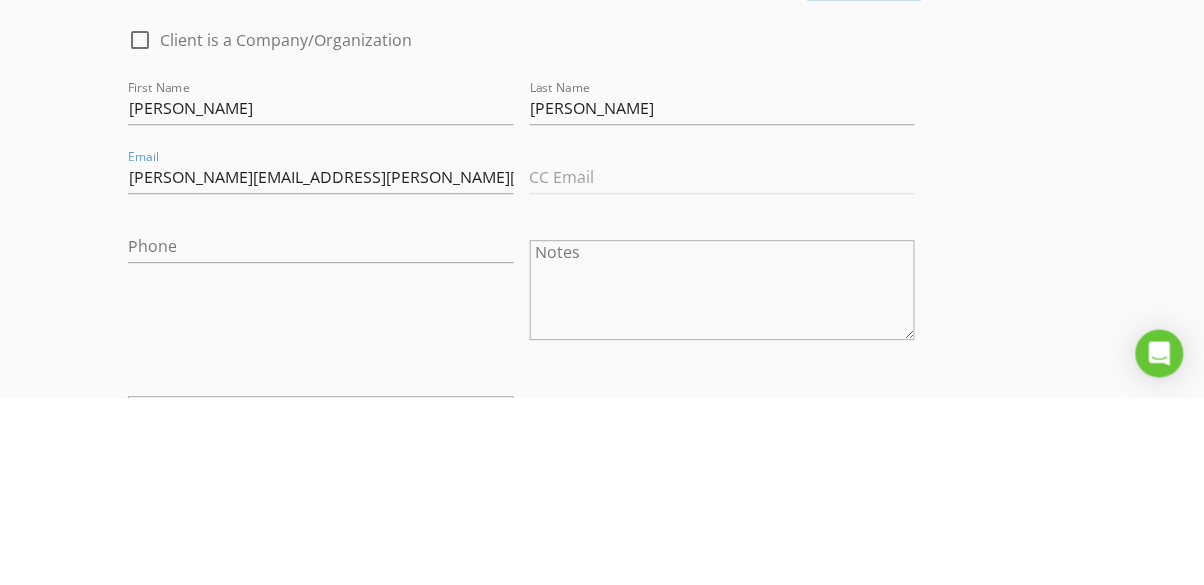 click on "INSPECTOR(S)
check_box   Dalton Sanders   PRIMARY   check_box_outline_blank   Josh Eldridge     Dalton Sanders arrow_drop_down   check_box_outline_blank Dalton Sanders specifically requested
Date/Time
07/15/2025 8:00 AM
Location
Address Search       Address 5809 Heritage Rdg Rd   Unit   City Bismarck   State ND   Zip 58503   County Burleigh     Square Feet 3536   Year Built 2019   Foundation Basement arrow_drop_down     Dalton Sanders     1.7 miles     (6 minutes)
client
check_box_outline_blank Enable Client CC email for this inspection   Client Search     check_box_outline_blank Client is a Company/Organization     First Name Steve   Last Name Salwei   Email Steve.salwei@midco.net   CC Email   Phone           Notes   Private Notes
ADD ADDITIONAL client
SERVICES" at bounding box center (601, 955) 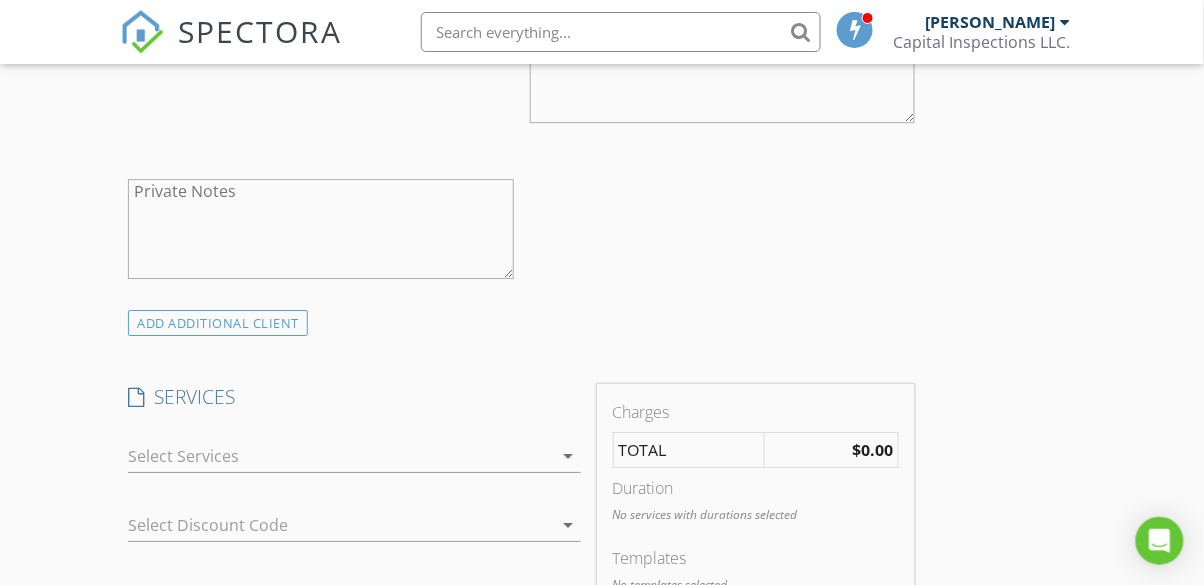 scroll, scrollTop: 1383, scrollLeft: 0, axis: vertical 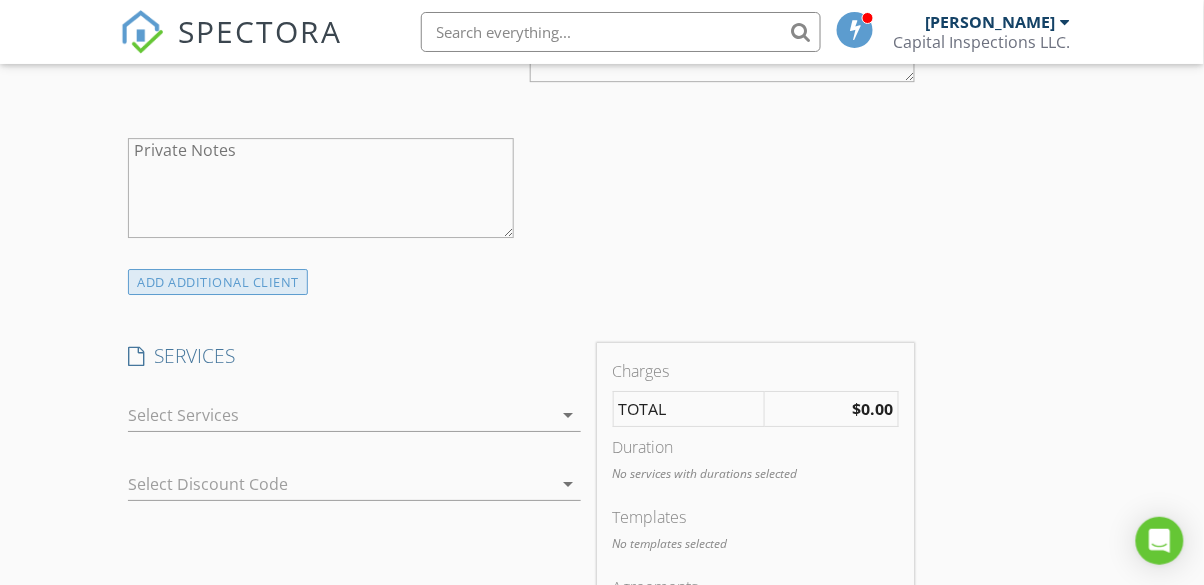 click on "ADD ADDITIONAL client" at bounding box center [218, 282] 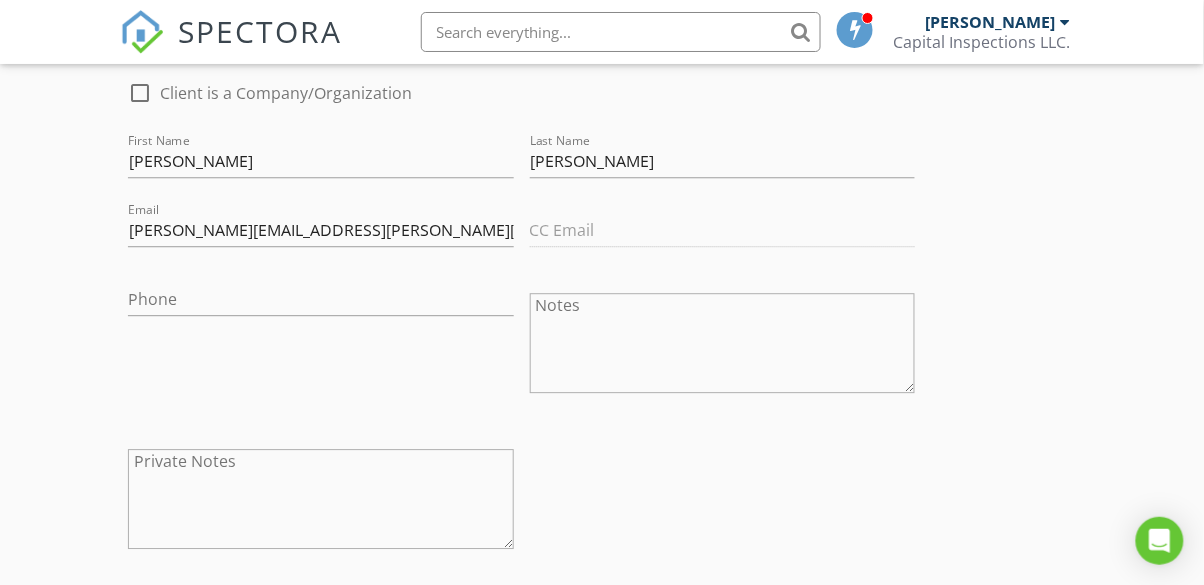 scroll, scrollTop: 1071, scrollLeft: 0, axis: vertical 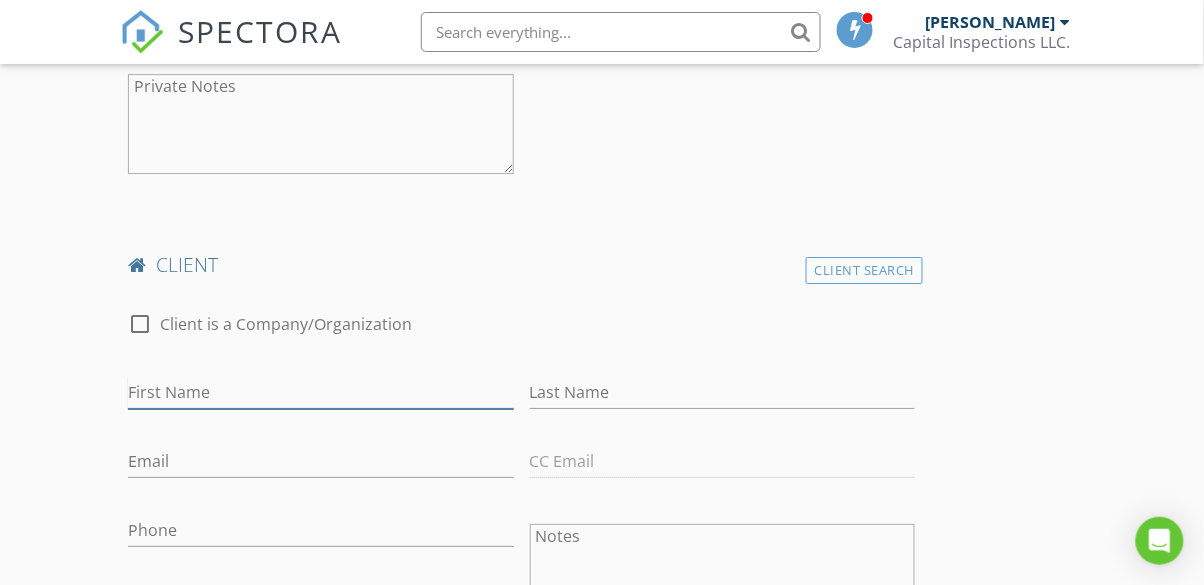 click on "First Name" at bounding box center [320, 392] 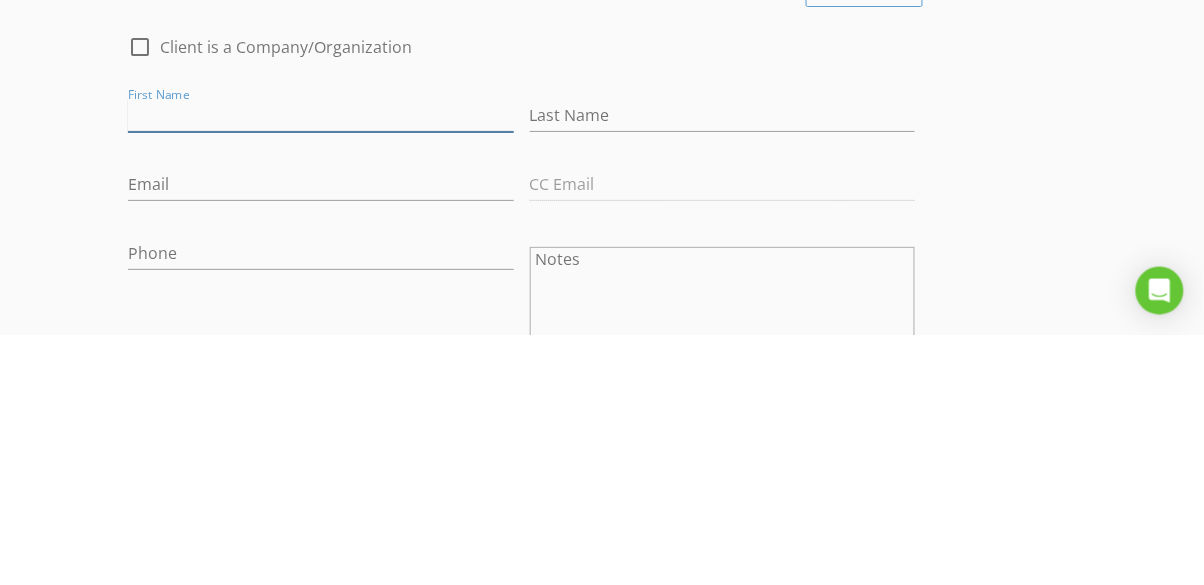 scroll, scrollTop: 1474, scrollLeft: 0, axis: vertical 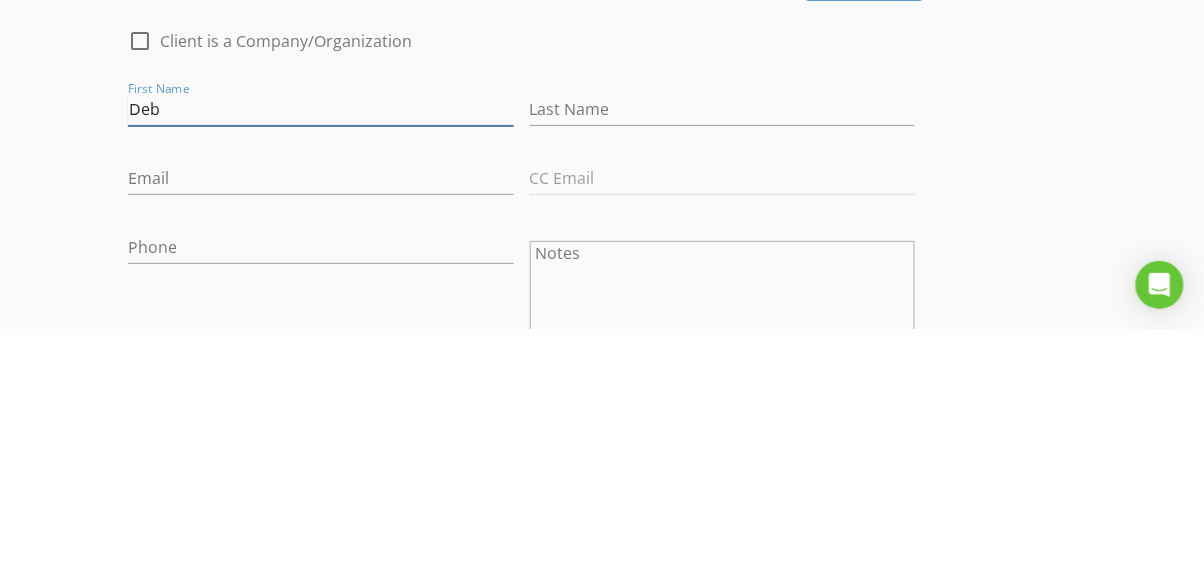 type on "Deb" 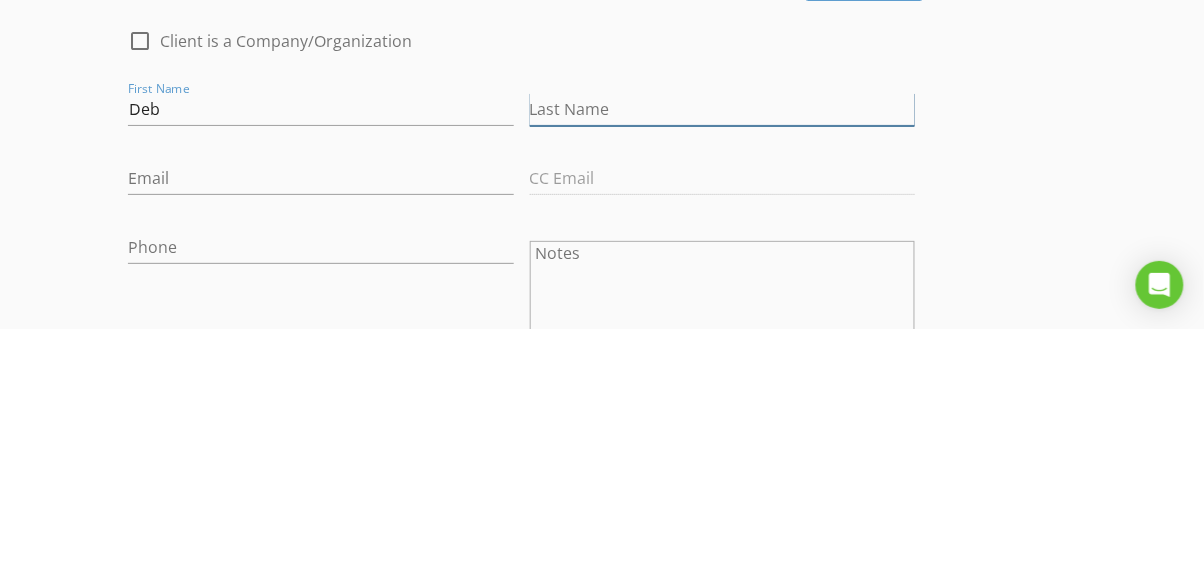 click on "Last Name" at bounding box center [722, 365] 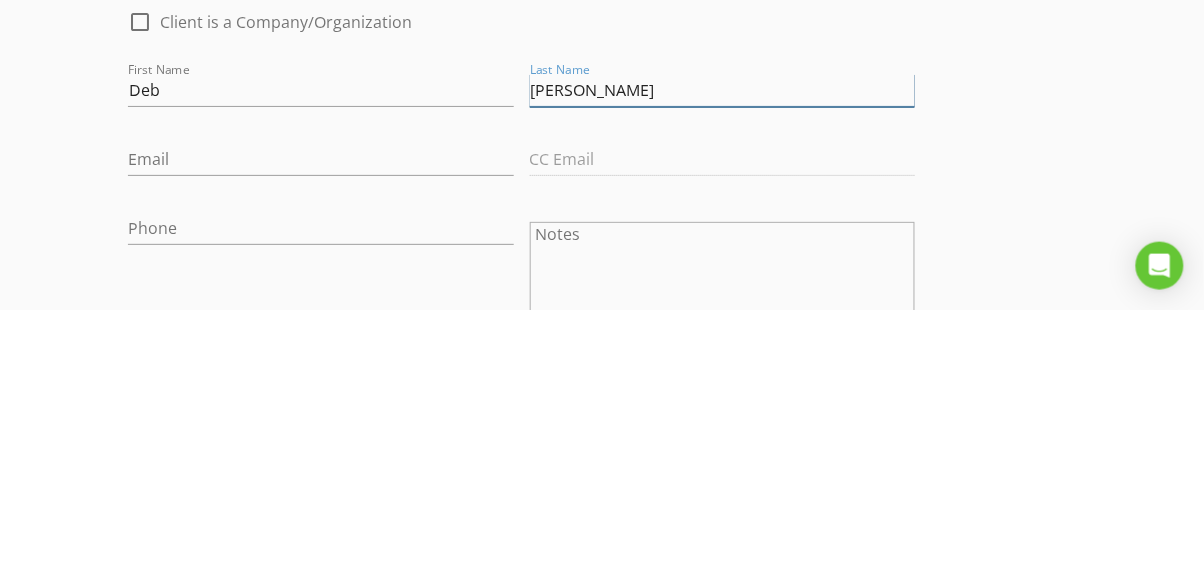 scroll, scrollTop: 1474, scrollLeft: 0, axis: vertical 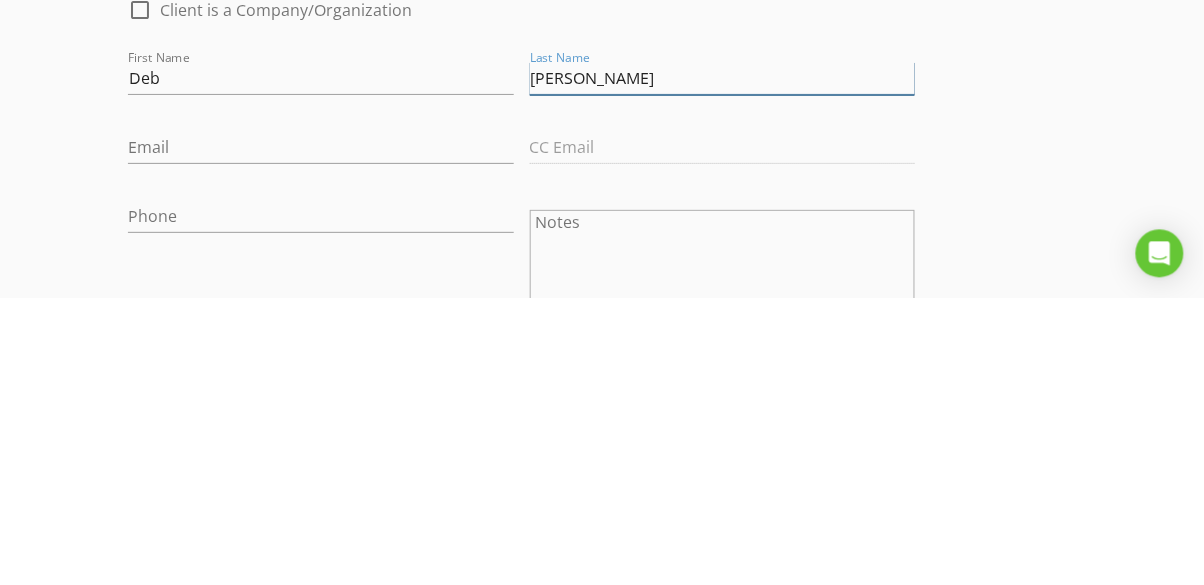 type on "Salwei" 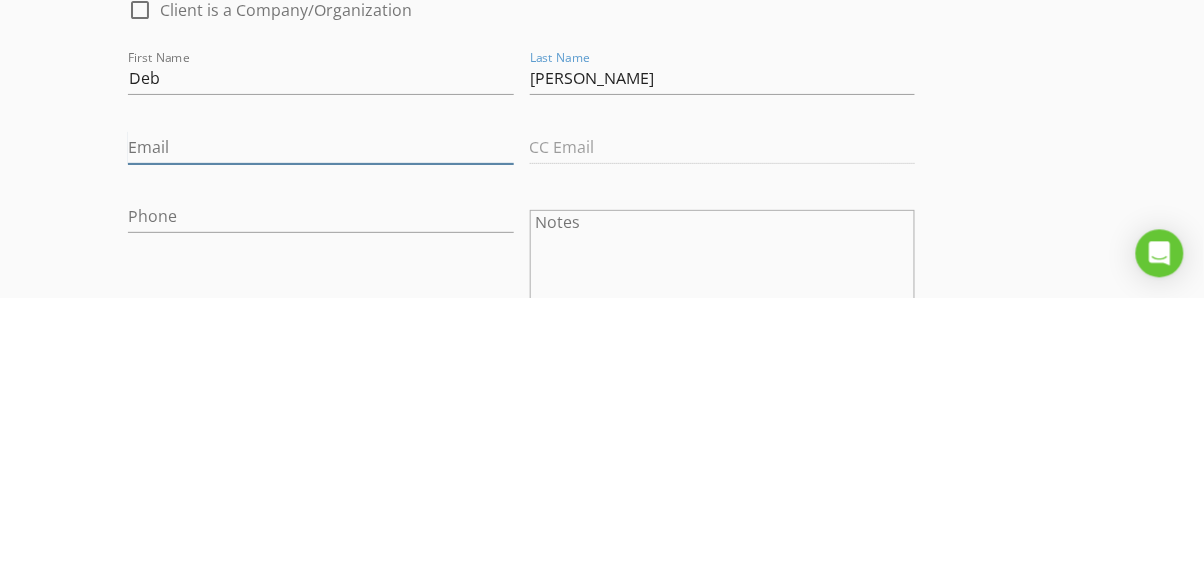 click on "Email" at bounding box center [320, 434] 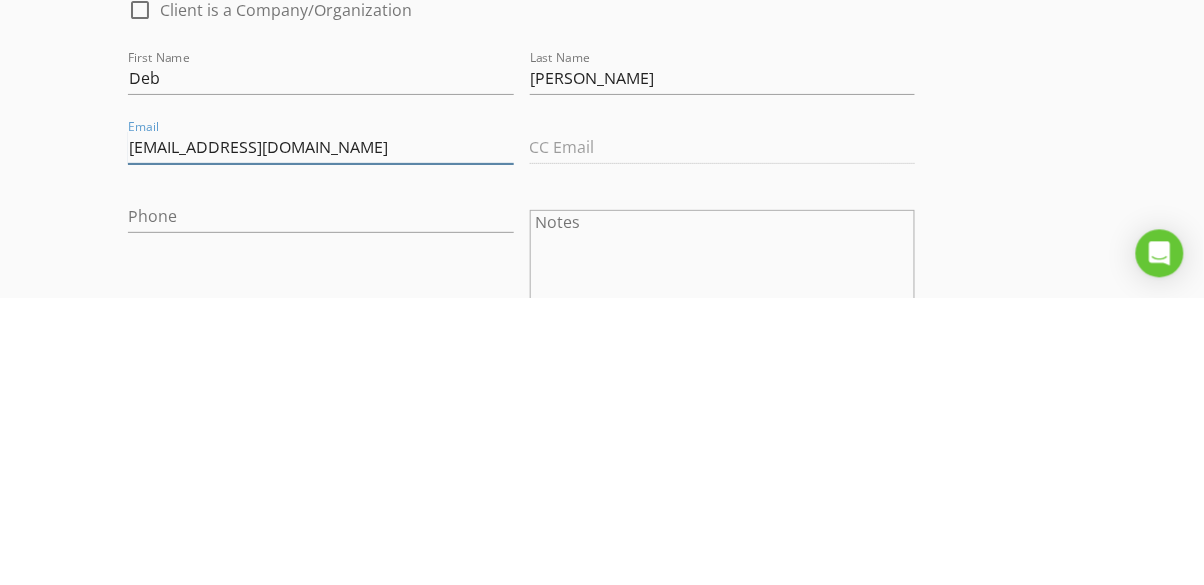 type on "Debsalwei@bis.midco.net" 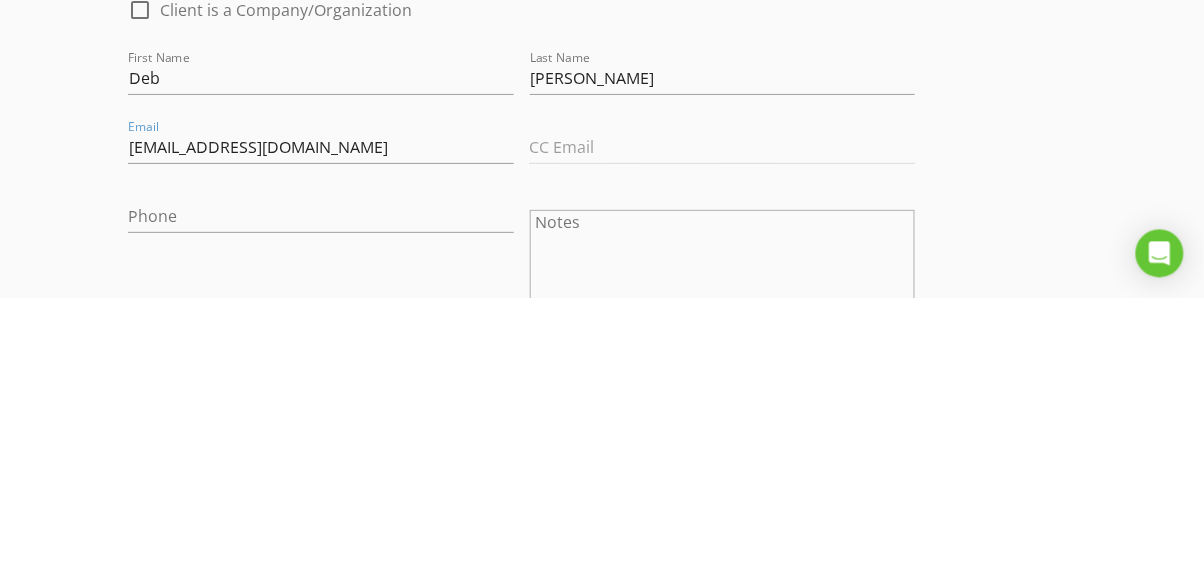 click on "New Inspection
Click here to use the New Order Form
INSPECTOR(S)
check_box   Dalton Sanders   PRIMARY   check_box_outline_blank   Josh Eldridge     Dalton Sanders arrow_drop_down   check_box_outline_blank Dalton Sanders specifically requested
Date/Time
07/15/2025 8:00 AM
Location
Address Search       Address 5809 Heritage Rdg Rd   Unit   City Bismarck   State ND   Zip 58503   County Burleigh     Square Feet 3536   Year Built 2019   Foundation Basement arrow_drop_down     Dalton Sanders     1.7 miles     (6 minutes)
client
check_box_outline_blank Enable Client CC email for this inspection   Client Search     check_box_outline_blank Client is a Company/Organization     First Name Steve   Last Name Salwei   Email Steve.salwei@midco.net   CC Email   Phone           Notes   Private Notes
client
Client Search" at bounding box center (602, 673) 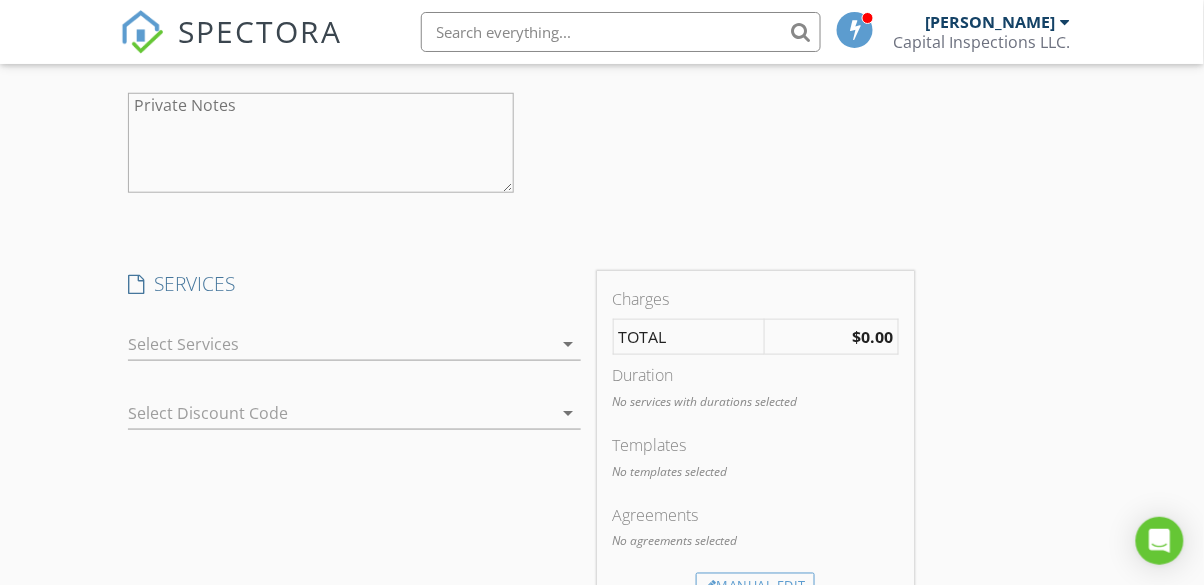 scroll, scrollTop: 2040, scrollLeft: 0, axis: vertical 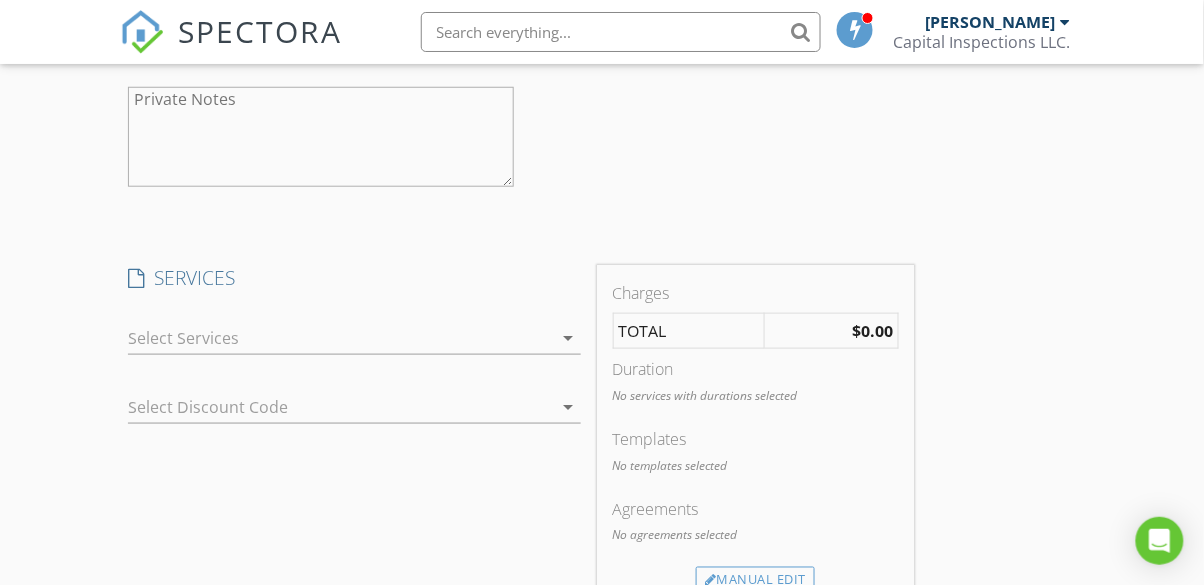 click at bounding box center [340, 338] 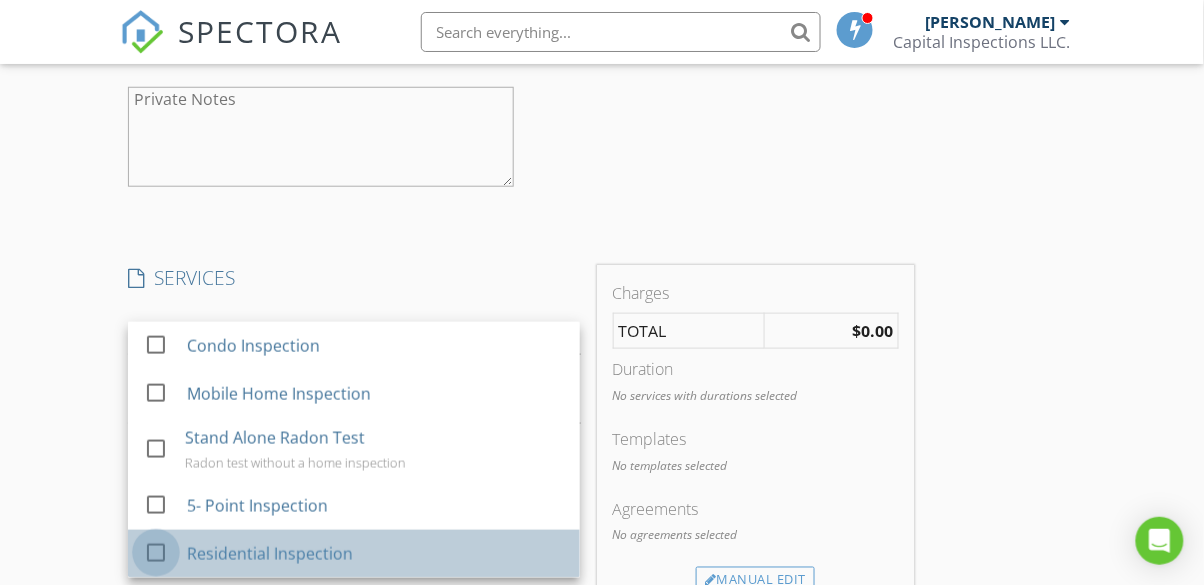 click at bounding box center [156, 552] 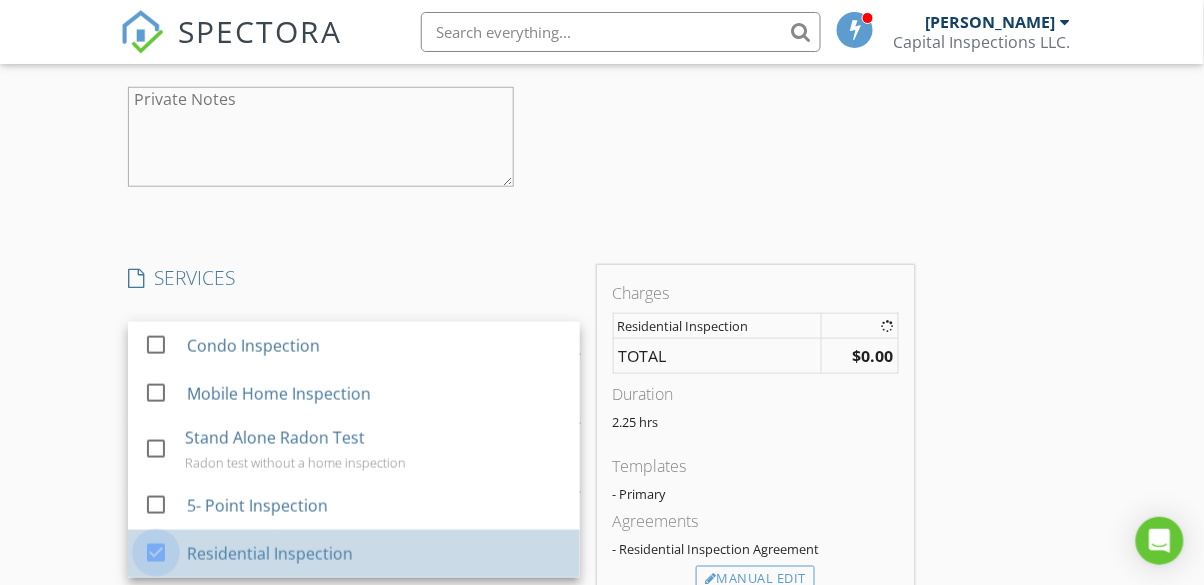 click on "New Inspection
Click here to use the New Order Form
INSPECTOR(S)
check_box   Dalton Sanders   PRIMARY   check_box_outline_blank   Josh Eldridge     Dalton Sanders arrow_drop_down   check_box_outline_blank Dalton Sanders specifically requested
Date/Time
07/15/2025 8:00 AM
Location
Address Search       Address 5809 Heritage Rdg Rd   Unit   City Bismarck   State ND   Zip 58503   County Burleigh     Square Feet 3536   Year Built 2019   Foundation Basement arrow_drop_down     Dalton Sanders     1.7 miles     (6 minutes)
client
check_box_outline_blank Enable Client CC email for this inspection   Client Search     check_box_outline_blank Client is a Company/Organization     First Name Steve   Last Name Salwei   Email Steve.salwei@midco.net   CC Email   Phone           Notes   Private Notes
client
Client Search" at bounding box center (602, 106) 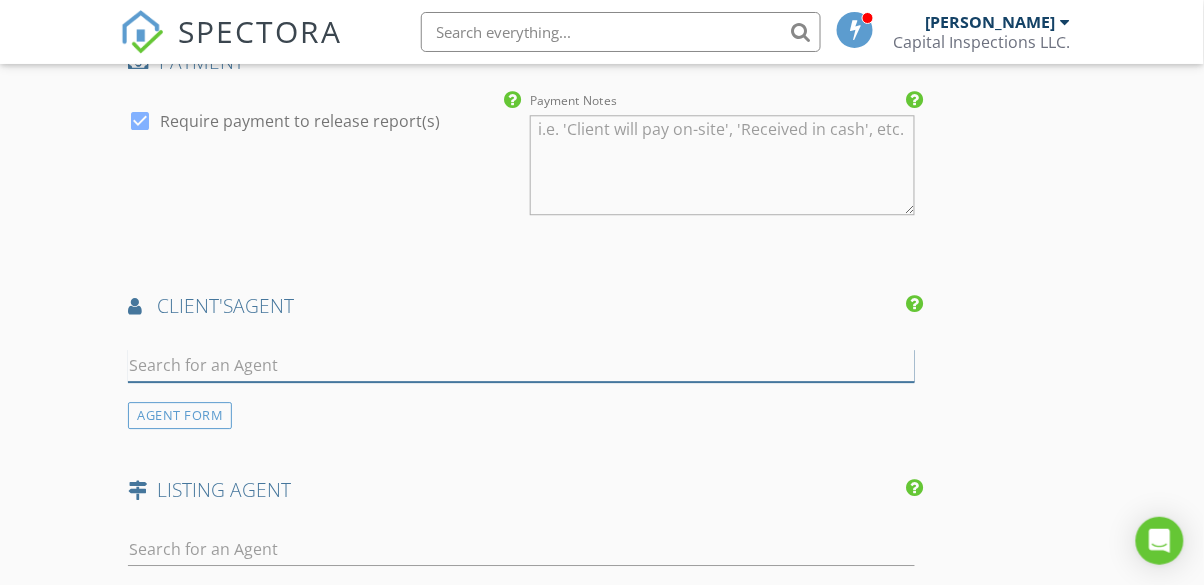 click at bounding box center [521, 365] 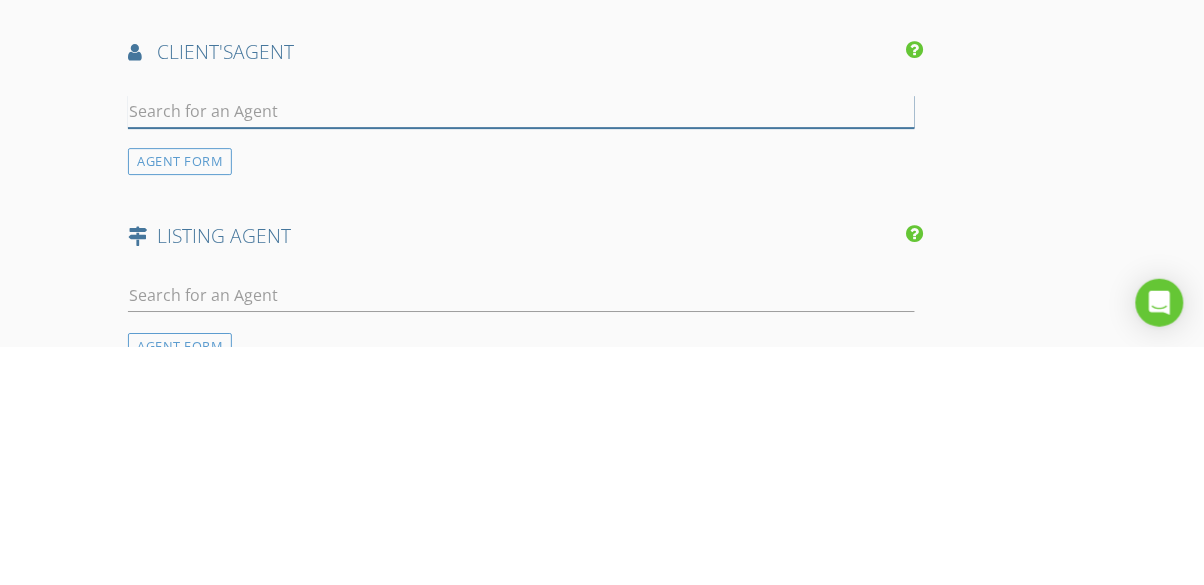 scroll, scrollTop: 2833, scrollLeft: 0, axis: vertical 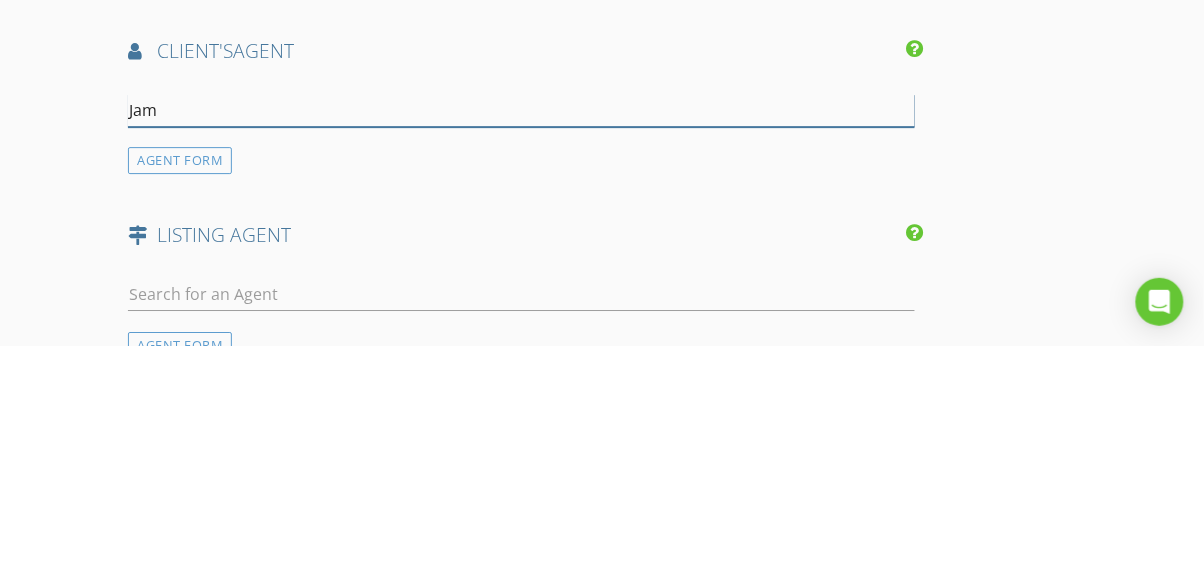 type on "Jami" 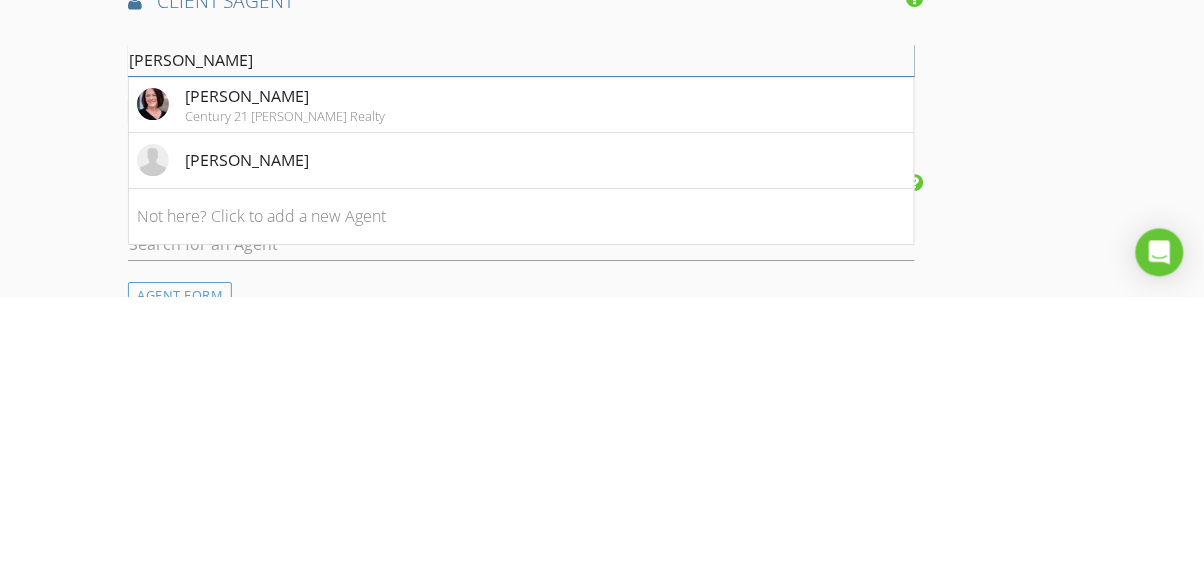 scroll, scrollTop: 2833, scrollLeft: 0, axis: vertical 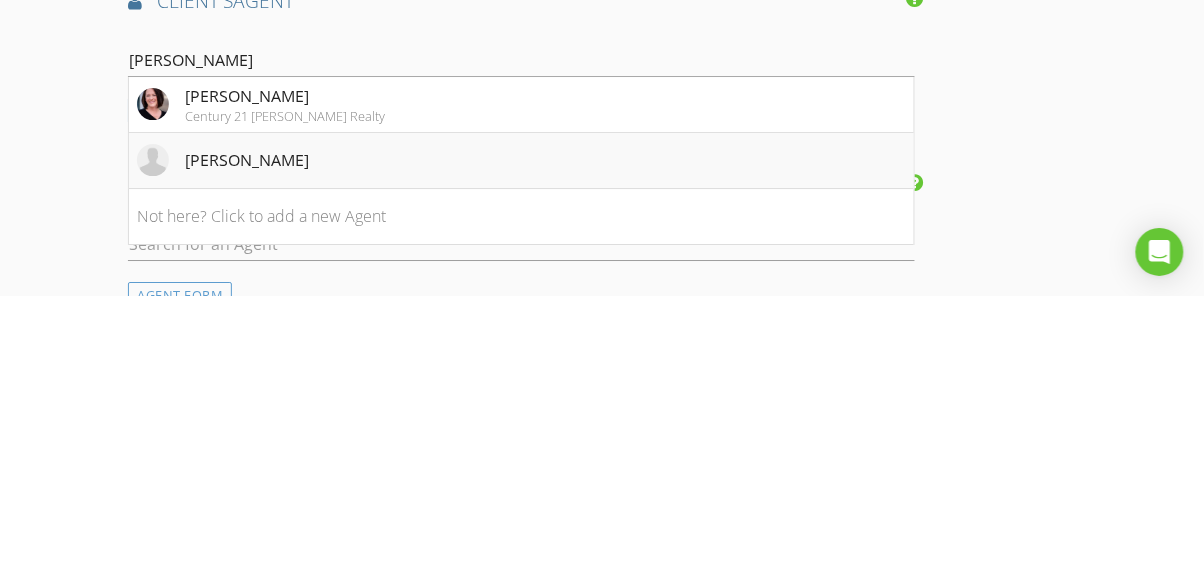 click on "Jamie Sorenson" at bounding box center (223, 449) 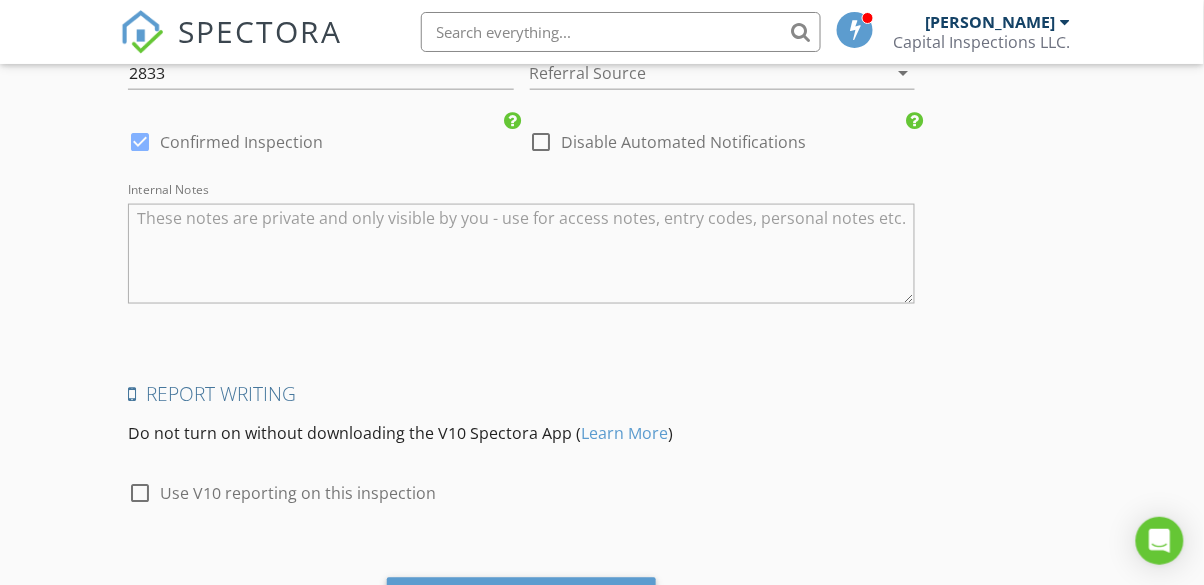 scroll, scrollTop: 3944, scrollLeft: 0, axis: vertical 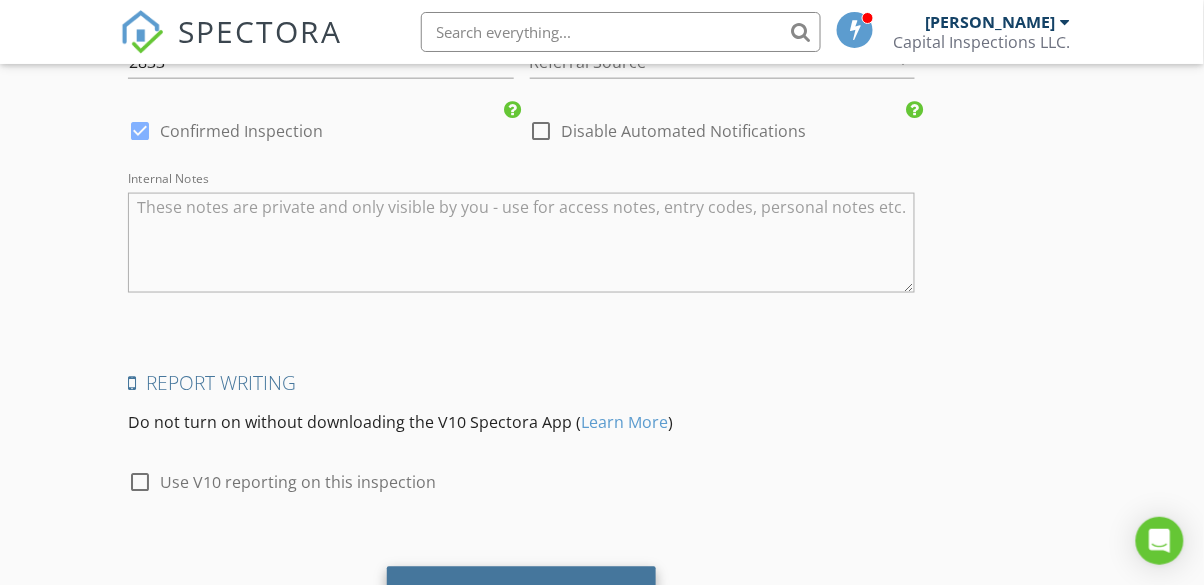 click on "Save Inspection" at bounding box center (521, 594) 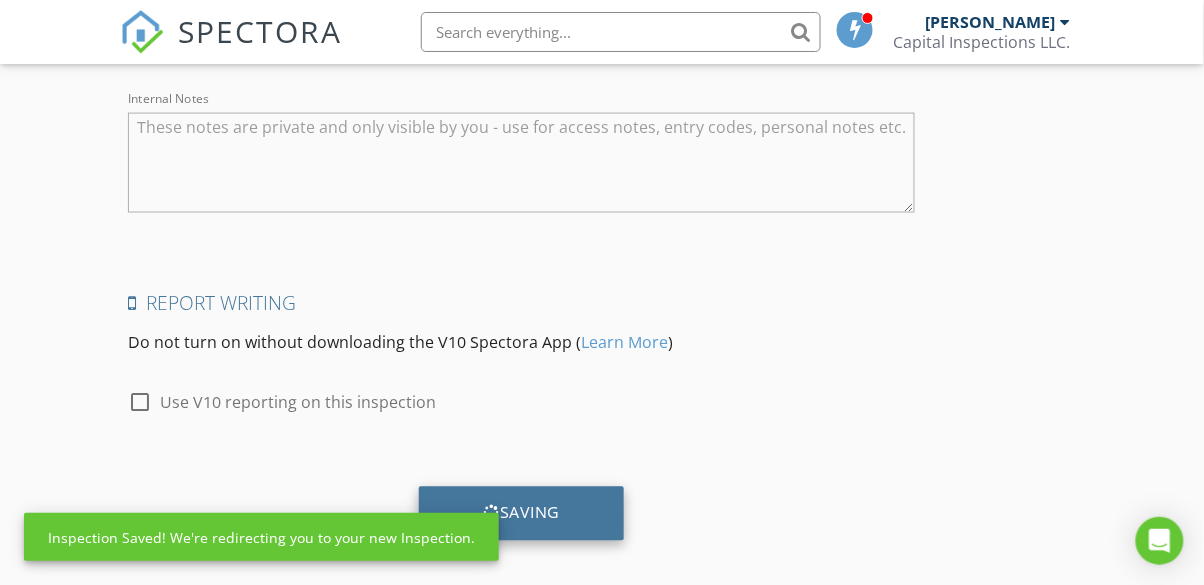 scroll, scrollTop: 4036, scrollLeft: 0, axis: vertical 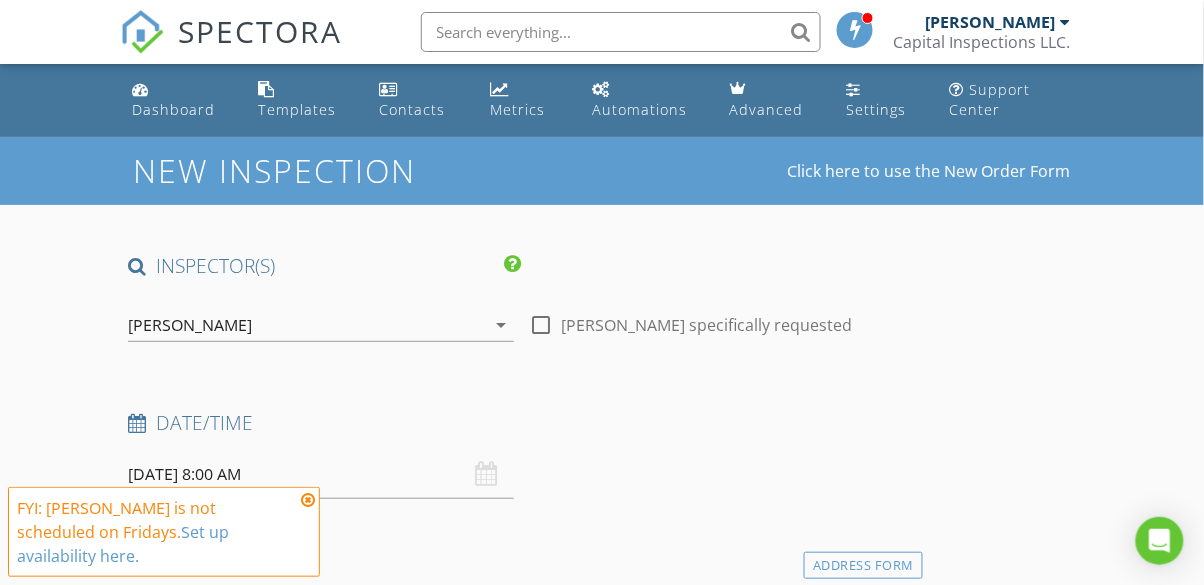 click at bounding box center [308, 500] 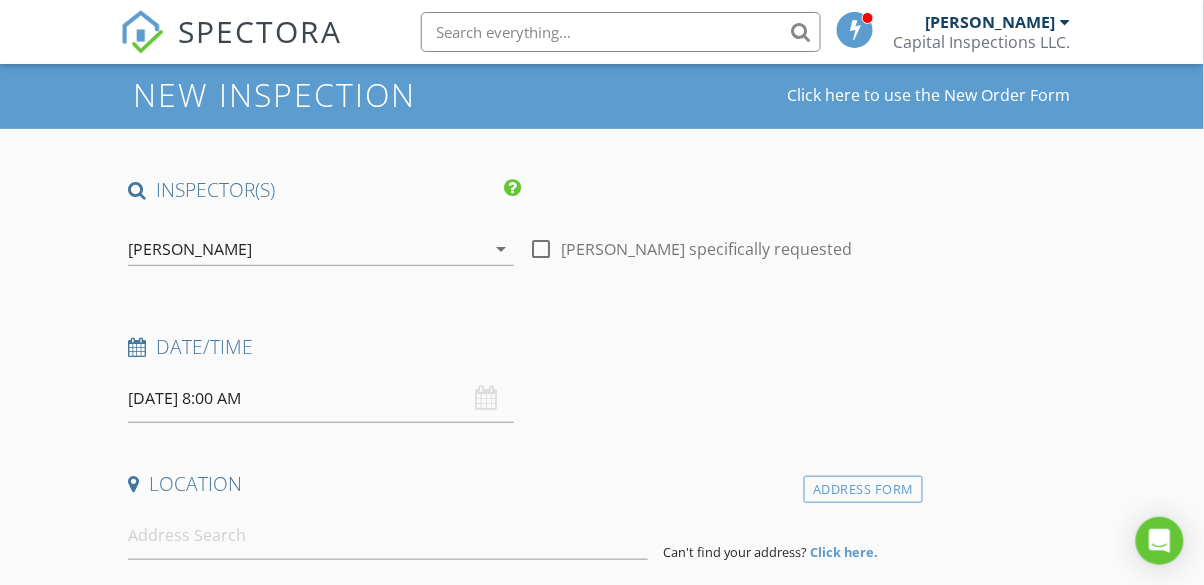 scroll, scrollTop: 77, scrollLeft: 0, axis: vertical 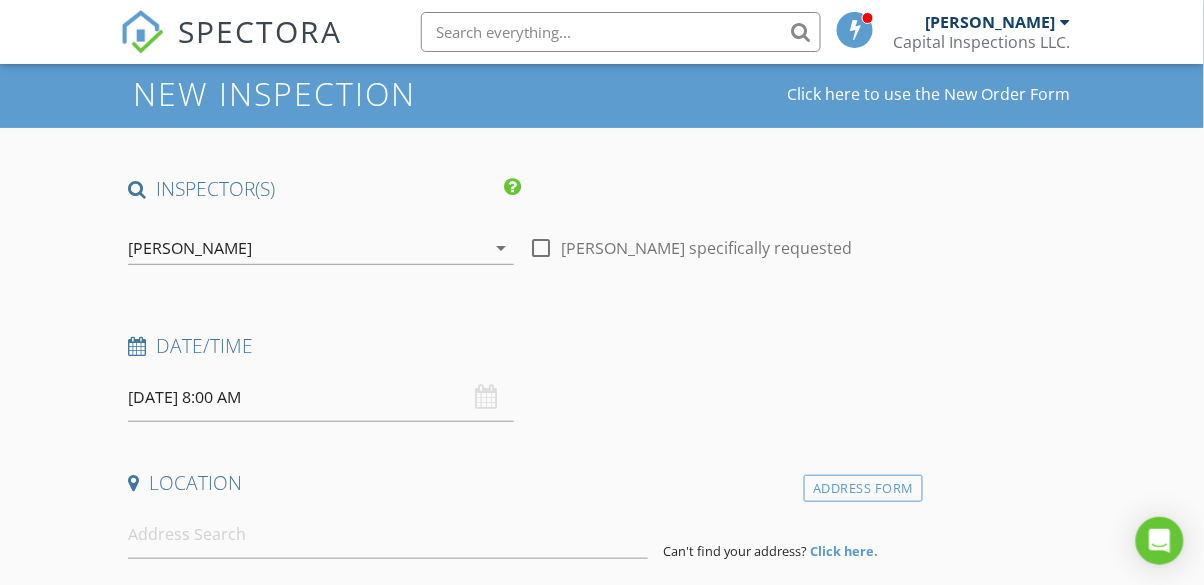 click on "[DATE] 8:00 AM" at bounding box center (320, 397) 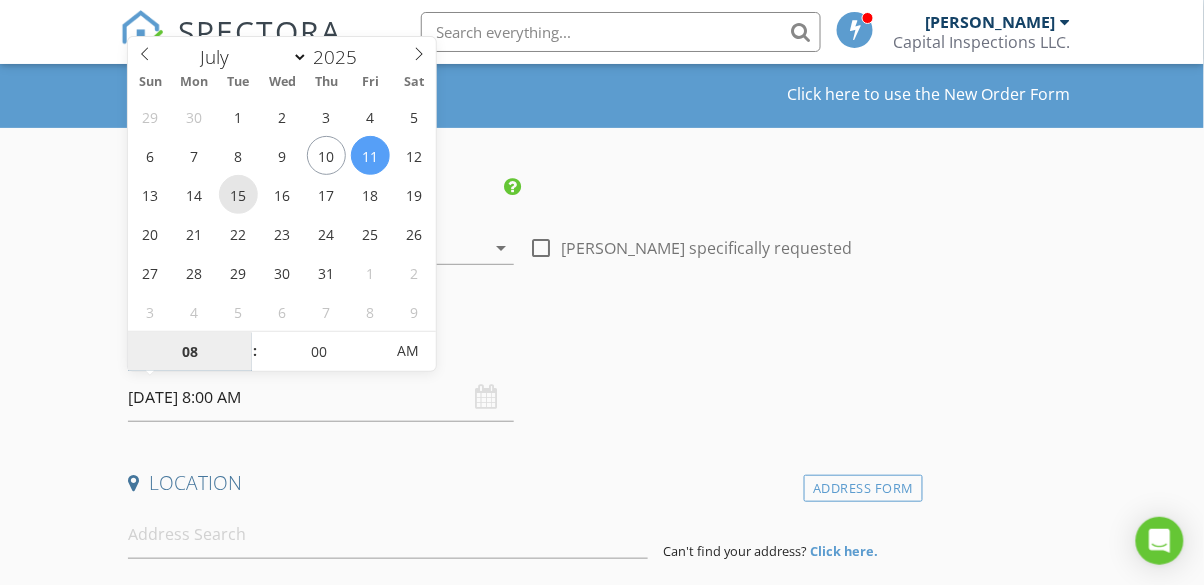 type on "[DATE] 8:00 AM" 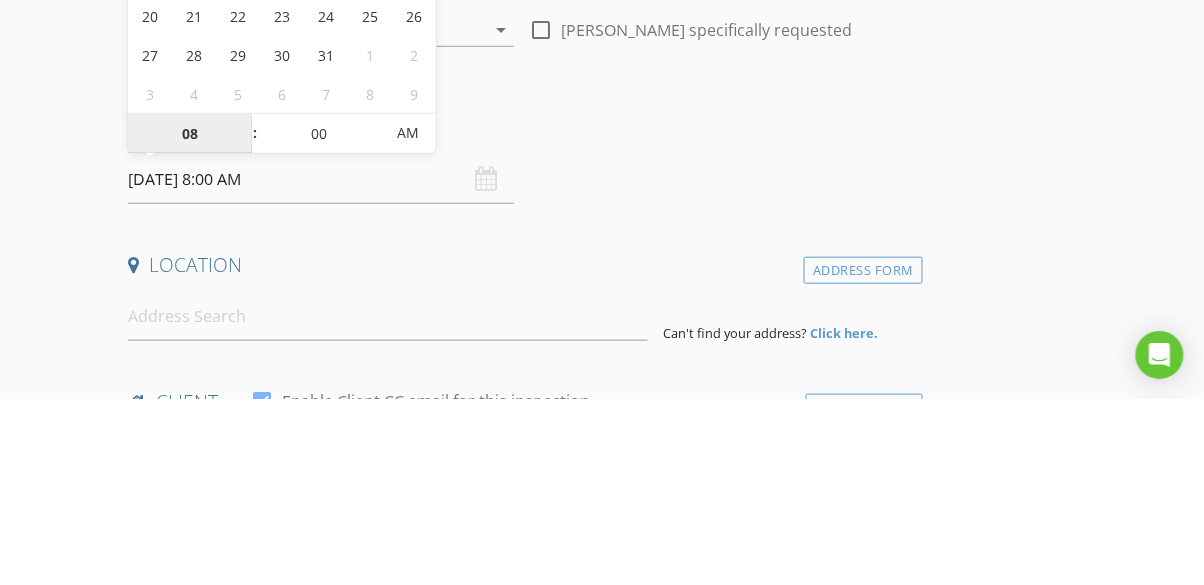 scroll, scrollTop: 109, scrollLeft: 0, axis: vertical 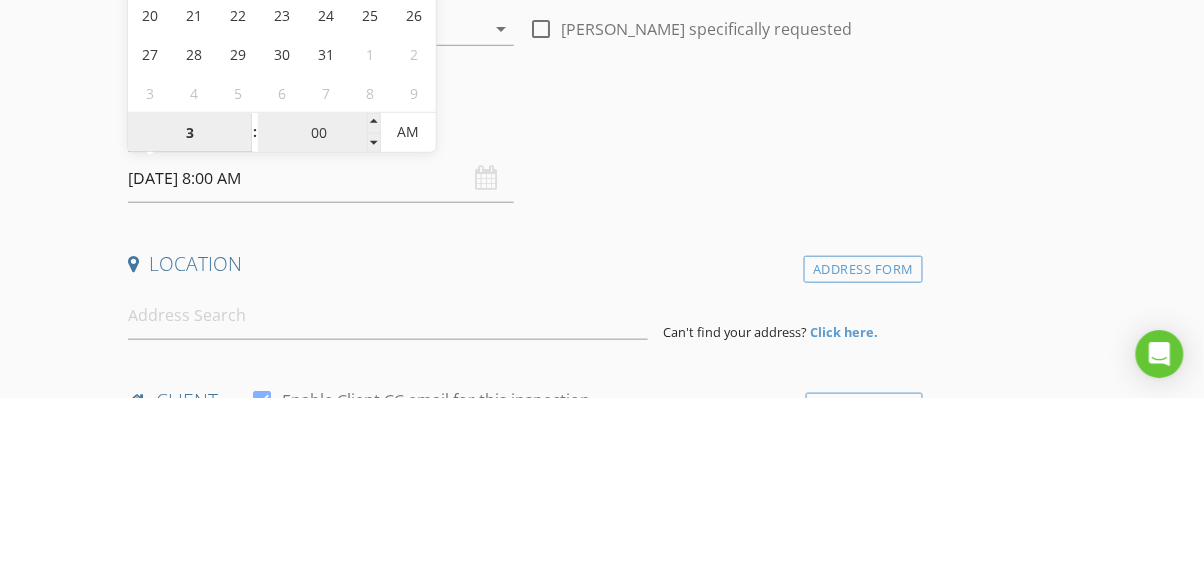 type on "3" 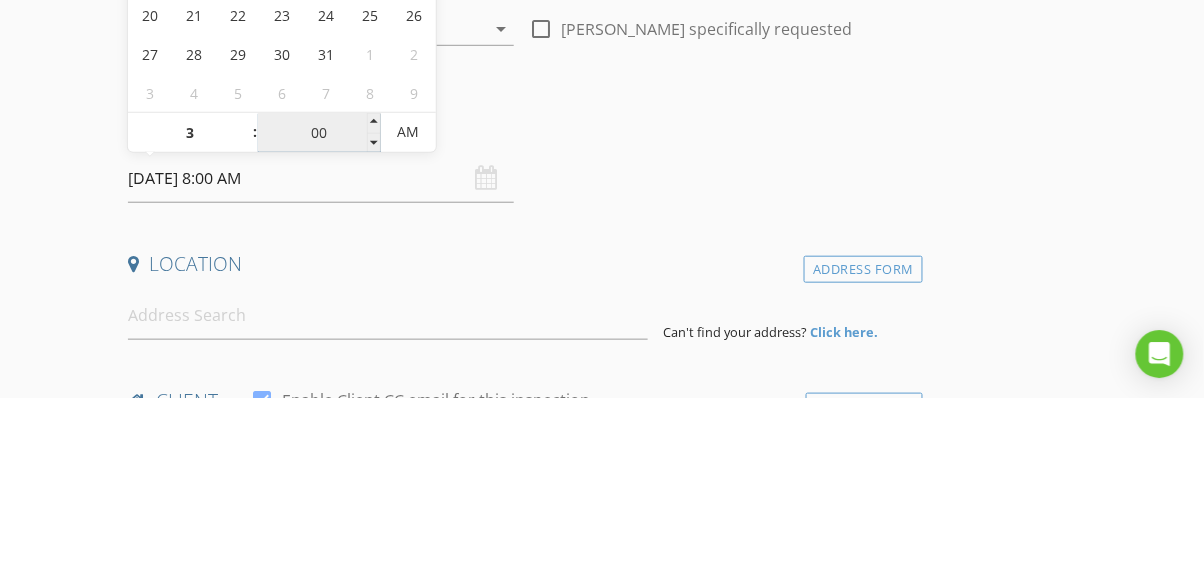click on "00" at bounding box center [319, 320] 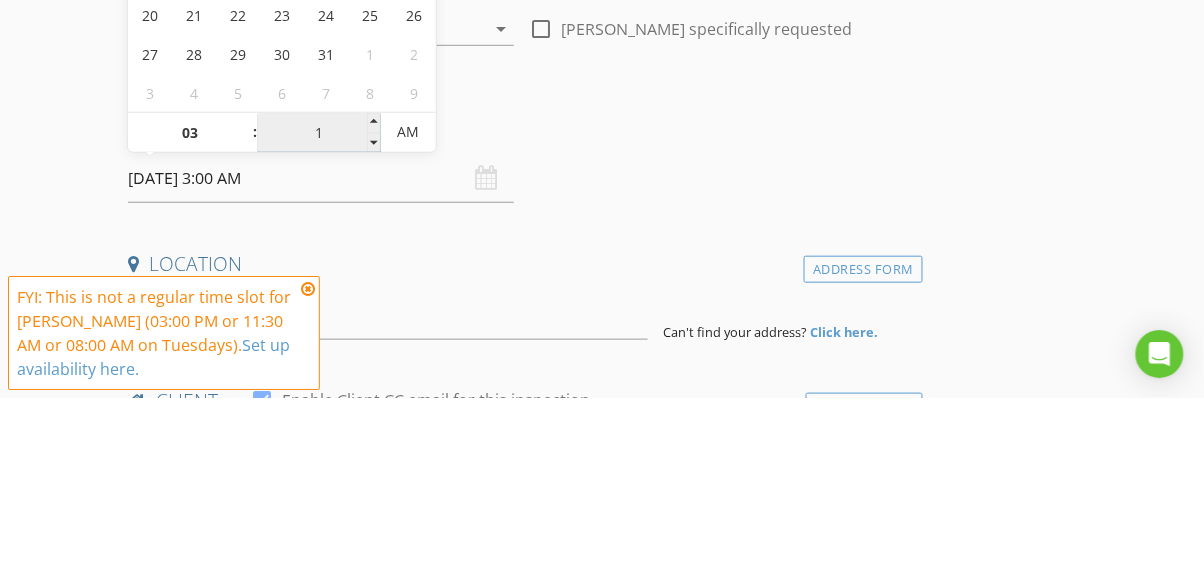type on "15" 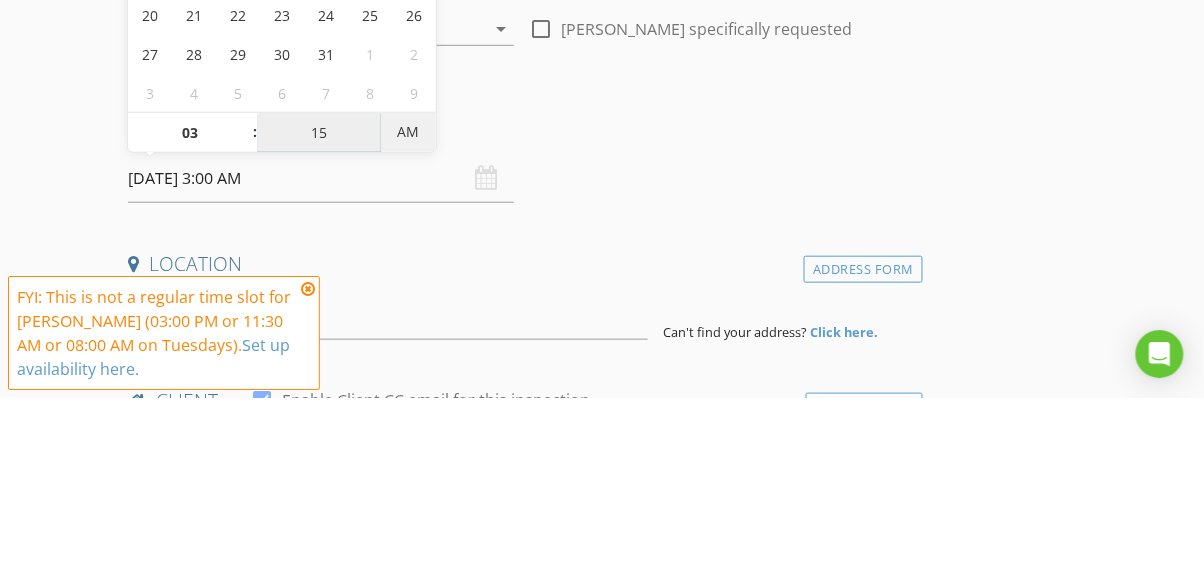 click on "AM" at bounding box center (408, 319) 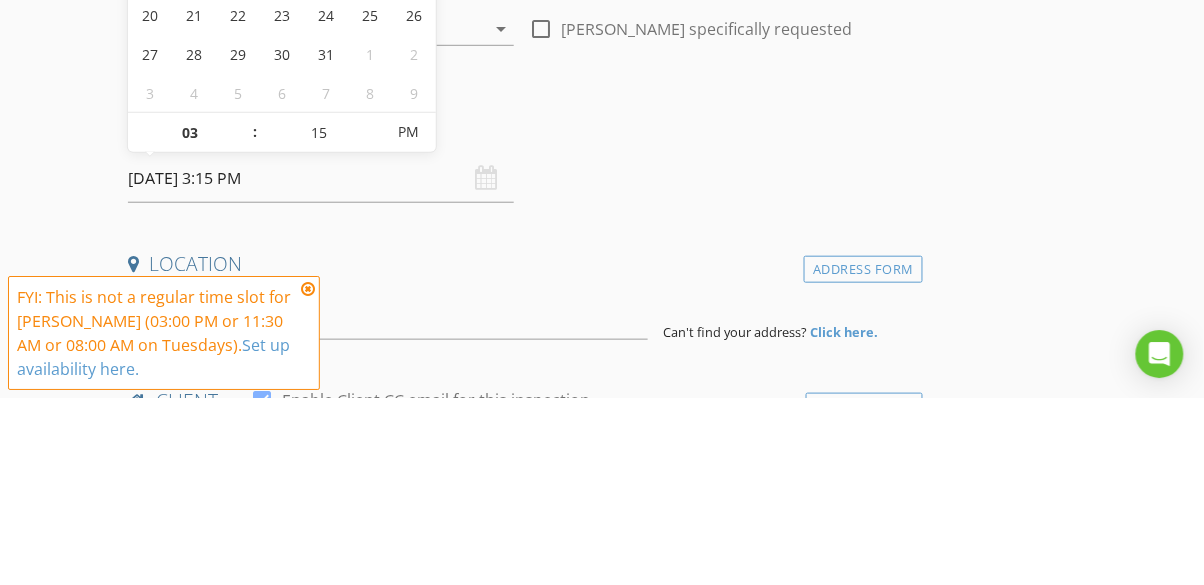 click on "INSPECTOR(S)" at bounding box center [521, 164] 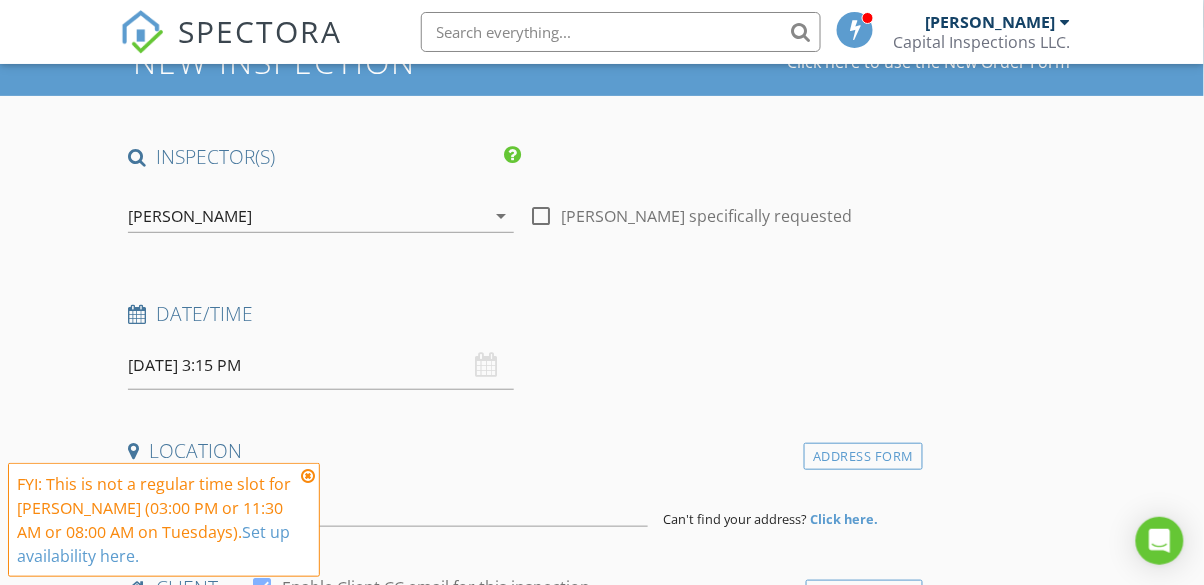 scroll, scrollTop: 128, scrollLeft: 0, axis: vertical 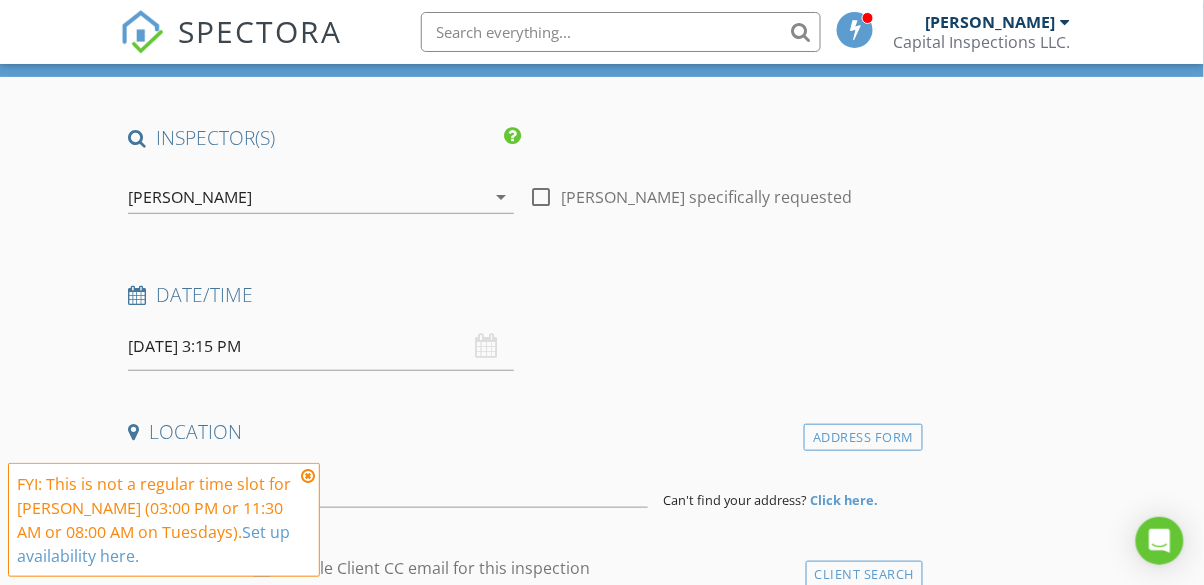 click at bounding box center (308, 476) 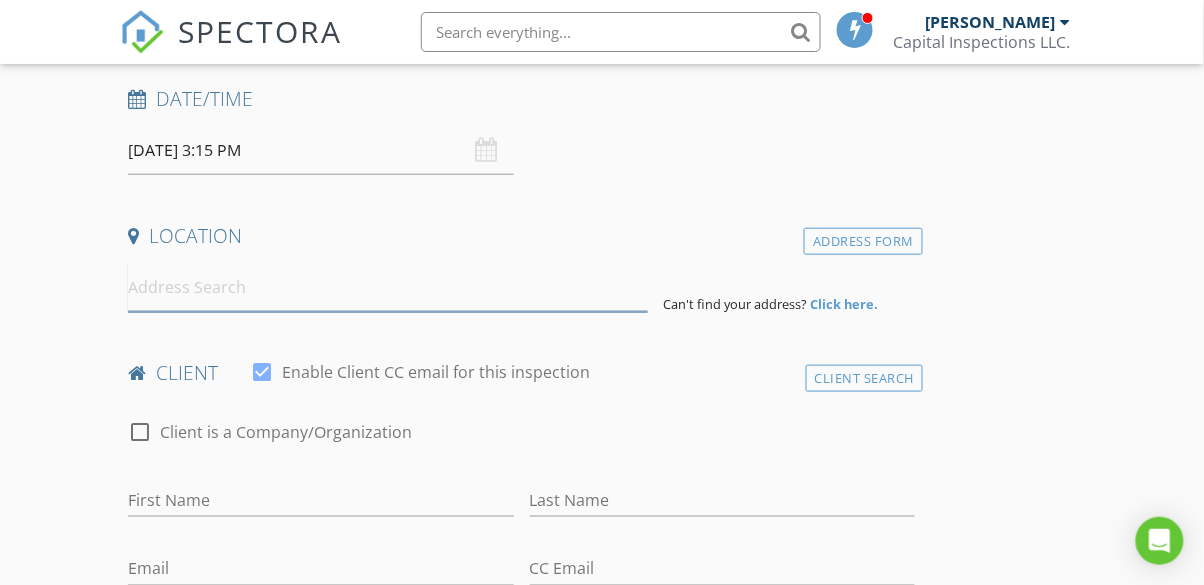 click at bounding box center [387, 287] 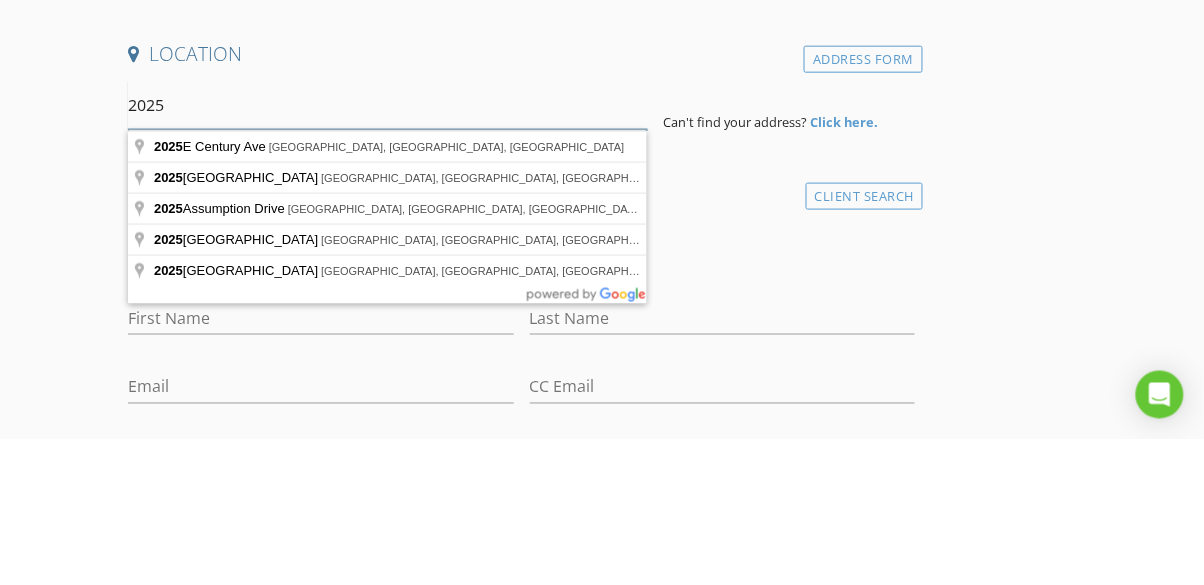 scroll, scrollTop: 360, scrollLeft: 0, axis: vertical 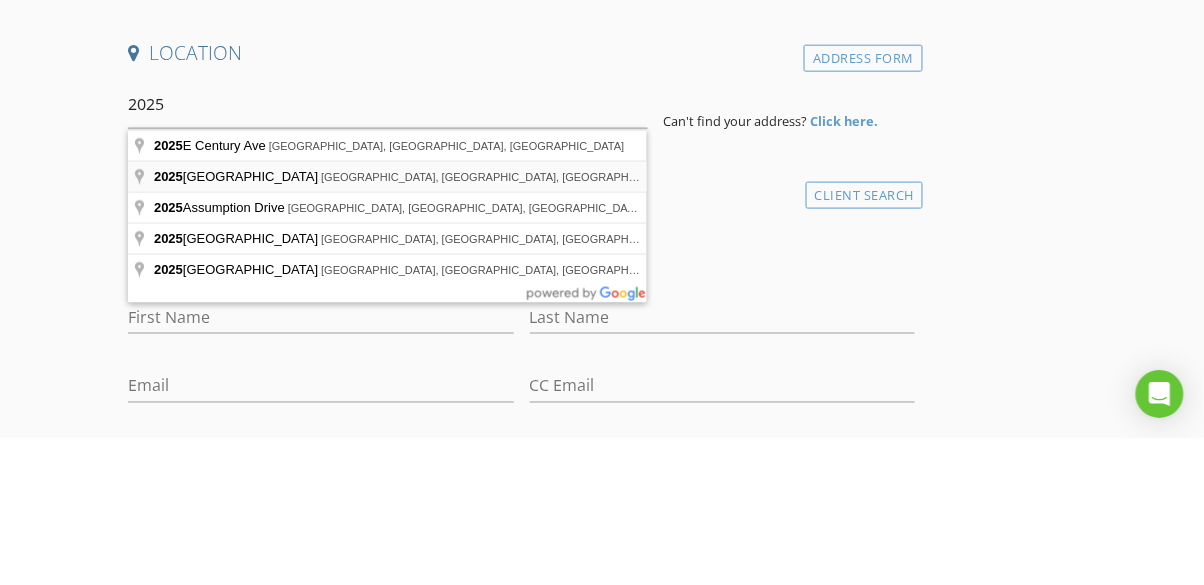 type on "[STREET_ADDRESS]" 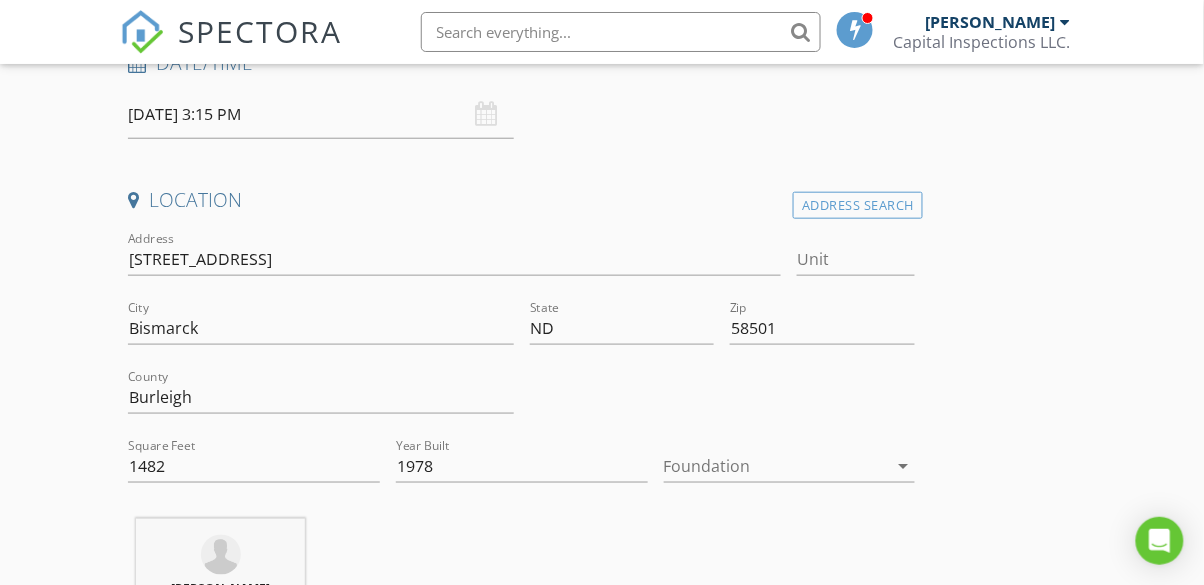 scroll, scrollTop: 304, scrollLeft: 0, axis: vertical 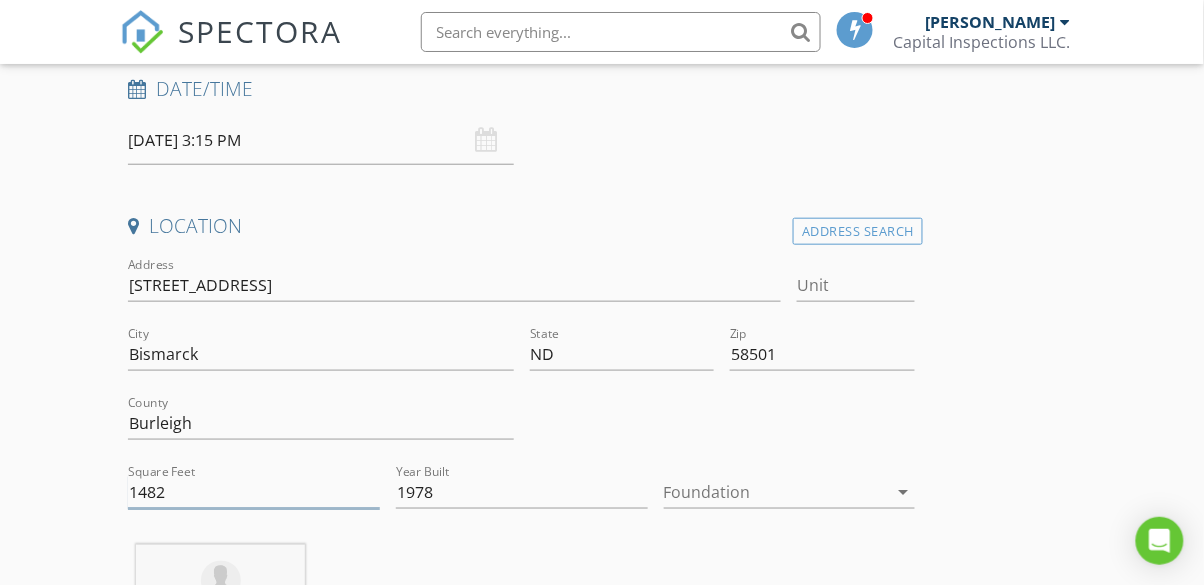 click on "1482" at bounding box center [254, 492] 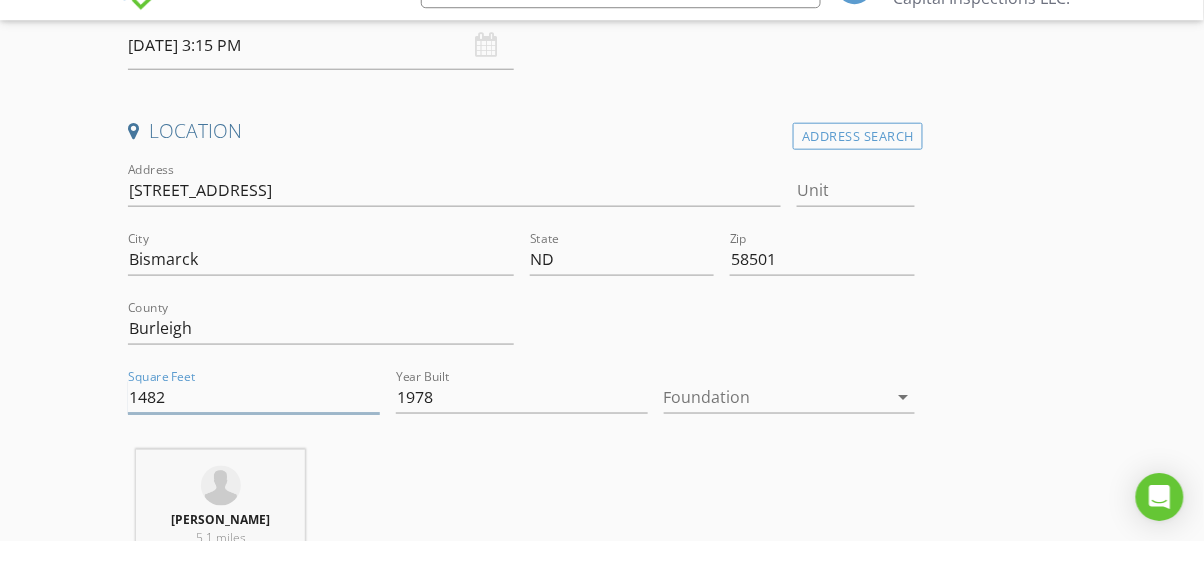 scroll, scrollTop: 385, scrollLeft: 0, axis: vertical 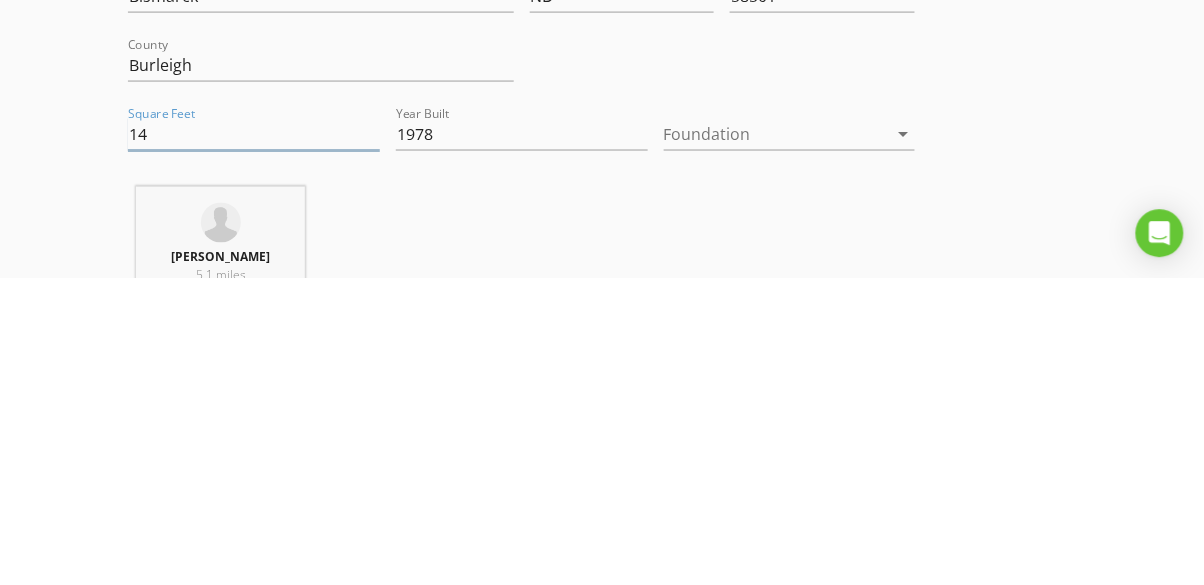 type on "1" 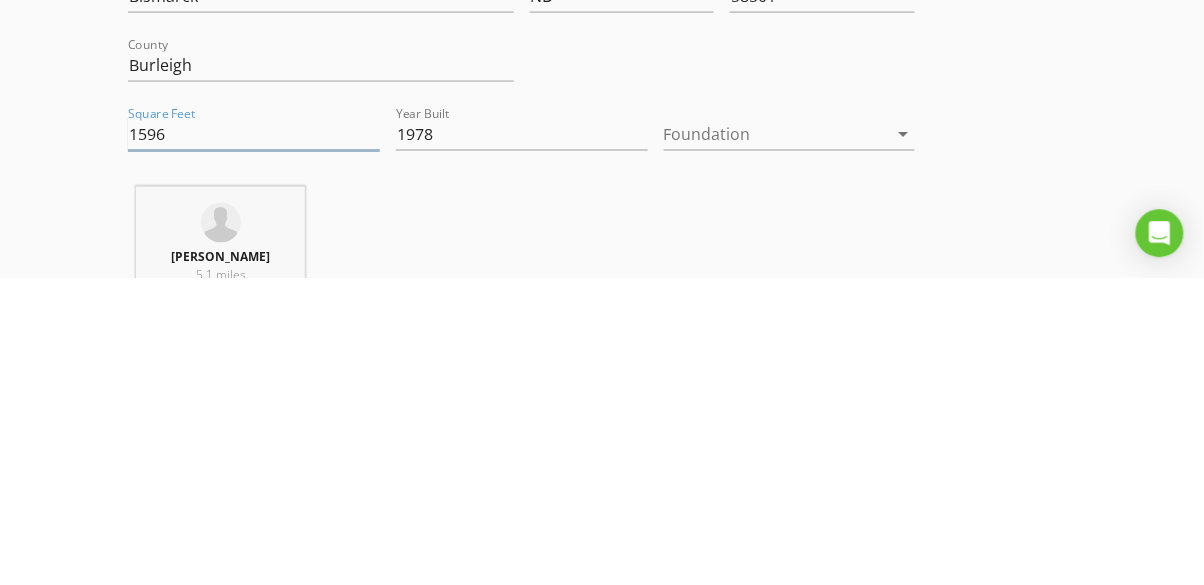 type on "1596" 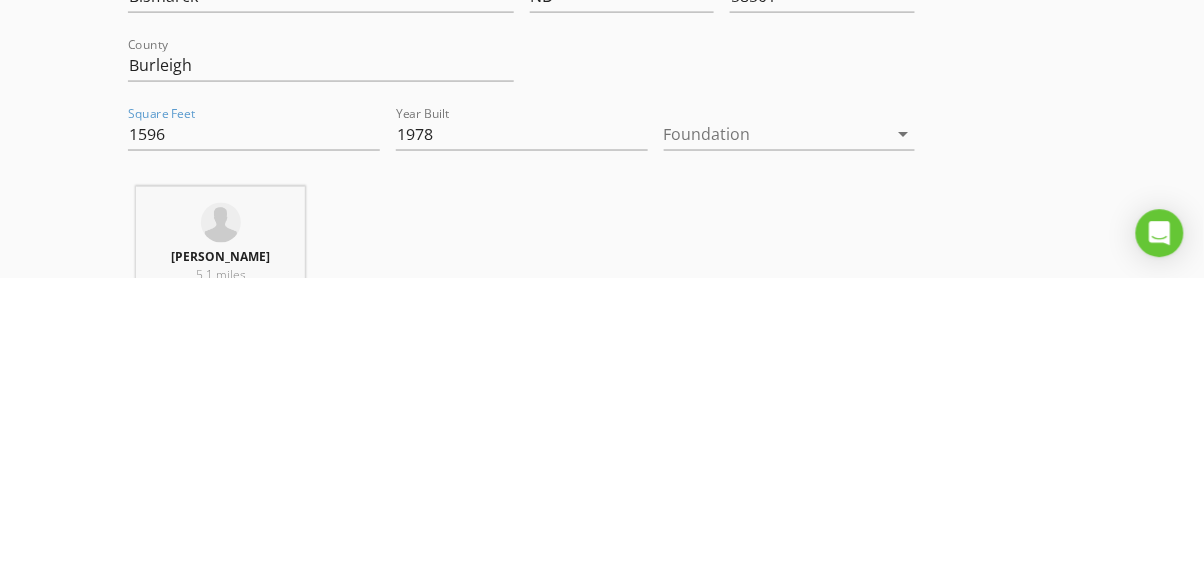 click at bounding box center (776, 441) 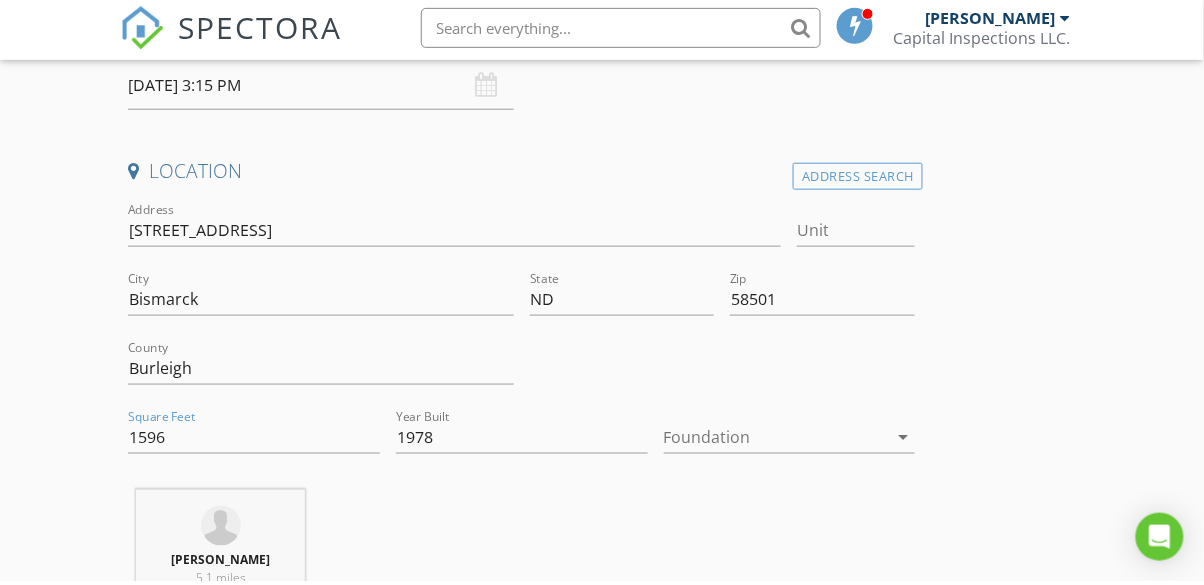 scroll, scrollTop: 385, scrollLeft: 0, axis: vertical 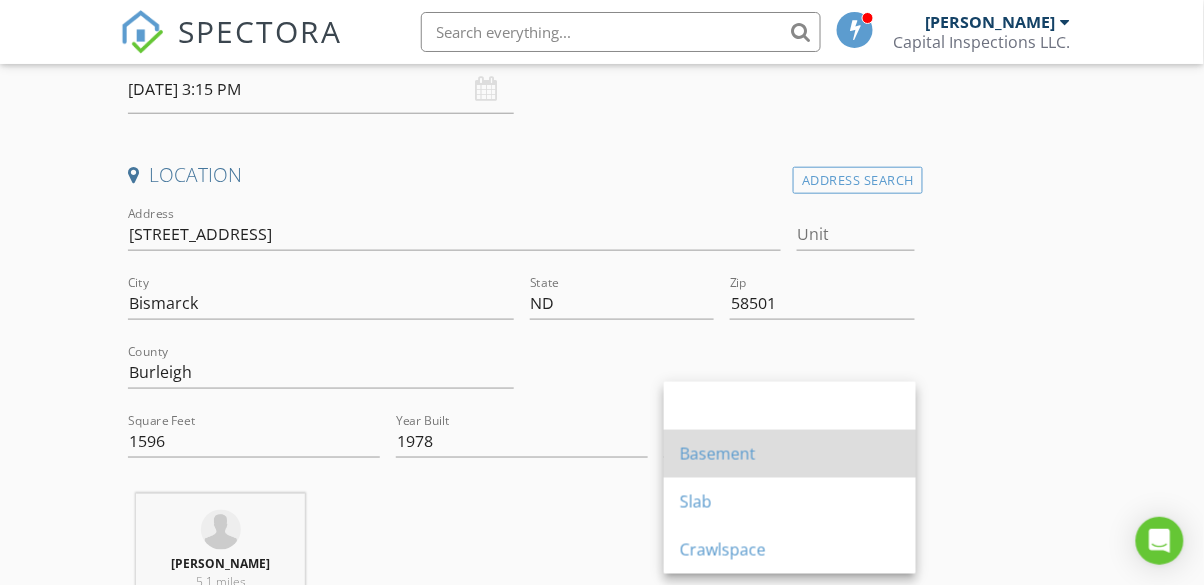 click on "Basement" at bounding box center (790, 454) 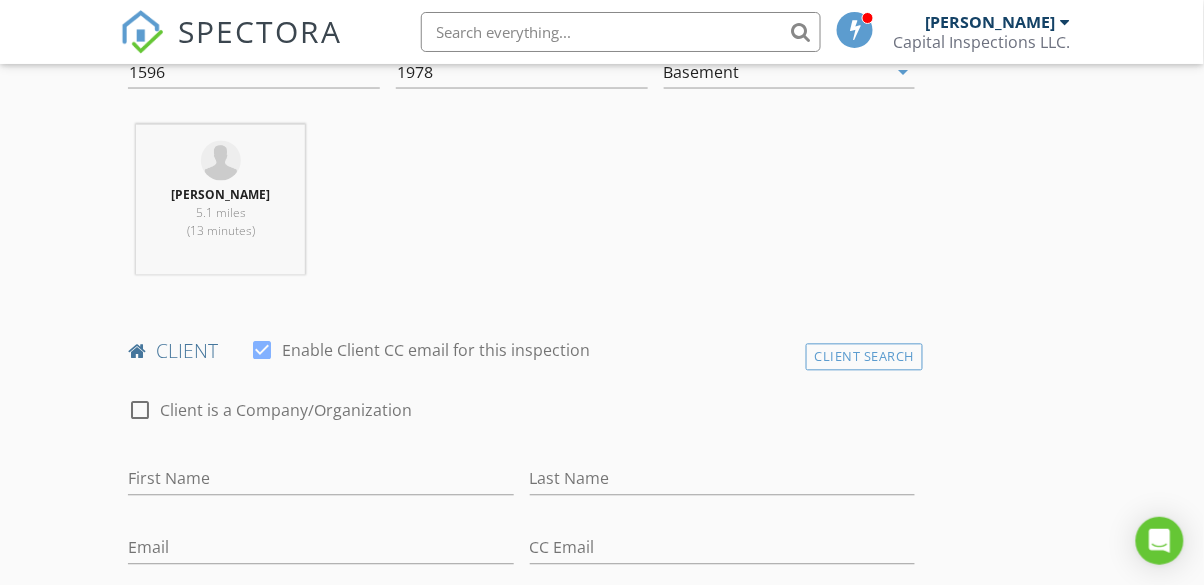 scroll, scrollTop: 760, scrollLeft: 0, axis: vertical 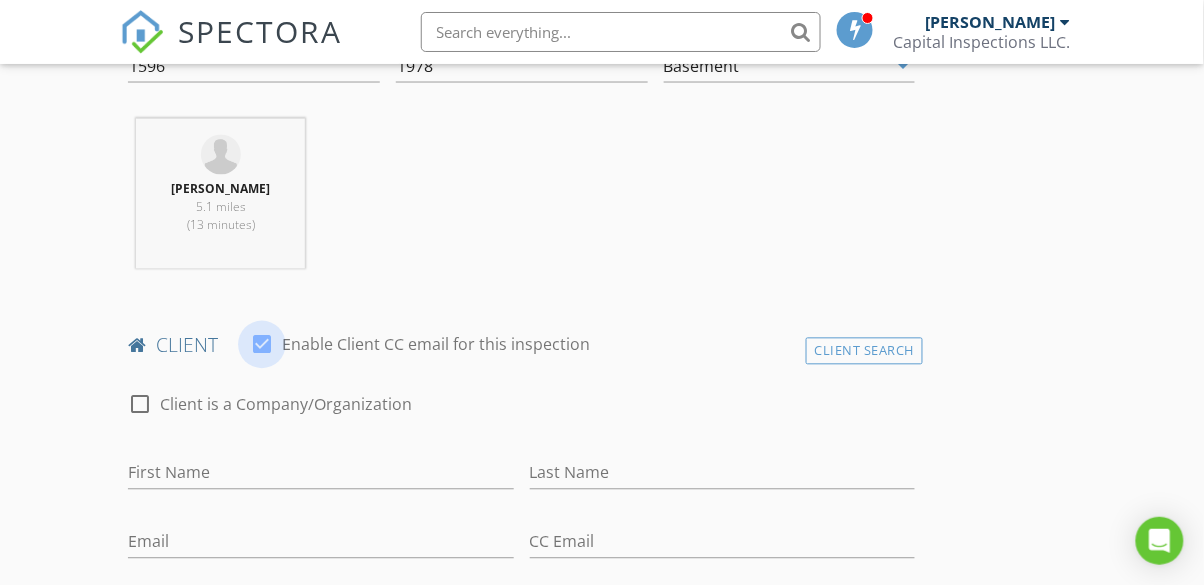 click at bounding box center (262, 345) 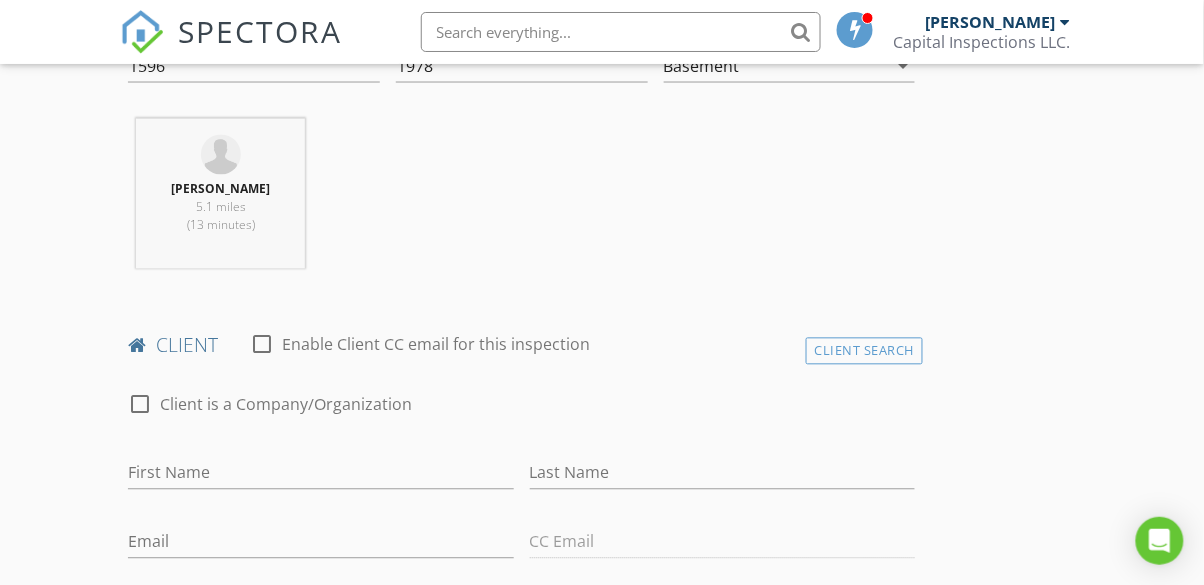 click at bounding box center [262, 345] 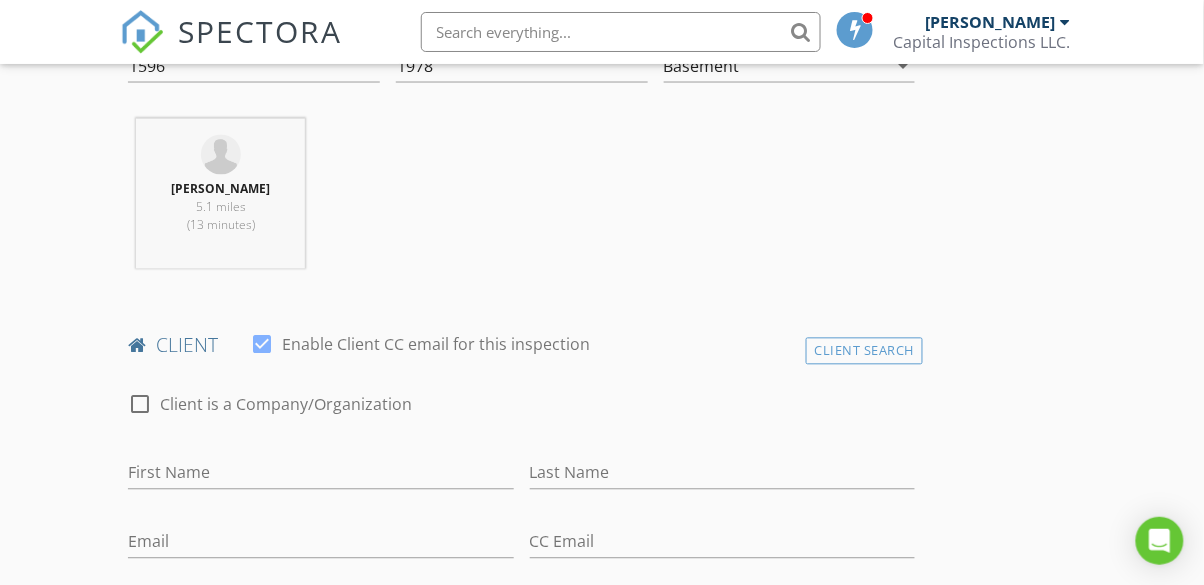 click at bounding box center (262, 345) 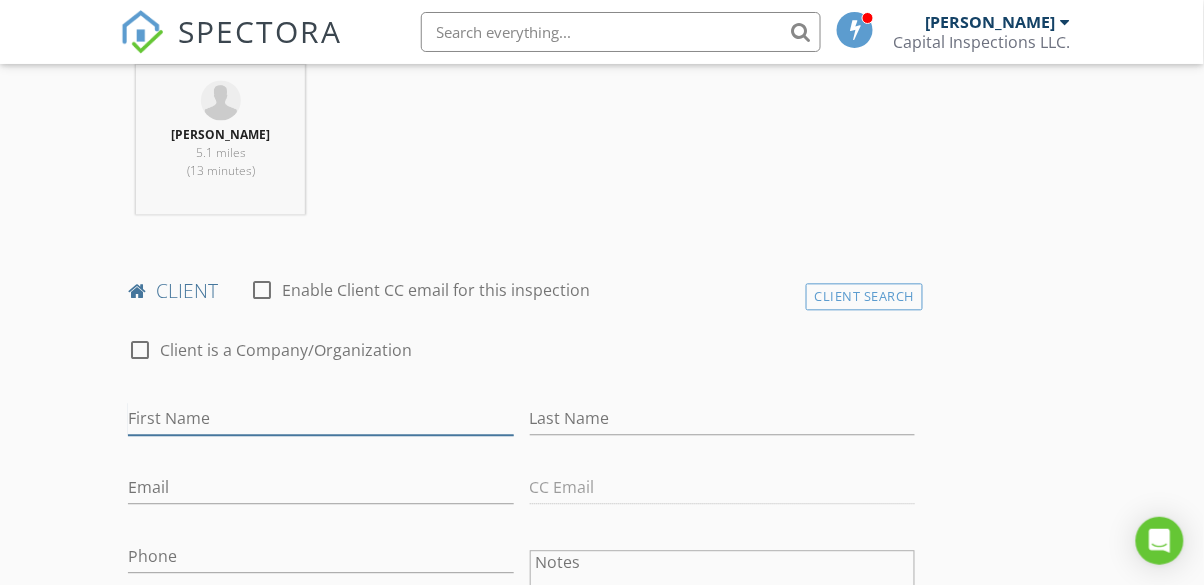 click on "First Name" at bounding box center [320, 419] 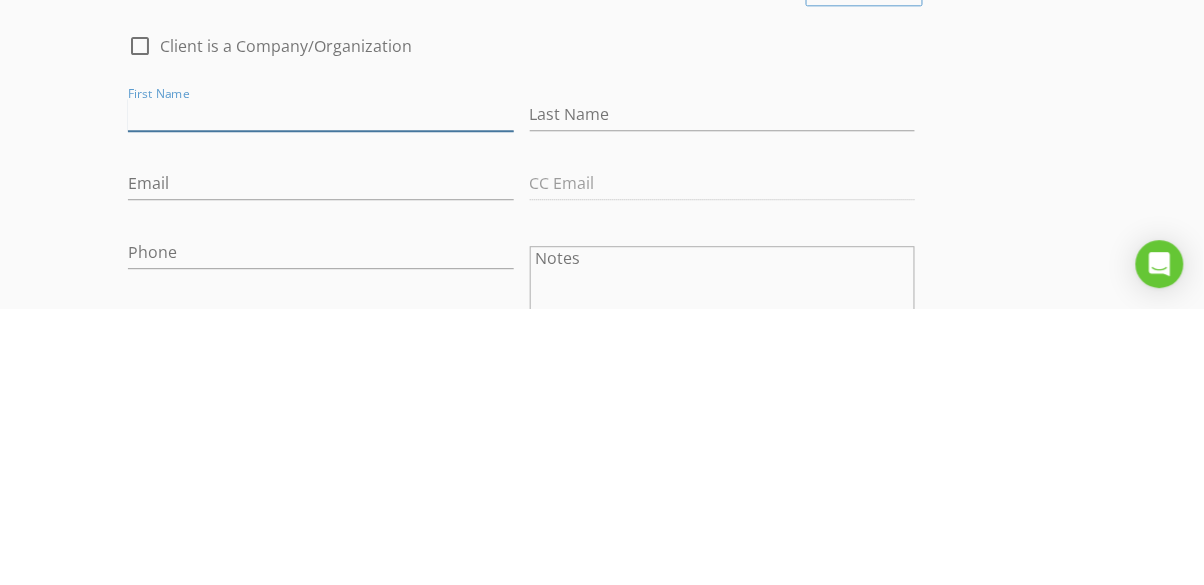 scroll, scrollTop: 842, scrollLeft: 0, axis: vertical 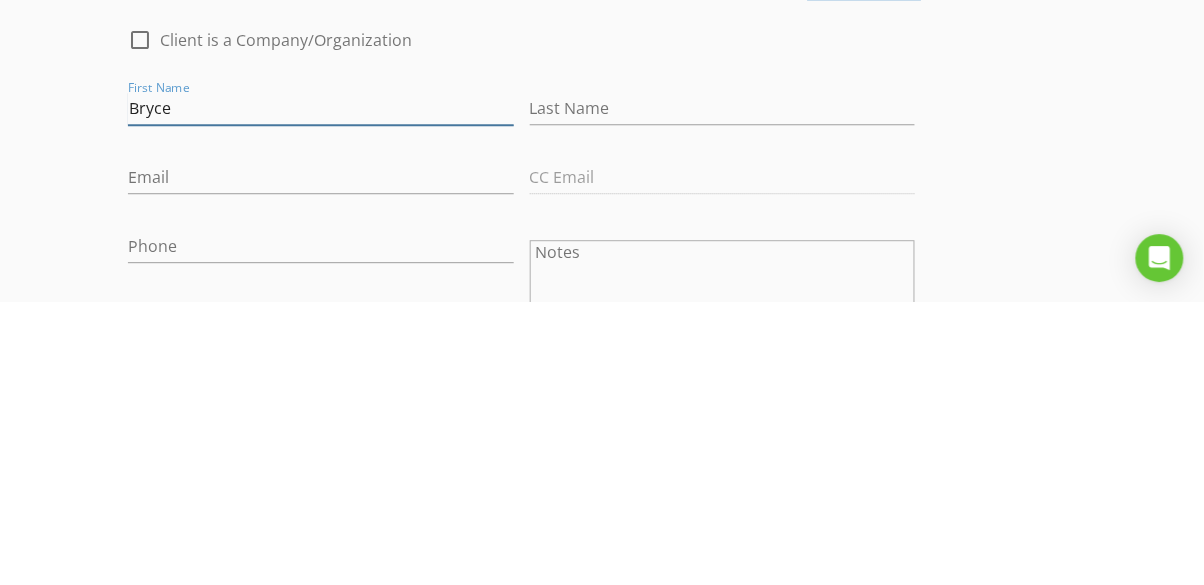 type on "Bryce" 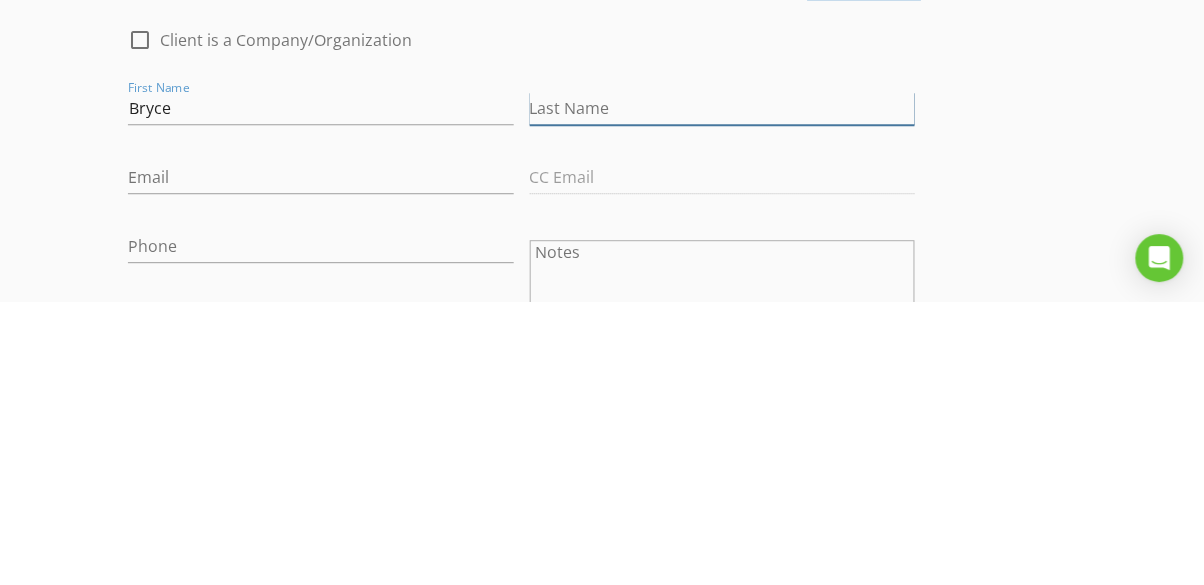 click on "Last Name" at bounding box center (722, 391) 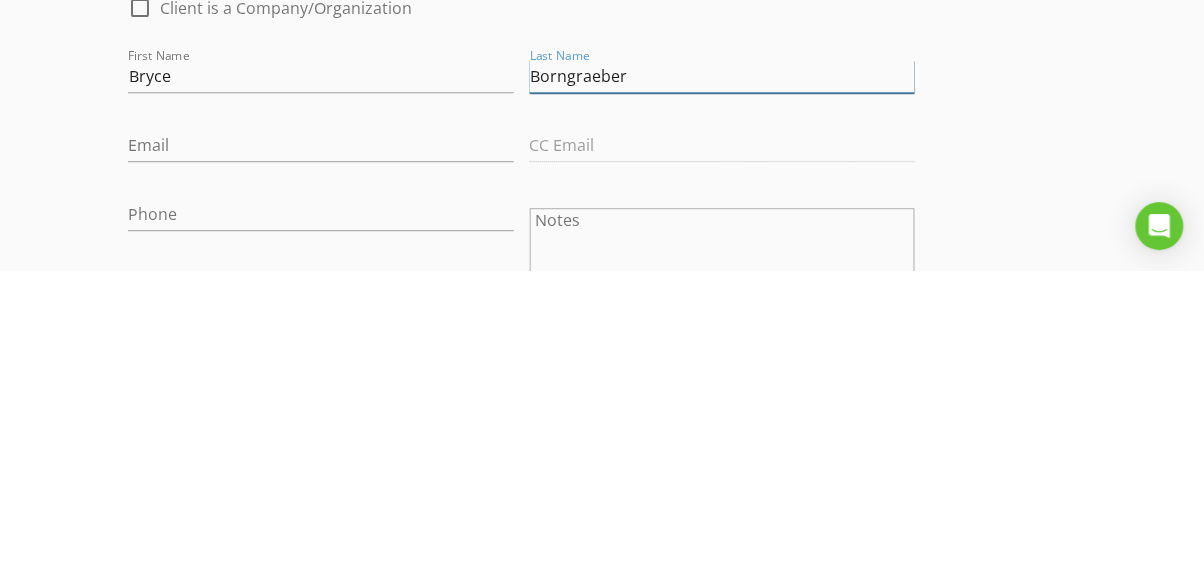 scroll, scrollTop: 842, scrollLeft: 0, axis: vertical 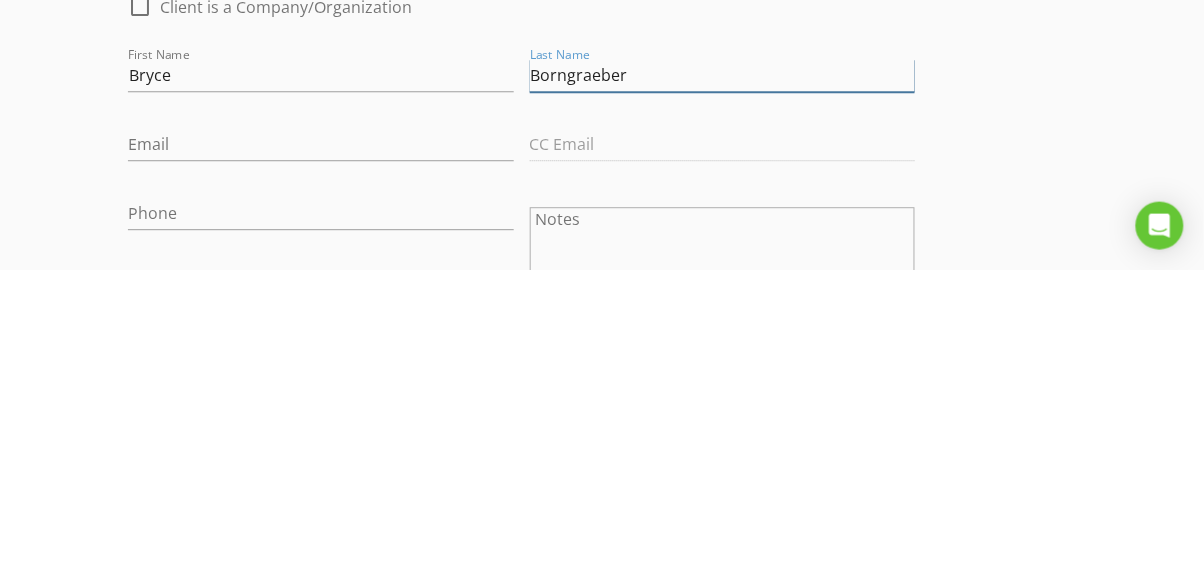 type on "Borngraeber" 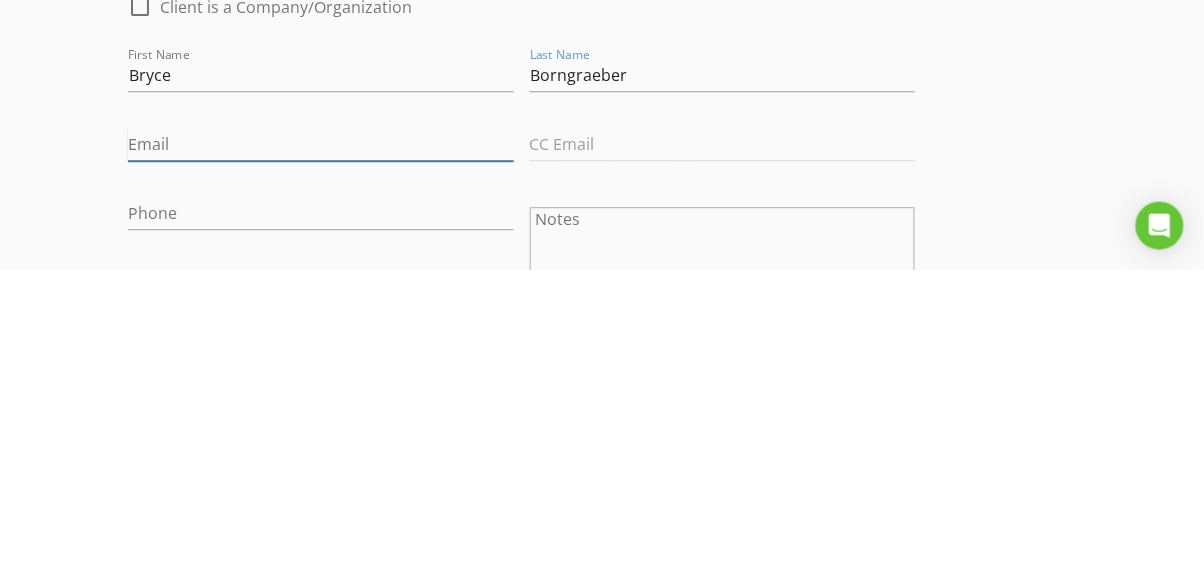click on "Email" at bounding box center (320, 460) 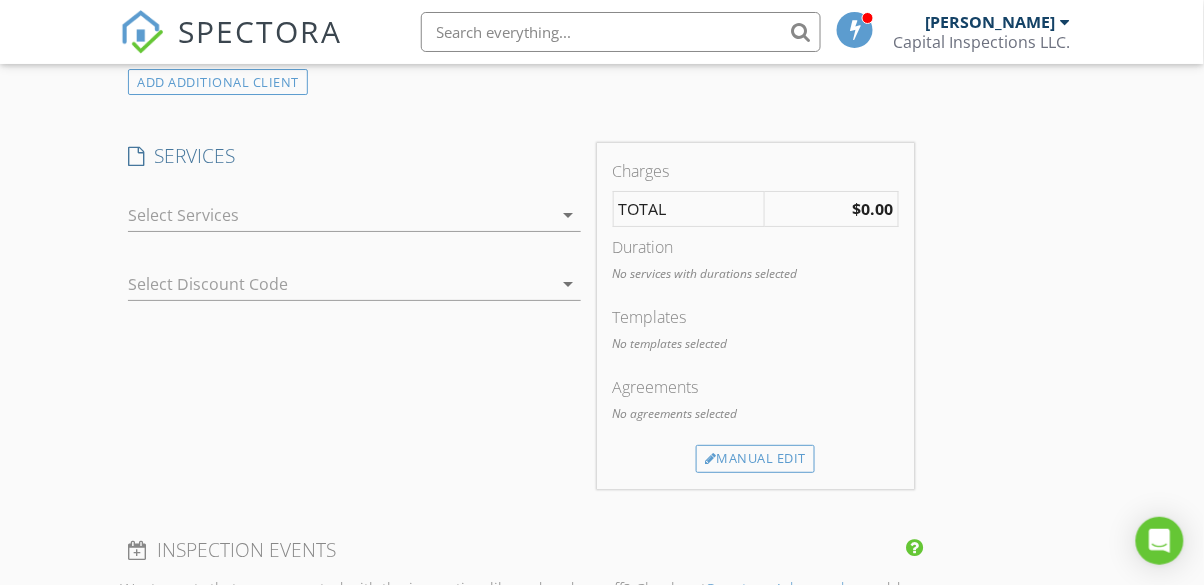 scroll, scrollTop: 1584, scrollLeft: 0, axis: vertical 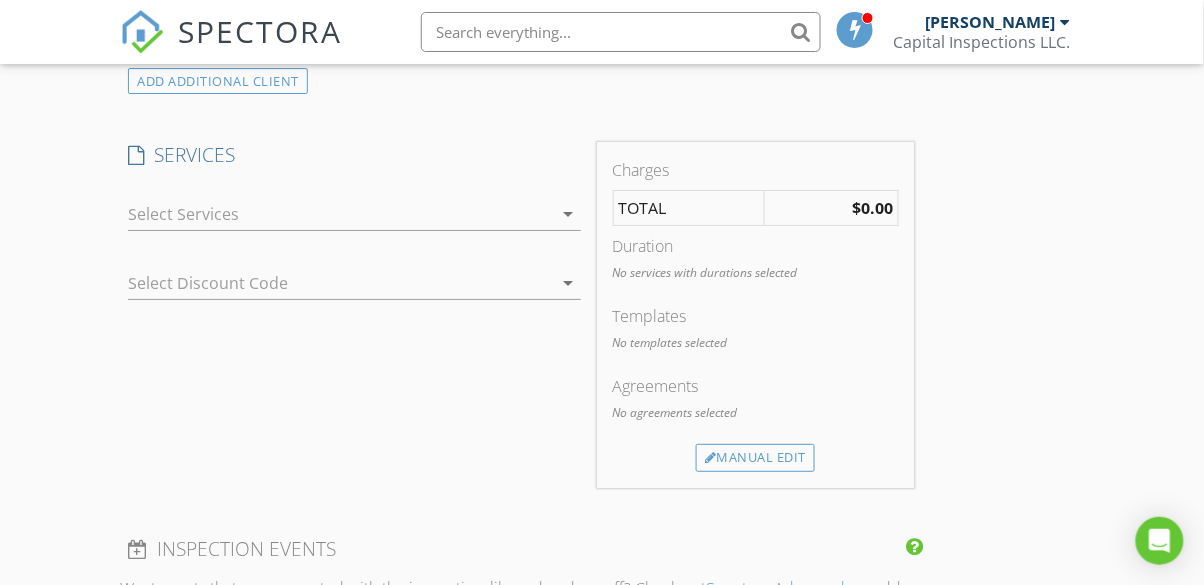 type on "Bryceborn13@hotmail.com" 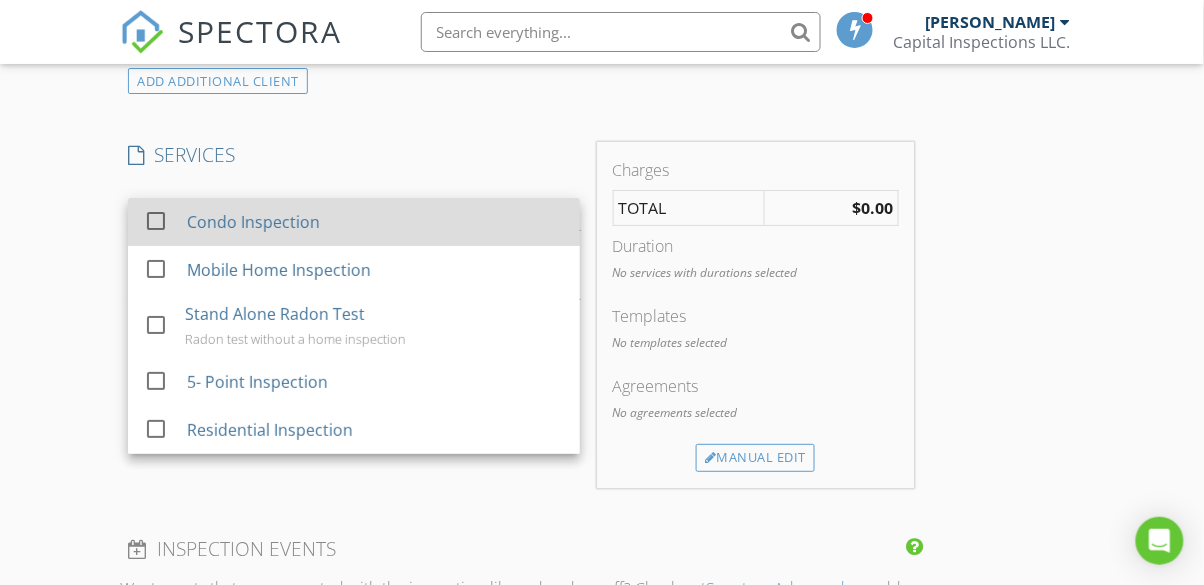 click at bounding box center [156, 221] 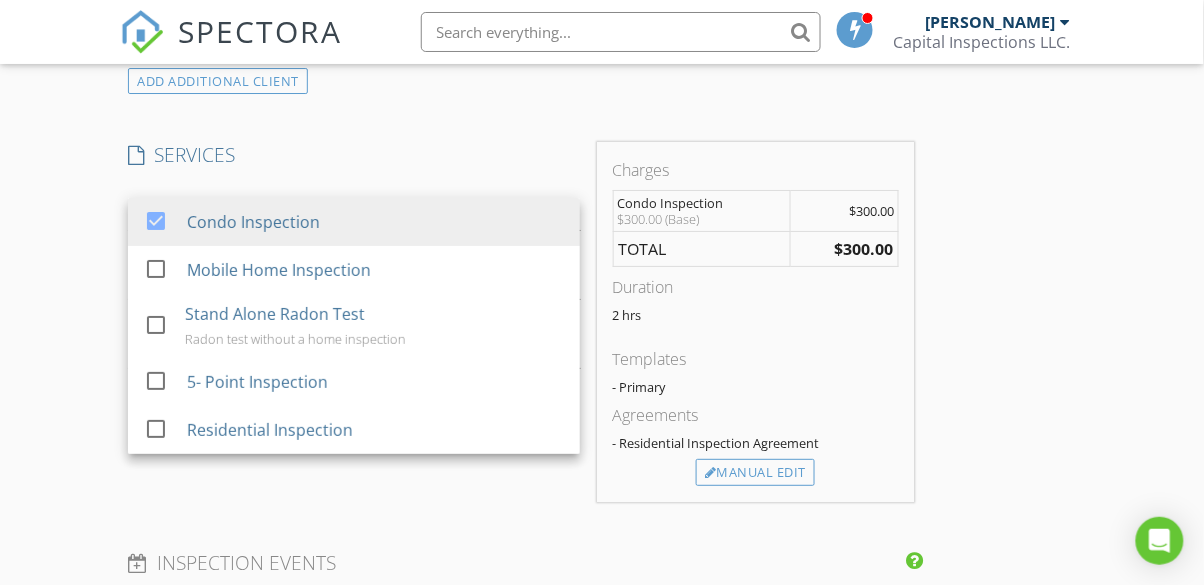 click on "INSPECTOR(S)
check_box   Dalton Sanders   PRIMARY   check_box_outline_blank   Josh Eldridge     Dalton Sanders arrow_drop_down   check_box_outline_blank Dalton Sanders specifically requested
Date/Time
07/15/2025 3:15 PM
Location
Address Search       Address 2025 N 19th St   Unit   City Bismarck   State ND   Zip 58501   County Burleigh     Square Feet 1596   Year Built 1978   Foundation Basement arrow_drop_down     Dalton Sanders     5.1 miles     (13 minutes)
client
check_box_outline_blank Enable Client CC email for this inspection   Client Search     check_box_outline_blank Client is a Company/Organization     First Name Bryce   Last Name Borngraeber   Email Bryceborn13@hotmail.com   CC Email   Phone           Notes   Private Notes
ADD ADDITIONAL client
SERVICES
check_box" at bounding box center (601, 315) 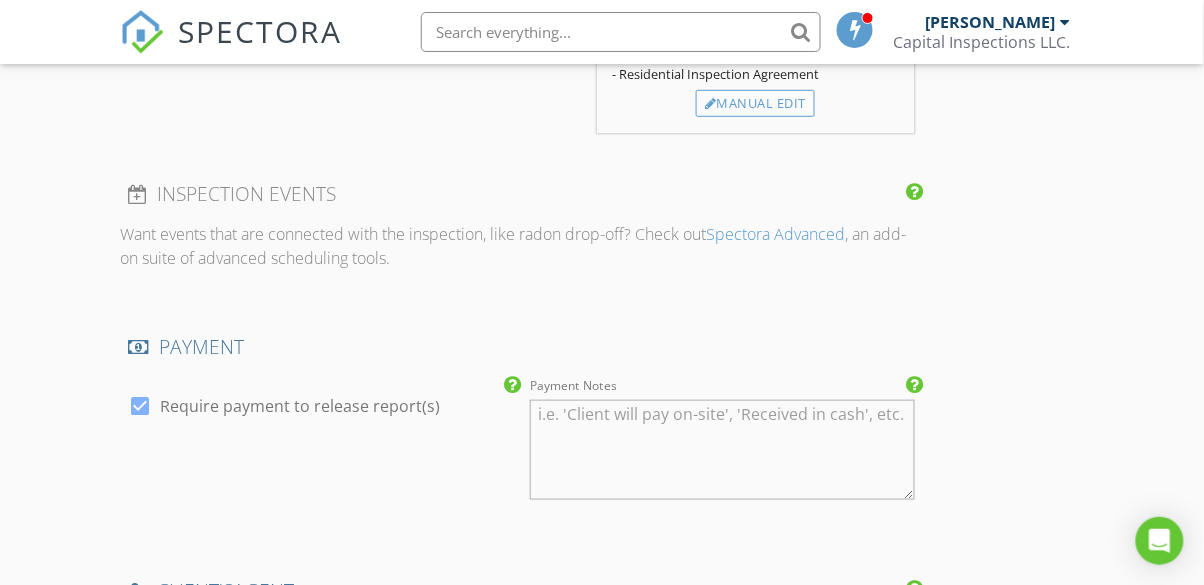 scroll, scrollTop: 1953, scrollLeft: 0, axis: vertical 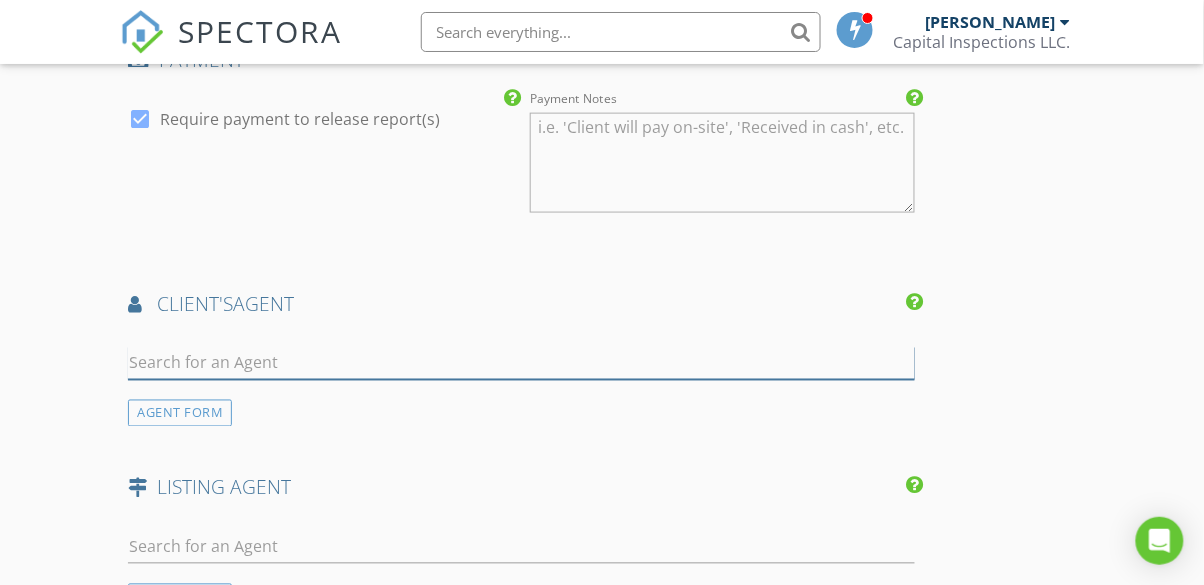 click at bounding box center [521, 363] 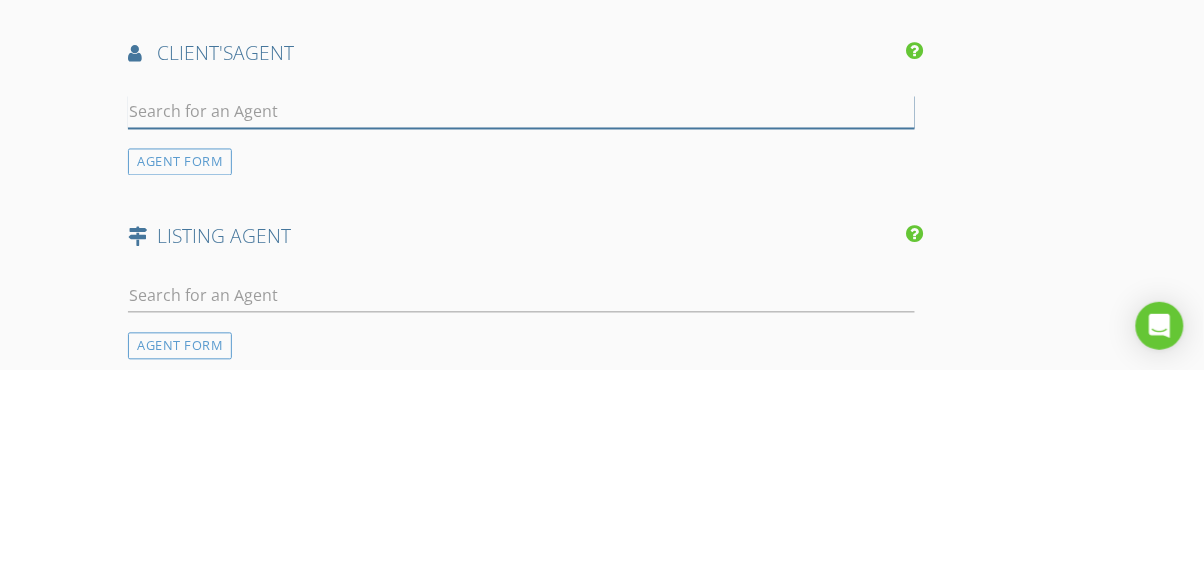 scroll, scrollTop: 2276, scrollLeft: 0, axis: vertical 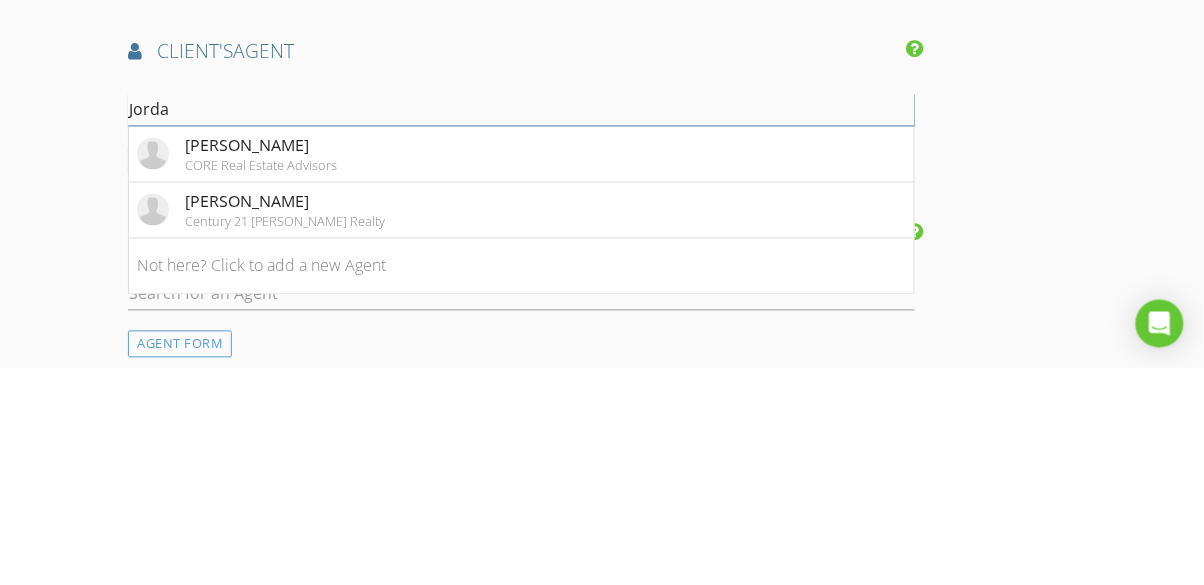 type on "Jordan" 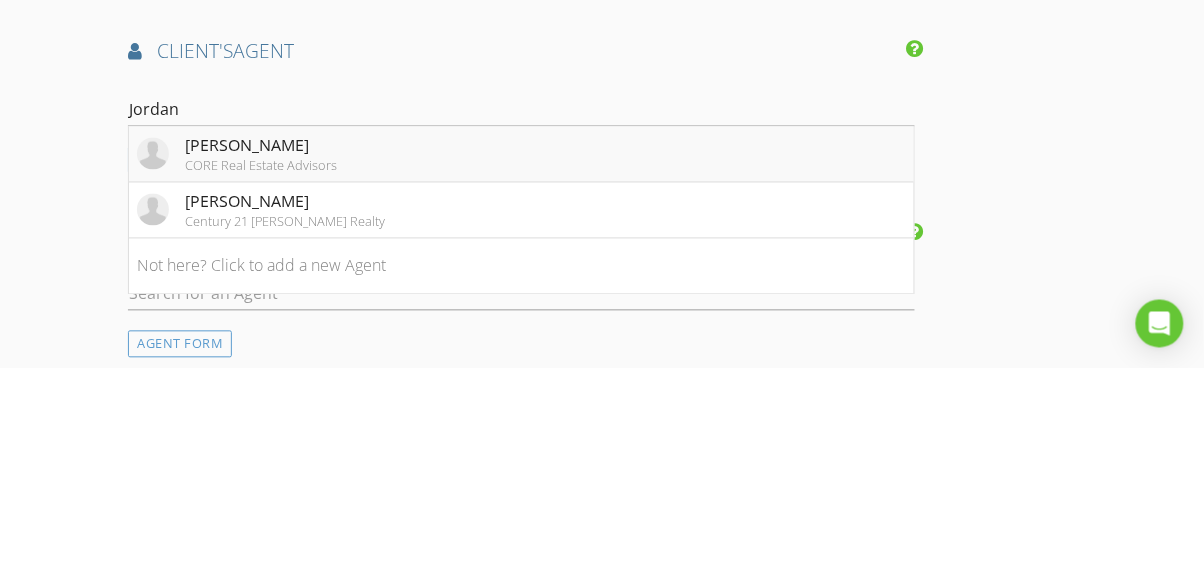 click on "Jordan West
CORE Real Estate Advisors" at bounding box center [237, 371] 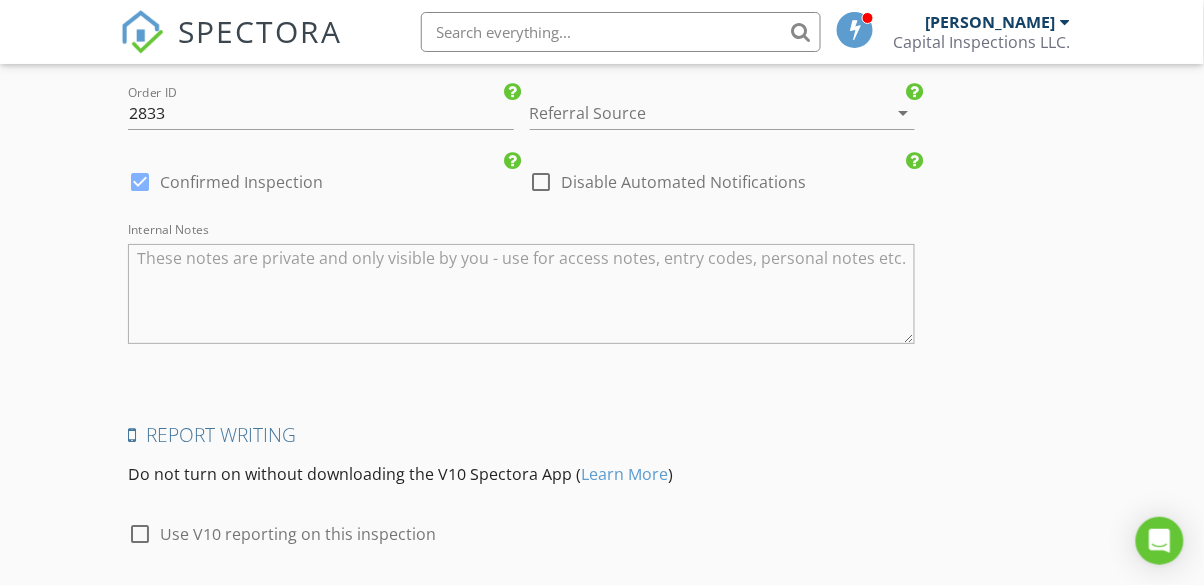 scroll, scrollTop: 3365, scrollLeft: 0, axis: vertical 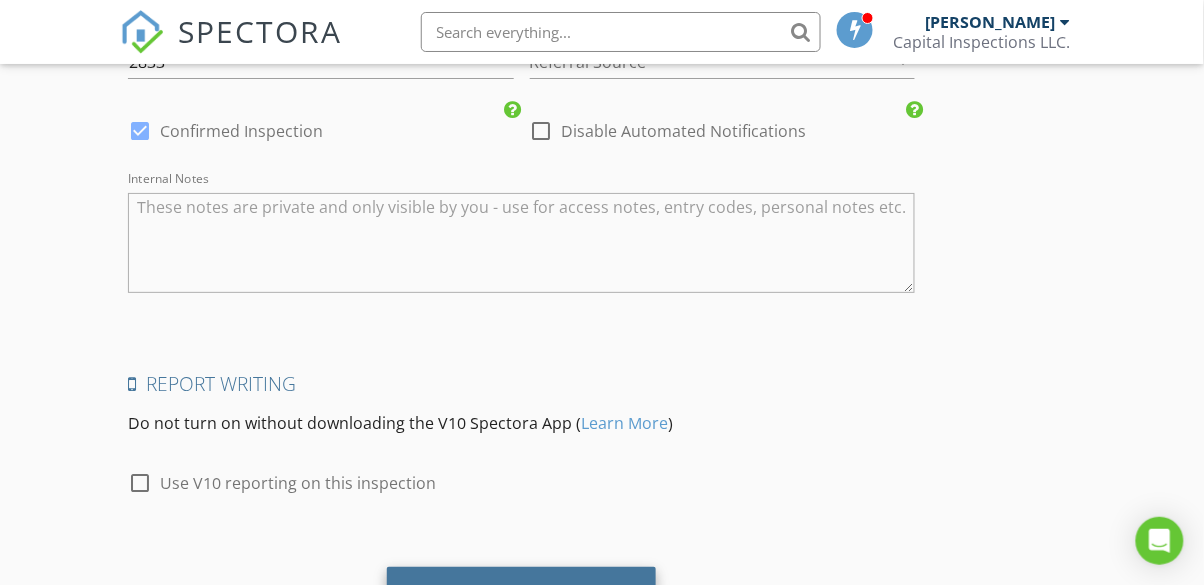 click on "Save Inspection" at bounding box center (521, 594) 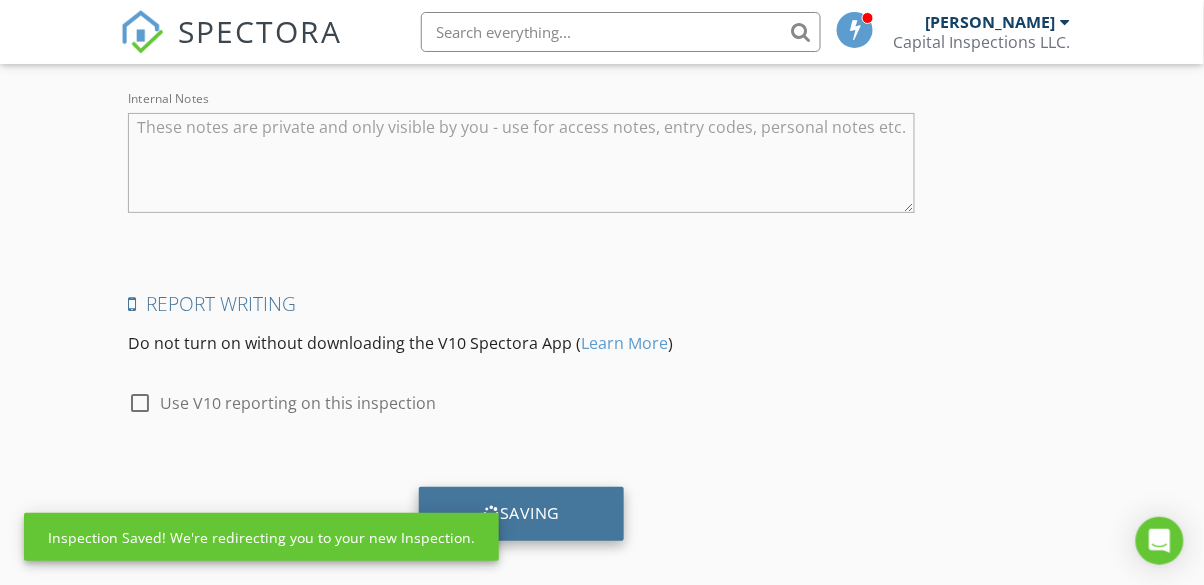 scroll, scrollTop: 3456, scrollLeft: 0, axis: vertical 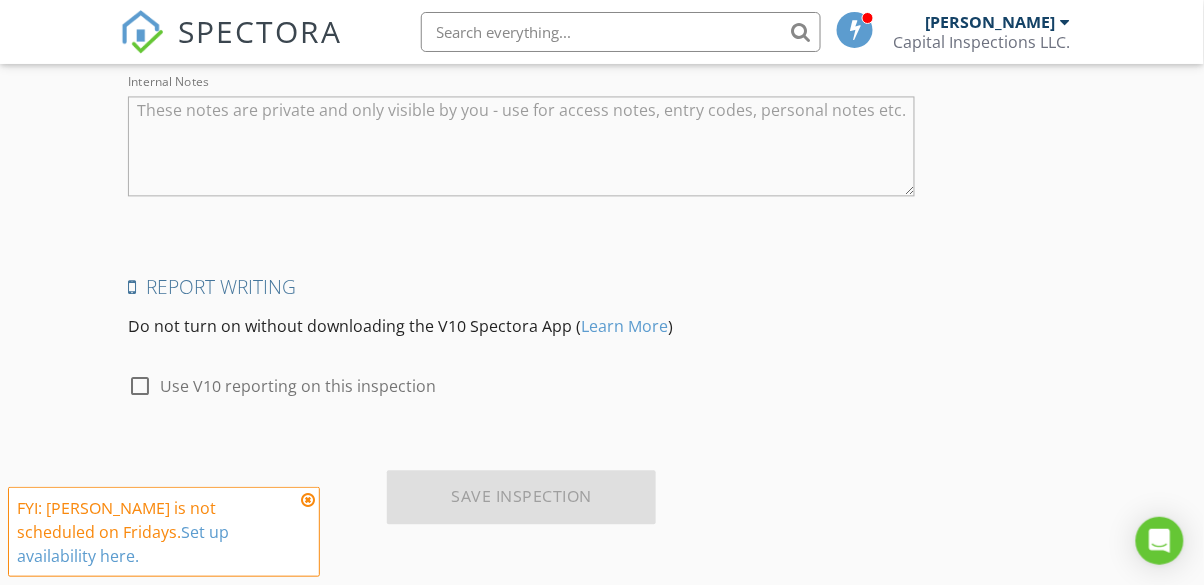 click on "FYI: [PERSON_NAME] is not scheduled on Fridays.  Set up availability here." at bounding box center (164, 532) 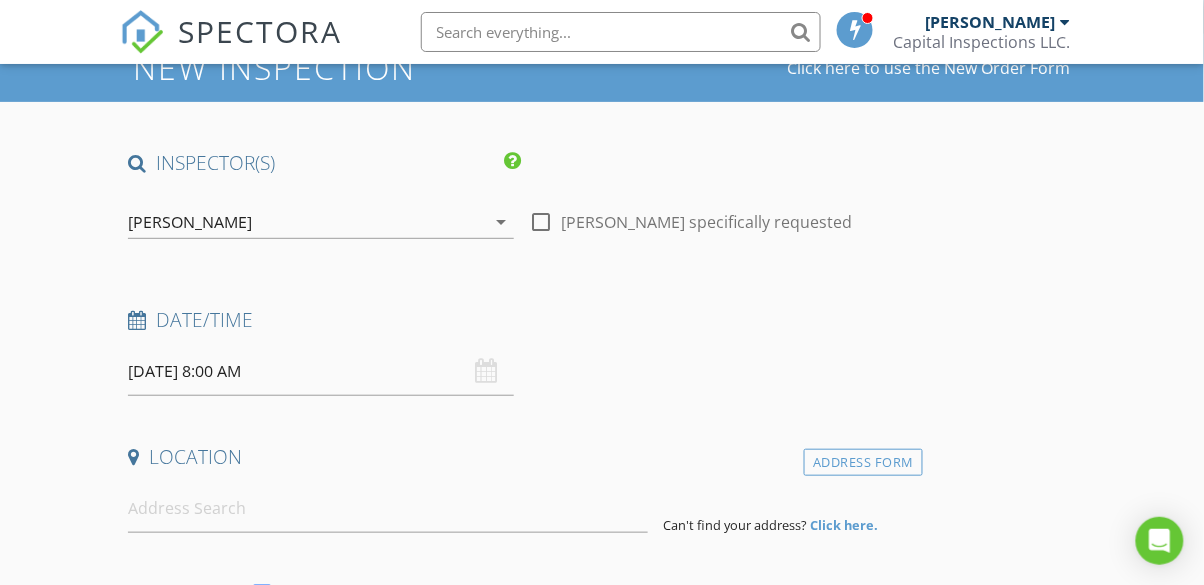 scroll, scrollTop: 104, scrollLeft: 0, axis: vertical 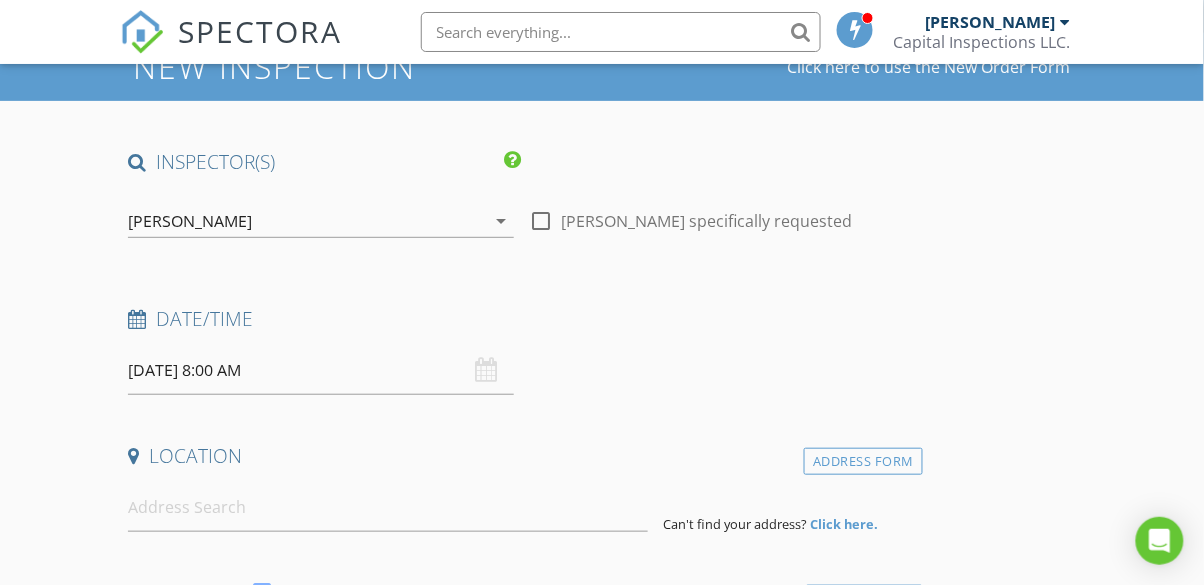 click on "07/11/2025 8:00 AM" at bounding box center (320, 370) 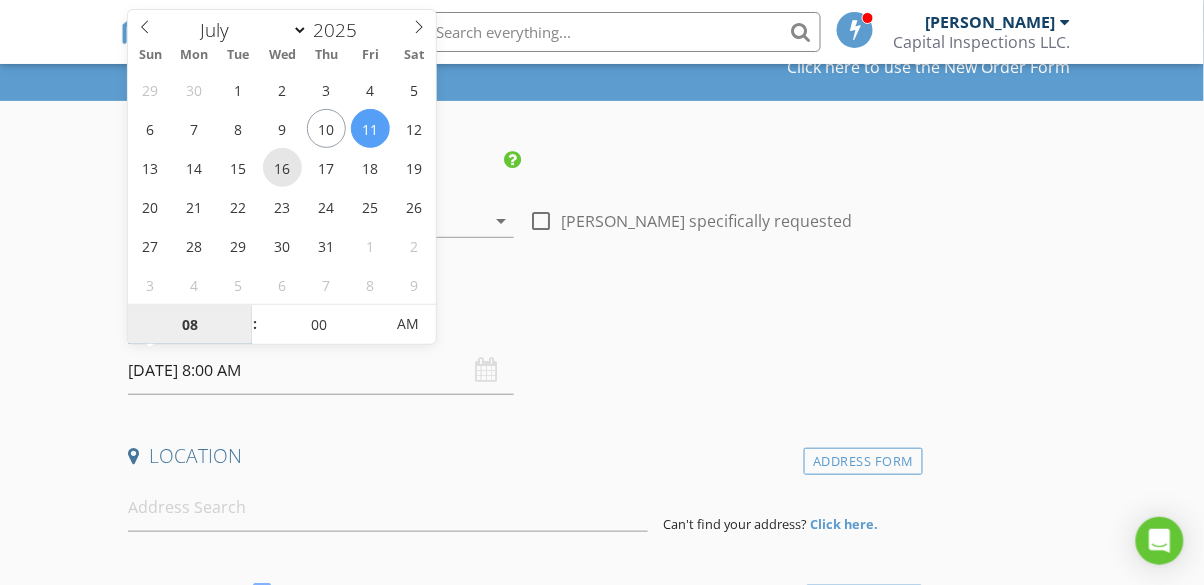 type on "[DATE] 8:00 AM" 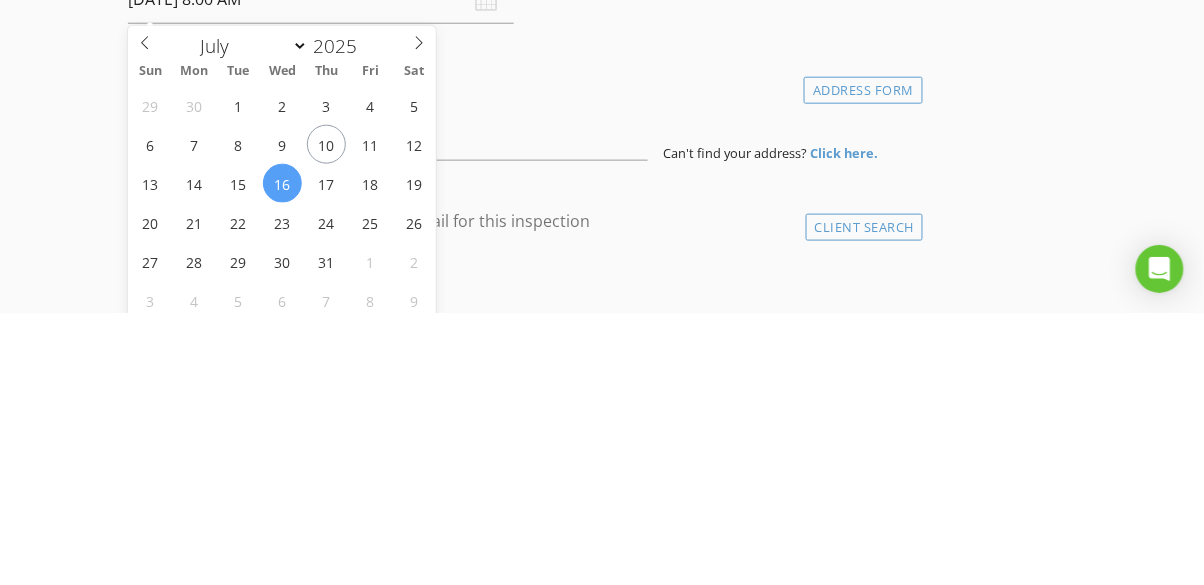 scroll, scrollTop: 363, scrollLeft: 0, axis: vertical 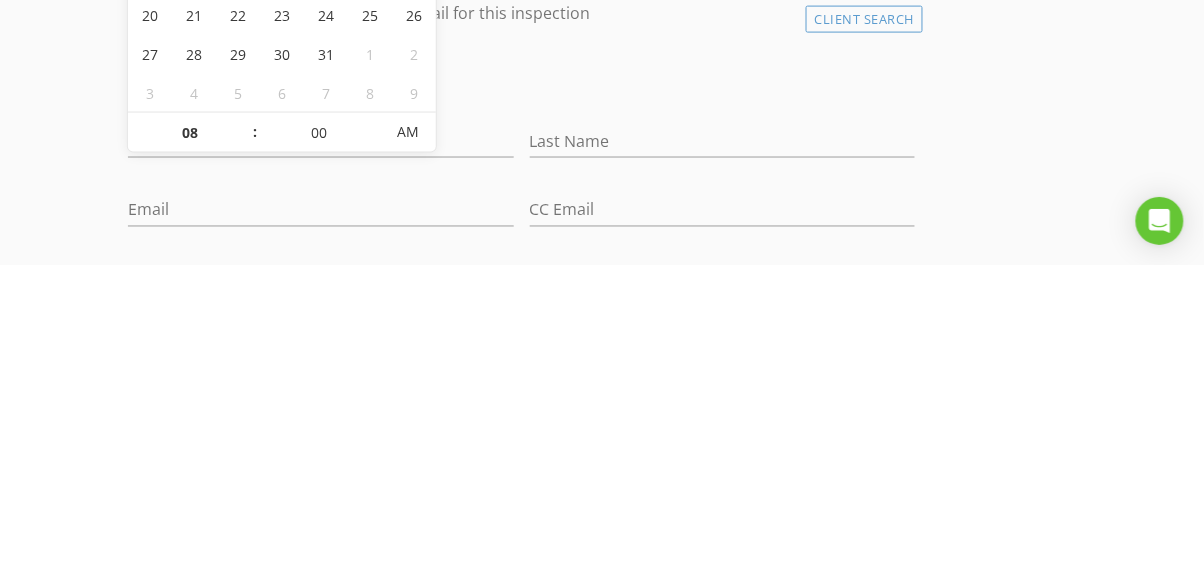 click on "New Inspection
Click here to use the New Order Form
INSPECTOR(S)
check_box   Dalton Sanders   PRIMARY   check_box_outline_blank   Josh Eldridge     Dalton Sanders arrow_drop_down   check_box_outline_blank Dalton Sanders specifically requested
Date/Time
07/16/2025 8:00 AM
Location
Address Form       Can't find your address?   Click here.
client
check_box Enable Client CC email for this inspection   Client Search     check_box_outline_blank Client is a Company/Organization     First Name   Last Name   Email   CC Email   Phone           Notes   Private Notes
ADD ADDITIONAL client
SERVICES
check_box_outline_blank   Condo Inspection   check_box_outline_blank   Mobile Home Inspection   check_box_outline_blank   Stand Alone Radon Test   check_box_outline_blank" at bounding box center [602, 1290] 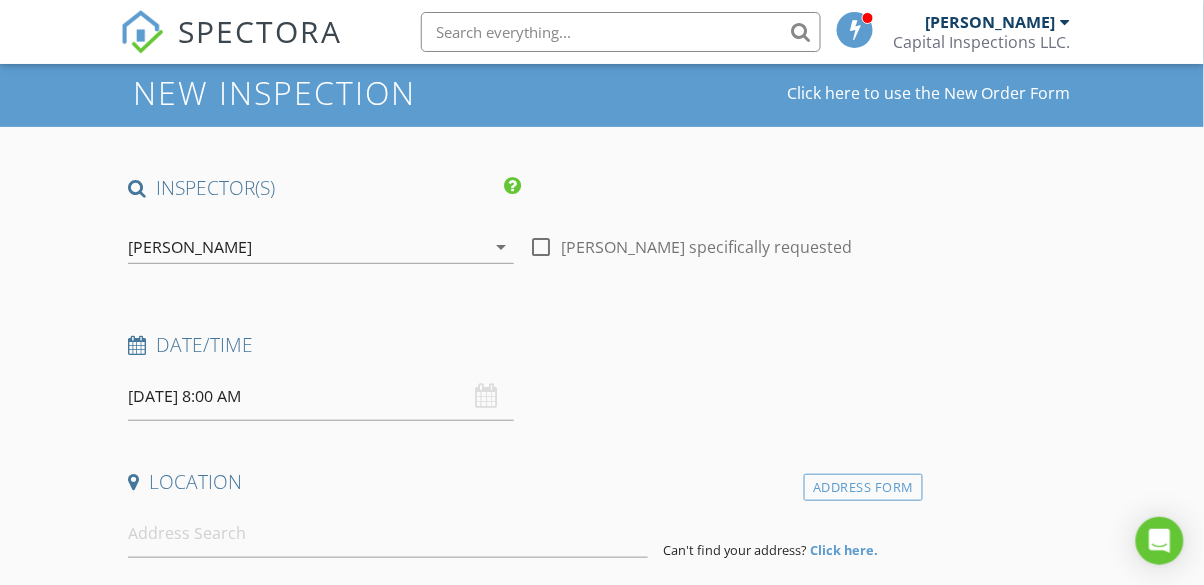 scroll, scrollTop: 77, scrollLeft: 0, axis: vertical 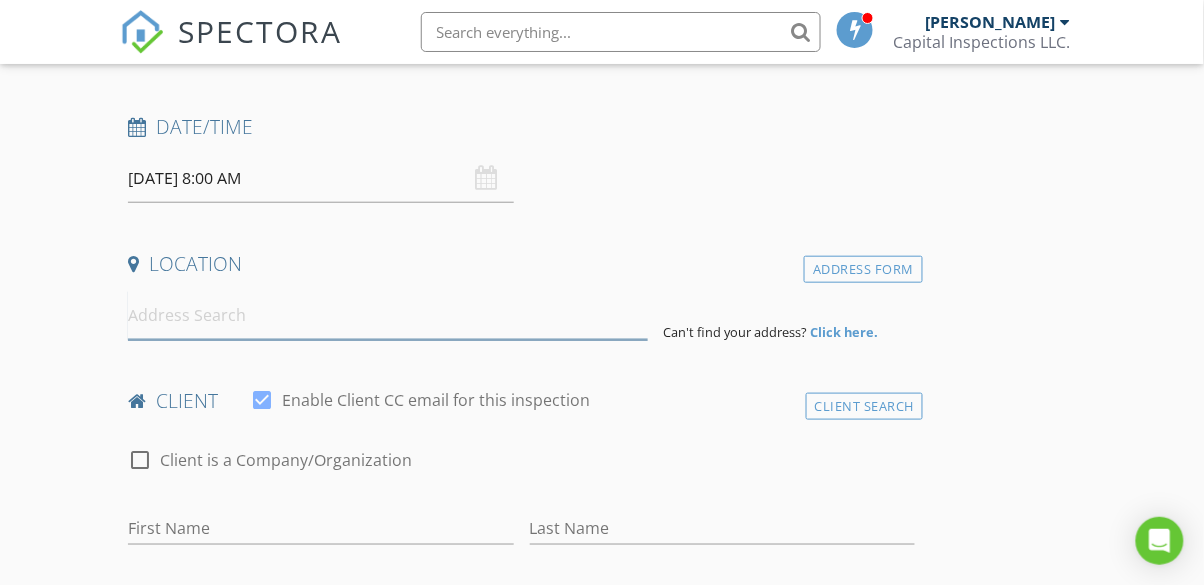 click at bounding box center [387, 315] 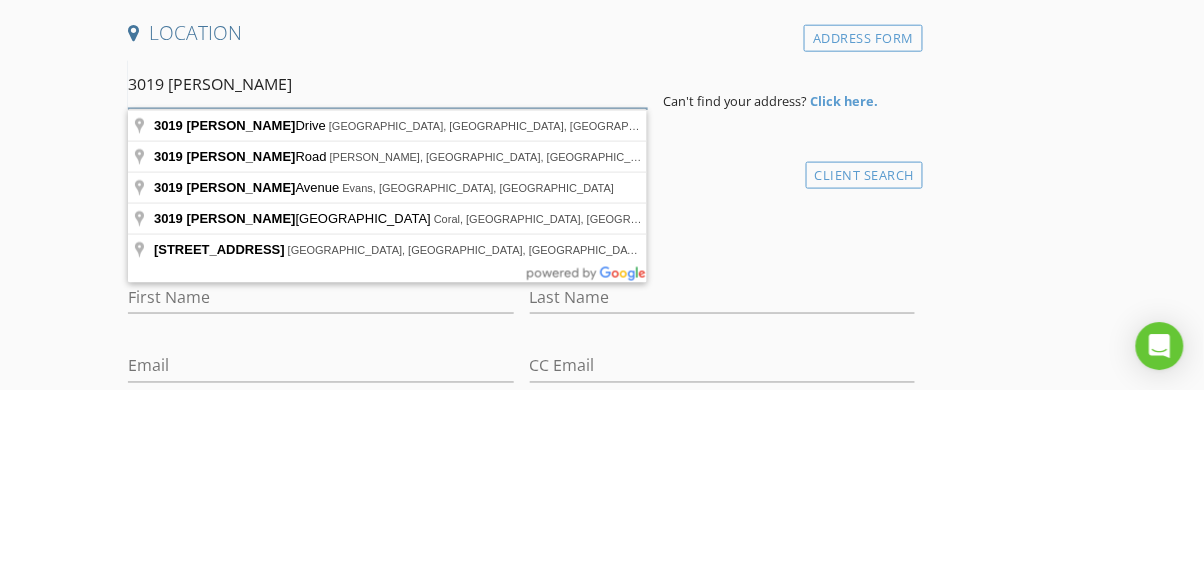 scroll, scrollTop: 332, scrollLeft: 0, axis: vertical 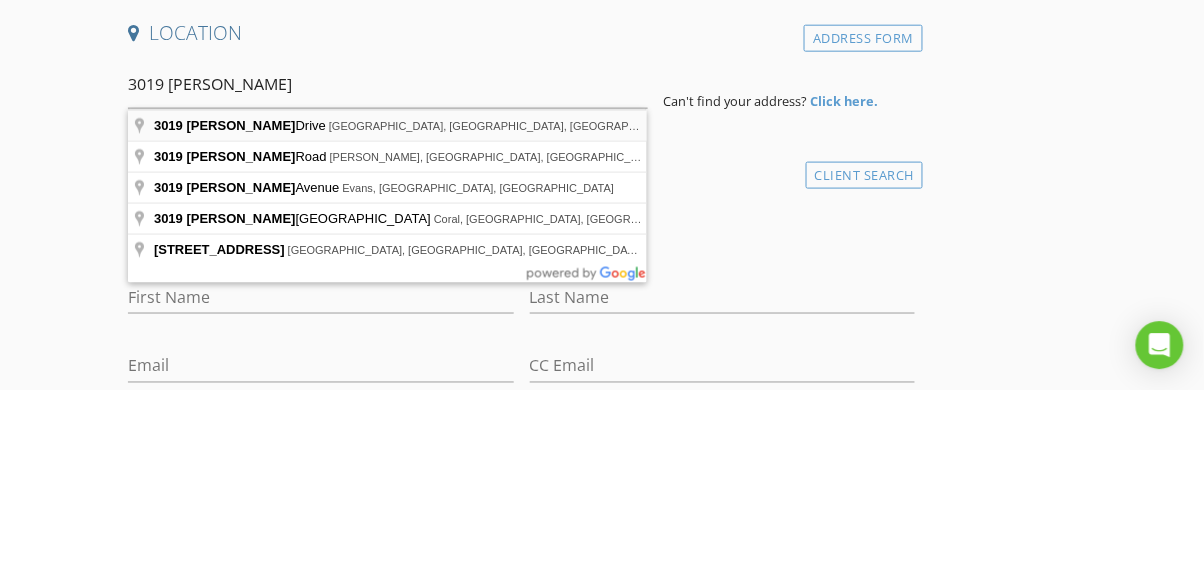 type on "3019 Cody Drive, Bismarck, ND, USA" 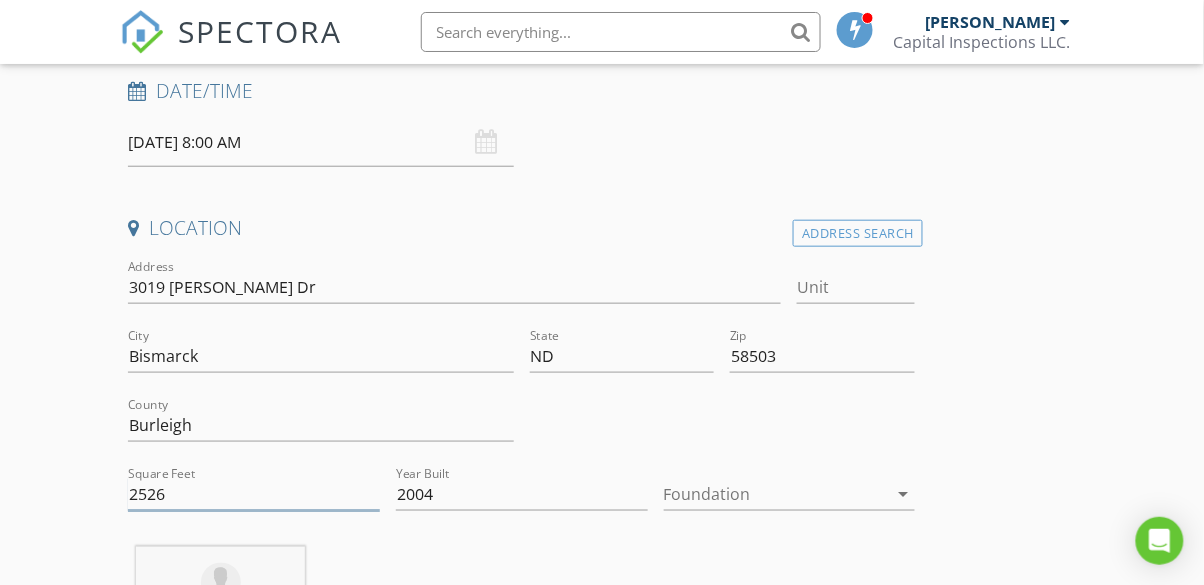 click on "2526" at bounding box center (254, 494) 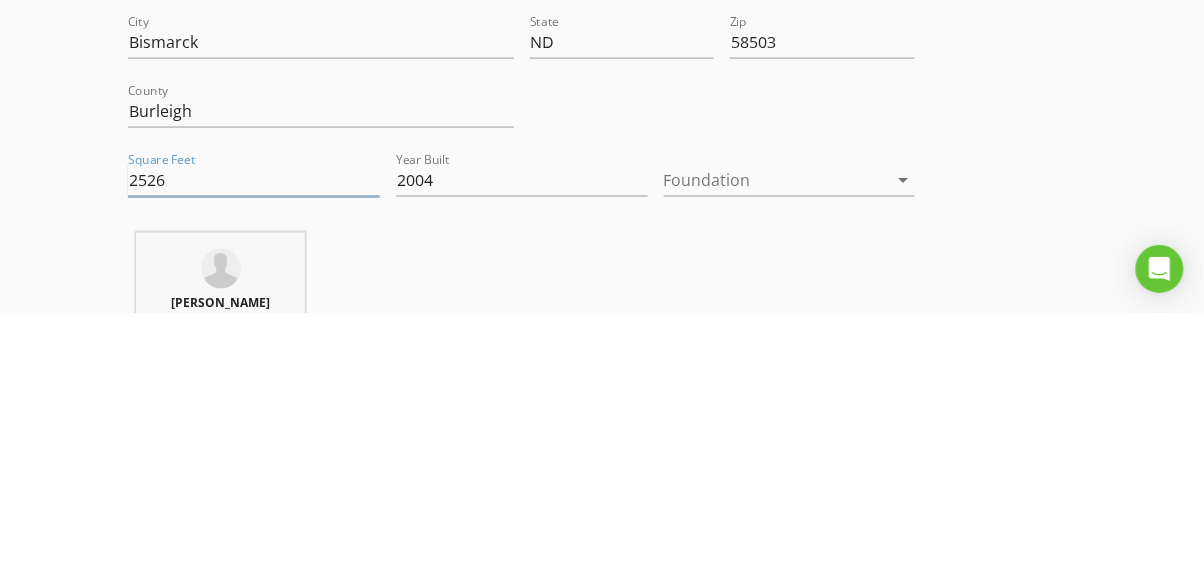 scroll, scrollTop: 397, scrollLeft: 0, axis: vertical 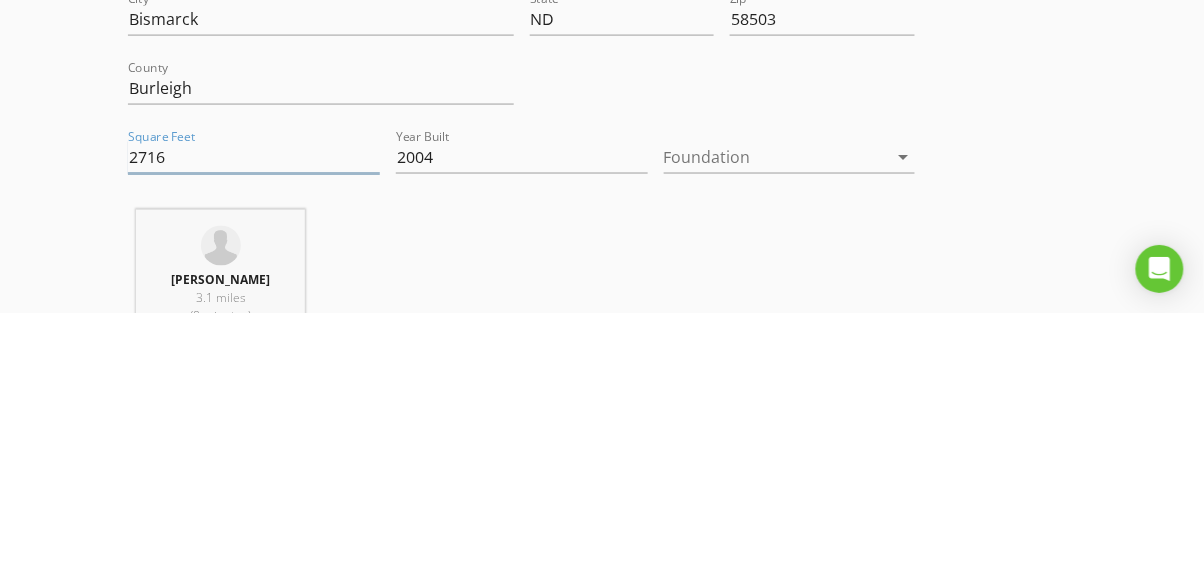 type on "2716" 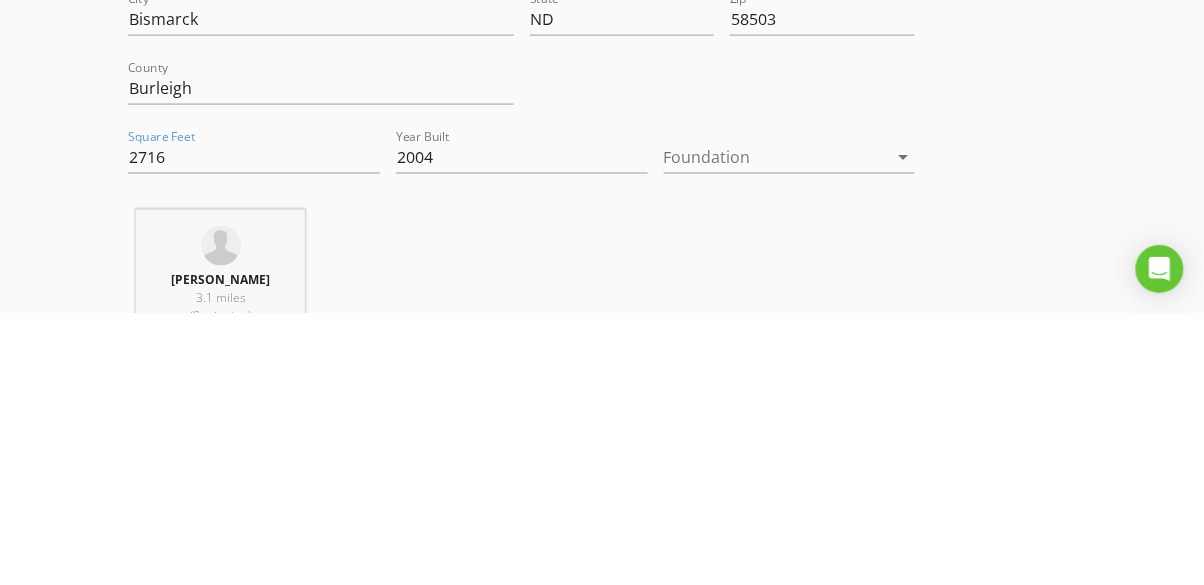 click at bounding box center (776, 429) 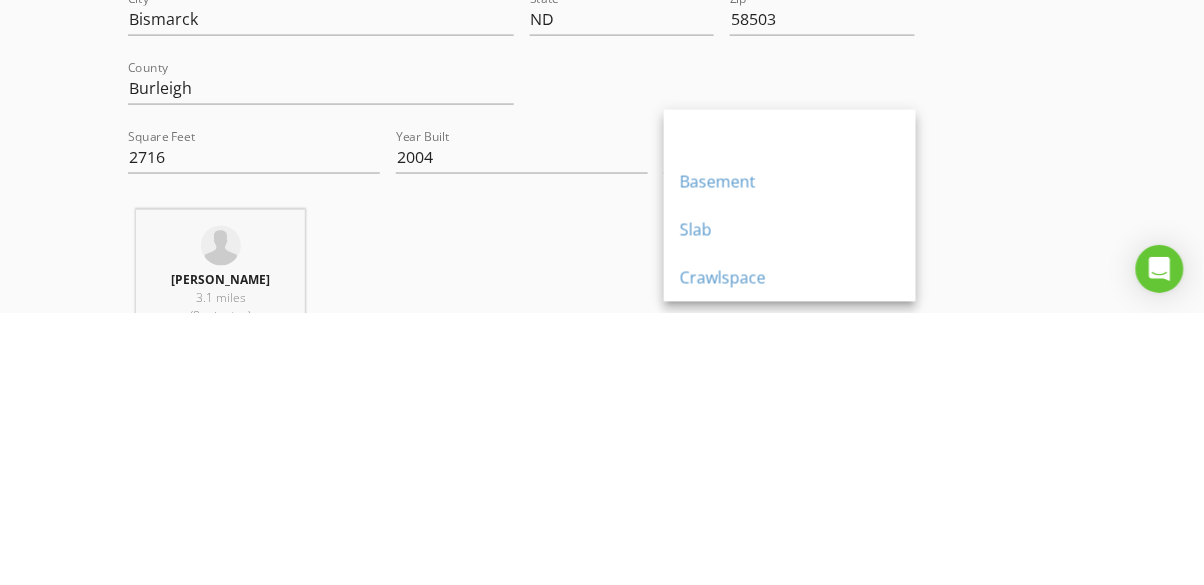 scroll, scrollTop: 397, scrollLeft: 0, axis: vertical 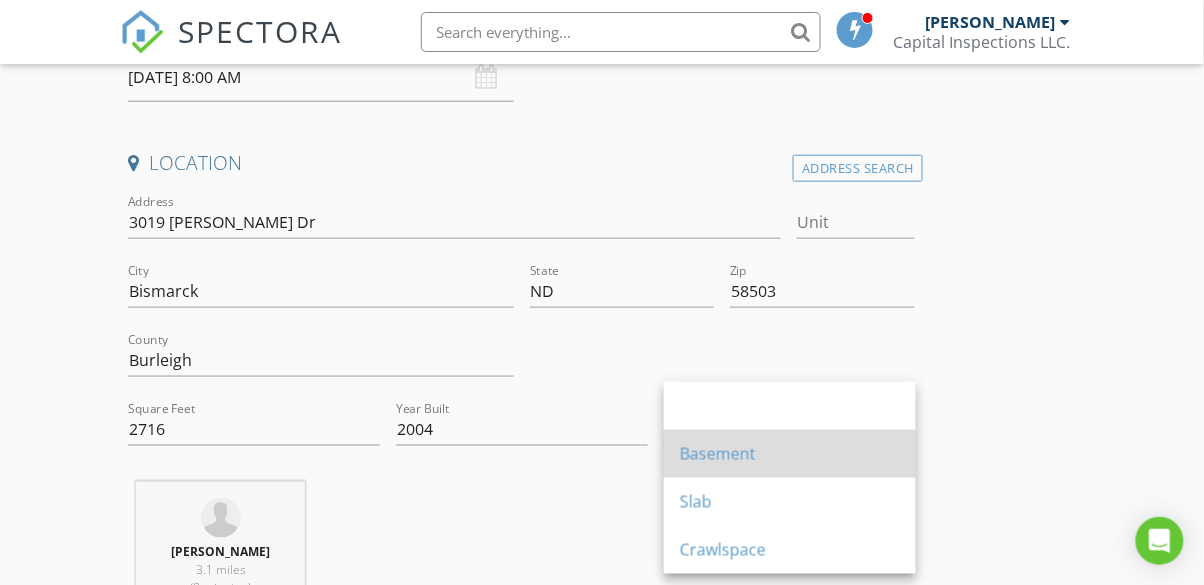 click on "Basement" at bounding box center (790, 454) 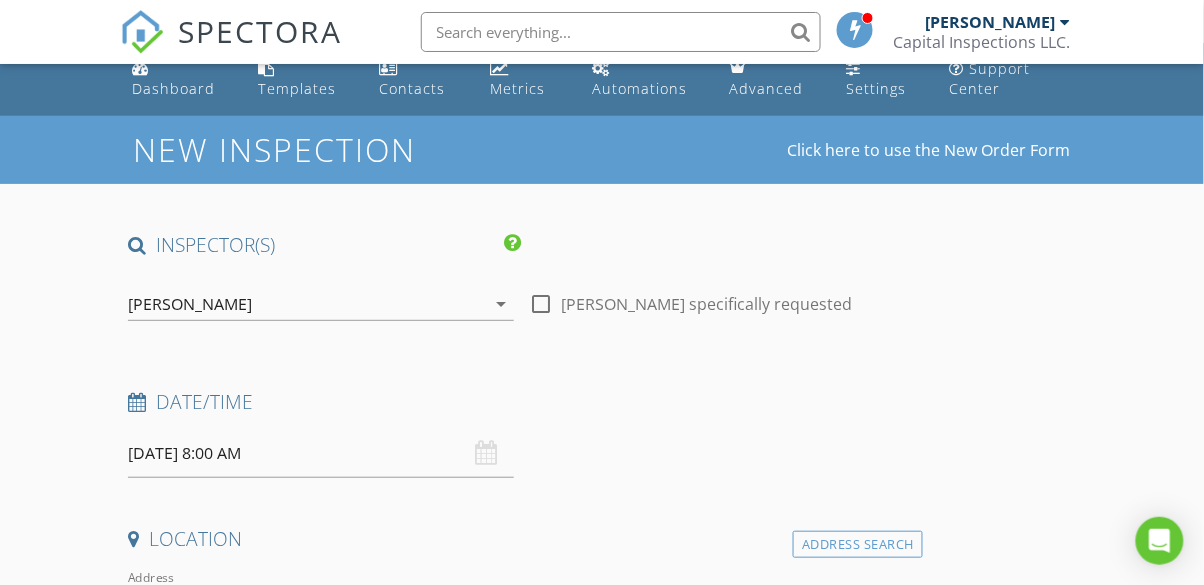 scroll, scrollTop: 0, scrollLeft: 0, axis: both 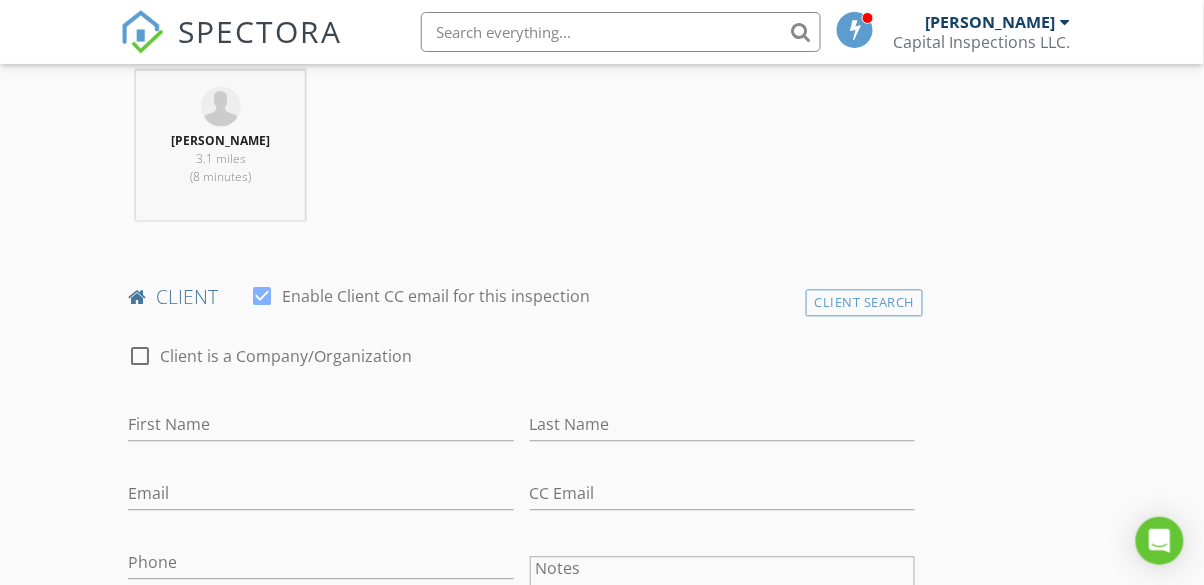 click at bounding box center (262, 297) 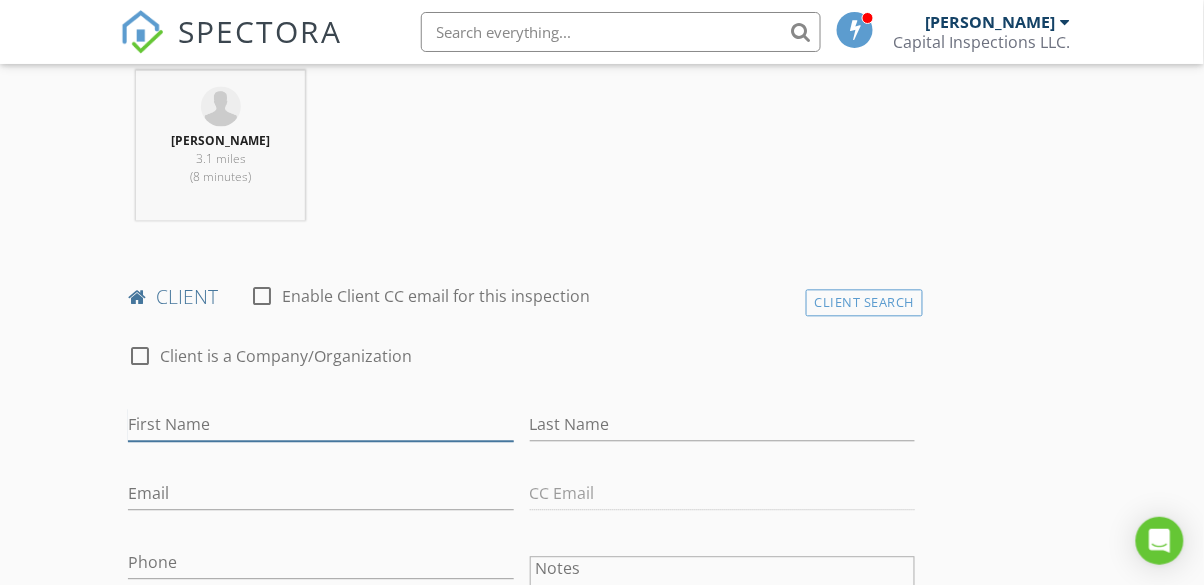 click on "First Name" at bounding box center [320, 425] 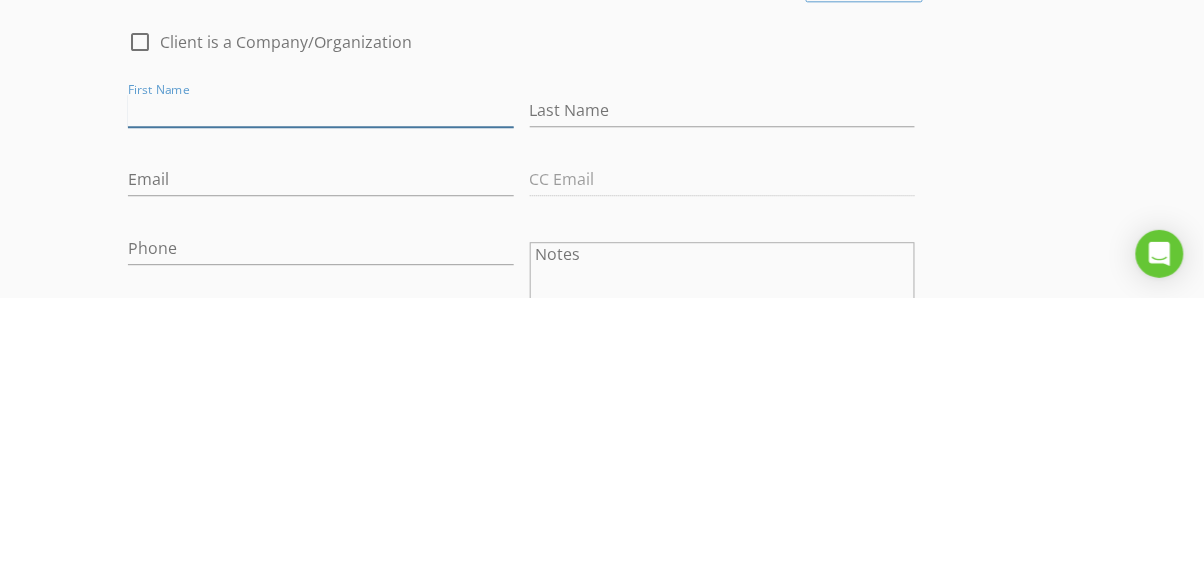 scroll, scrollTop: 836, scrollLeft: 0, axis: vertical 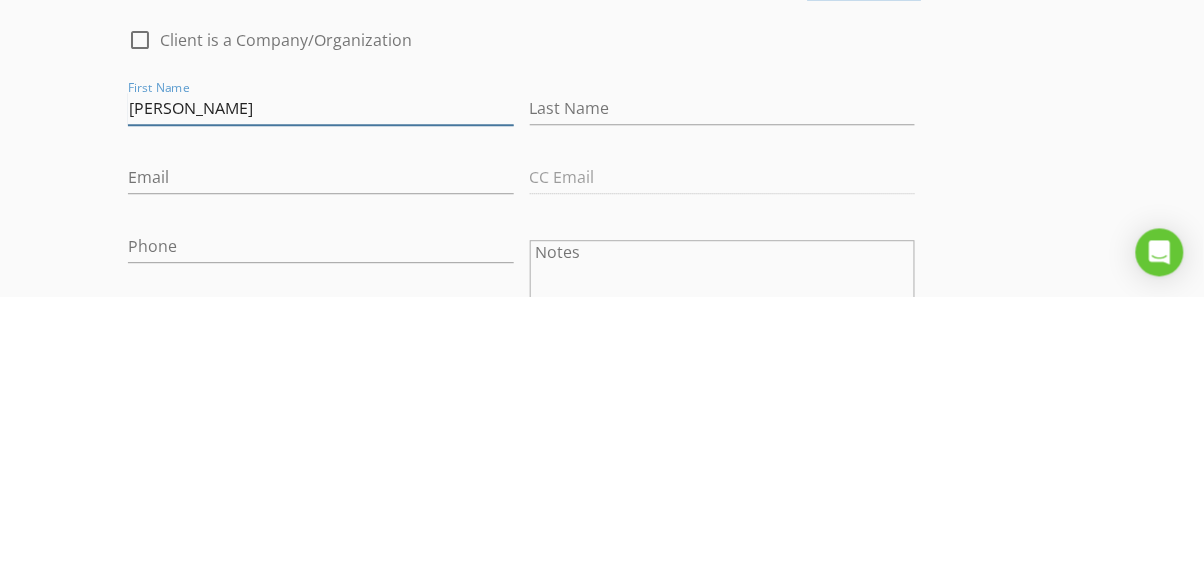 type on "Kurt" 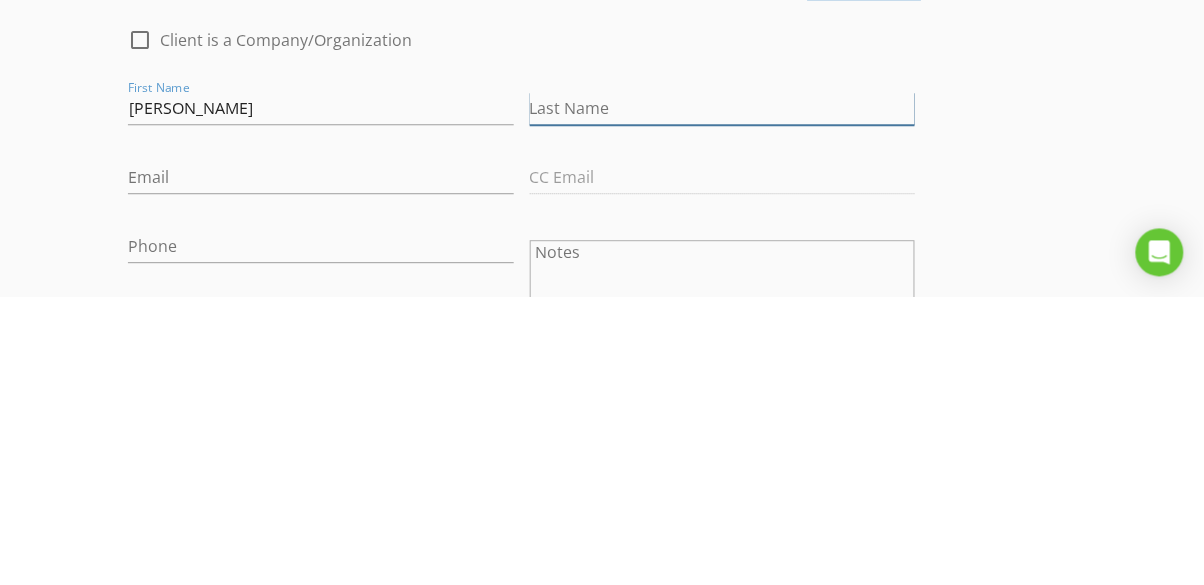 click on "Last Name" at bounding box center [722, 397] 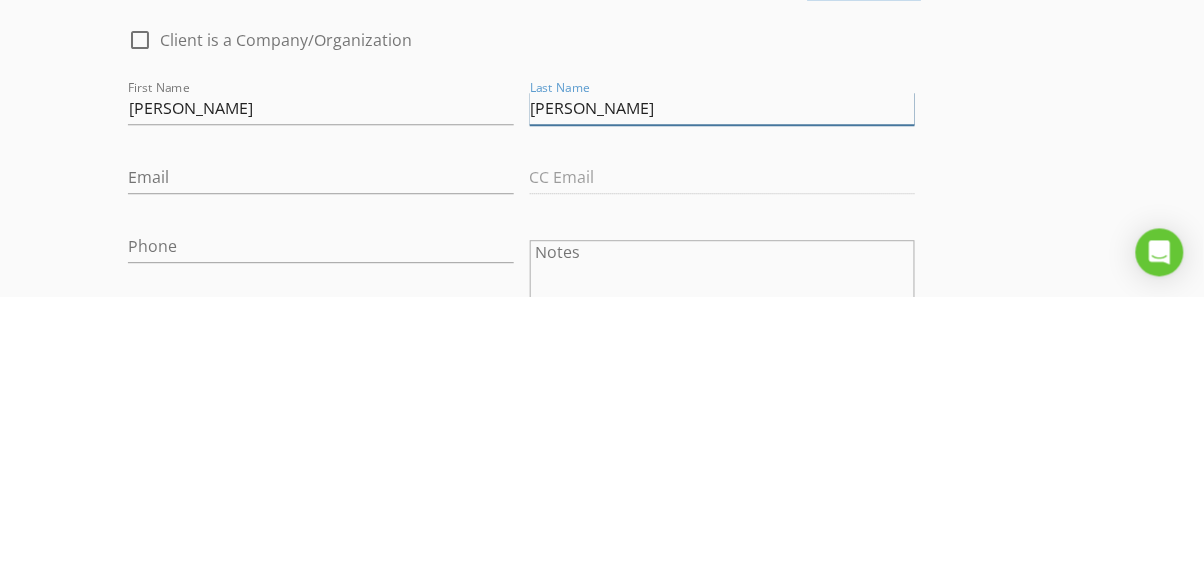 type on "Kuechle" 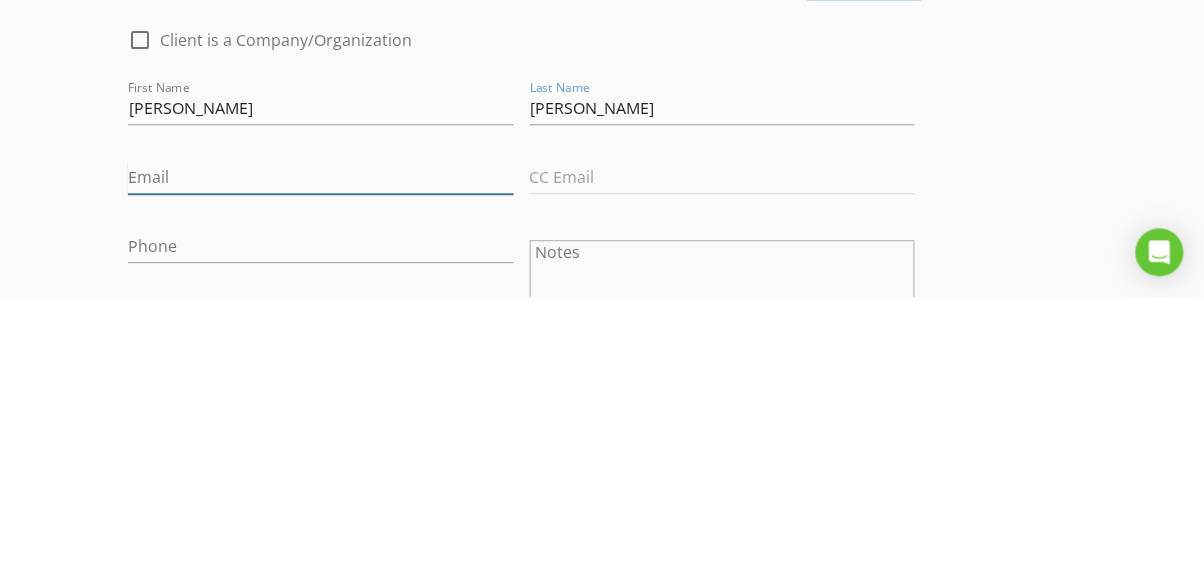click on "Email" at bounding box center (320, 466) 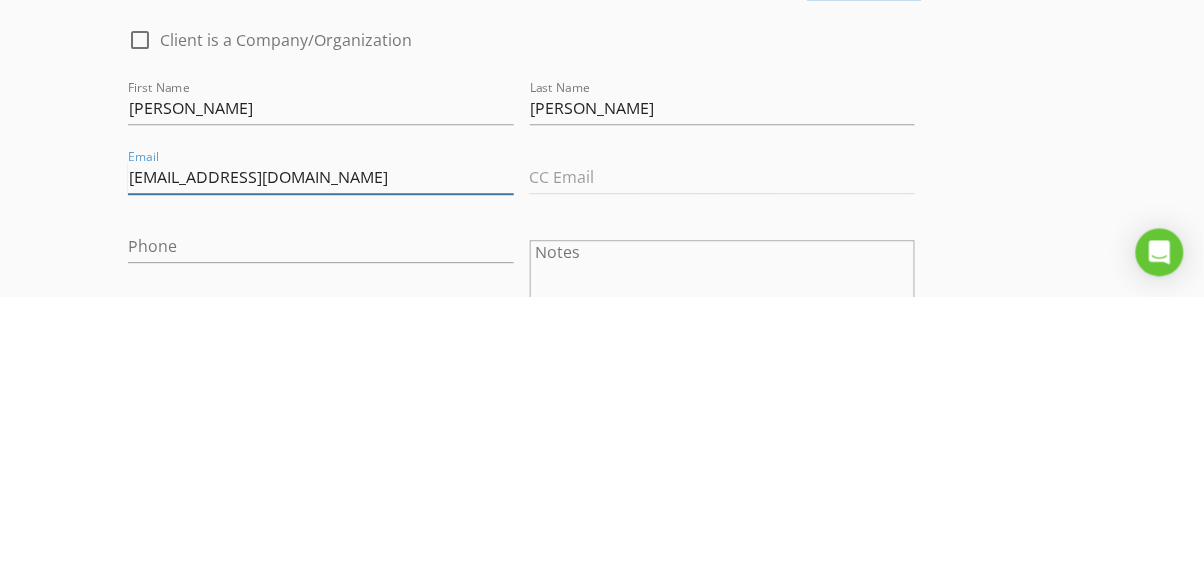 type on "Kkuechle@braunintertec.com" 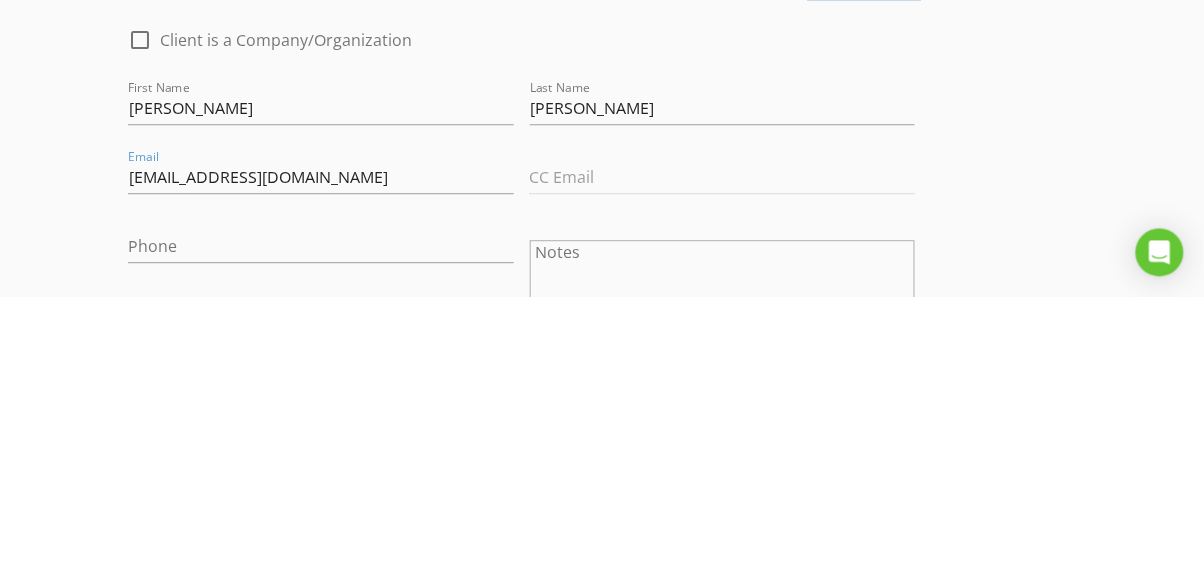 click on "New Inspection
Click here to use the New Order Form
INSPECTOR(S)
check_box   Dalton Sanders   PRIMARY   check_box_outline_blank   Josh Eldridge     Dalton Sanders arrow_drop_down   check_box_outline_blank Dalton Sanders specifically requested
Date/Time
07/16/2025 8:00 AM
Location
Address Search       Address 3019 Cody Dr   Unit   City Bismarck   State ND   Zip 58503   County Burleigh     Square Feet 2716   Year Built 2004   Foundation Basement arrow_drop_down     Dalton Sanders     3.1 miles     (8 minutes)
client
check_box_outline_blank Enable Client CC email for this inspection   Client Search     check_box_outline_blank Client is a Company/Organization     First Name Kurt   Last Name Kuechle   Email Kkuechle@braunintertec.com   CC Email   Phone           Notes   Private Notes
ADD ADDITIONAL client" at bounding box center [602, 1022] 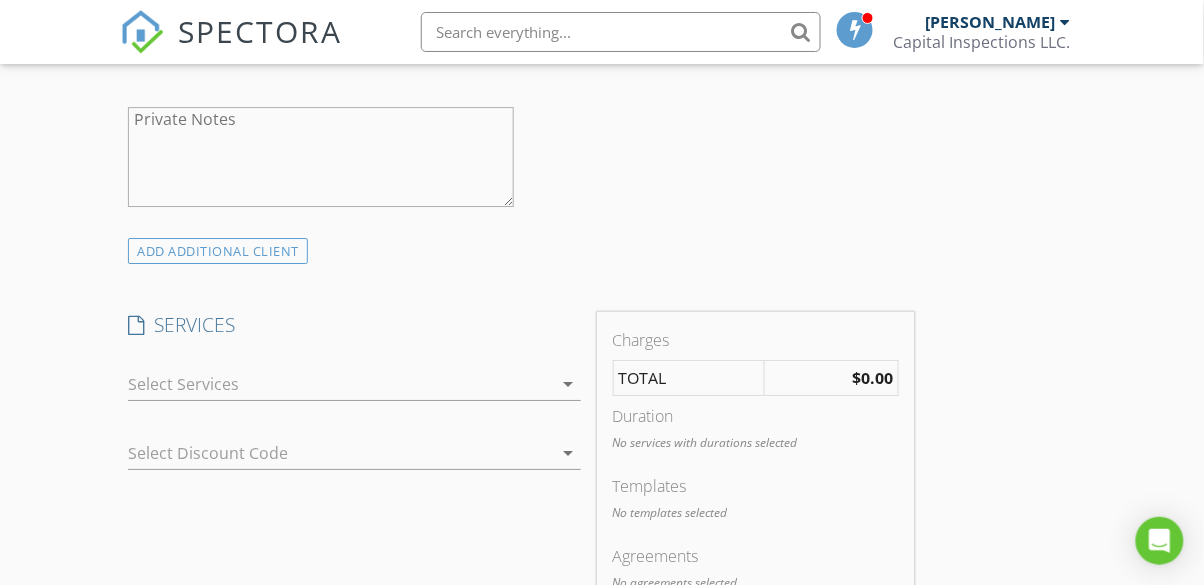 scroll, scrollTop: 1415, scrollLeft: 0, axis: vertical 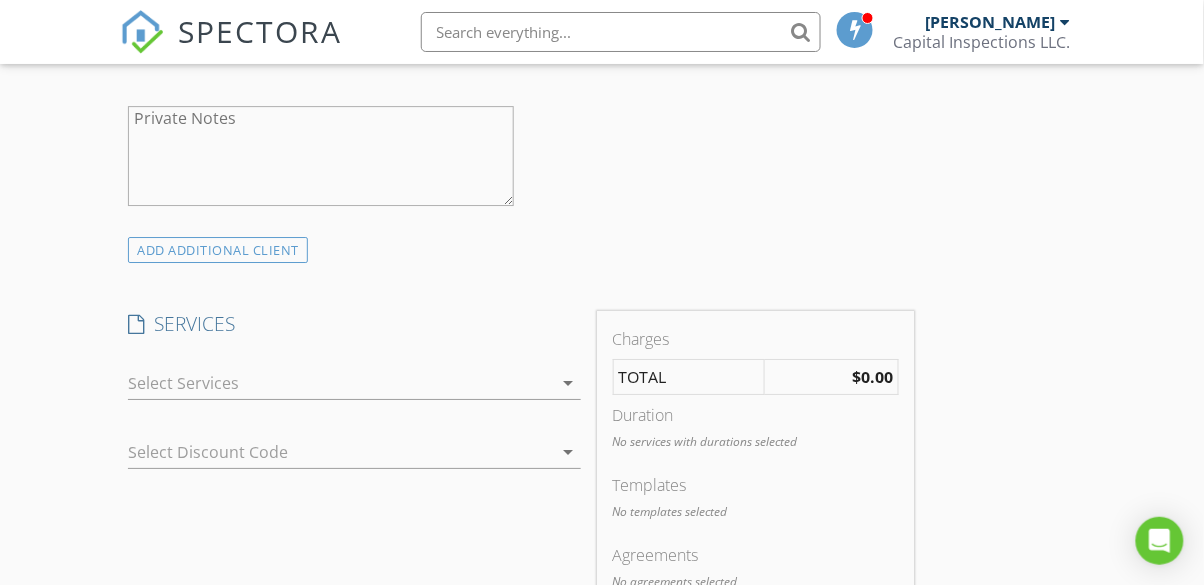 click at bounding box center [340, 383] 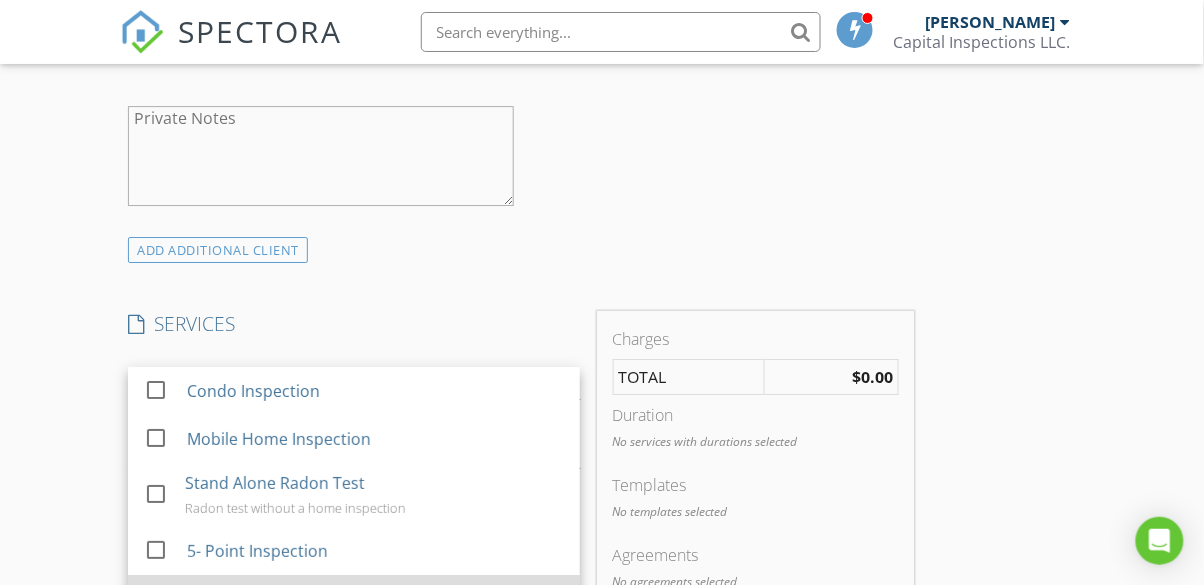 click at bounding box center [156, 598] 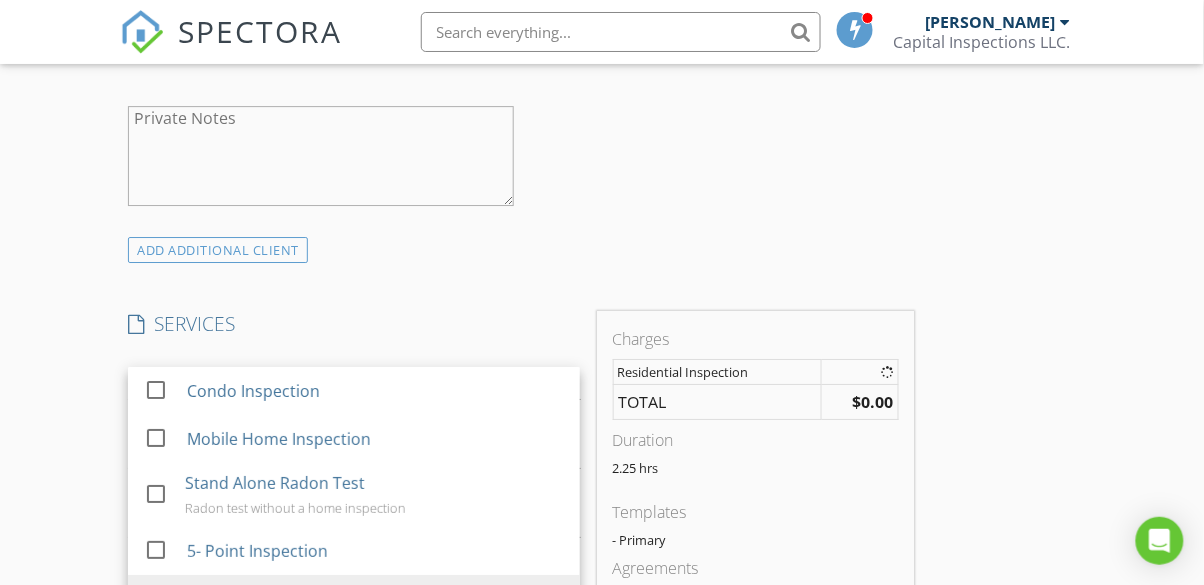 click on "New Inspection
Click here to use the New Order Form
INSPECTOR(S)
check_box   Dalton Sanders   PRIMARY   check_box_outline_blank   Josh Eldridge     Dalton Sanders arrow_drop_down   check_box_outline_blank Dalton Sanders specifically requested
Date/Time
07/16/2025 8:00 AM
Location
Address Search       Address 3019 Cody Dr   Unit   City Bismarck   State ND   Zip 58503   County Burleigh     Square Feet 2716   Year Built 2004   Foundation Basement arrow_drop_down     Dalton Sanders     3.1 miles     (8 minutes)
client
check_box_outline_blank Enable Client CC email for this inspection   Client Search     check_box_outline_blank Client is a Company/Organization     First Name Kurt   Last Name Kuechle   Email Kkuechle@braunintertec.com   CC Email   Phone           Notes   Private Notes
ADD ADDITIONAL client" at bounding box center (602, 442) 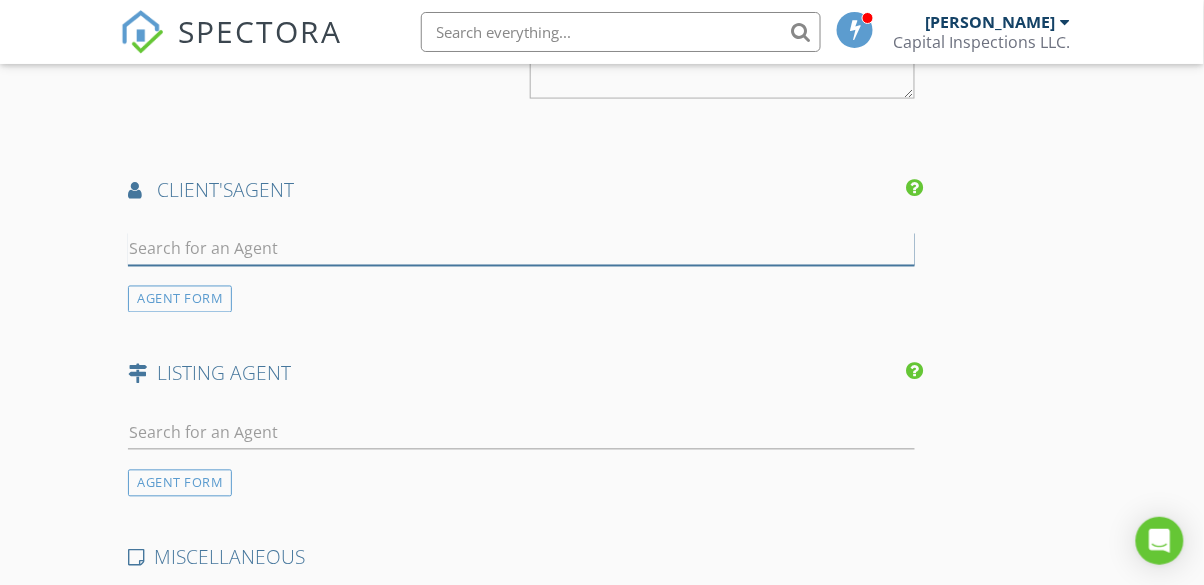click at bounding box center [521, 249] 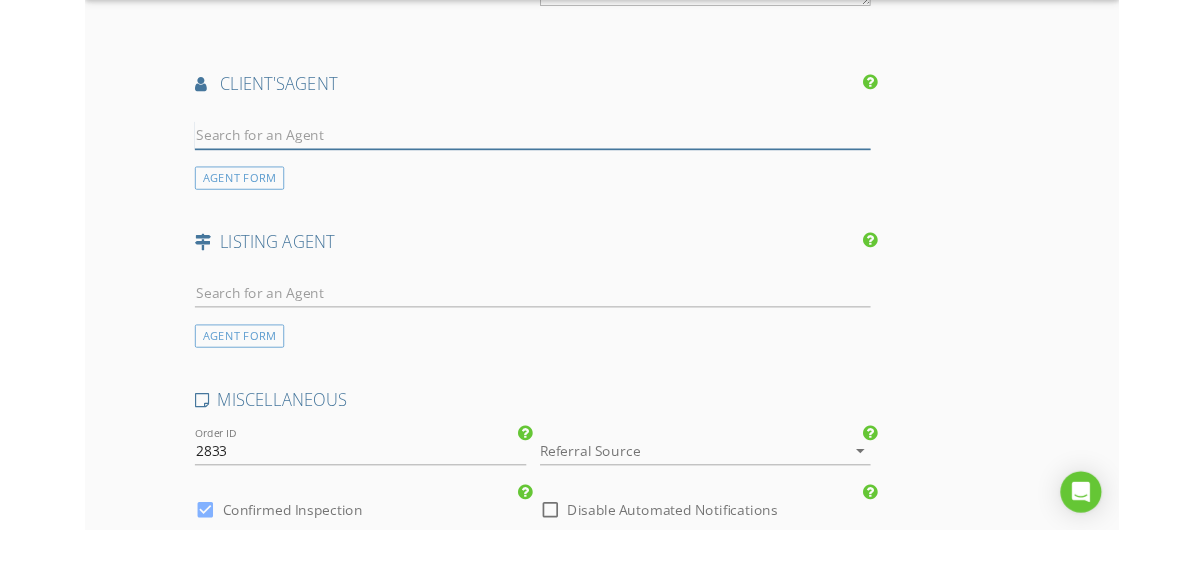 scroll, scrollTop: 2382, scrollLeft: 0, axis: vertical 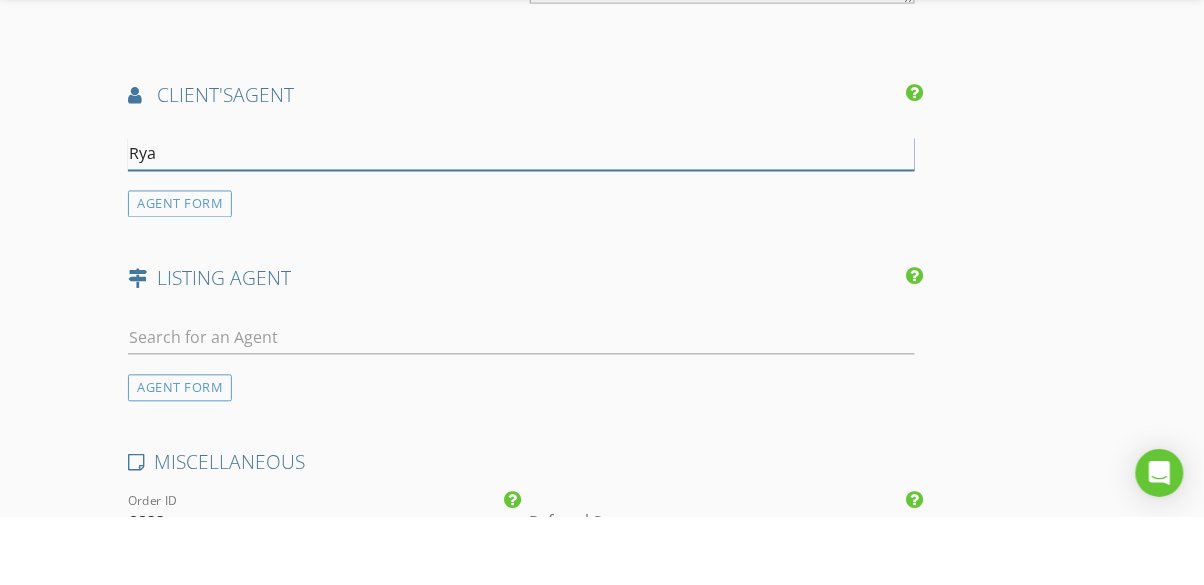 type on "Ryan" 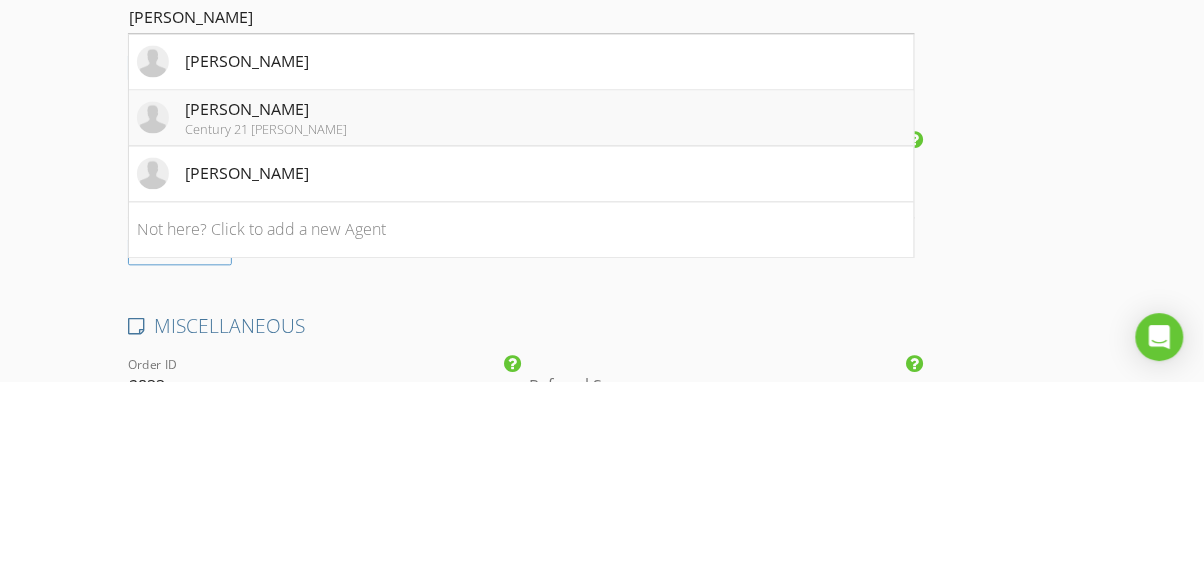 click on "Ryan Wolf" at bounding box center [266, 313] 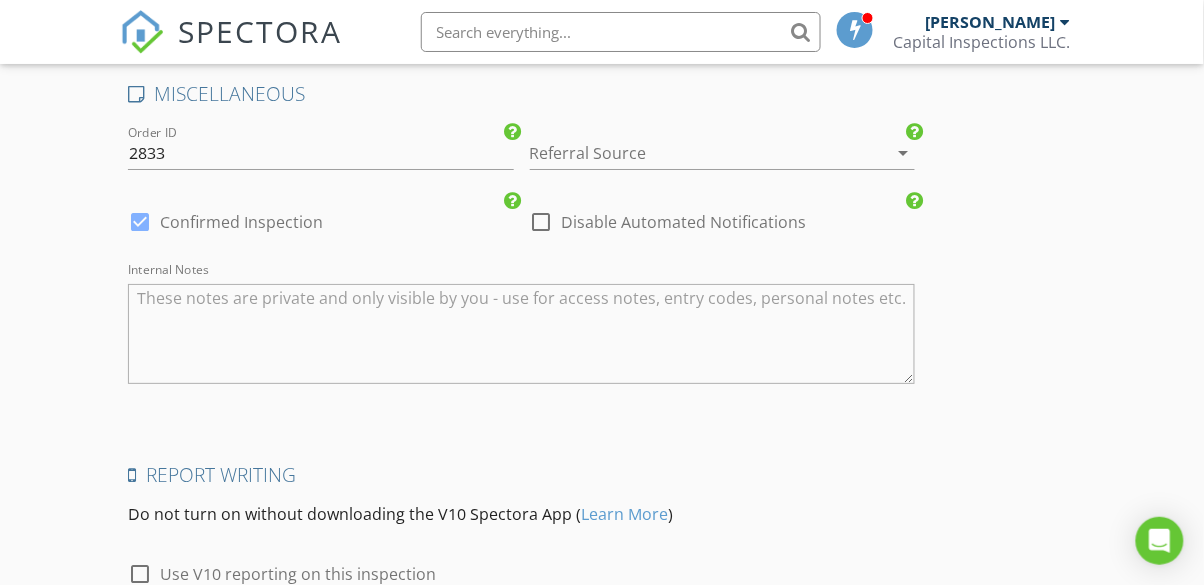 scroll, scrollTop: 3365, scrollLeft: 0, axis: vertical 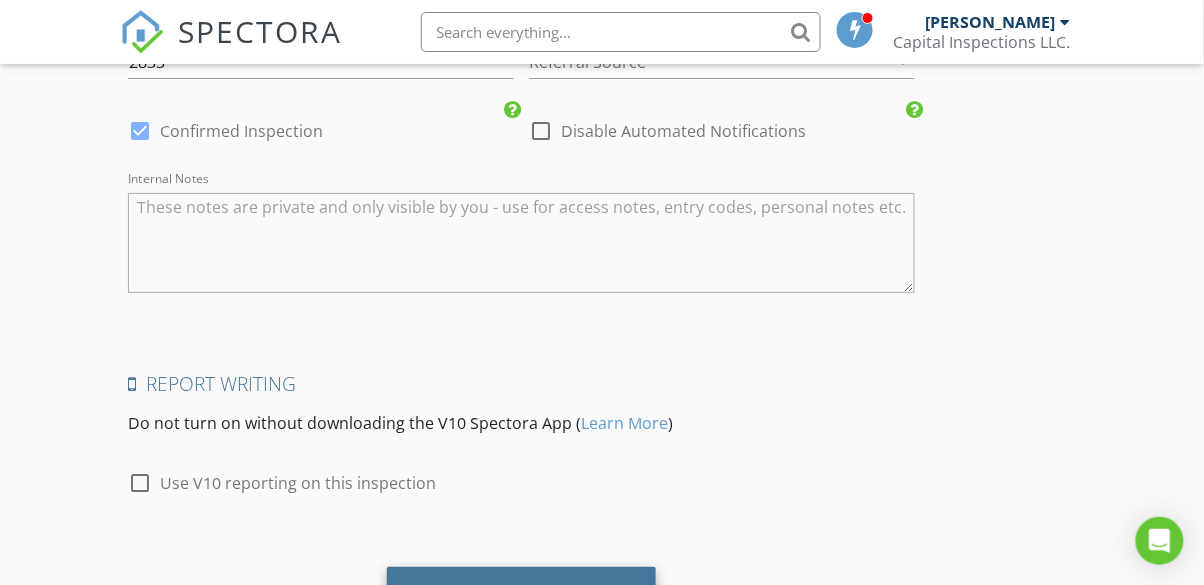 click on "Save Inspection" at bounding box center [521, 593] 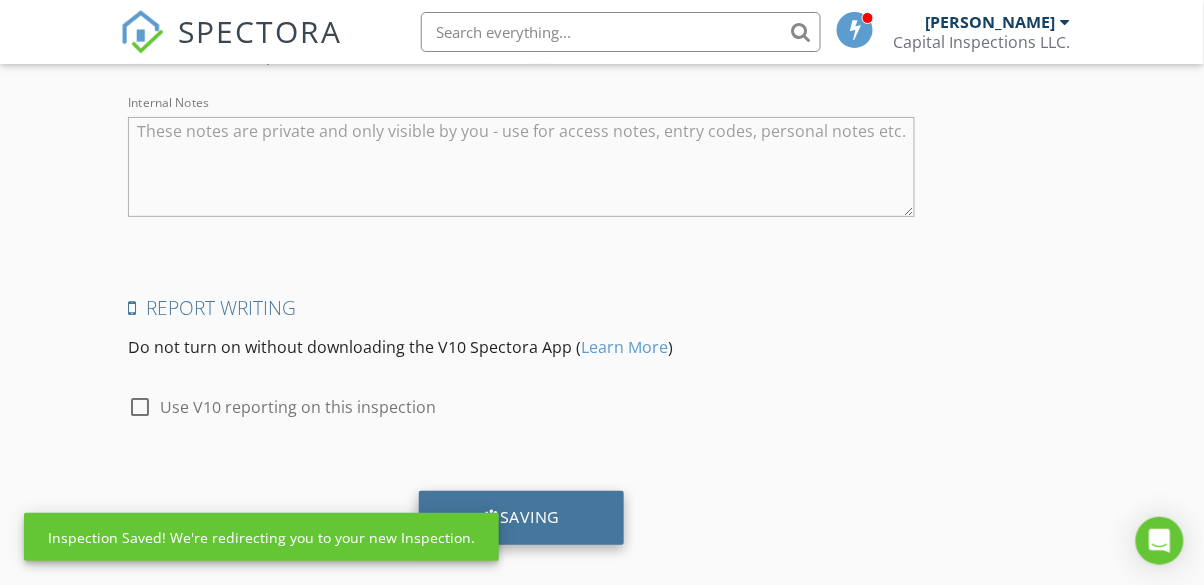 scroll, scrollTop: 3449, scrollLeft: 0, axis: vertical 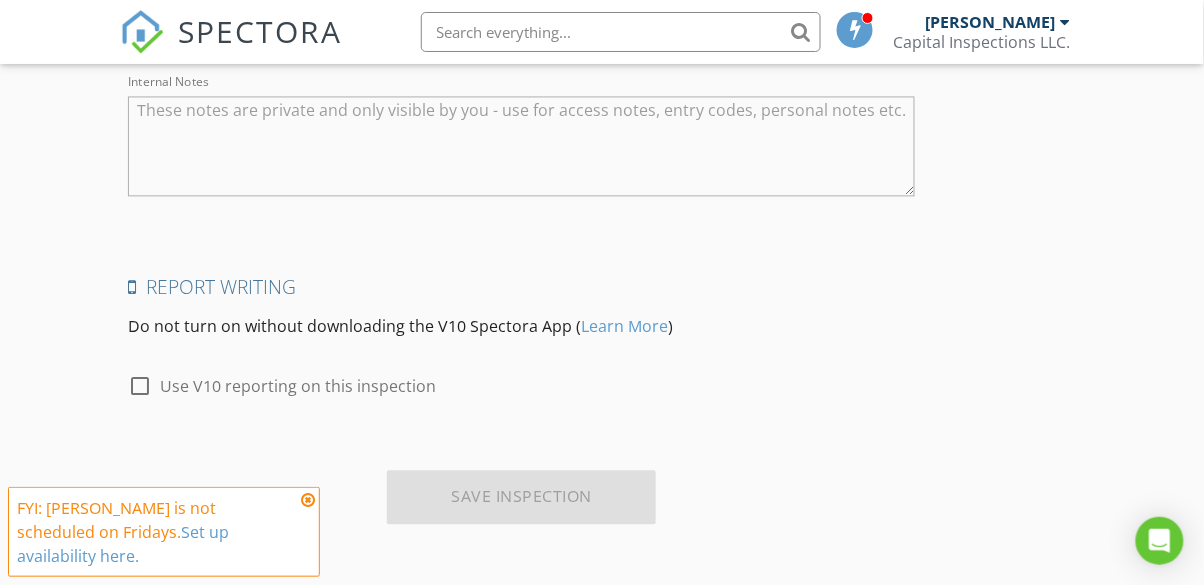 click at bounding box center (308, 500) 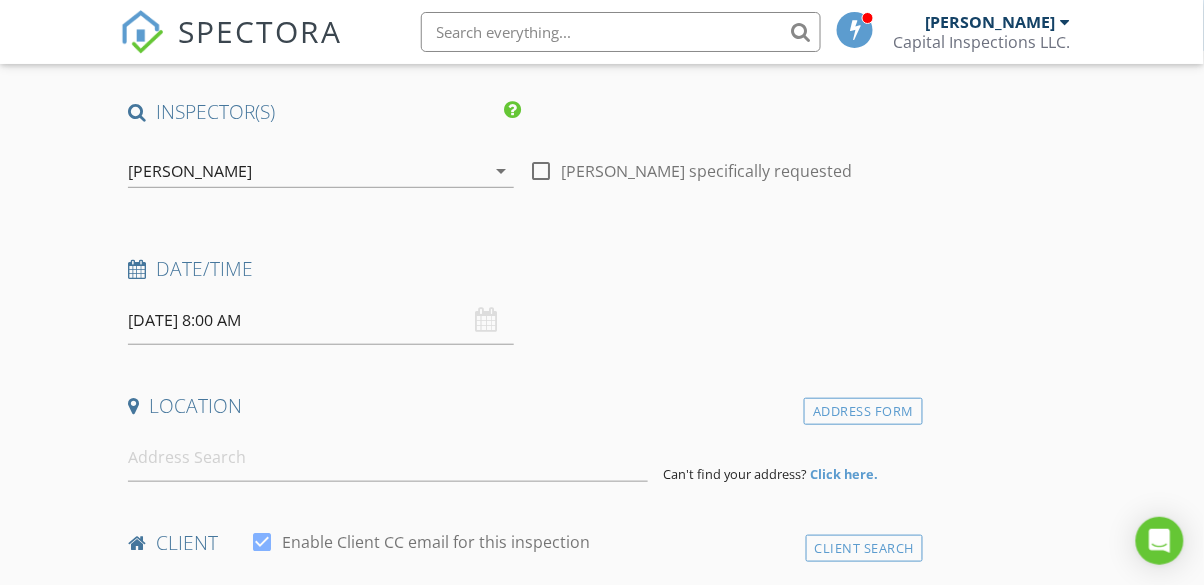 scroll, scrollTop: 155, scrollLeft: 0, axis: vertical 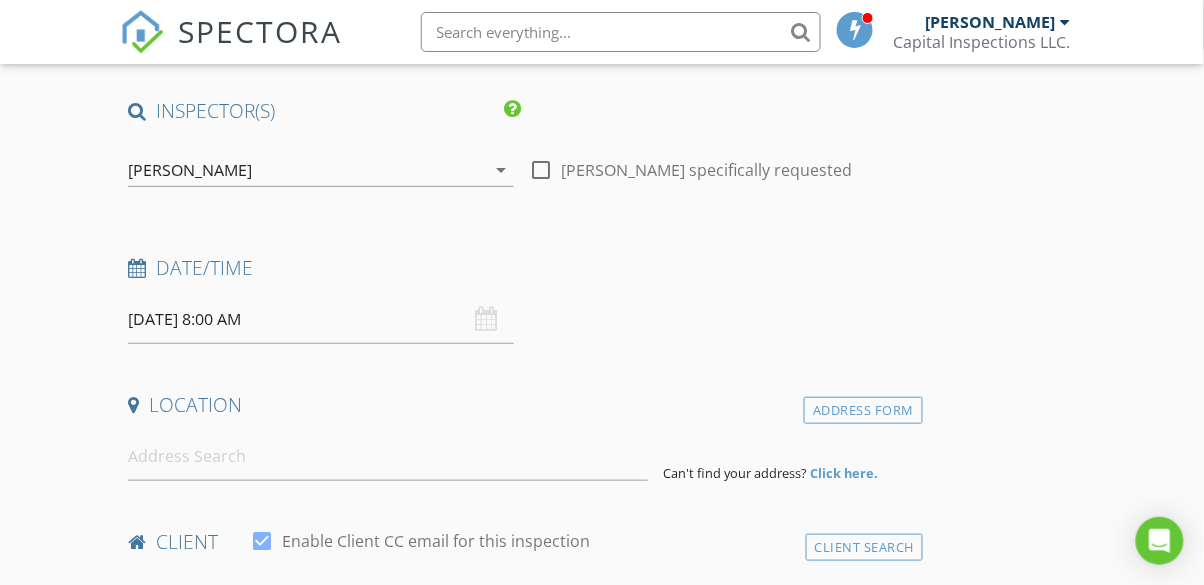 click on "[DATE] 8:00 AM" at bounding box center [320, 319] 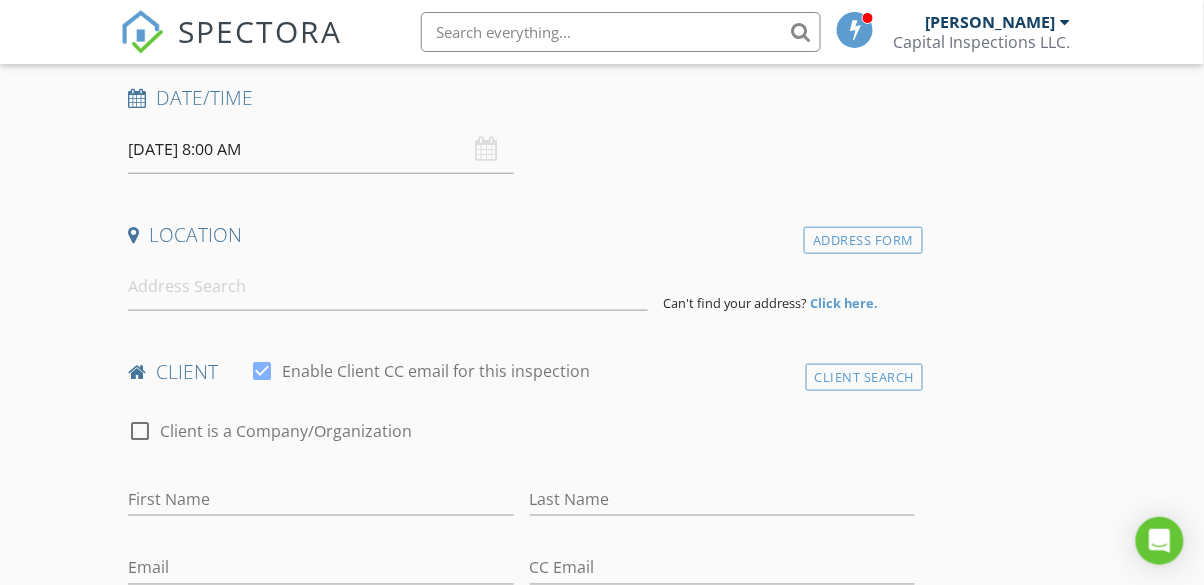 scroll, scrollTop: 329, scrollLeft: 0, axis: vertical 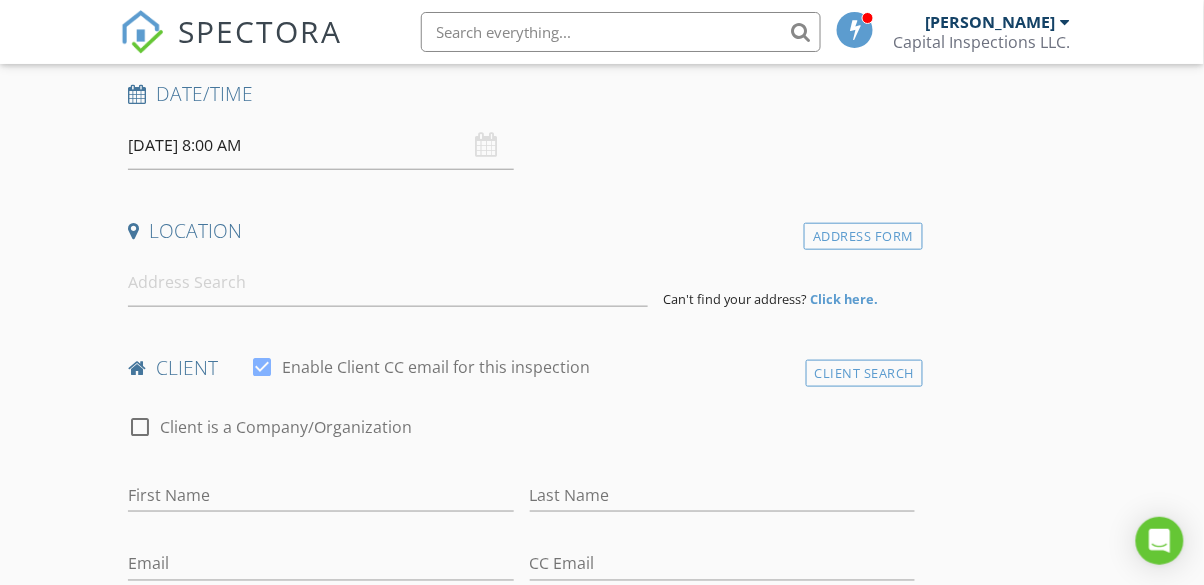 click on "SPECTORA
[PERSON_NAME]
Capital Inspections LLC.
Role:
Inspector
Change Role
Dashboard
New Inspection
Inspections
Calendar
Template Editor
Contacts
Automations
Team
Metrics
Payments
Data Exports
Billing
Reporting
Advanced
Settings
What's New
Sign Out
Change Active Role
Your account has more than one possible role. Please choose how you'd like to view the site:
Company/Agency
City
Role
Dashboard
Templates
Contacts
Metrics
Automations
Advanced
Settings
Support Center
Real Estate Agent Internet Search Relocation Company Past Customer Other             No data available   New Inspection" at bounding box center [602, 1256] 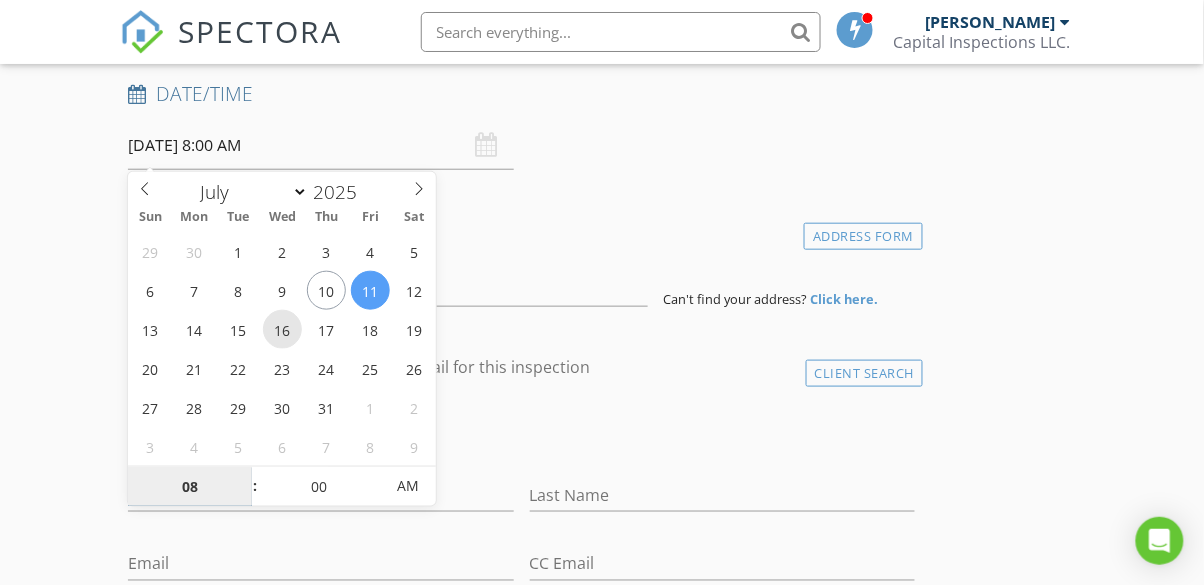 type on "[DATE] 8:00 AM" 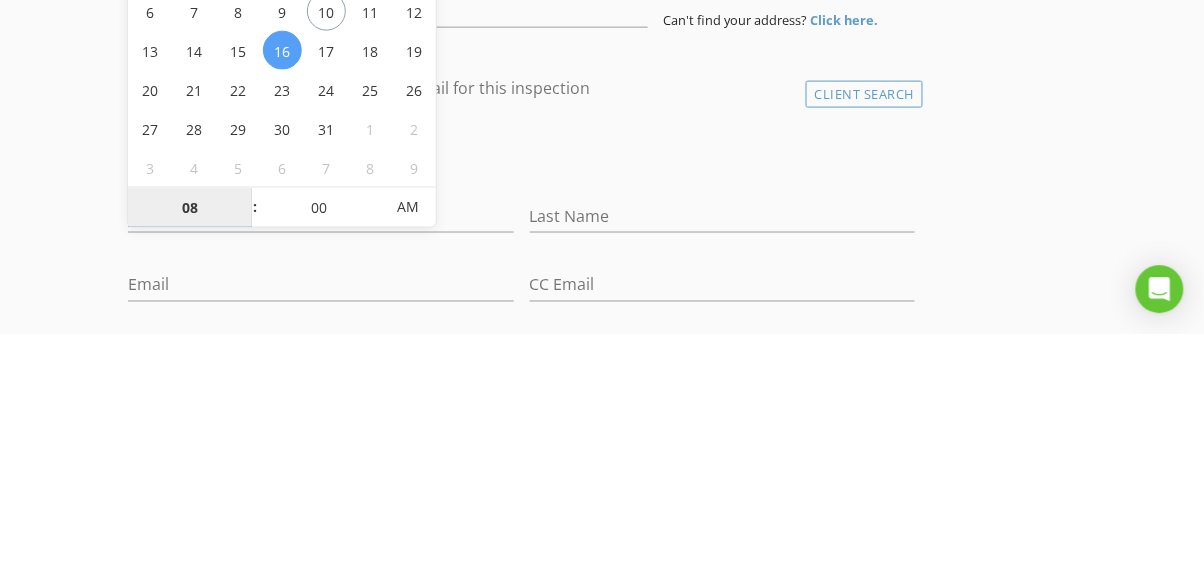 scroll, scrollTop: 357, scrollLeft: 0, axis: vertical 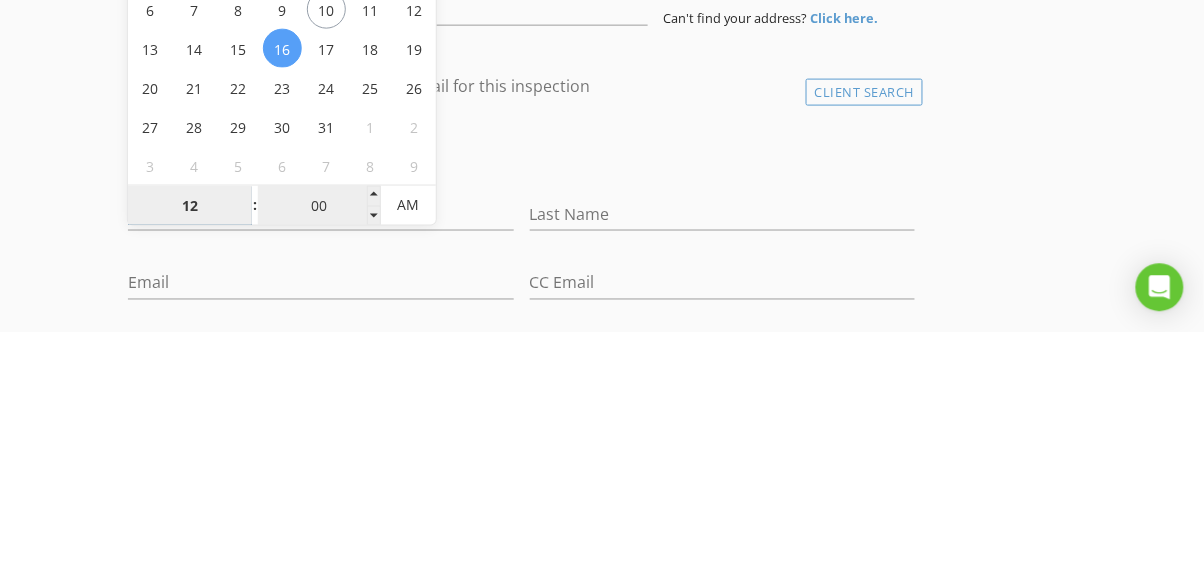 type on "12" 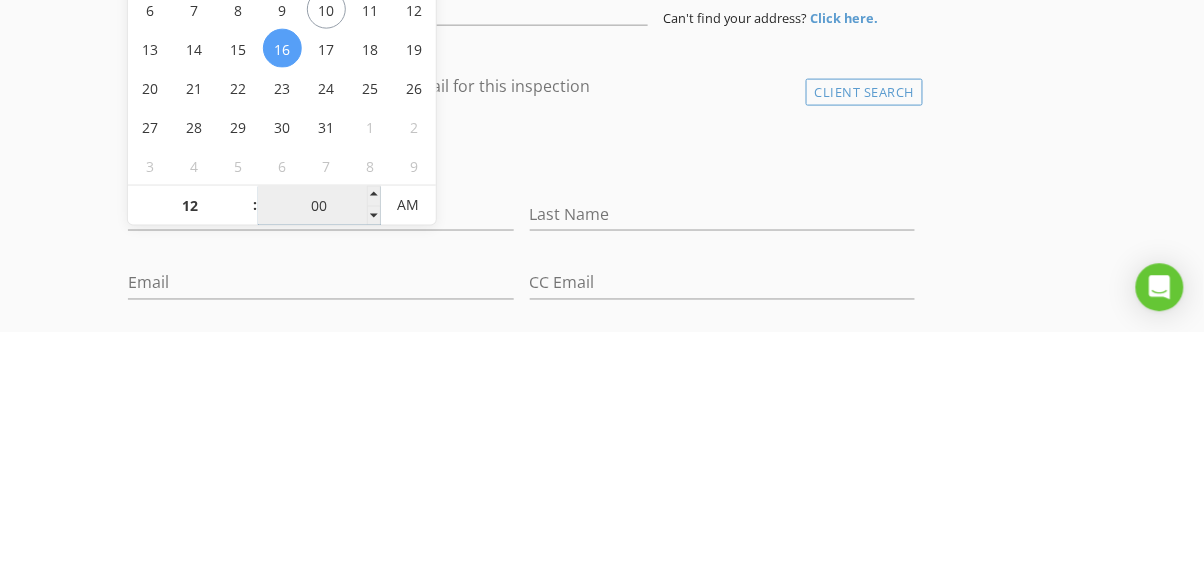 click on "00" at bounding box center (319, 459) 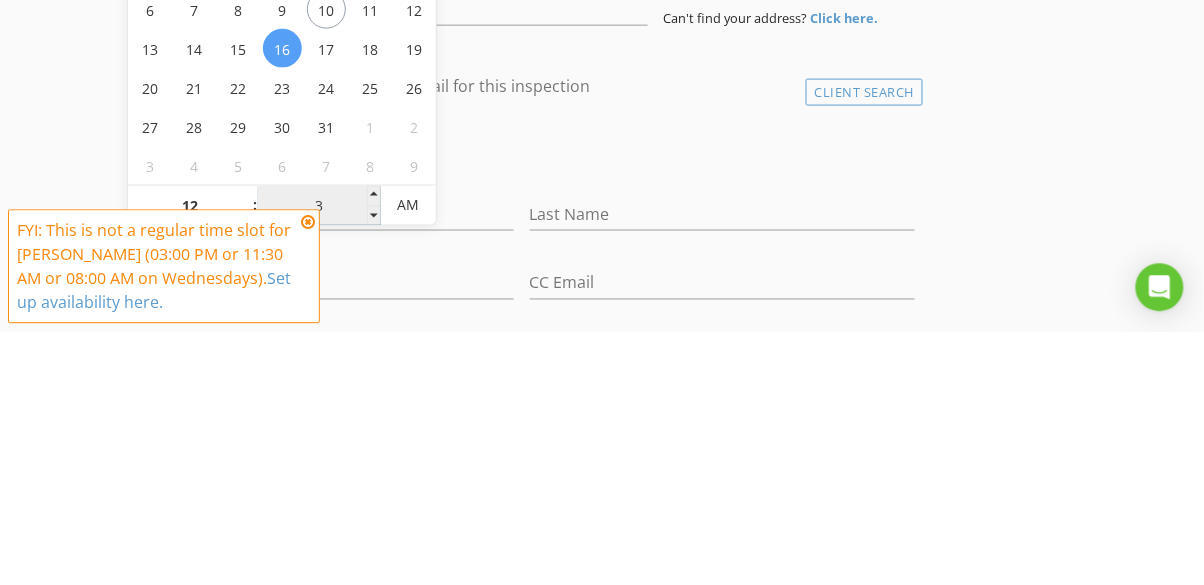 type on "30" 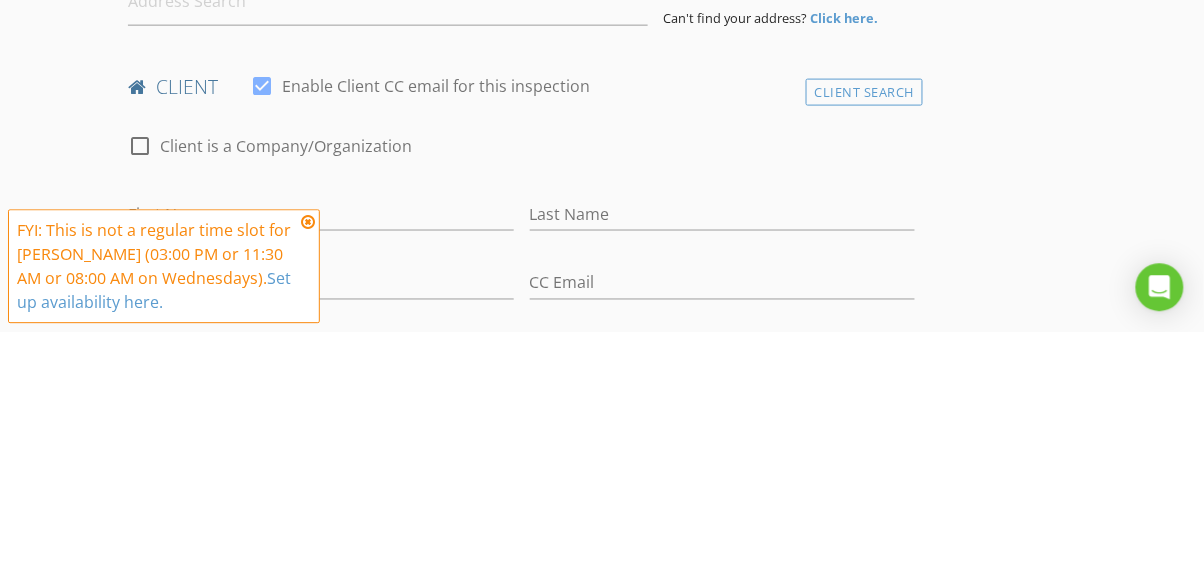click on "INSPECTOR(S)
check_box   Dalton Sanders   PRIMARY   check_box_outline_blank   Josh Eldridge     Dalton Sanders arrow_drop_down   check_box_outline_blank Dalton Sanders specifically requested
Date/Time
07/16/2025 12:30 AM
Location
Address Form       Can't find your address?   Click here.
client
check_box Enable Client CC email for this inspection   Client Search     check_box_outline_blank Client is a Company/Organization     First Name   Last Name   Email   CC Email   Phone           Notes   Private Notes
ADD ADDITIONAL client
SERVICES
check_box_outline_blank   Condo Inspection   check_box_outline_blank   Mobile Home Inspection   check_box_outline_blank   Stand Alone Radon Test   Radon test without a home inspection check_box_outline_blank   5- Point Inspection" at bounding box center (521, 1272) 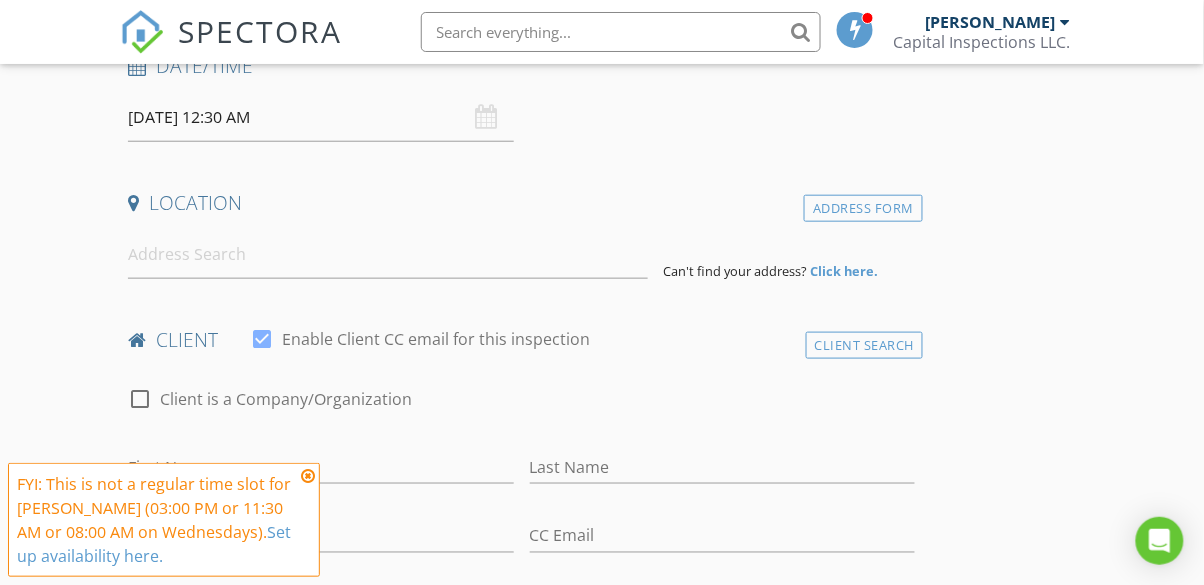 click at bounding box center [308, 476] 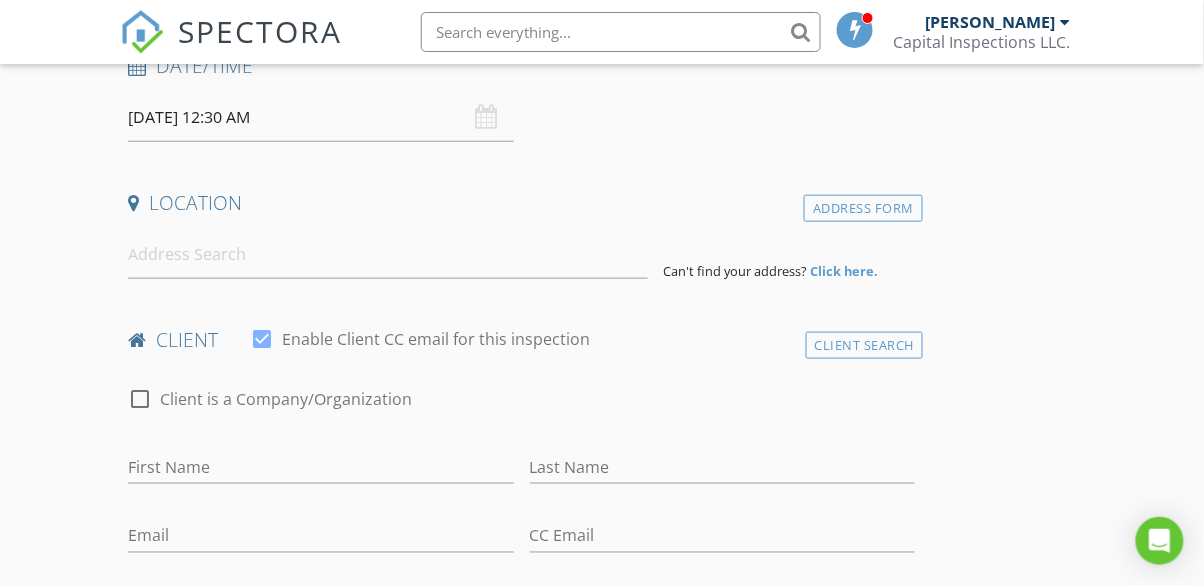 click on "07/16/2025 12:30 AM" at bounding box center [320, 117] 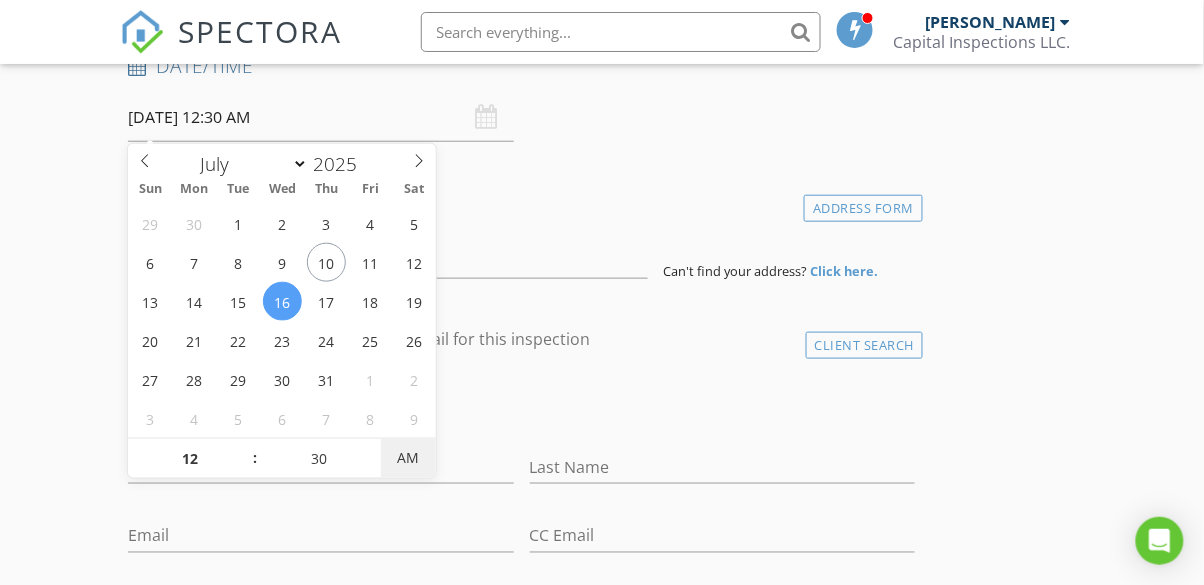 click on "AM" at bounding box center (408, 458) 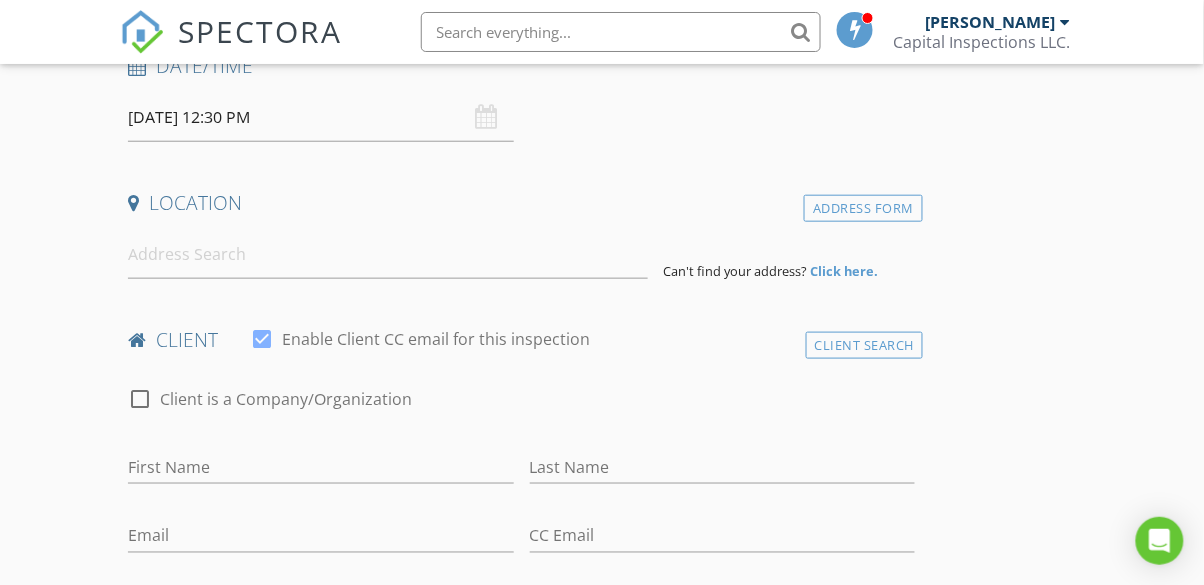 click on "INSPECTOR(S)
check_box   Dalton Sanders   PRIMARY   check_box_outline_blank   Josh Eldridge     Dalton Sanders arrow_drop_down   check_box_outline_blank Dalton Sanders specifically requested
Date/Time
07/16/2025 12:30 PM
Location
Address Form       Can't find your address?   Click here.
client
check_box Enable Client CC email for this inspection   Client Search     check_box_outline_blank Client is a Company/Organization     First Name   Last Name   Email   CC Email   Phone           Notes   Private Notes
ADD ADDITIONAL client
SERVICES
check_box_outline_blank   Condo Inspection   check_box_outline_blank   Mobile Home Inspection   check_box_outline_blank   Stand Alone Radon Test   Radon test without a home inspection check_box_outline_blank   5- Point Inspection" at bounding box center [601, 1330] 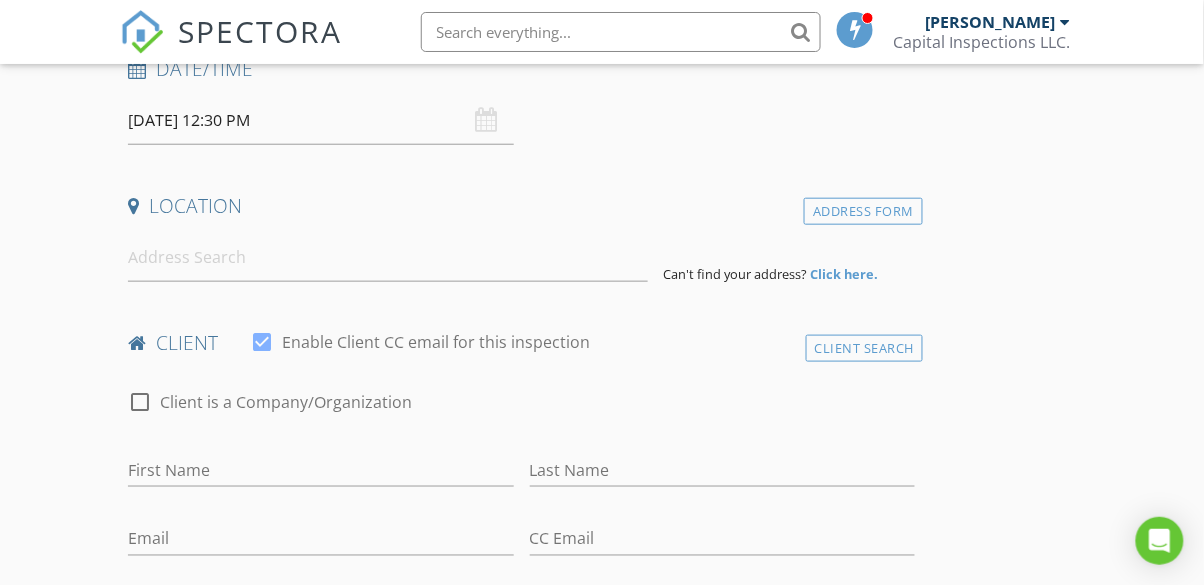 scroll, scrollTop: 364, scrollLeft: 0, axis: vertical 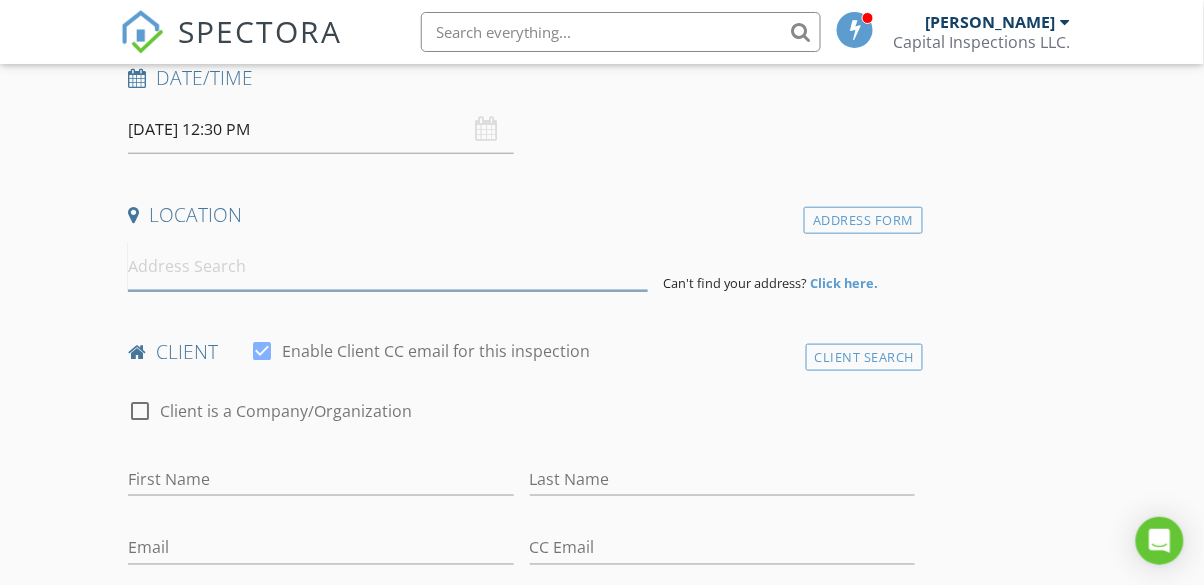 click at bounding box center [387, 266] 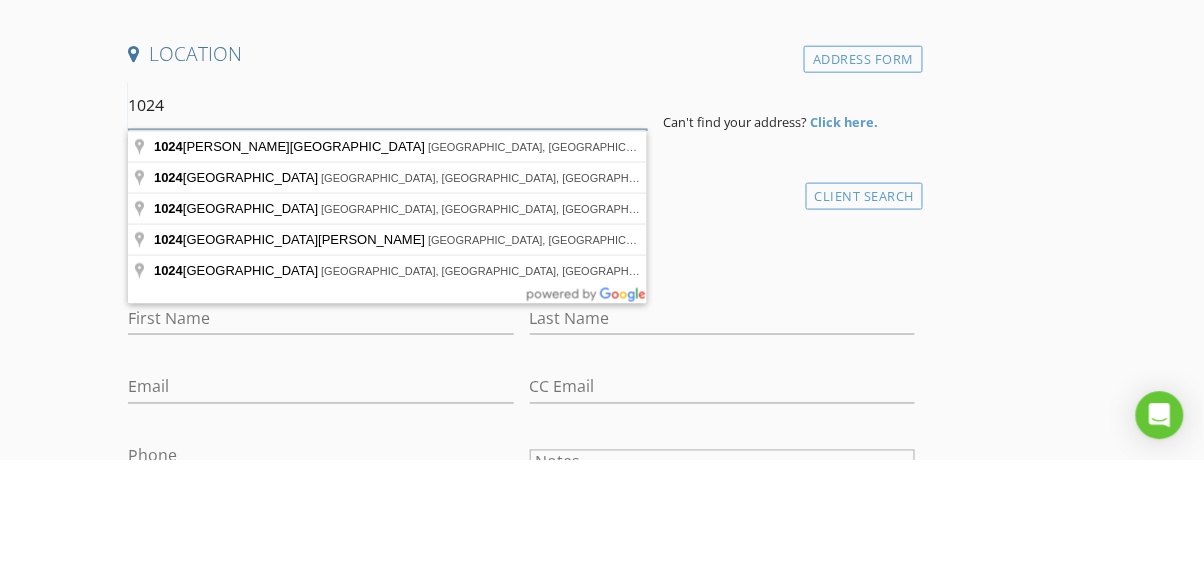 scroll, scrollTop: 381, scrollLeft: 0, axis: vertical 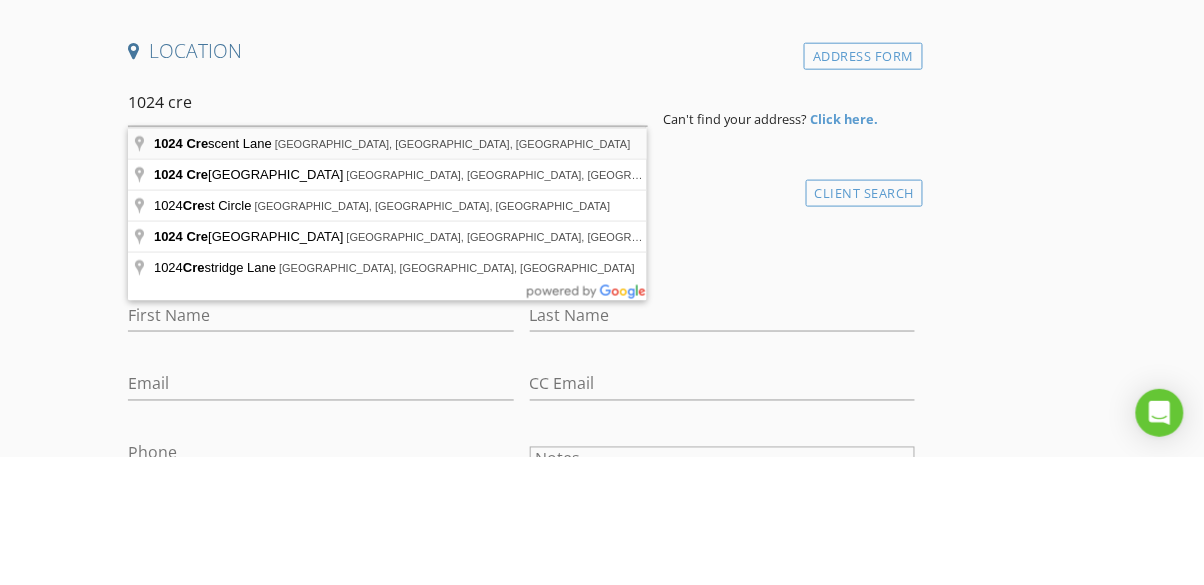 type on "1024 Crescent Lane, Bismarck, ND, USA" 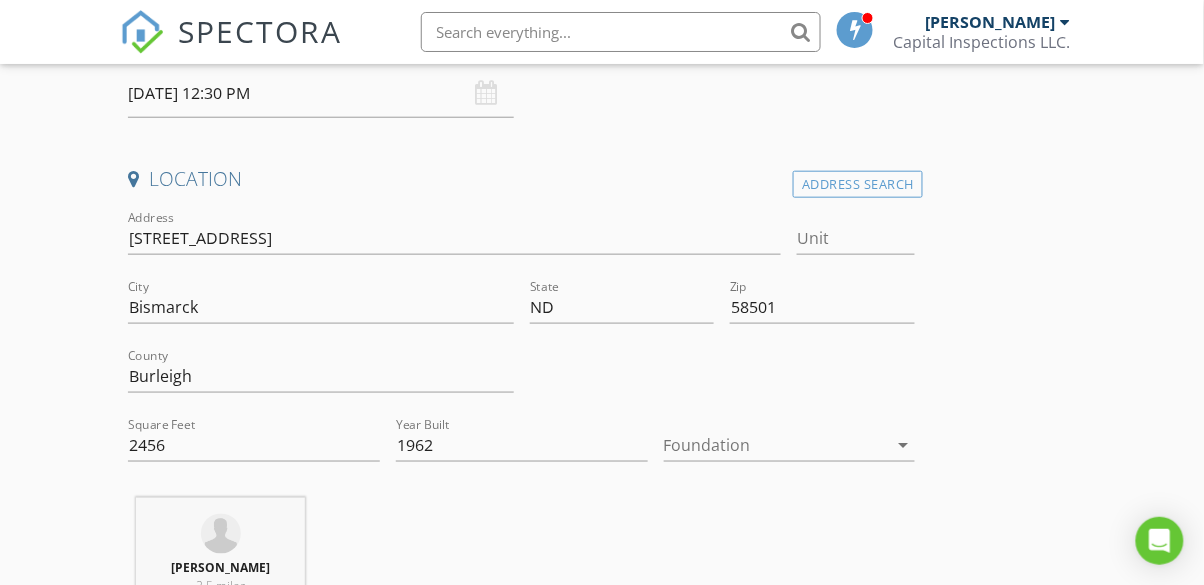scroll, scrollTop: 334, scrollLeft: 0, axis: vertical 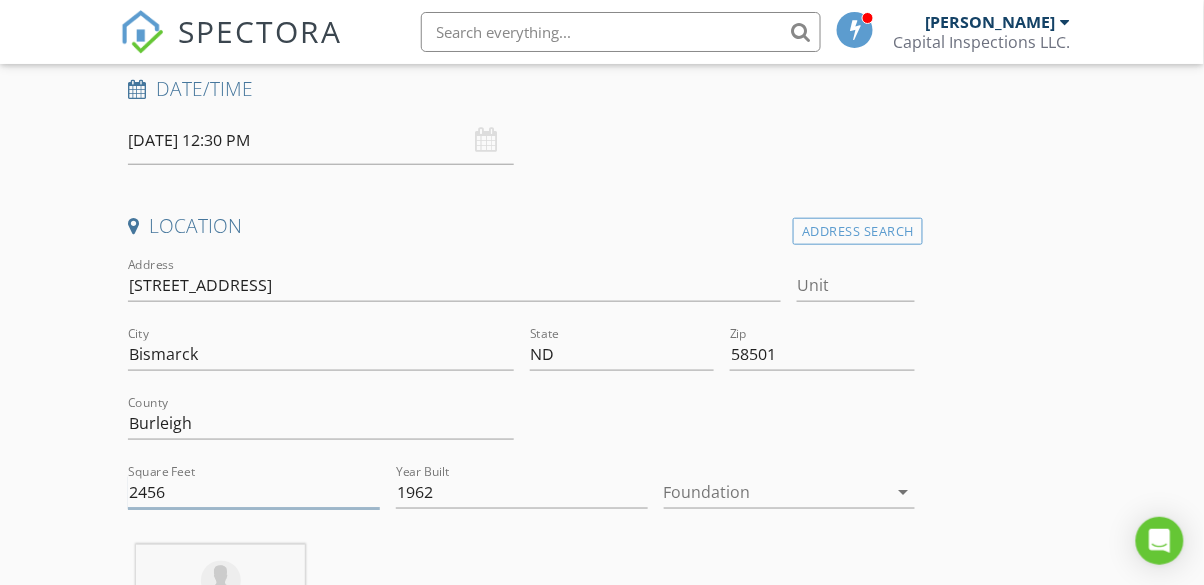 click on "2456" at bounding box center (254, 492) 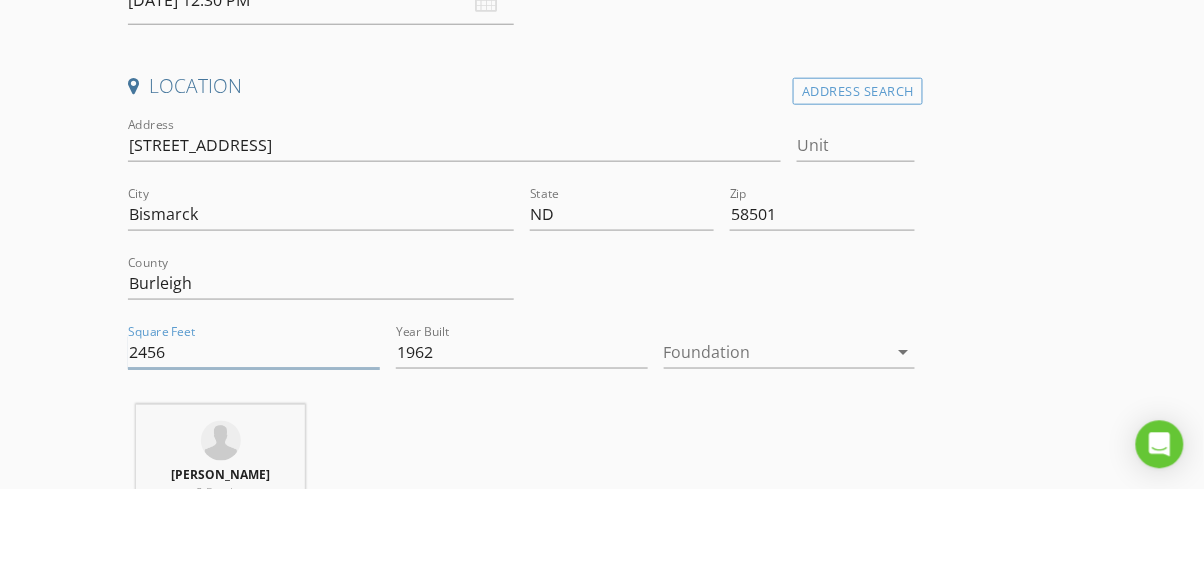 scroll, scrollTop: 378, scrollLeft: 0, axis: vertical 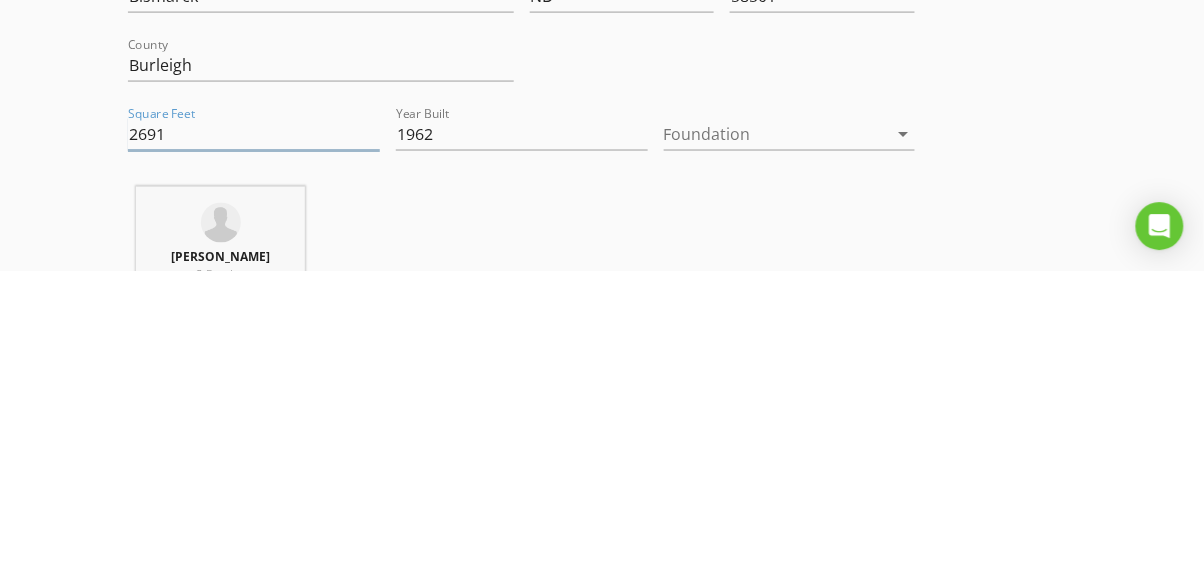 type on "2691" 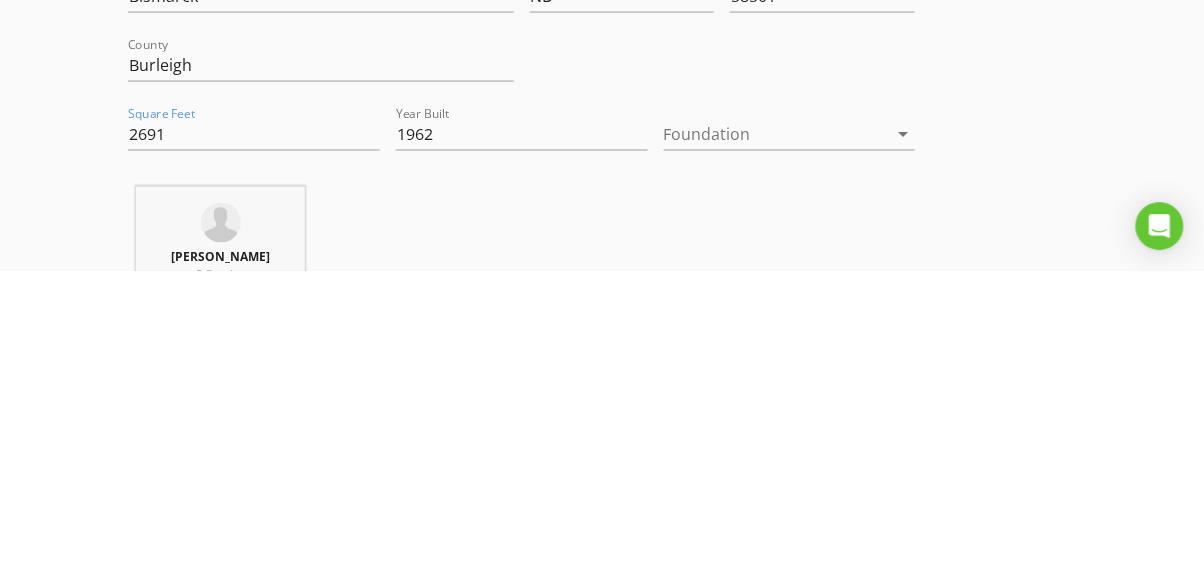 click at bounding box center (776, 448) 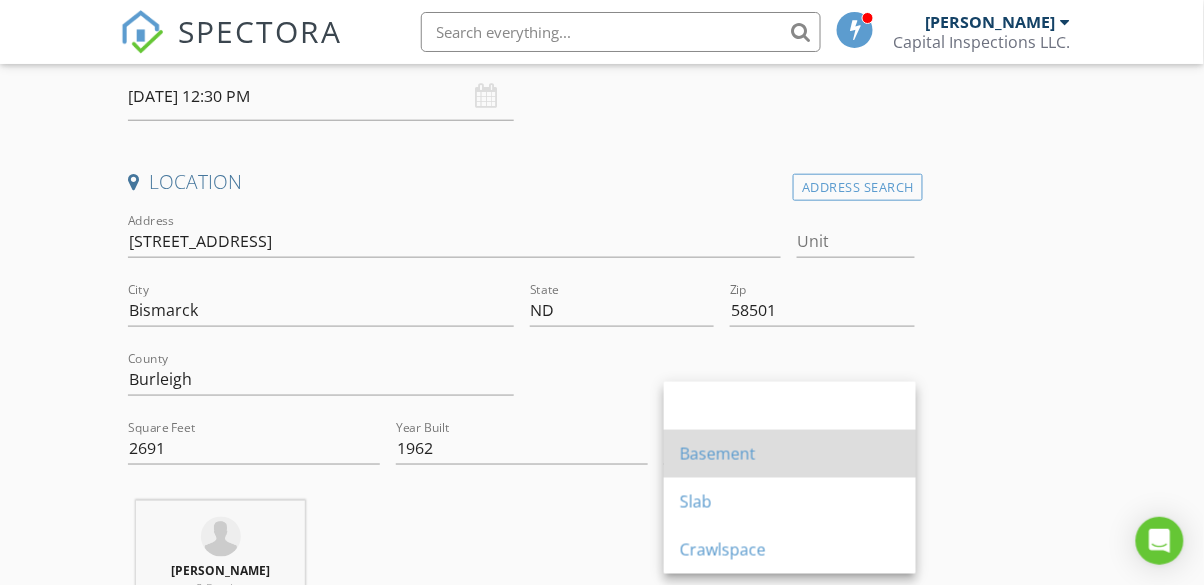 click on "Basement" at bounding box center (790, 454) 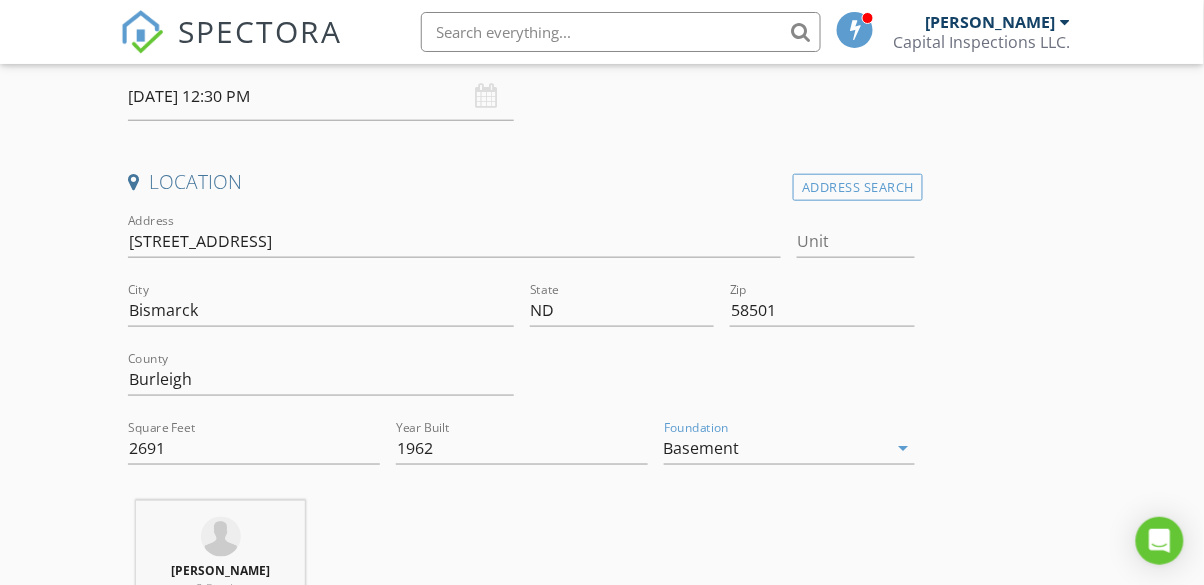 click on "INSPECTOR(S)
check_box   Dalton Sanders   PRIMARY   check_box_outline_blank   Josh Eldridge     Dalton Sanders arrow_drop_down   check_box_outline_blank Dalton Sanders specifically requested
Date/Time
07/16/2025 12:30 PM
Location
Address Search       Address 1024 Crescent Ln   Unit   City Bismarck   State ND   Zip 58501   County Burleigh     Square Feet 2691   Year Built 1962   Foundation Basement arrow_drop_down     Dalton Sanders     2.5 miles     (7 minutes)
client
check_box Enable Client CC email for this inspection   Client Search     check_box_outline_blank Client is a Company/Organization     First Name   Last Name   Email   CC Email   Phone           Notes   Private Notes
ADD ADDITIONAL client
SERVICES
check_box_outline_blank   Condo Inspection" at bounding box center (601, 1514) 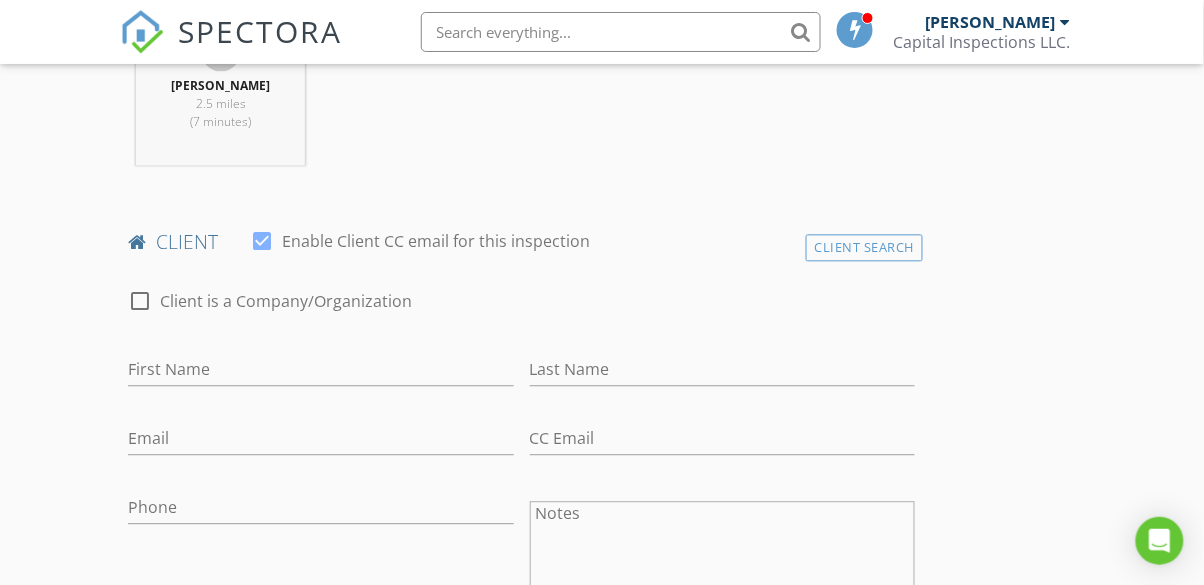 click at bounding box center (262, 241) 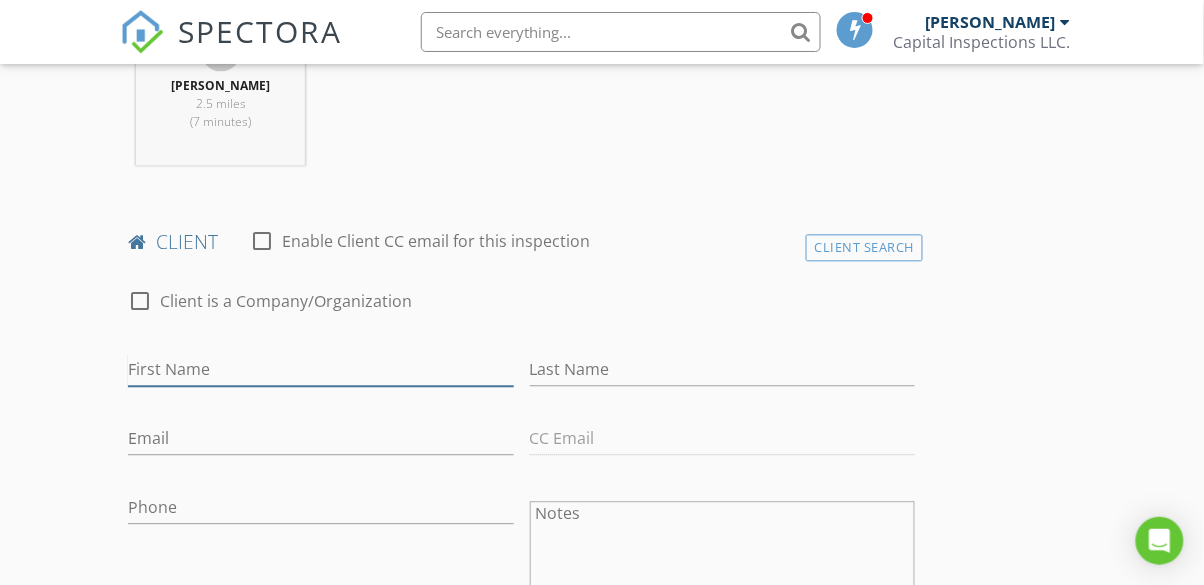 click on "First Name" at bounding box center [320, 369] 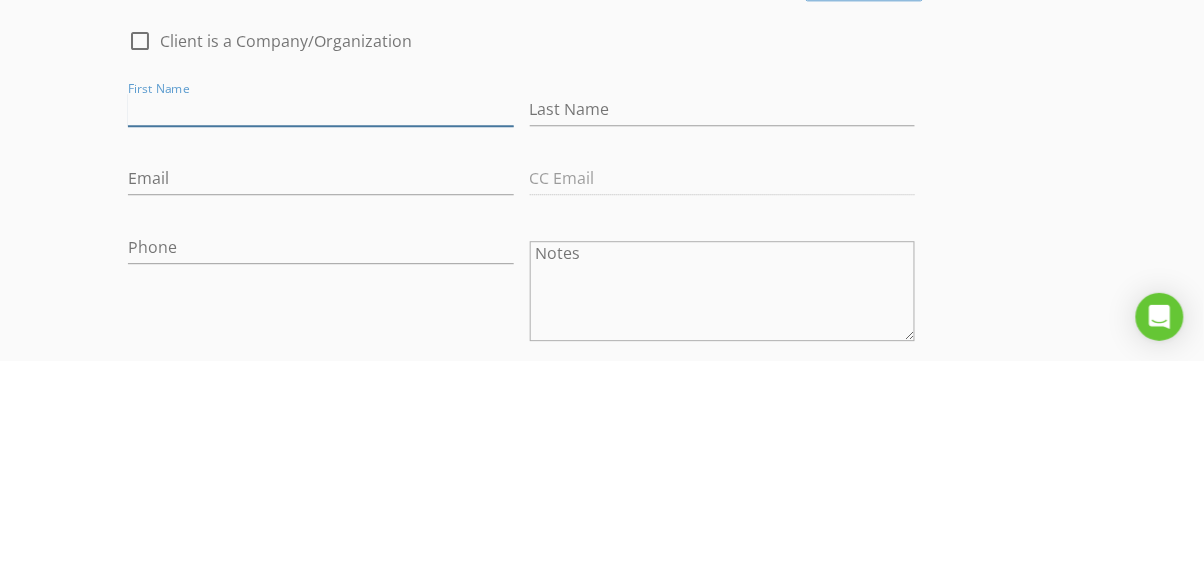 scroll, scrollTop: 900, scrollLeft: 0, axis: vertical 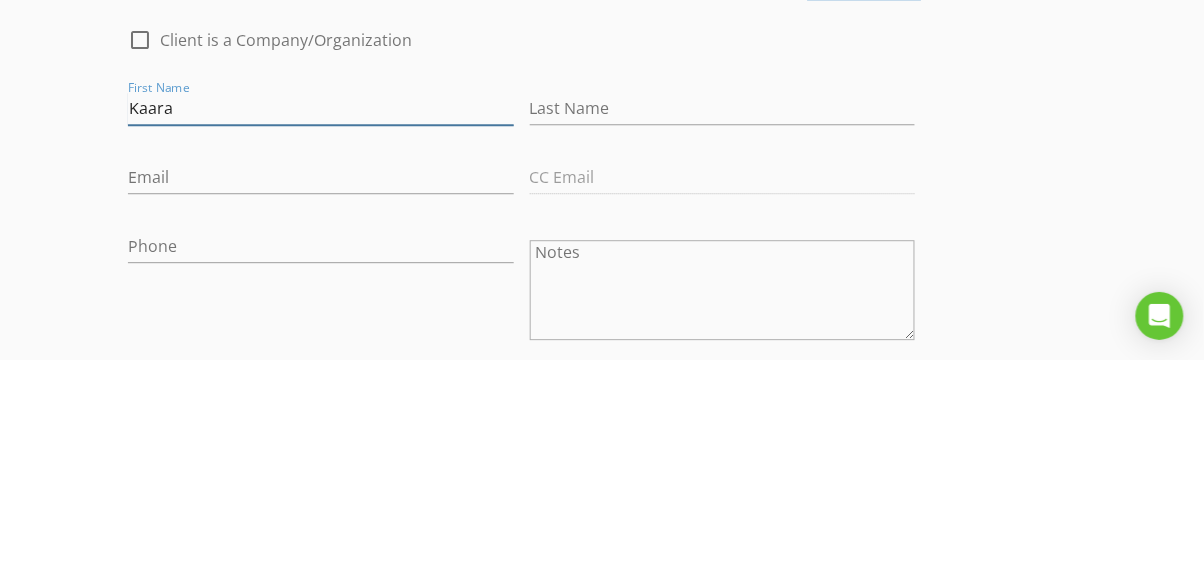 type on "Kaara" 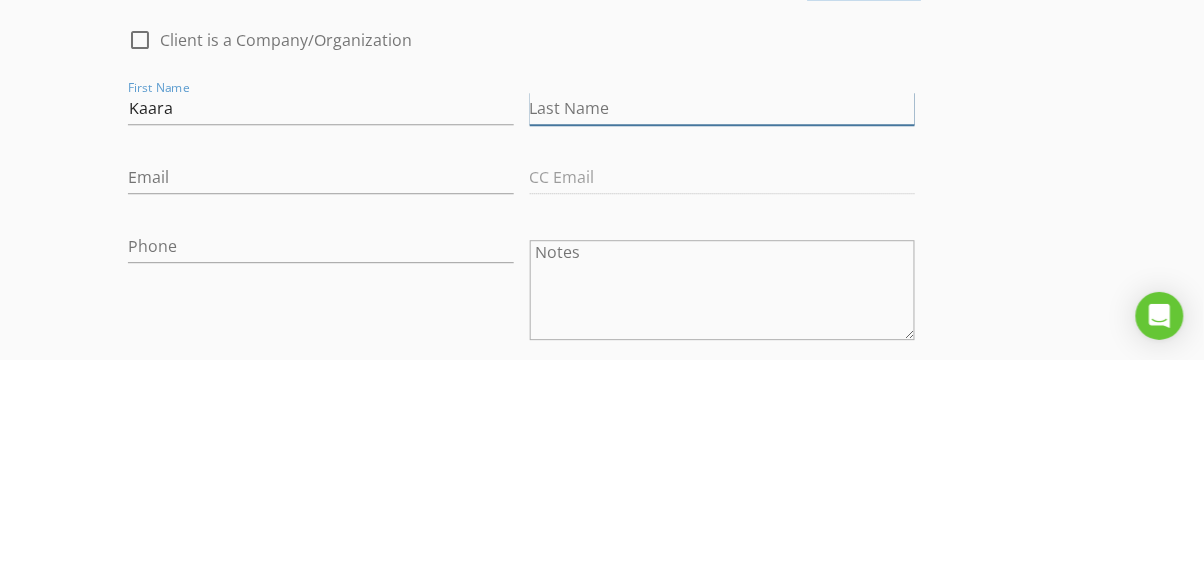 click on "Last Name" at bounding box center [722, 333] 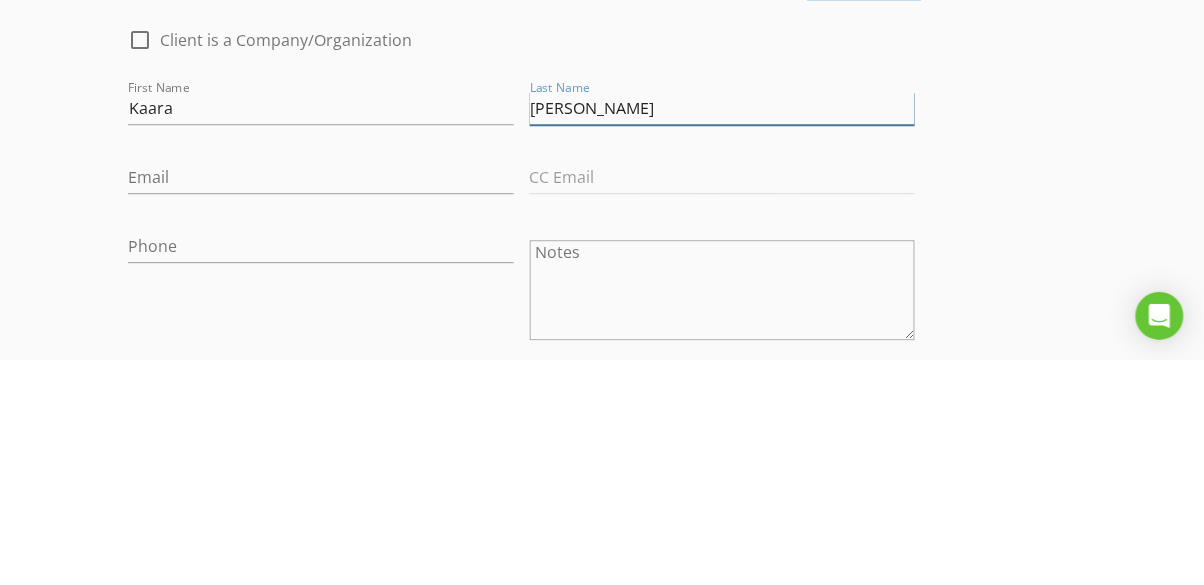 type on "Kleinjan" 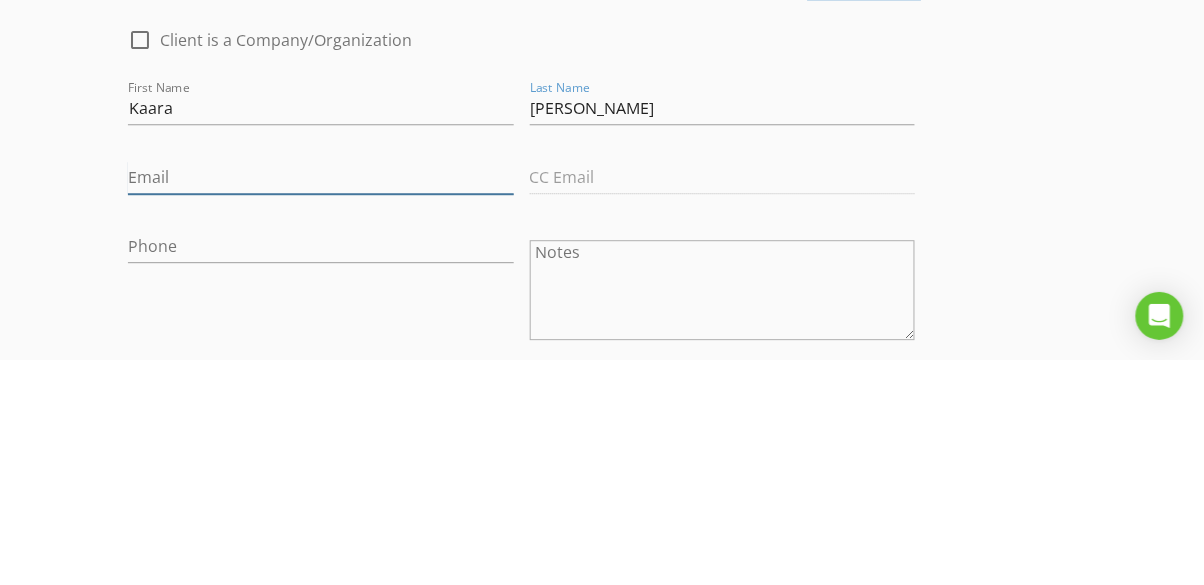 click on "Email" at bounding box center (320, 402) 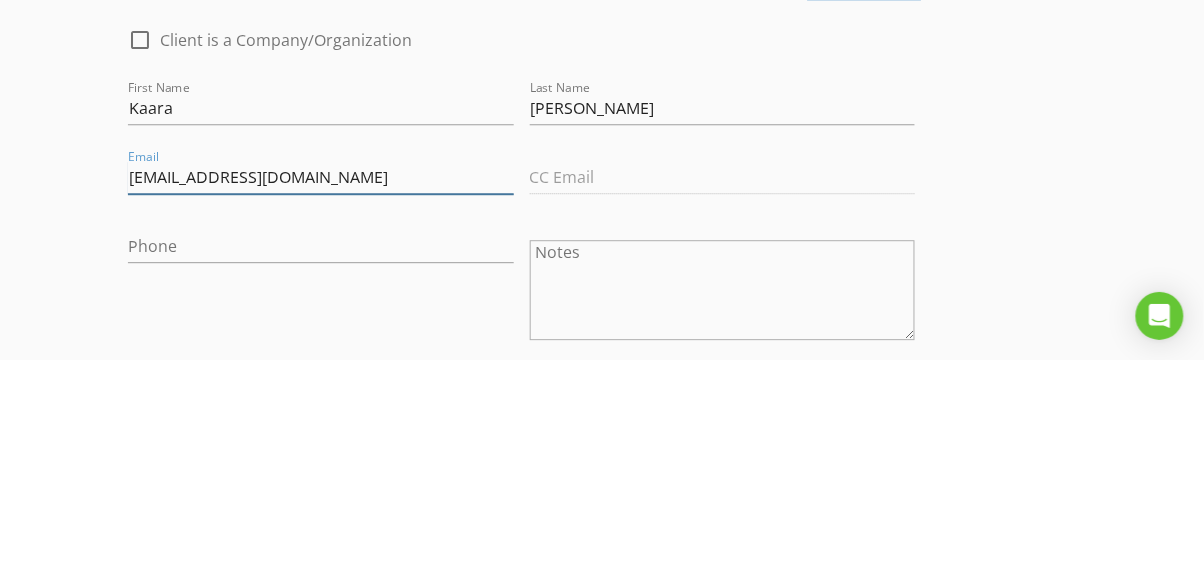 type on "Kaarae@hotmail.com" 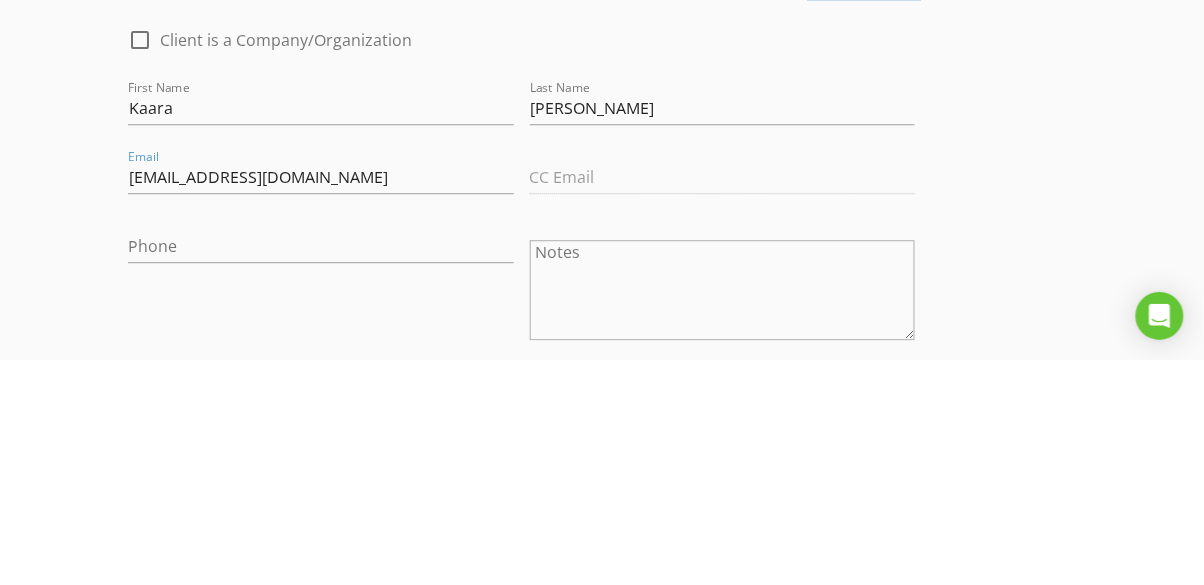 click on "New Inspection
Click here to use the New Order Form
INSPECTOR(S)
check_box   Dalton Sanders   PRIMARY   check_box_outline_blank   Josh Eldridge     Dalton Sanders arrow_drop_down   check_box_outline_blank Dalton Sanders specifically requested
Date/Time
07/16/2025 12:30 PM
Location
Address Search       Address 1024 Crescent Ln   Unit   City Bismarck   State ND   Zip 58501   County Burleigh     Square Feet 2691   Year Built 1962   Foundation Basement arrow_drop_down     Dalton Sanders     2.5 miles     (7 minutes)
client
check_box_outline_blank Enable Client CC email for this inspection   Client Search     check_box_outline_blank Client is a Company/Organization     First Name Kaara   Last Name Kleinjan   Email Kaarae@hotmail.com   CC Email   Phone           Notes   Private Notes
ADD ADDITIONAL client" at bounding box center (602, 958) 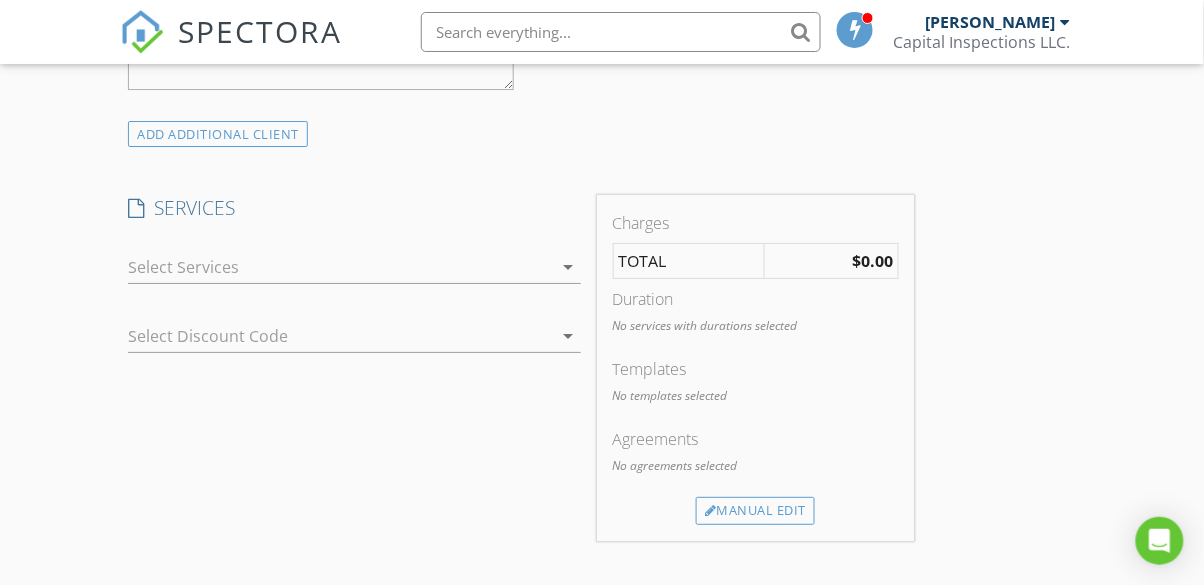 scroll, scrollTop: 1530, scrollLeft: 0, axis: vertical 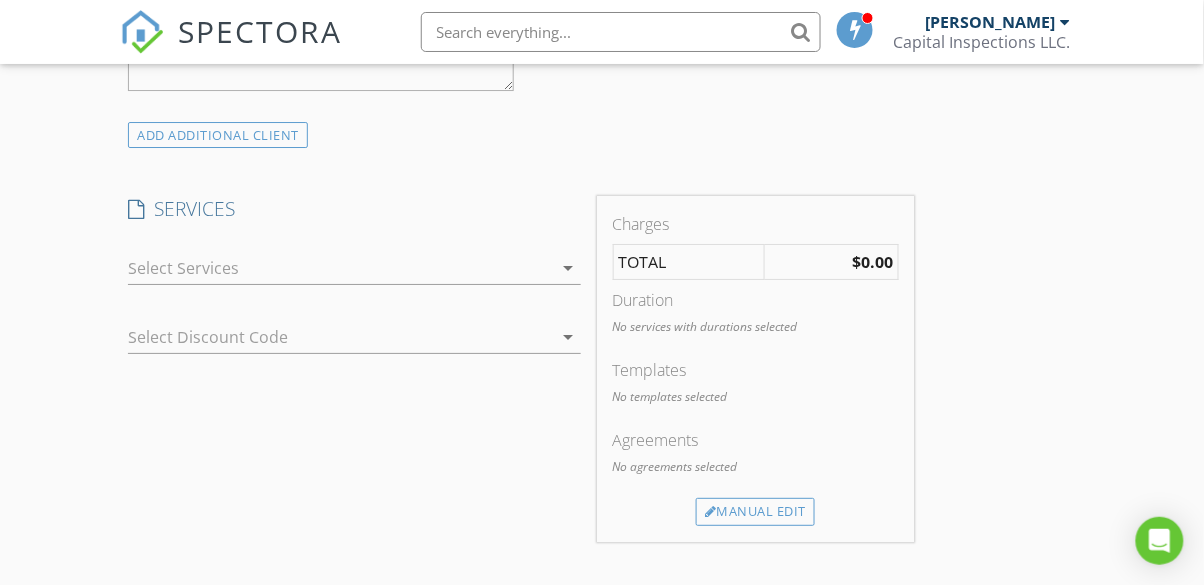 click at bounding box center (340, 268) 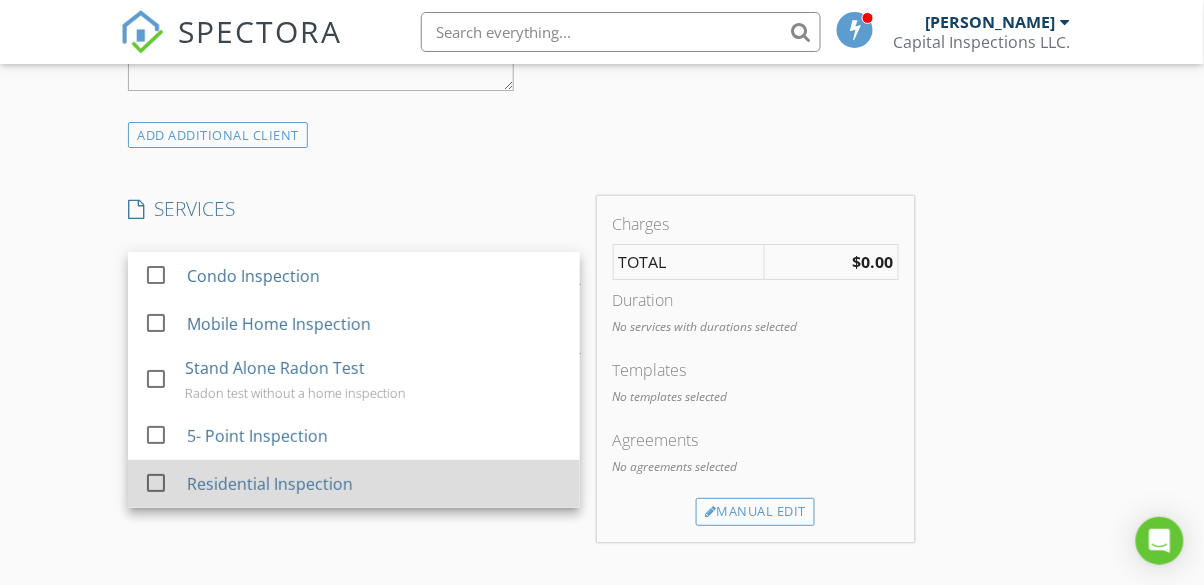 click at bounding box center (156, 483) 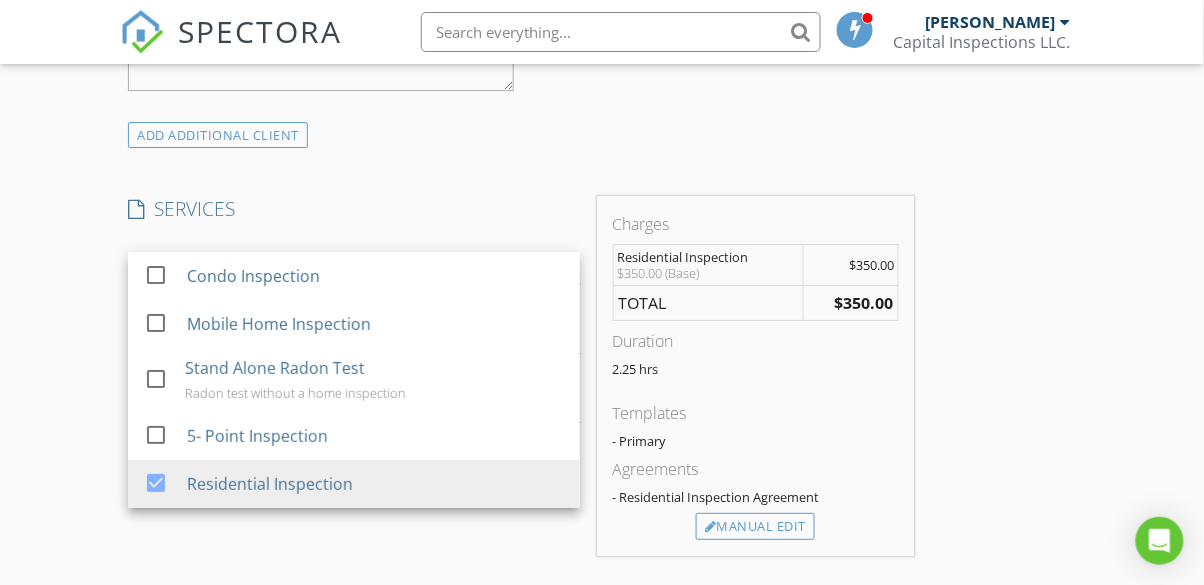 click on "New Inspection
Click here to use the New Order Form
INSPECTOR(S)
check_box   Dalton Sanders   PRIMARY   check_box_outline_blank   Josh Eldridge     Dalton Sanders arrow_drop_down   check_box_outline_blank Dalton Sanders specifically requested
Date/Time
07/16/2025 12:30 PM
Location
Address Search       Address 1024 Crescent Ln   Unit   City Bismarck   State ND   Zip 58501   County Burleigh     Square Feet 2691   Year Built 1962   Foundation Basement arrow_drop_down     Dalton Sanders     2.5 miles     (7 minutes)
client
check_box_outline_blank Enable Client CC email for this inspection   Client Search     check_box_outline_blank Client is a Company/Organization     First Name Kaara   Last Name Kleinjan   Email Kaarae@hotmail.com   CC Email   Phone           Notes   Private Notes
ADD ADDITIONAL client" at bounding box center (602, 335) 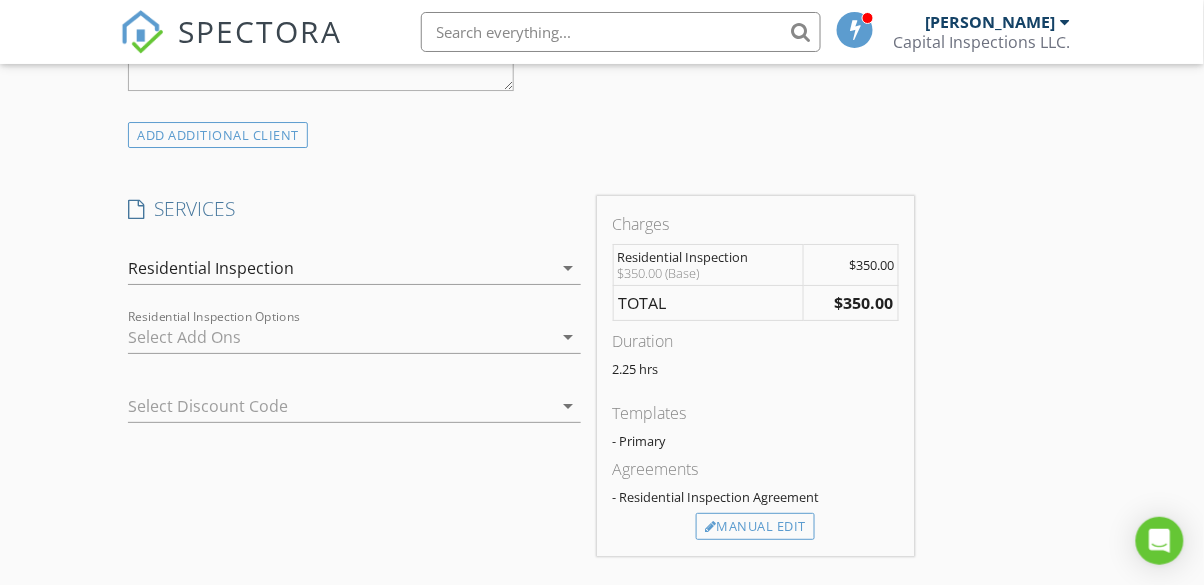 click at bounding box center [340, 337] 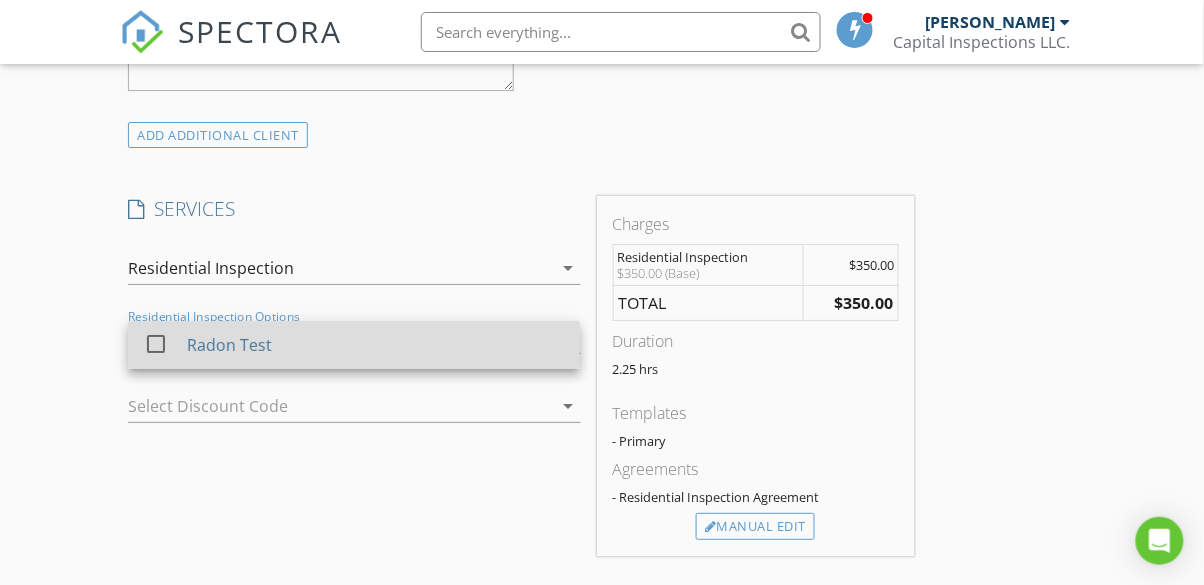 click at bounding box center (156, 344) 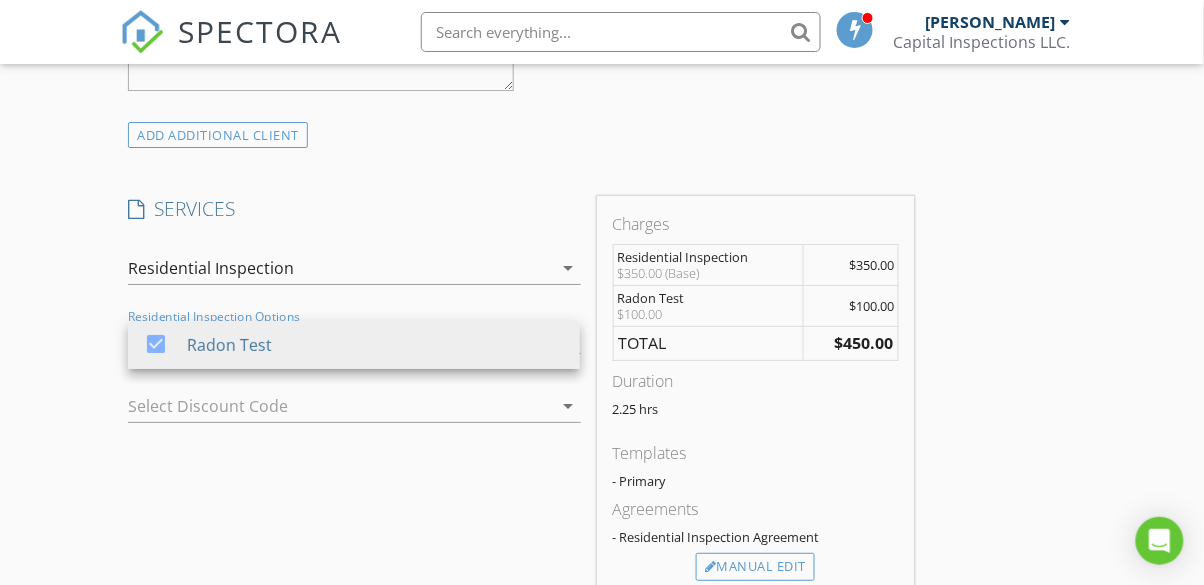 click on "New Inspection
Click here to use the New Order Form
INSPECTOR(S)
check_box   Dalton Sanders   PRIMARY   check_box_outline_blank   Josh Eldridge     Dalton Sanders arrow_drop_down   check_box_outline_blank Dalton Sanders specifically requested
Date/Time
07/16/2025 12:30 PM
Location
Address Search       Address 1024 Crescent Ln   Unit   City Bismarck   State ND   Zip 58501   County Burleigh     Square Feet 2691   Year Built 1962   Foundation Basement arrow_drop_down     Dalton Sanders     2.5 miles     (7 minutes)
client
check_box_outline_blank Enable Client CC email for this inspection   Client Search     check_box_outline_blank Client is a Company/Organization     First Name Kaara   Last Name Kleinjan   Email Kaarae@hotmail.com   CC Email   Phone           Notes   Private Notes
ADD ADDITIONAL client" at bounding box center [602, 355] 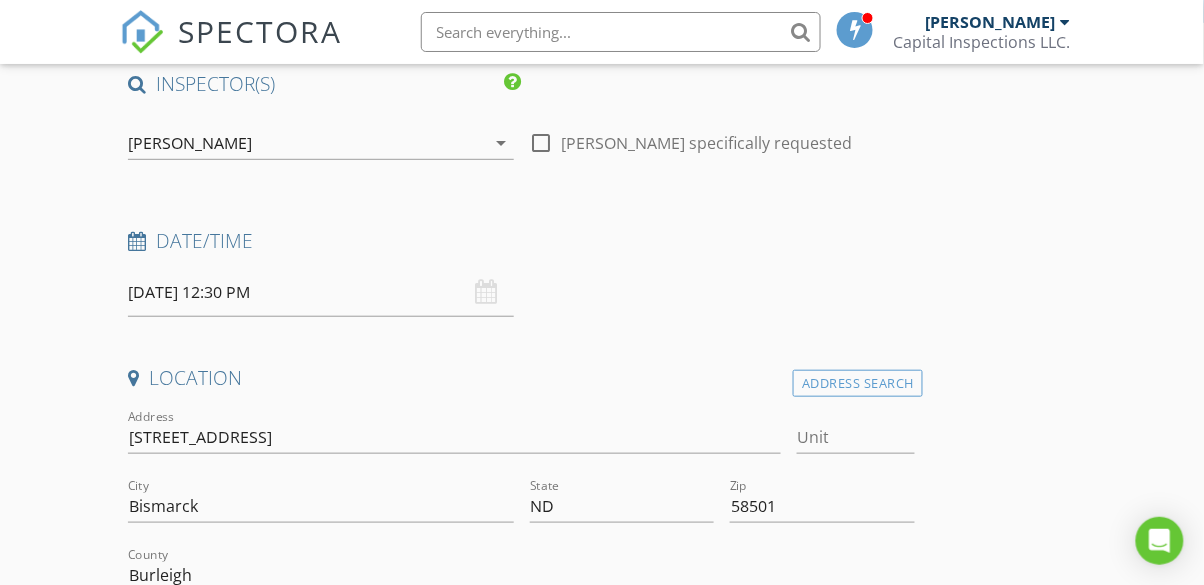 scroll, scrollTop: 0, scrollLeft: 0, axis: both 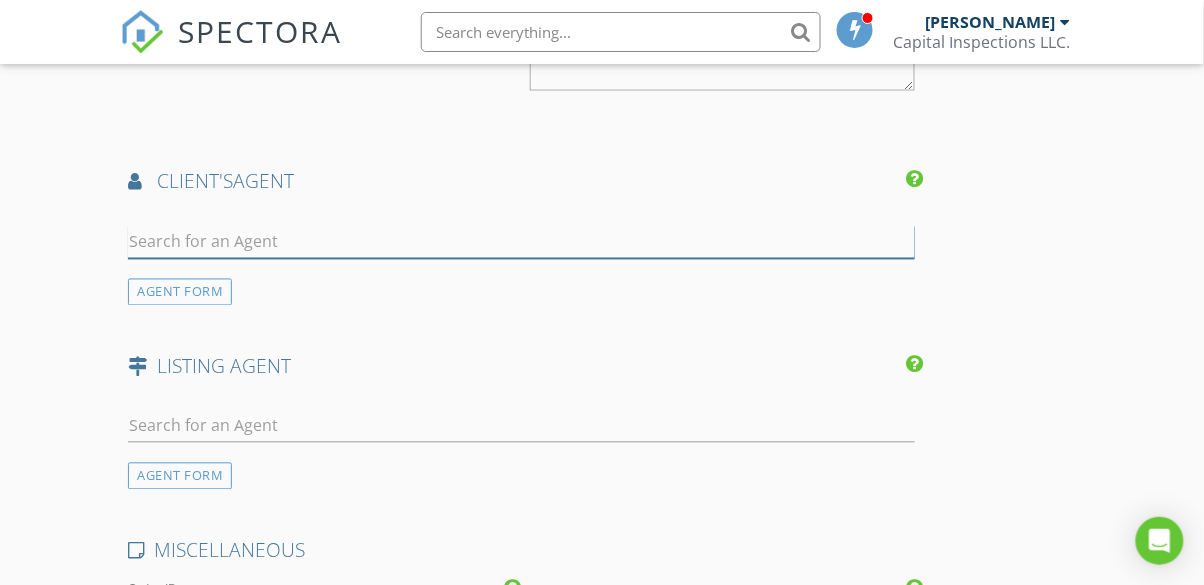 click at bounding box center [521, 242] 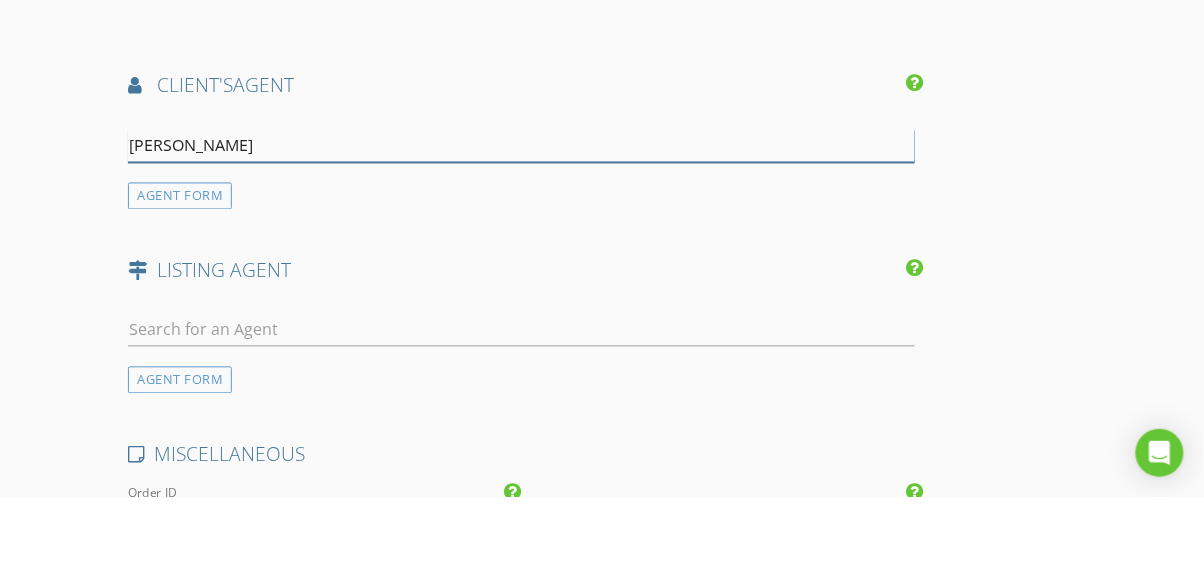 type on "Jaso" 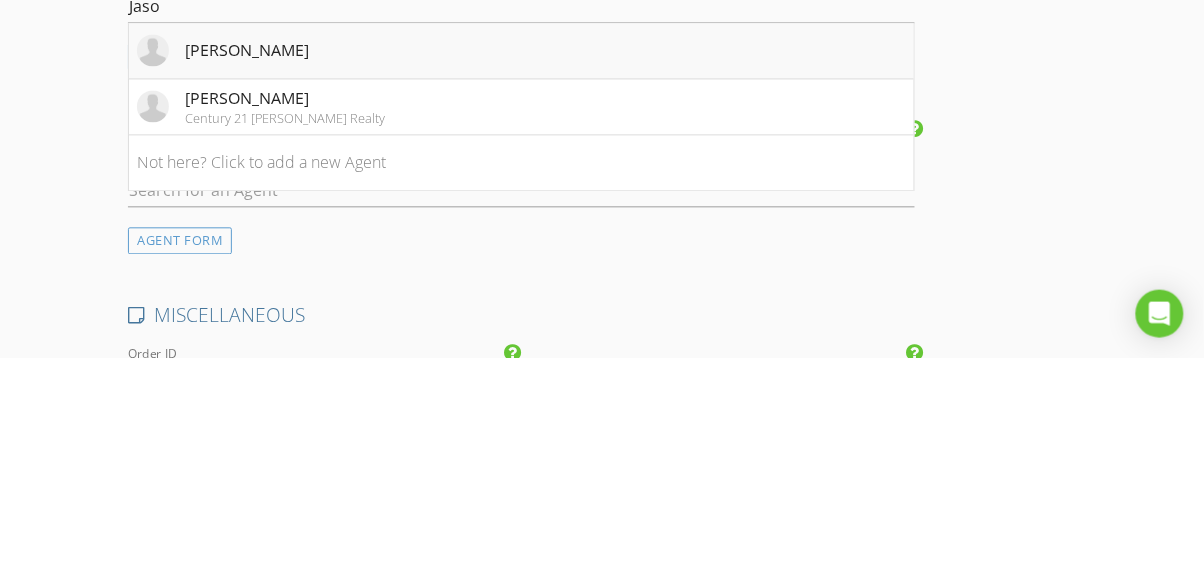 click on "Jason Schmidt" at bounding box center [247, 278] 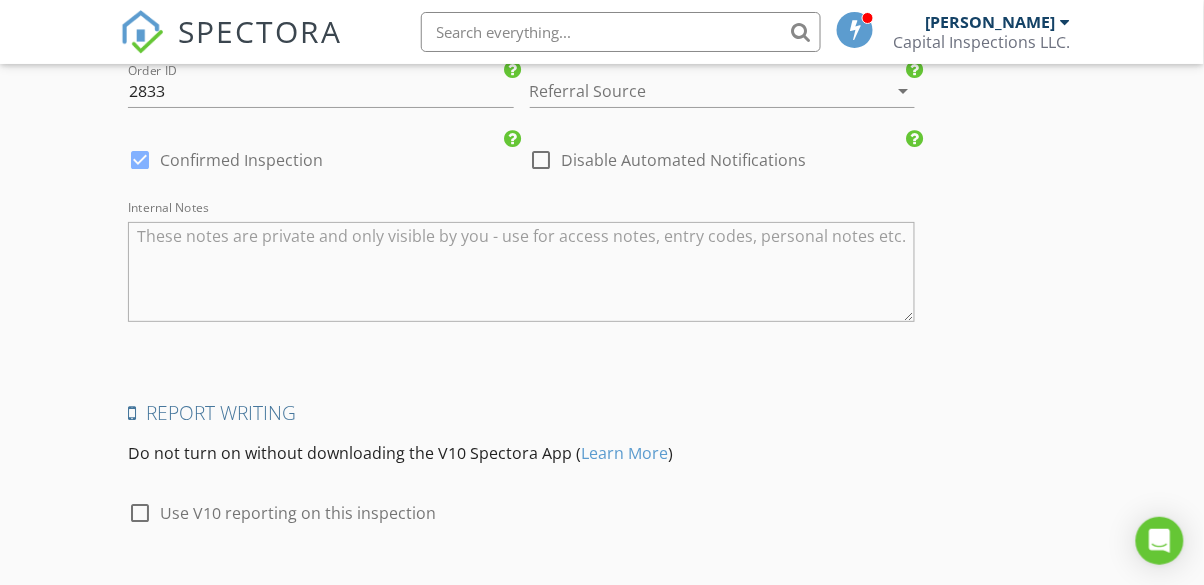scroll, scrollTop: 3406, scrollLeft: 0, axis: vertical 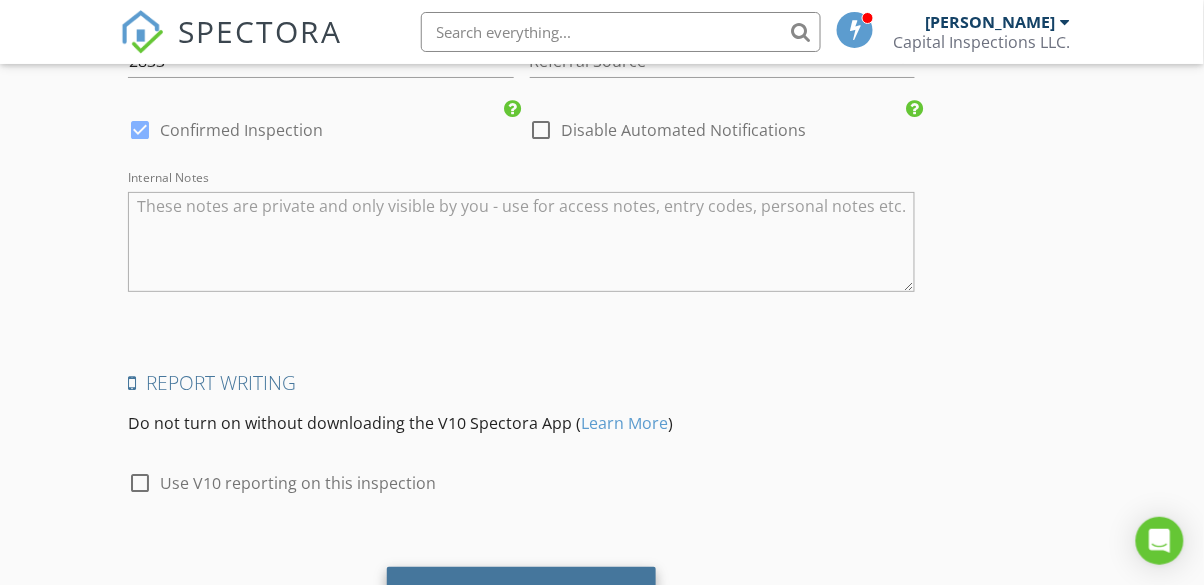 click on "Save Inspection" at bounding box center [521, 594] 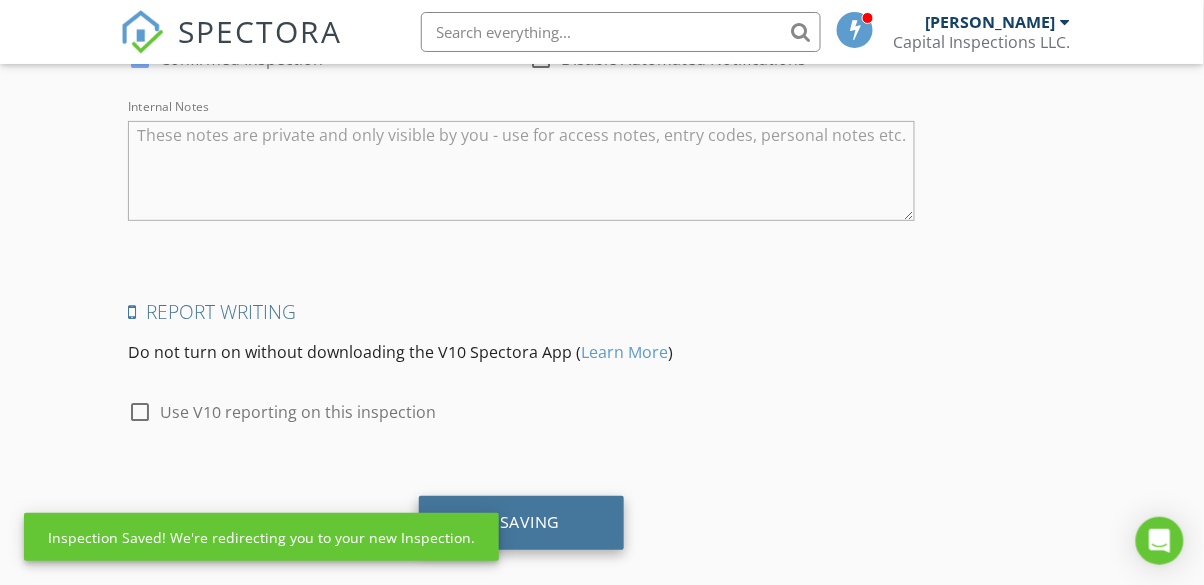 scroll, scrollTop: 3493, scrollLeft: 0, axis: vertical 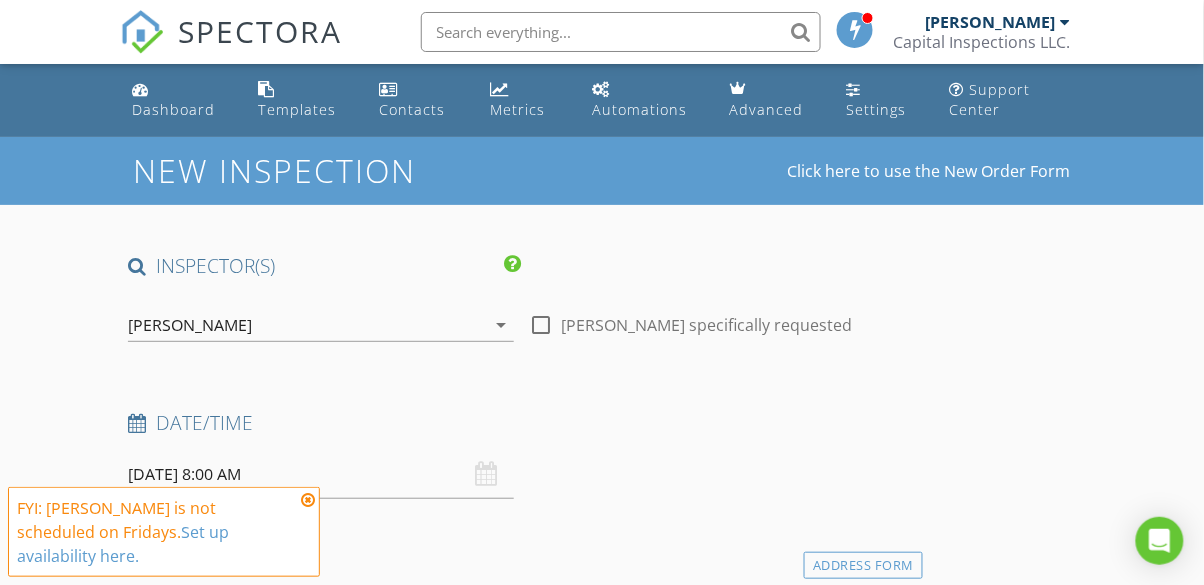 click at bounding box center (308, 500) 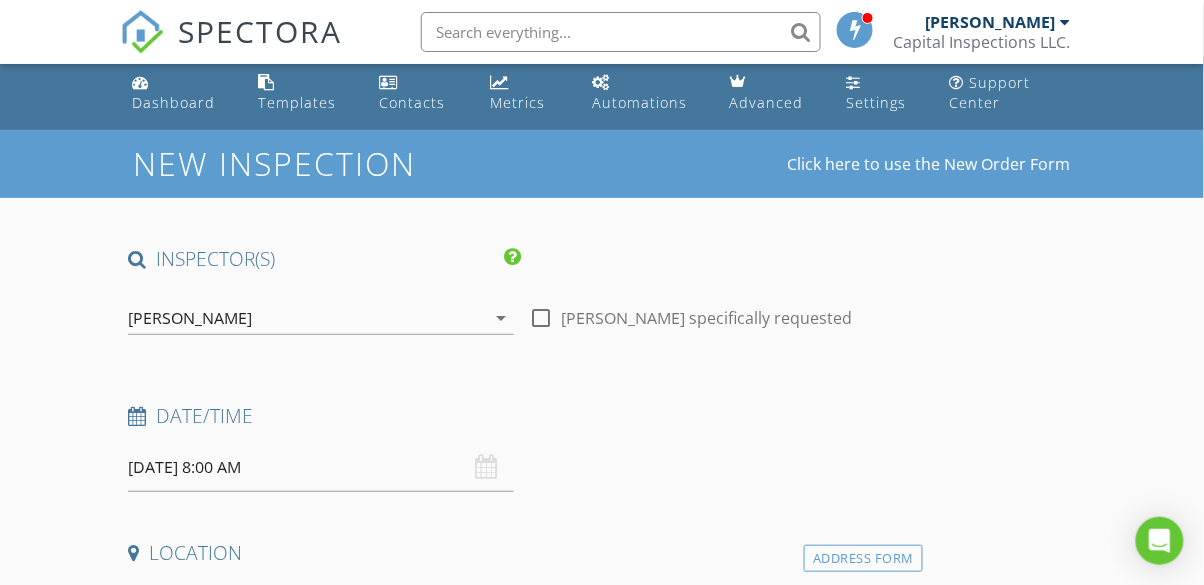 scroll, scrollTop: 9, scrollLeft: 0, axis: vertical 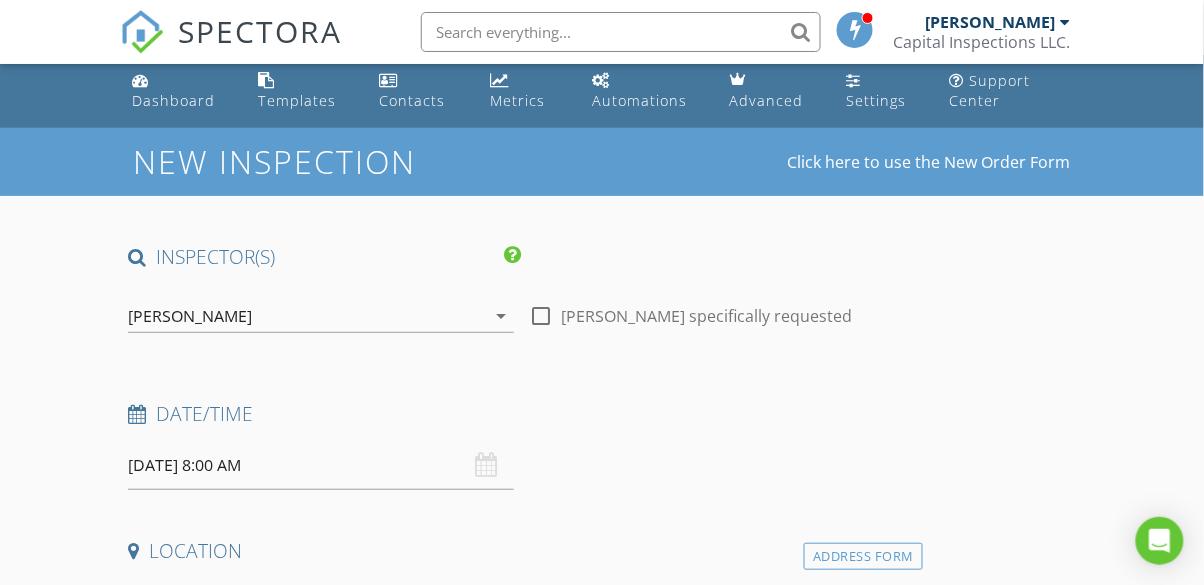 click on "[DATE] 8:00 AM" at bounding box center [320, 465] 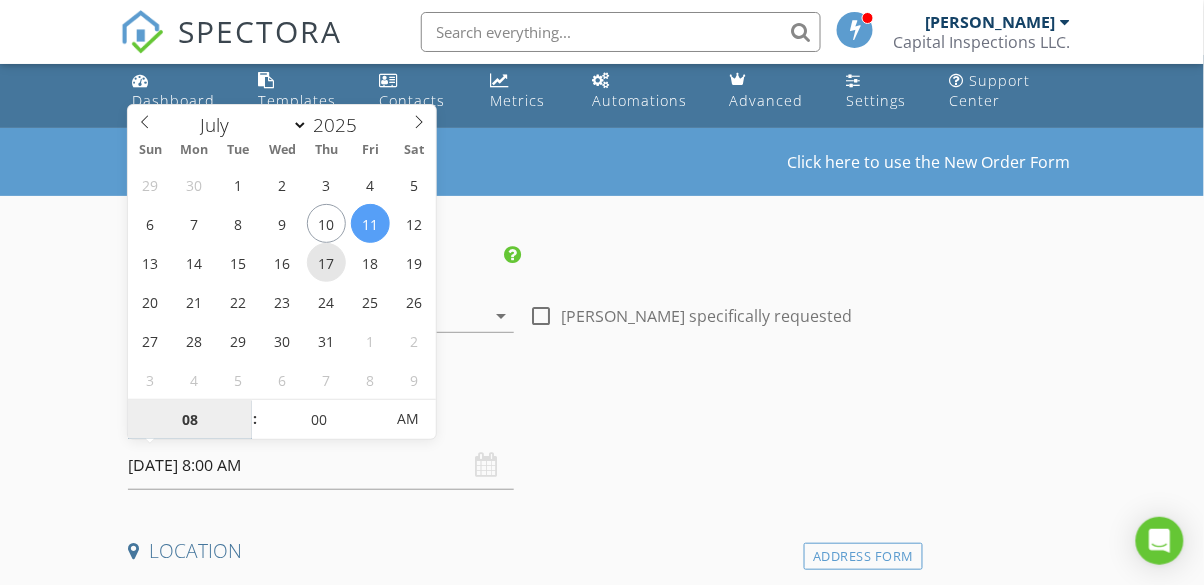 type on "[DATE] 8:00 AM" 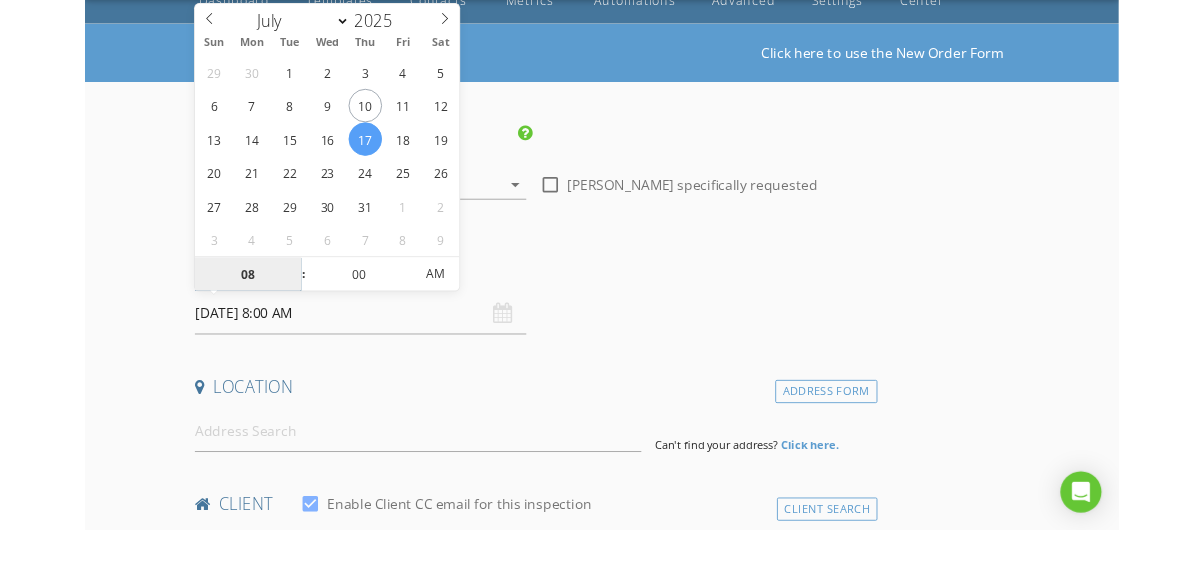 scroll, scrollTop: 45, scrollLeft: 0, axis: vertical 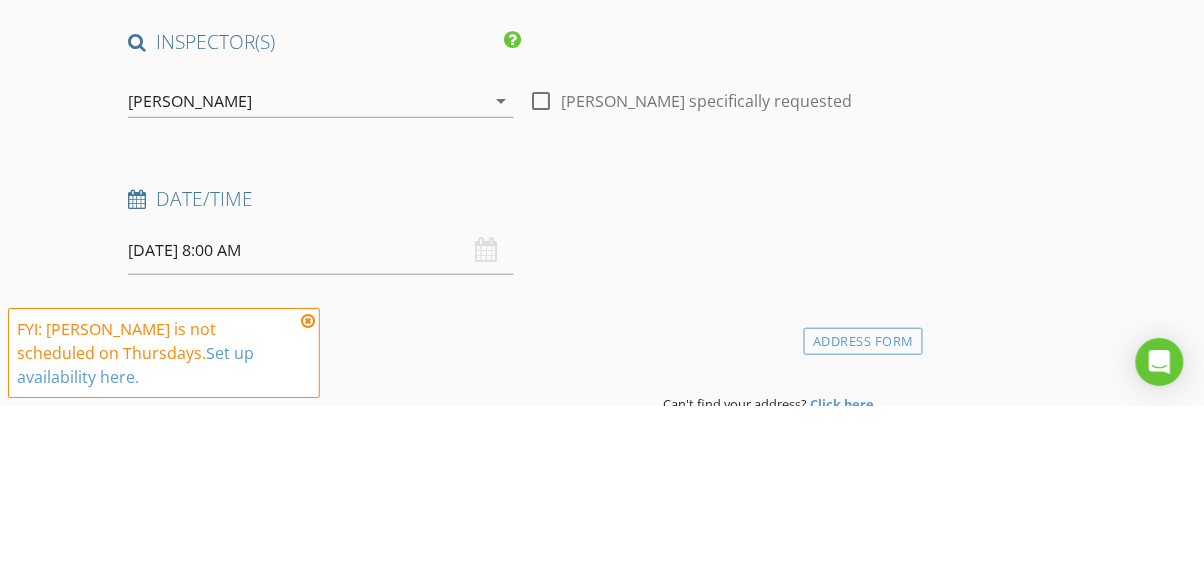 click on "New Inspection
Click here to use the New Order Form
INSPECTOR(S)
check_box   [PERSON_NAME]   PRIMARY   check_box_outline_blank   [PERSON_NAME]     [PERSON_NAME] arrow_drop_down   check_box_outline_blank [PERSON_NAME] specifically requested
Date/Time
[DATE] 8:00 AM
Location
Address Form       Can't find your address?   Click here.
client
check_box Enable Client CC email for this inspection   Client Search     check_box_outline_blank Client is a Company/Organization     First Name   Last Name   Email   CC Email   Phone           Notes   Private Notes
ADD ADDITIONAL client
SERVICES
check_box_outline_blank   Condo Inspection   check_box_outline_blank   Mobile Home Inspection   check_box_outline_blank   Stand Alone Radon Test   check_box_outline_blank" at bounding box center (602, 1608) 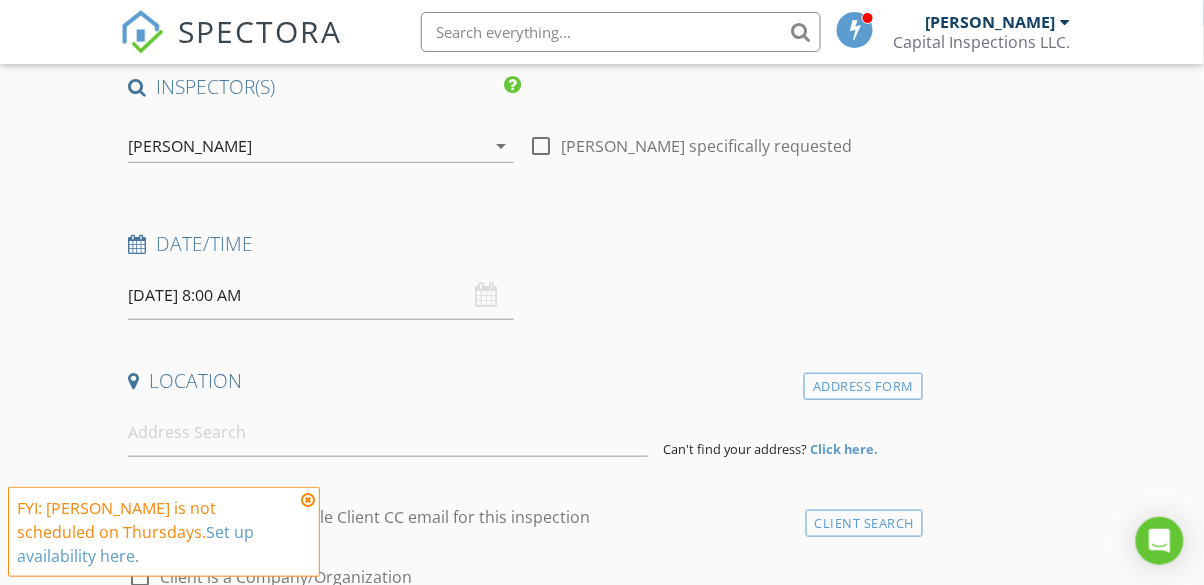 click at bounding box center (308, 500) 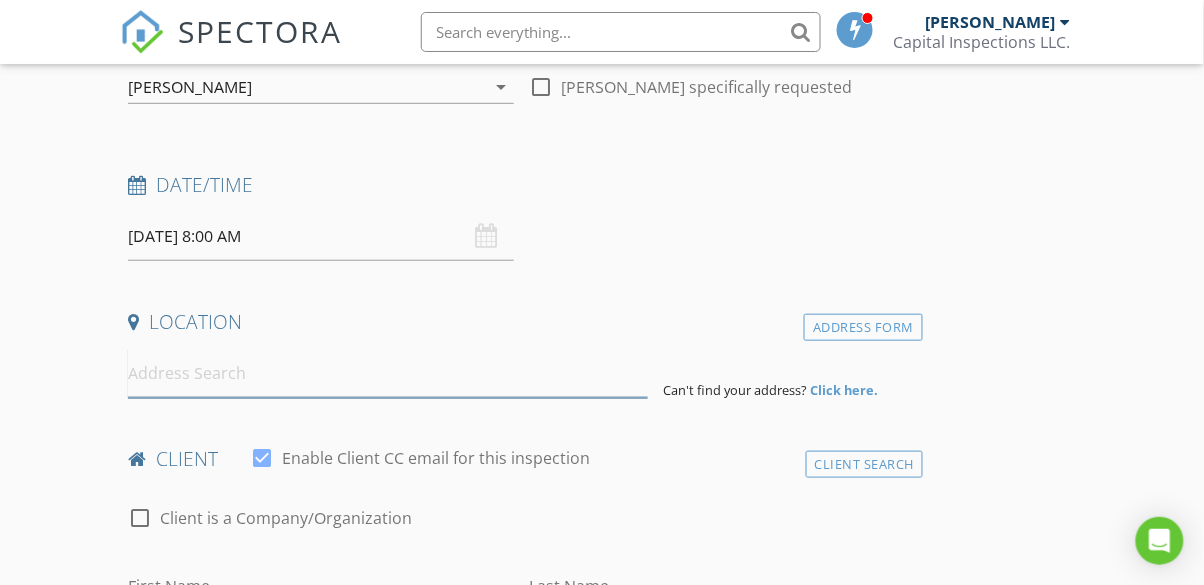 click at bounding box center (387, 373) 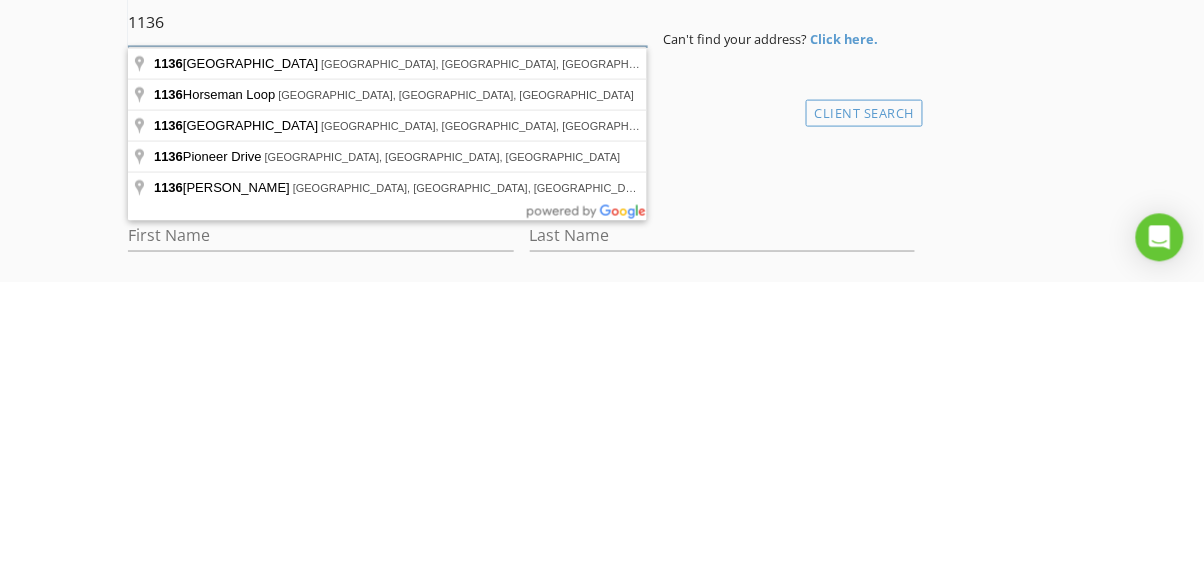scroll, scrollTop: 286, scrollLeft: 0, axis: vertical 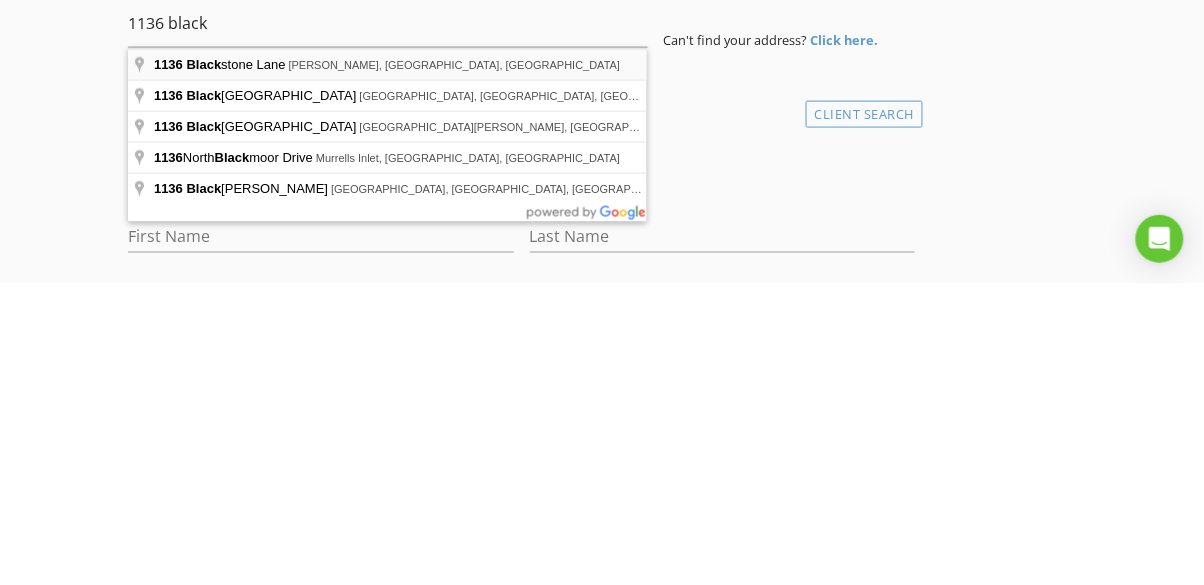 type on "1136 Blackstone Lane, Beulah, ND, USA" 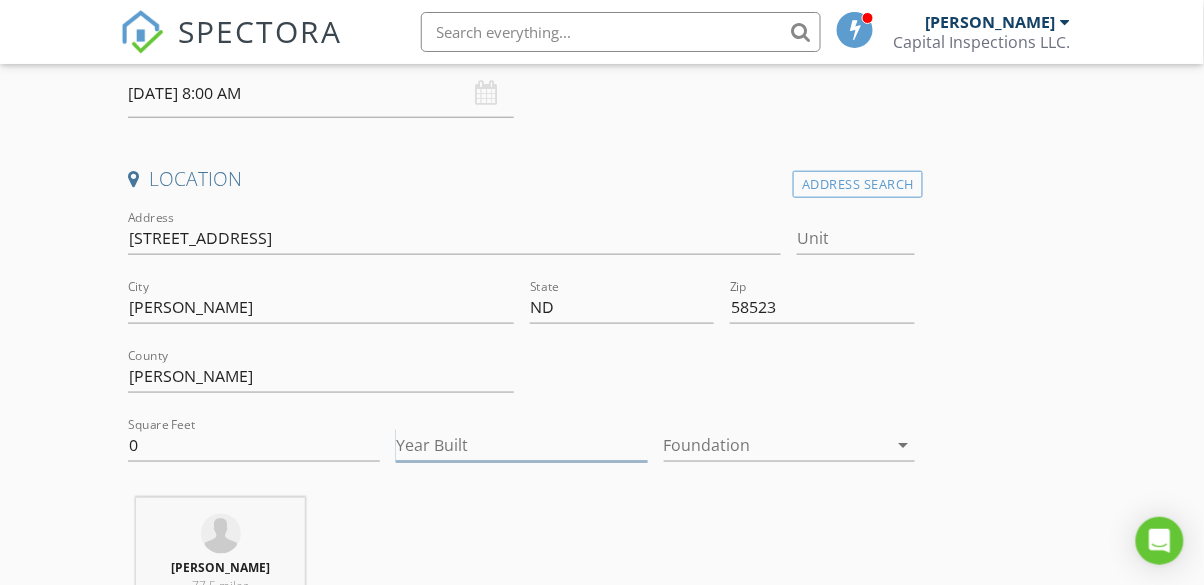 click on "Year Built" at bounding box center [522, 445] 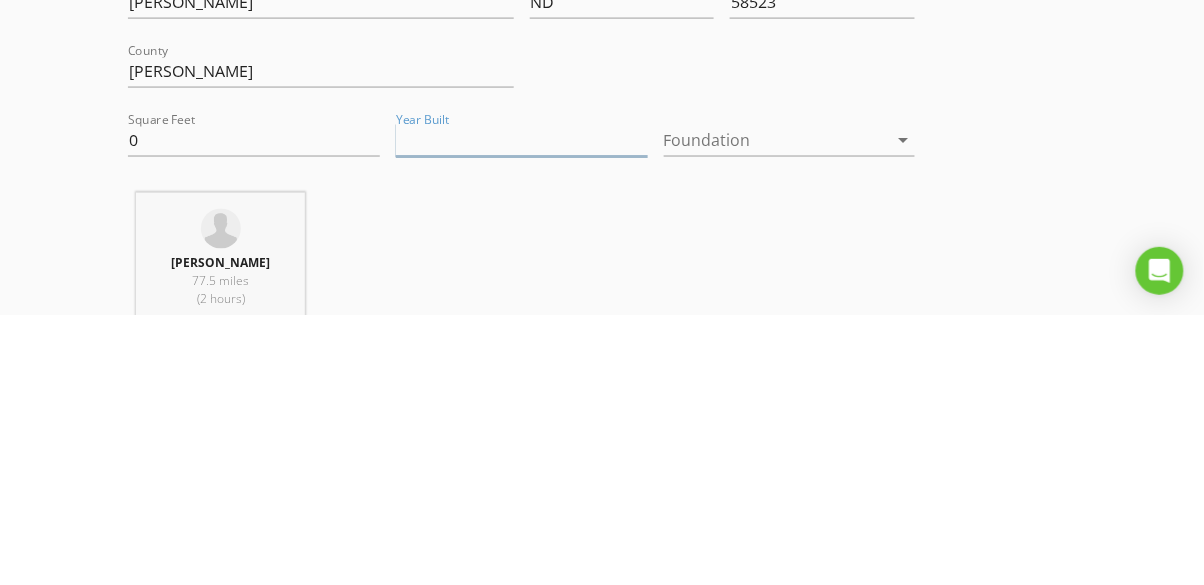 scroll, scrollTop: 416, scrollLeft: 0, axis: vertical 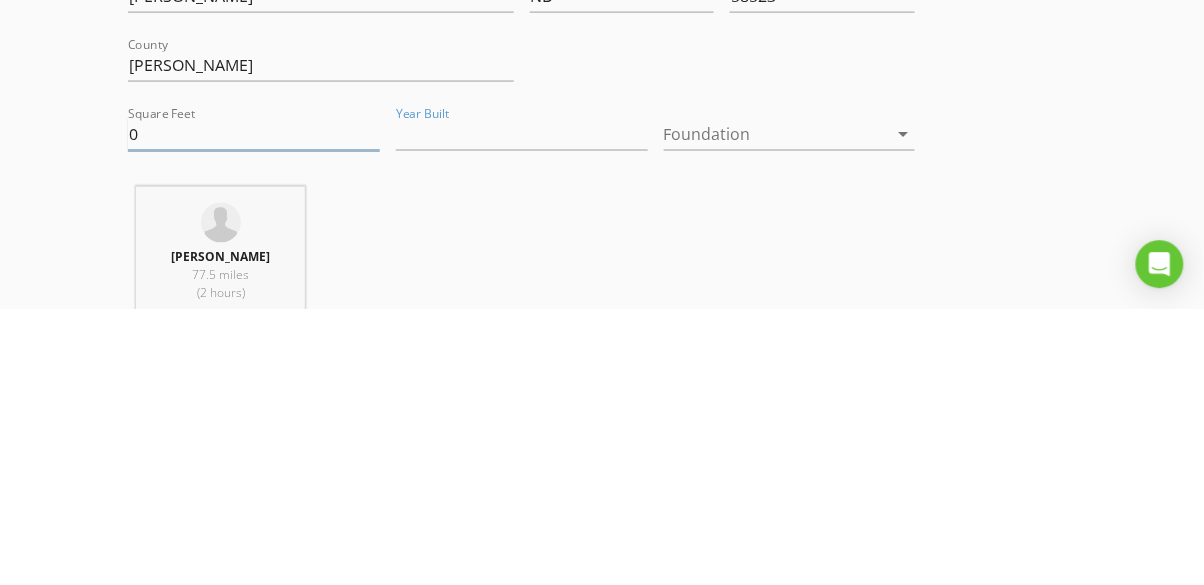 click on "0" at bounding box center (254, 410) 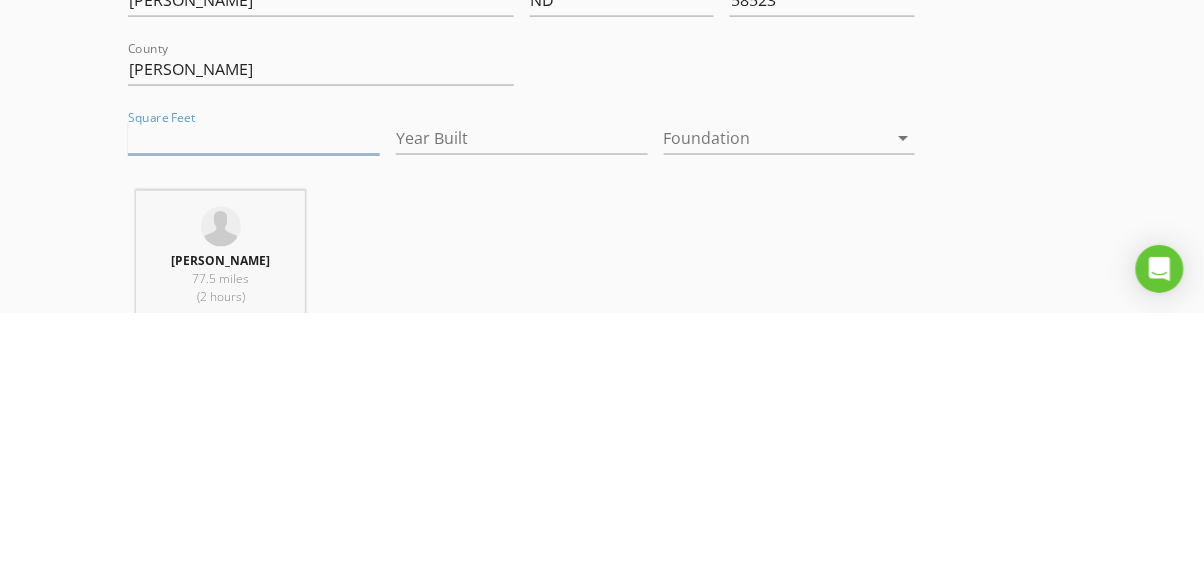 type 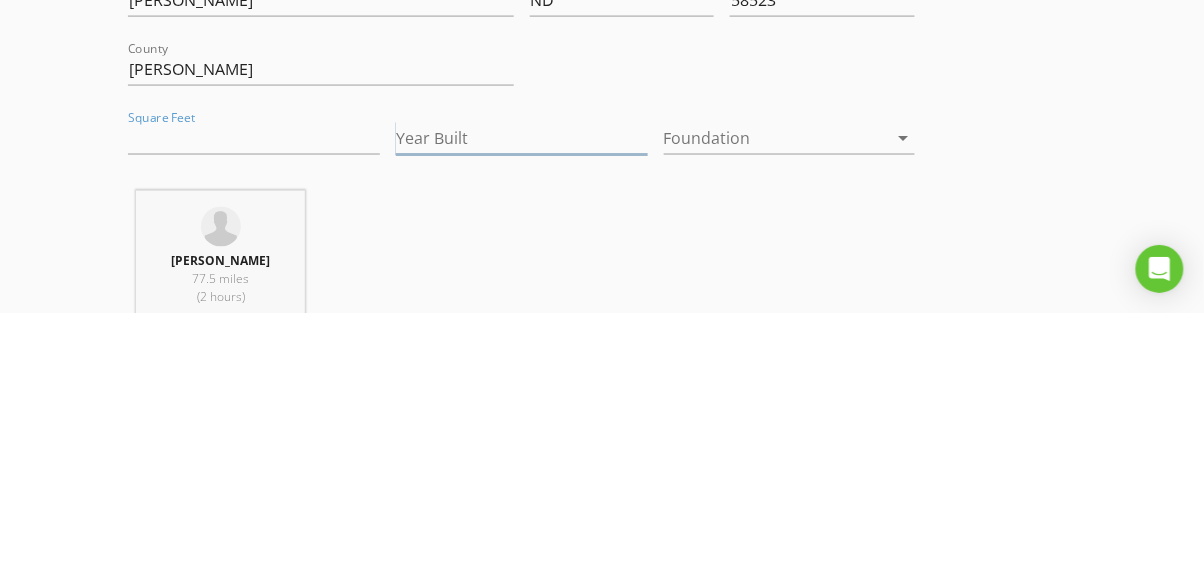 click on "Year Built" at bounding box center [522, 410] 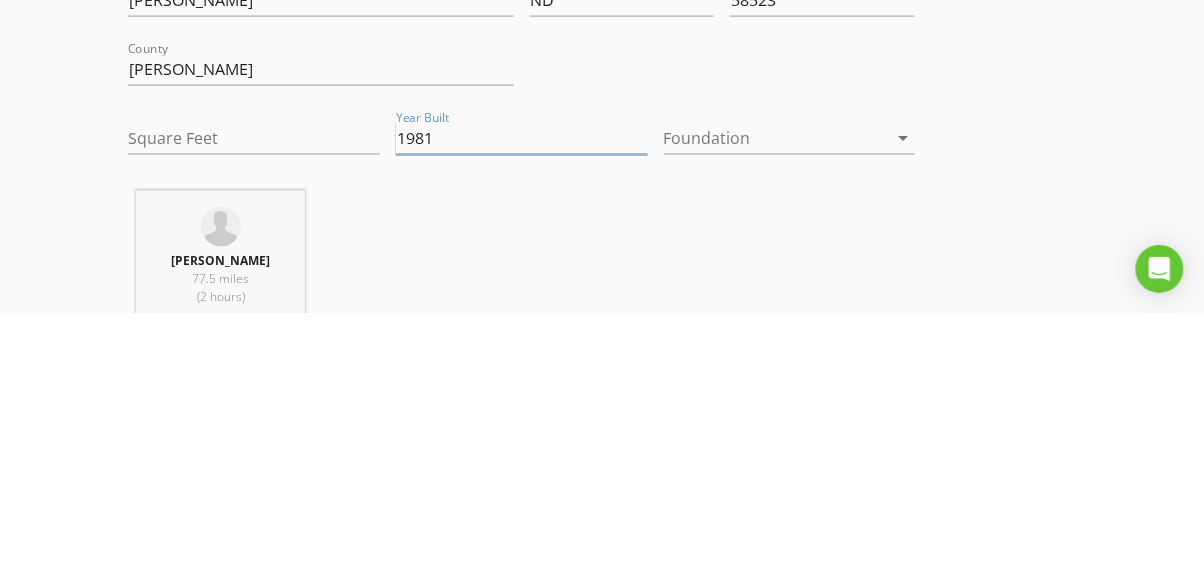 type on "1981" 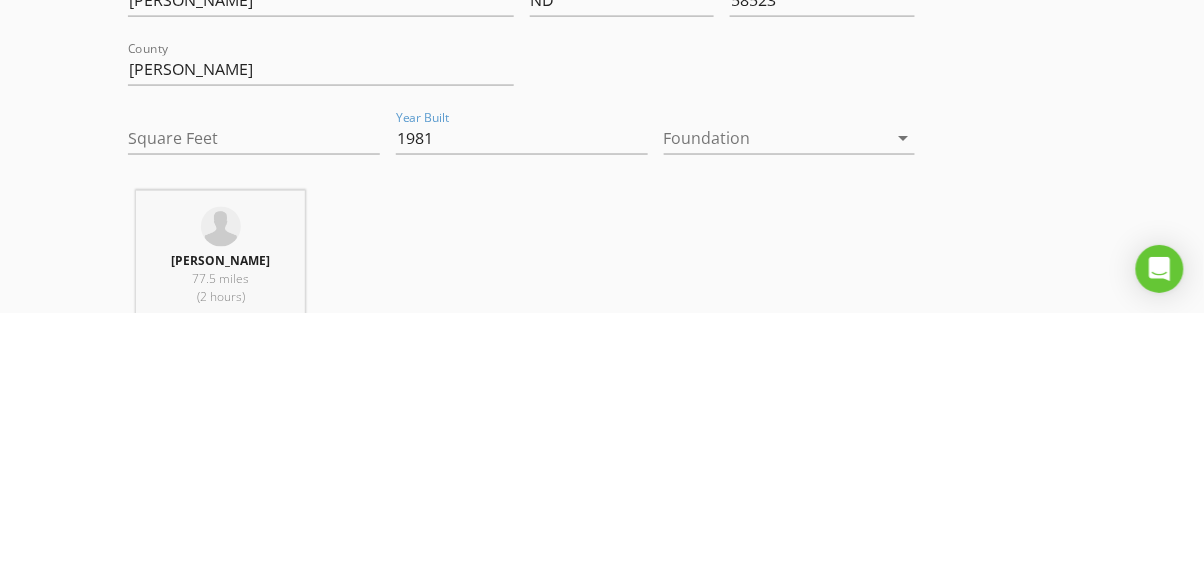 click at bounding box center [776, 410] 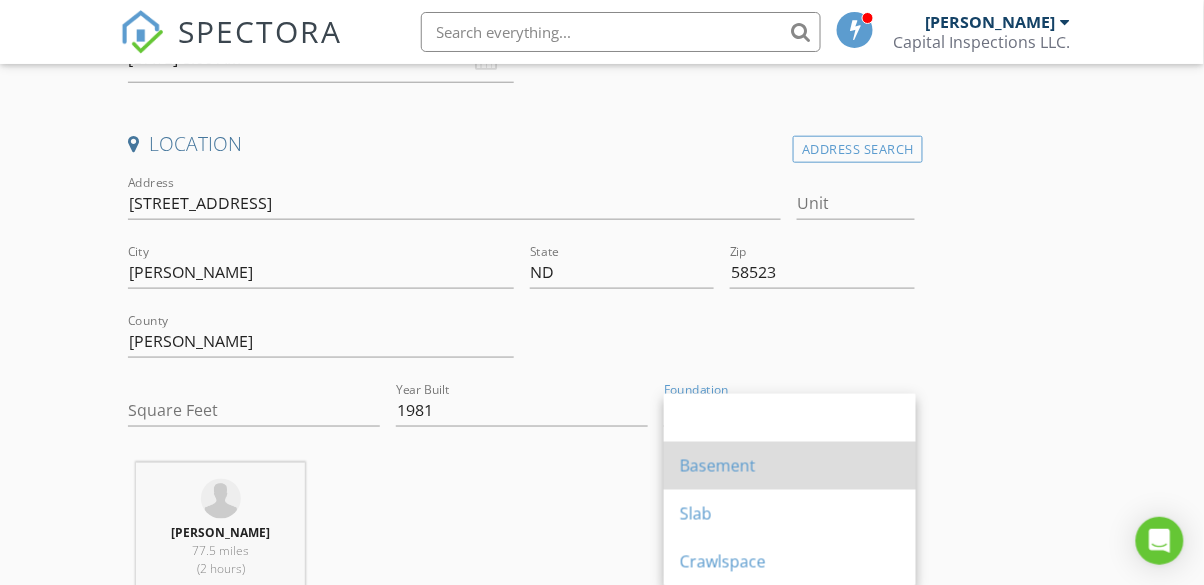 click on "Basement" at bounding box center (790, 466) 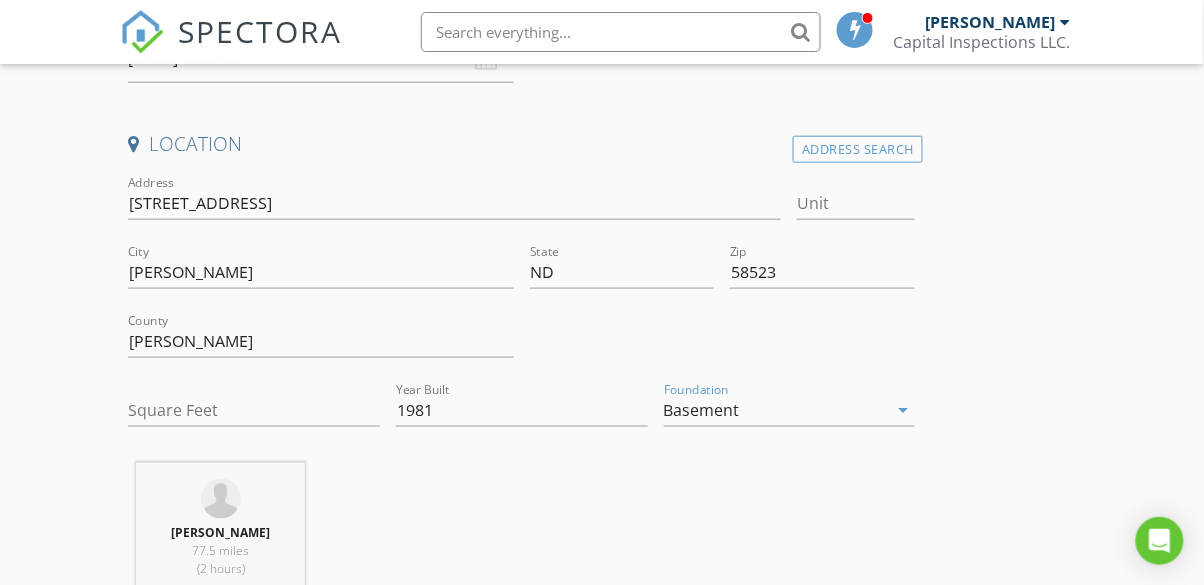click on "INSPECTOR(S)
check_box   Dalton Sanders   PRIMARY   check_box_outline_blank   Josh Eldridge     Dalton Sanders arrow_drop_down   check_box_outline_blank Dalton Sanders specifically requested
Date/Time
07/17/2025 8:00 AM
Location
Address Search       Address 1136 Blackstone Ln   Unit   City Beulah   State ND   Zip 58523   County Mercer     Square Feet   Year Built 1981   Foundation Basement arrow_drop_down     Dalton Sanders     77.5 miles     (2 hours)
client
check_box Enable Client CC email for this inspection   Client Search     check_box_outline_blank Client is a Company/Organization     First Name   Last Name   Email   CC Email   Phone           Notes   Private Notes
ADD ADDITIONAL client
SERVICES
check_box_outline_blank   Condo Inspection   check_box_outline_blank" at bounding box center (601, 1476) 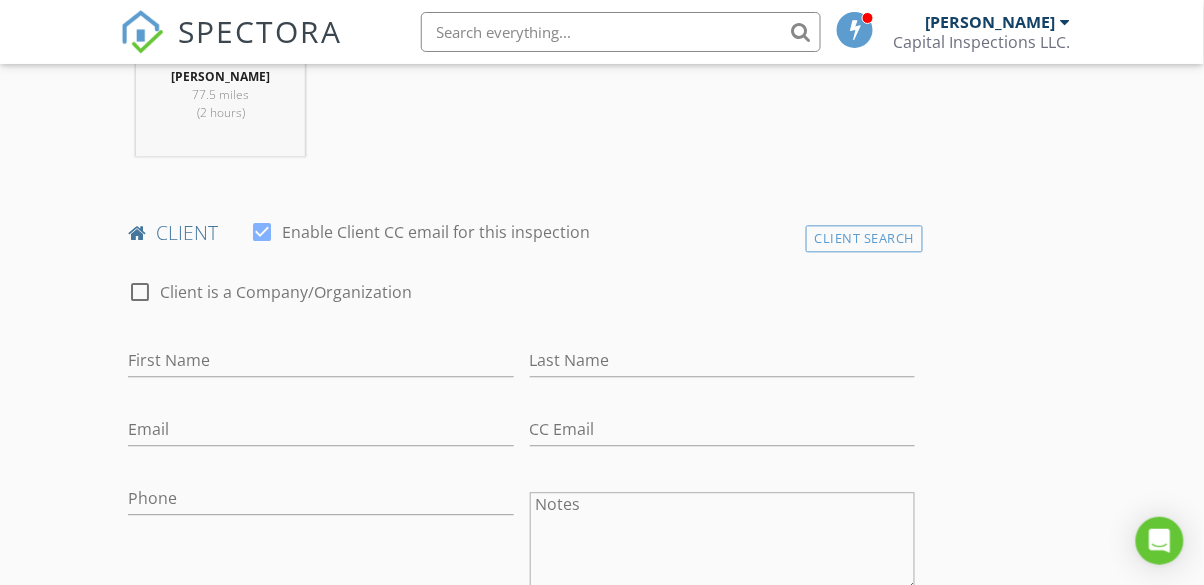 scroll, scrollTop: 875, scrollLeft: 0, axis: vertical 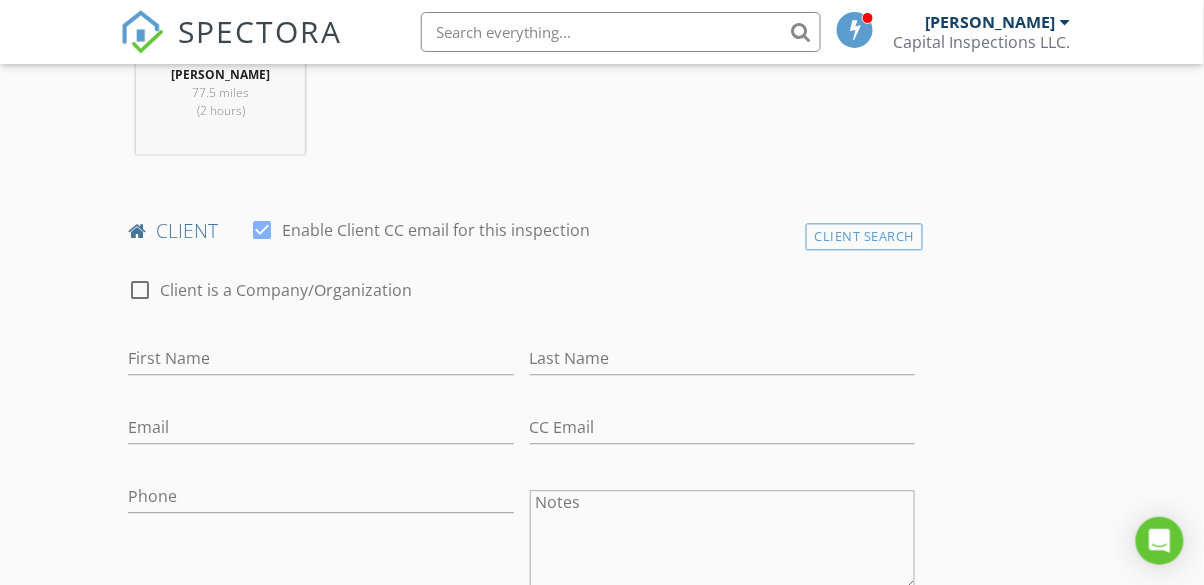 click at bounding box center (262, 230) 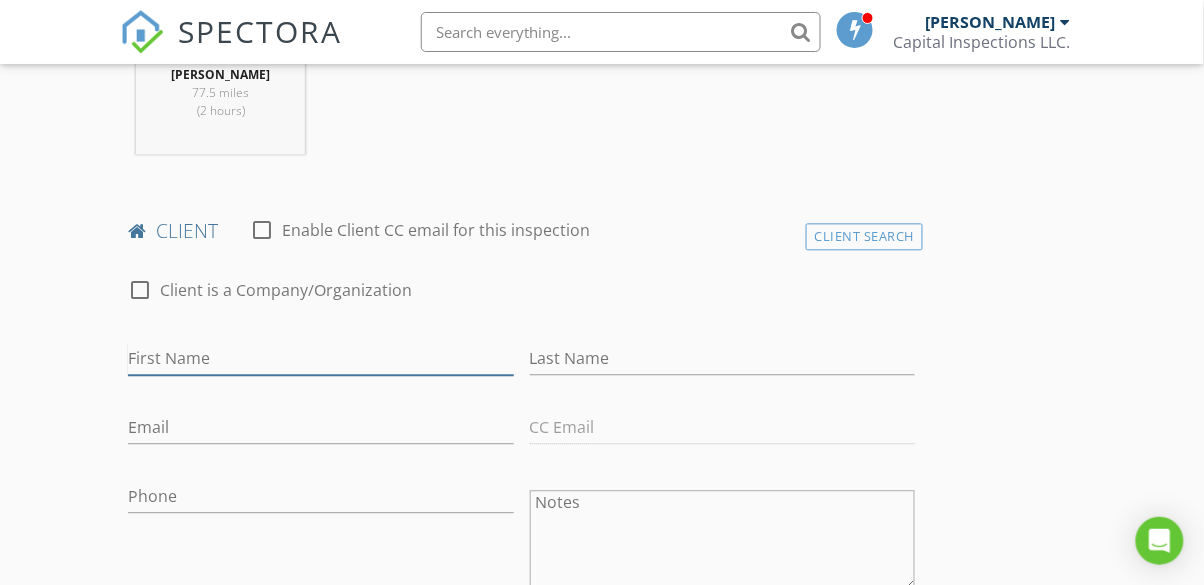click on "First Name" at bounding box center [320, 358] 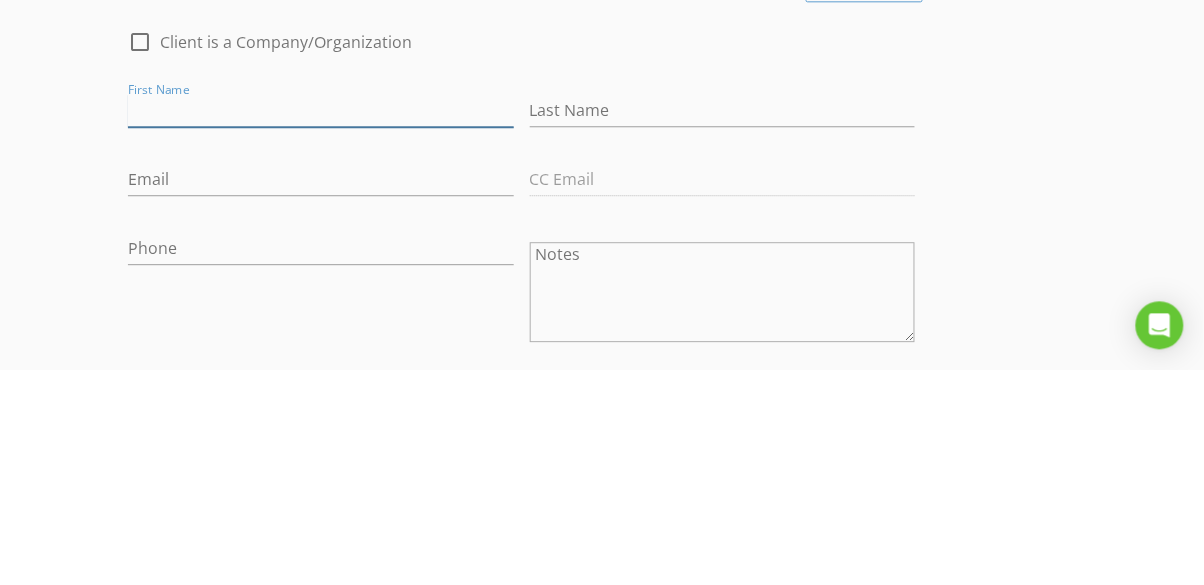 scroll, scrollTop: 907, scrollLeft: 0, axis: vertical 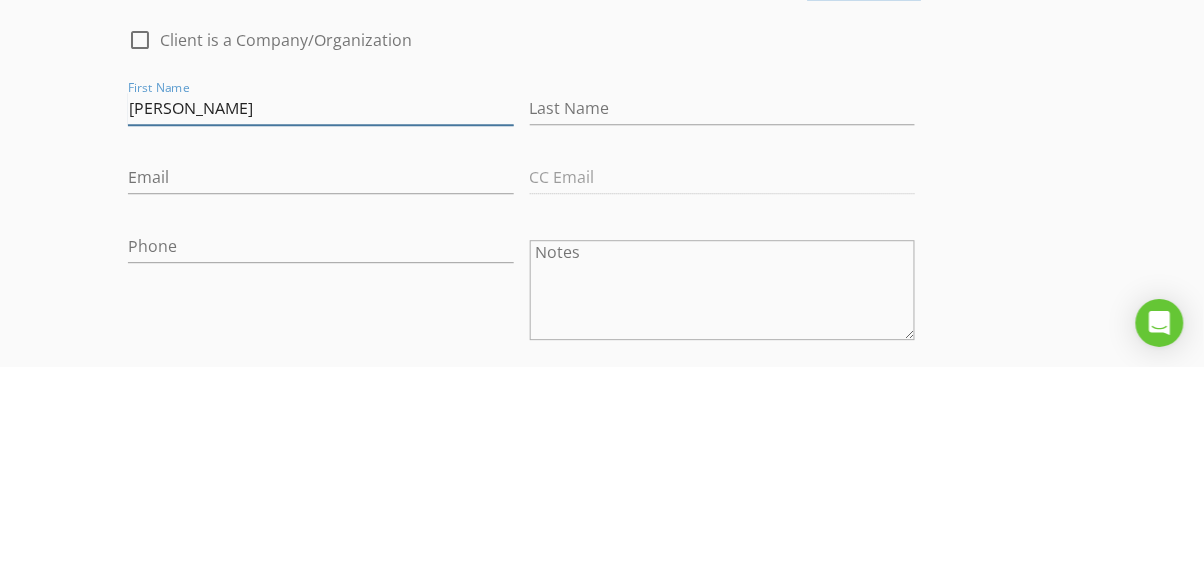 type on "Toby" 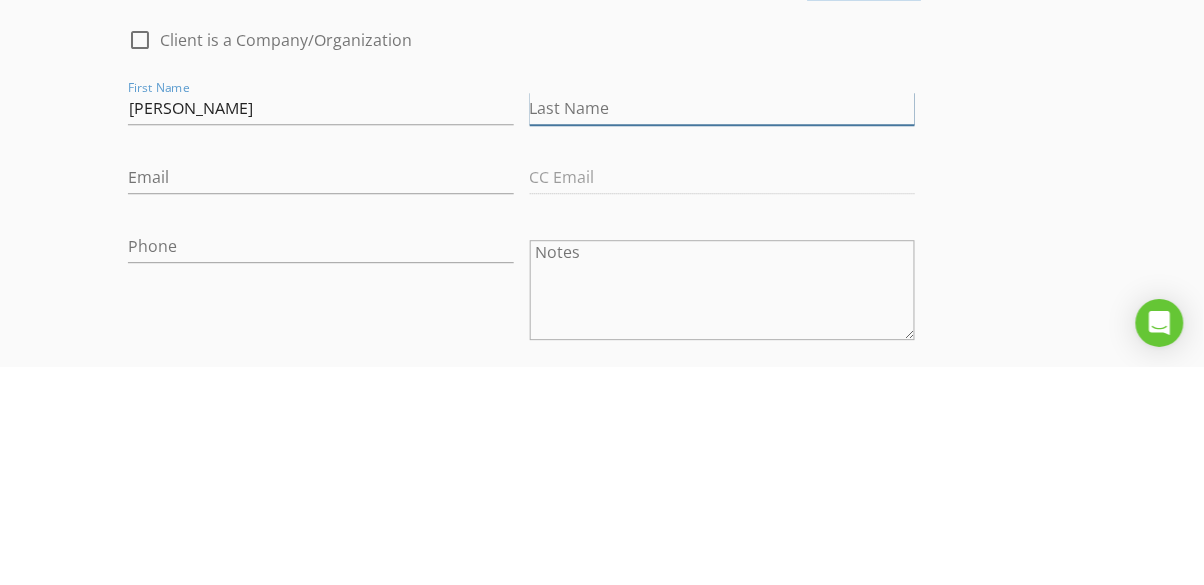 click on "Last Name" at bounding box center (722, 326) 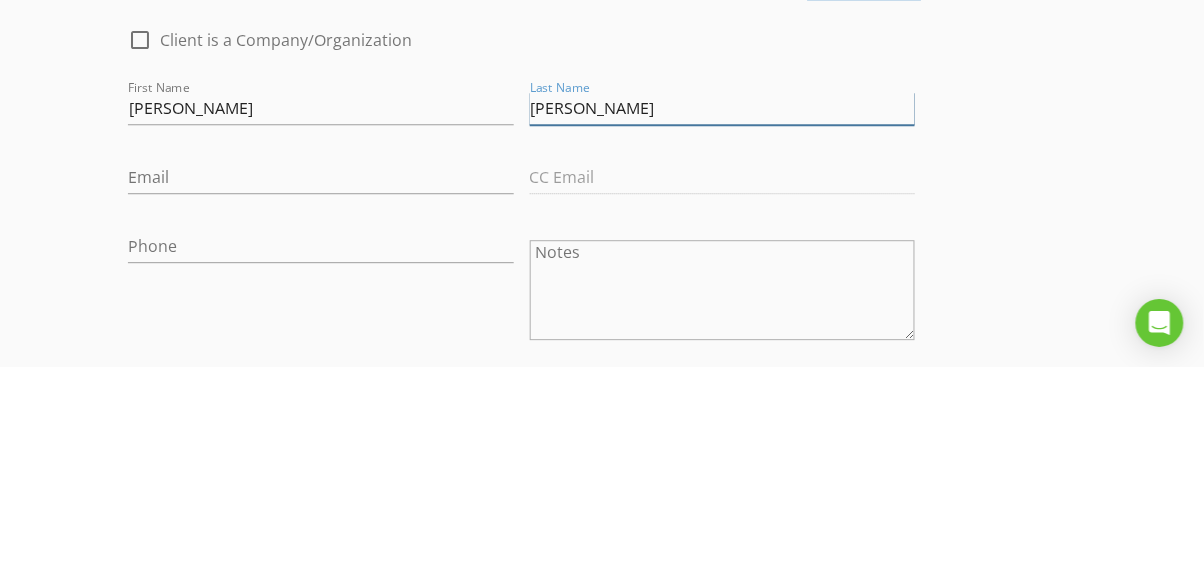 type on "Haas" 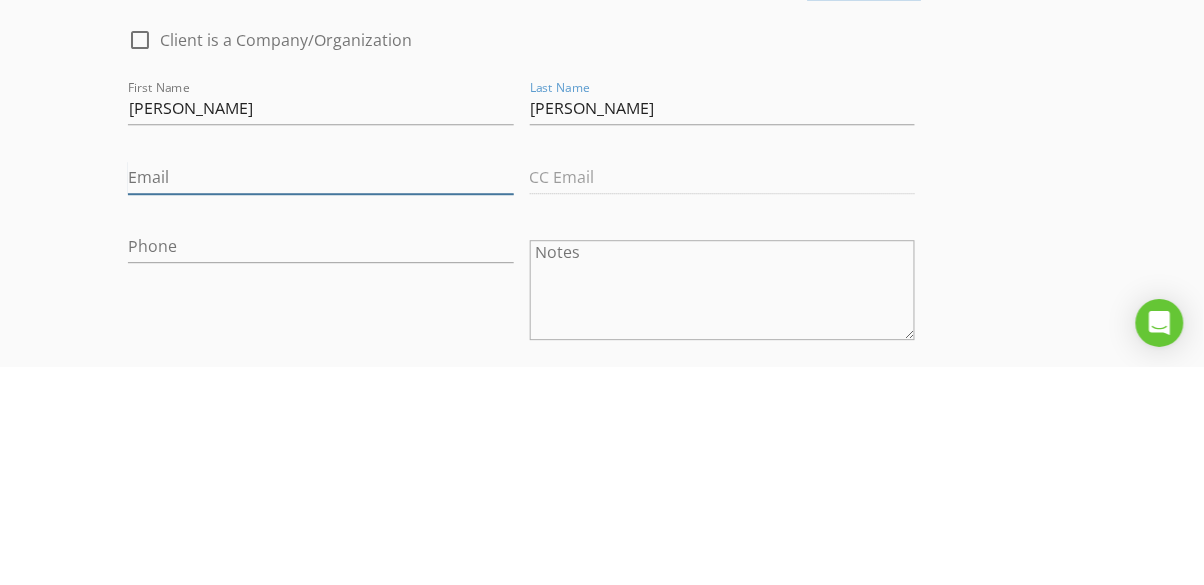 click on "Email" at bounding box center [320, 395] 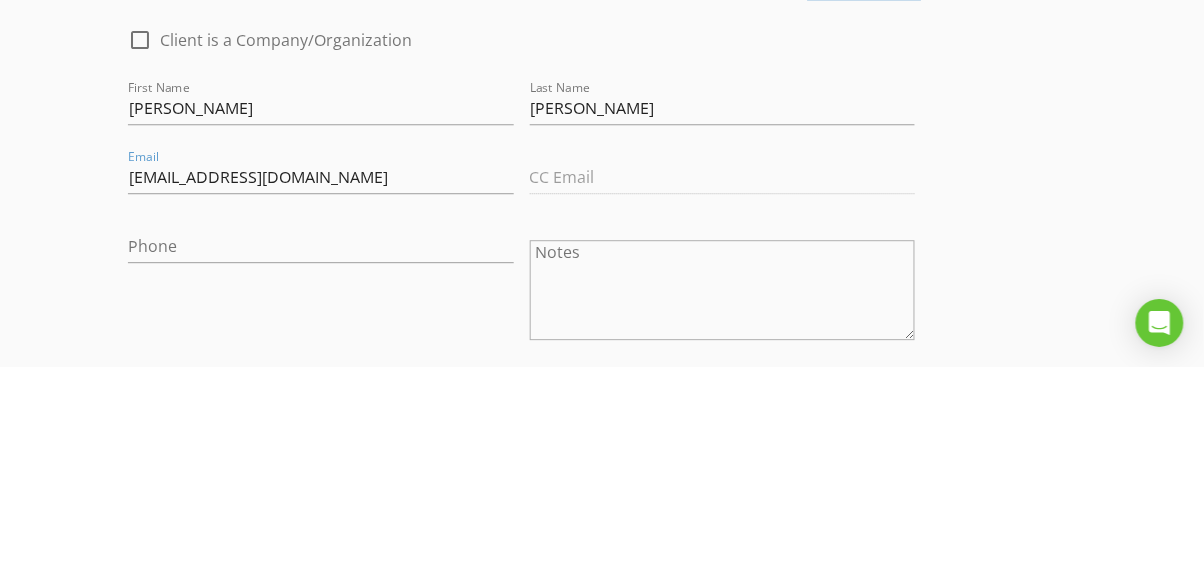 click on "New Inspection
Click here to use the New Order Form
INSPECTOR(S)
check_box   Dalton Sanders   PRIMARY   check_box_outline_blank   Josh Eldridge     Dalton Sanders arrow_drop_down   check_box_outline_blank Dalton Sanders specifically requested
Date/Time
07/17/2025 8:00 AM
Location
Address Search       Address 1136 Blackstone Ln   Unit   City Beulah   State ND   Zip 58523   County Mercer     Square Feet   Year Built 1981   Foundation Basement arrow_drop_down     Dalton Sanders     77.5 miles     (2 hours)
client
check_box_outline_blank Enable Client CC email for this inspection   Client Search     check_box_outline_blank Client is a Company/Organization     First Name Toby   Last Name Haas   Email tobyhaas92@gmail.com   CC Email   Phone           Notes   Private Notes
ADD ADDITIONAL client" at bounding box center [602, 951] 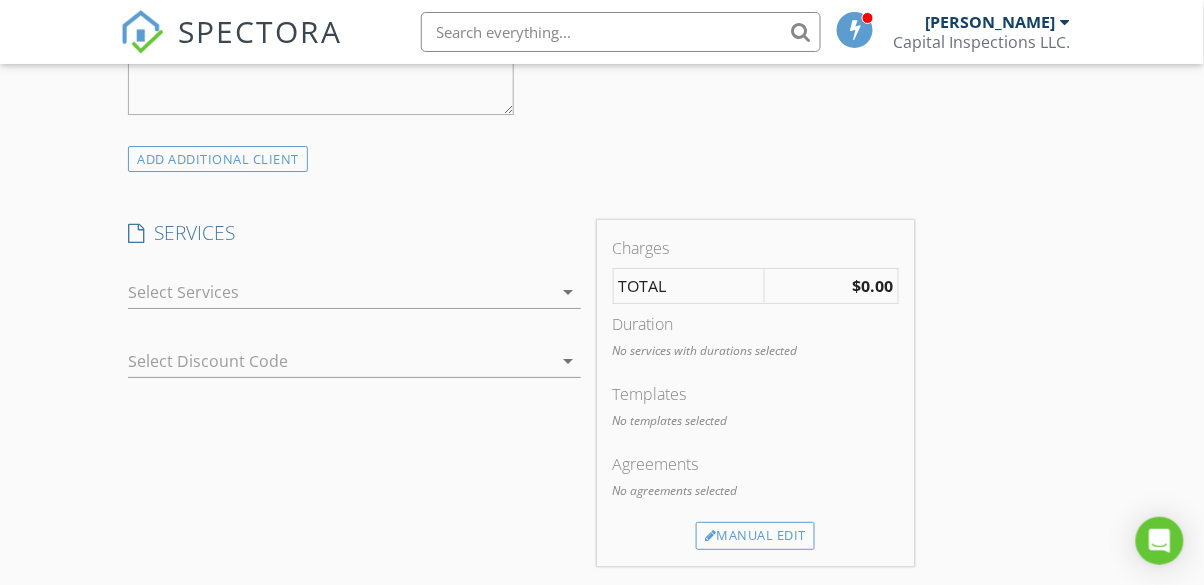 scroll, scrollTop: 1508, scrollLeft: 0, axis: vertical 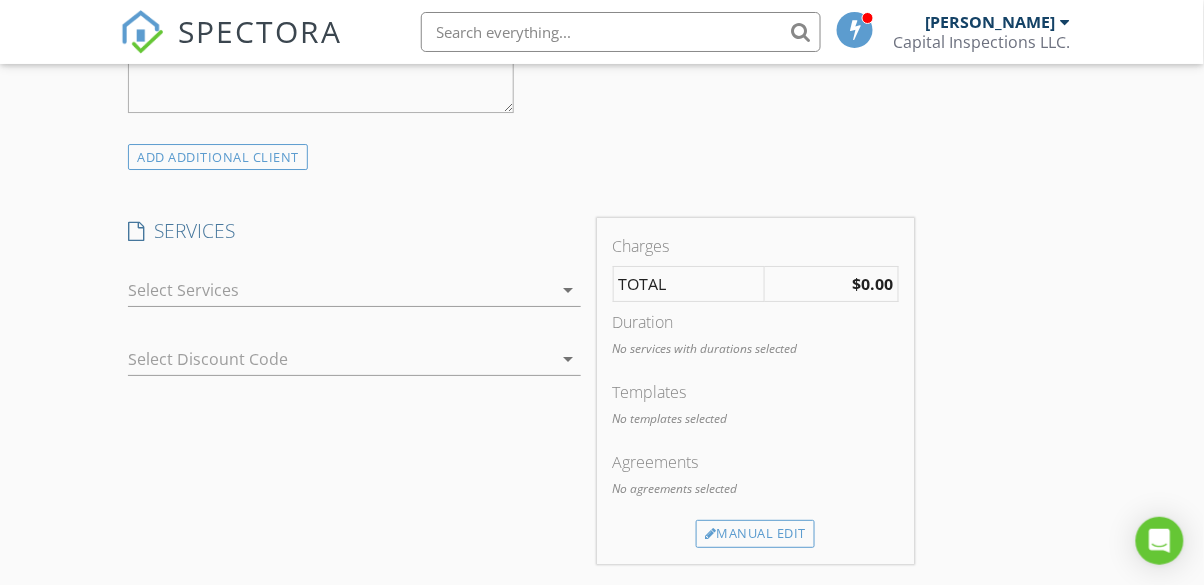 click at bounding box center [340, 290] 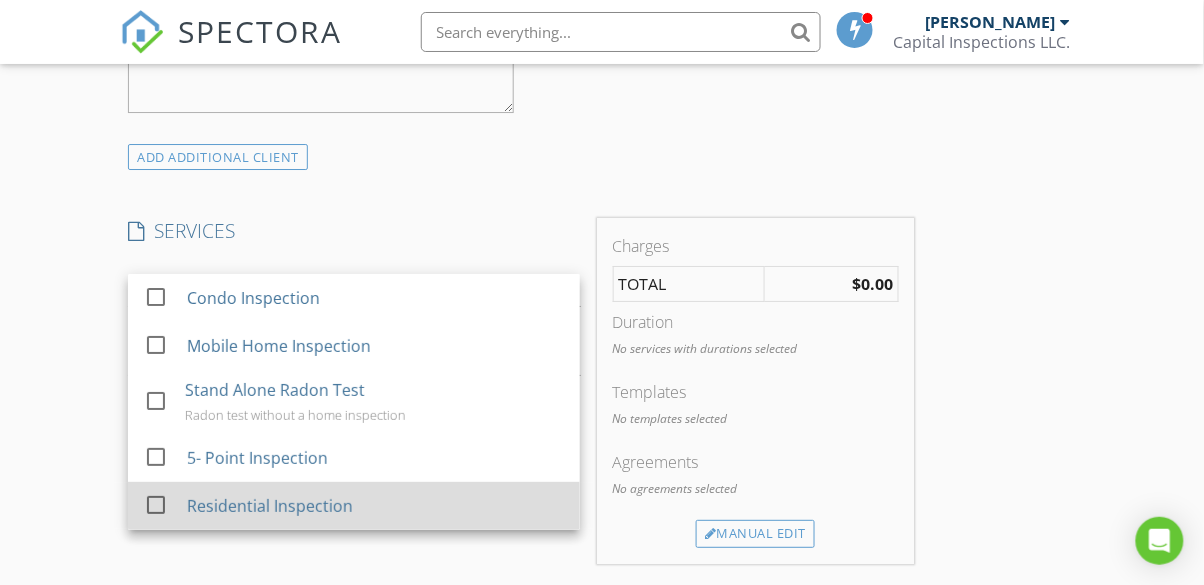 click at bounding box center [156, 505] 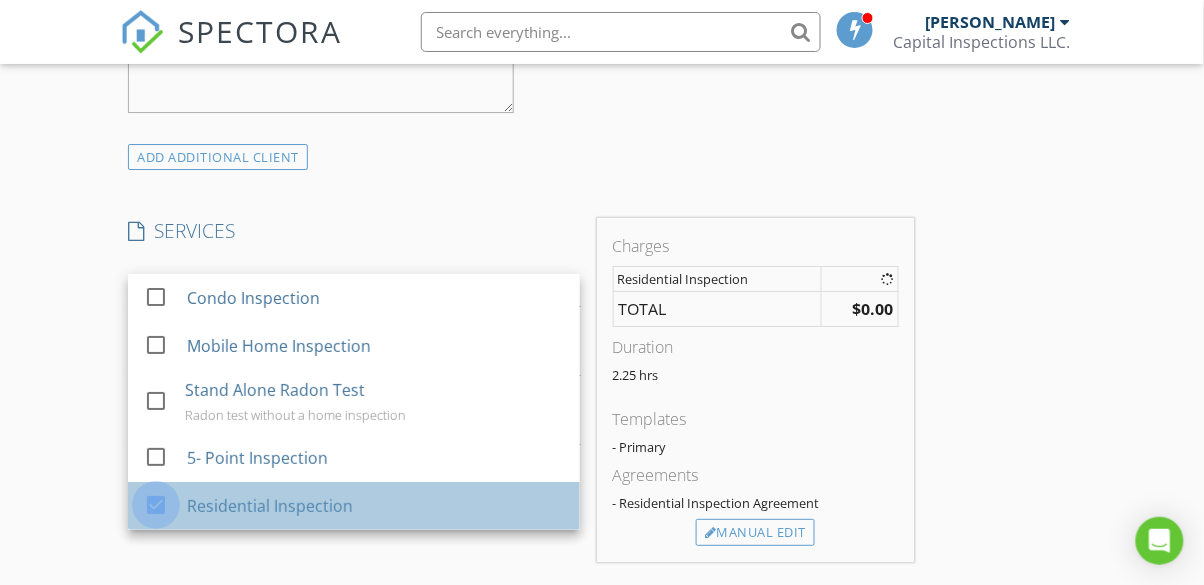 click on "New Inspection
Click here to use the New Order Form
INSPECTOR(S)
check_box   Dalton Sanders   PRIMARY   check_box_outline_blank   Josh Eldridge     Dalton Sanders arrow_drop_down   check_box_outline_blank Dalton Sanders specifically requested
Date/Time
07/17/2025 8:00 AM
Location
Address Search       Address 1136 Blackstone Ln   Unit   City Beulah   State ND   Zip 58523   County Mercer     Square Feet   Year Built 1981   Foundation Basement arrow_drop_down     Dalton Sanders     77.5 miles     (2 hours)
client
check_box_outline_blank Enable Client CC email for this inspection   Client Search     check_box_outline_blank Client is a Company/Organization     First Name Toby   Last Name Haas   Email tobyhaas92@gmail.com   CC Email   Phone           Notes   Private Notes
ADD ADDITIONAL client" at bounding box center (602, 349) 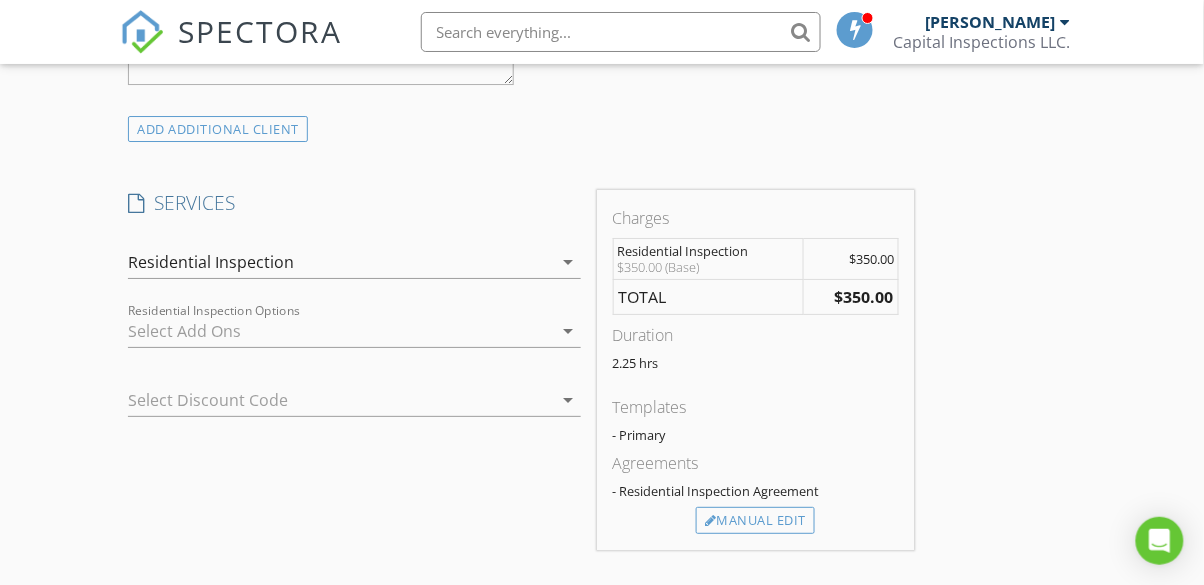 scroll, scrollTop: 1537, scrollLeft: 0, axis: vertical 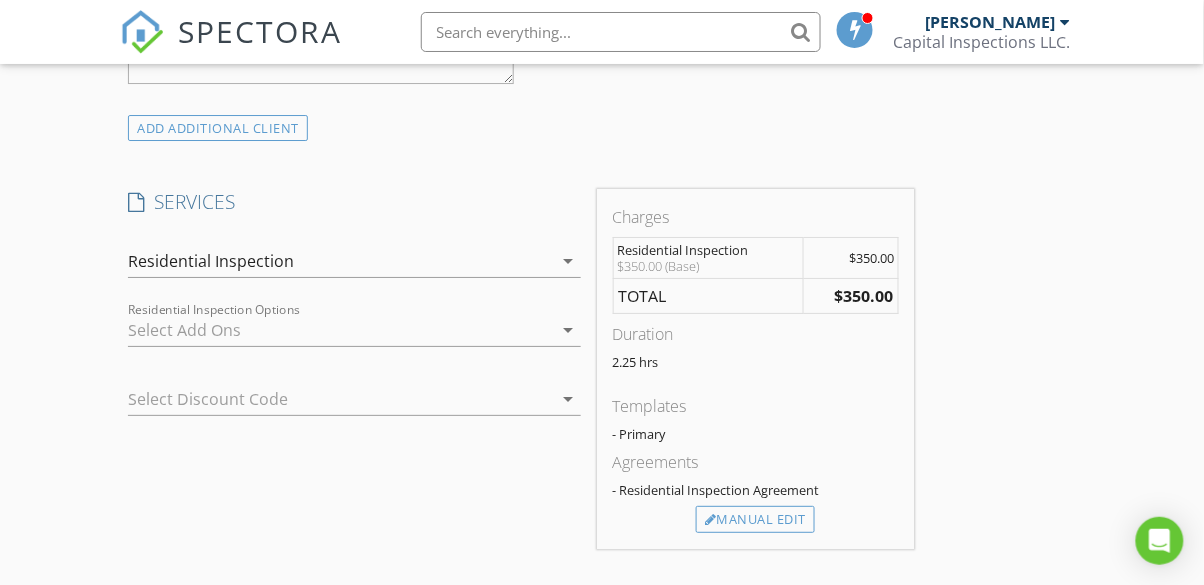 click at bounding box center [340, 330] 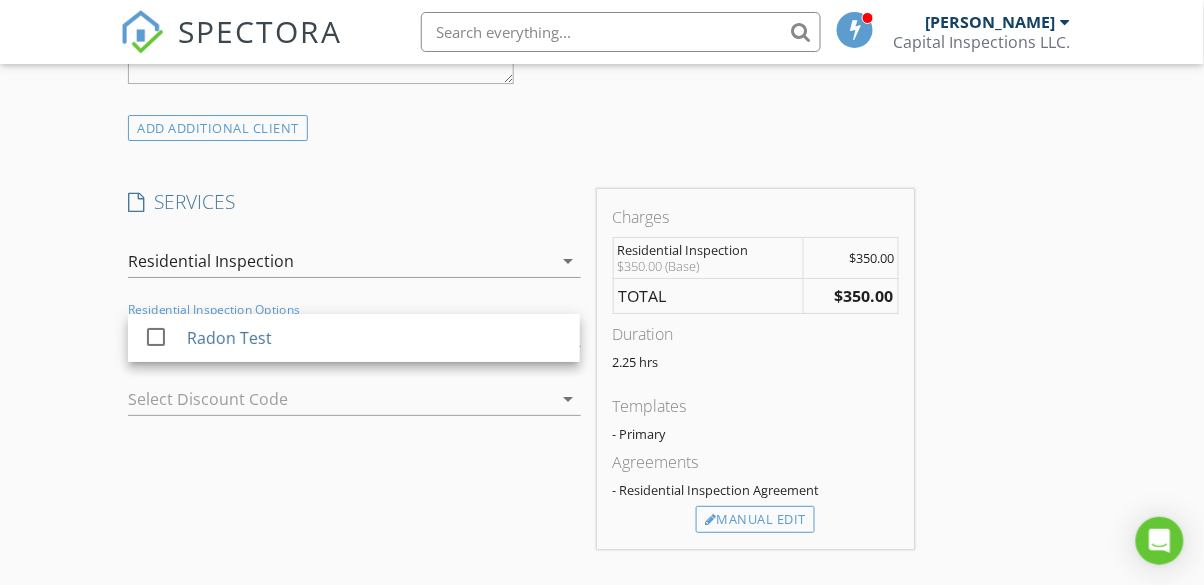 click on "New Inspection
Click here to use the New Order Form
INSPECTOR(S)
check_box   Dalton Sanders   PRIMARY   check_box_outline_blank   Josh Eldridge     Dalton Sanders arrow_drop_down   check_box_outline_blank Dalton Sanders specifically requested
Date/Time
07/17/2025 8:00 AM
Location
Address Search       Address 1136 Blackstone Ln   Unit   City Beulah   State ND   Zip 58523   County Mercer     Square Feet   Year Built 1981   Foundation Basement arrow_drop_down     Dalton Sanders     77.5 miles     (2 hours)
client
check_box_outline_blank Enable Client CC email for this inspection   Client Search     check_box_outline_blank Client is a Company/Organization     First Name Toby   Last Name Haas   Email tobyhaas92@gmail.com   CC Email   Phone           Notes   Private Notes
ADD ADDITIONAL client" at bounding box center (602, 328) 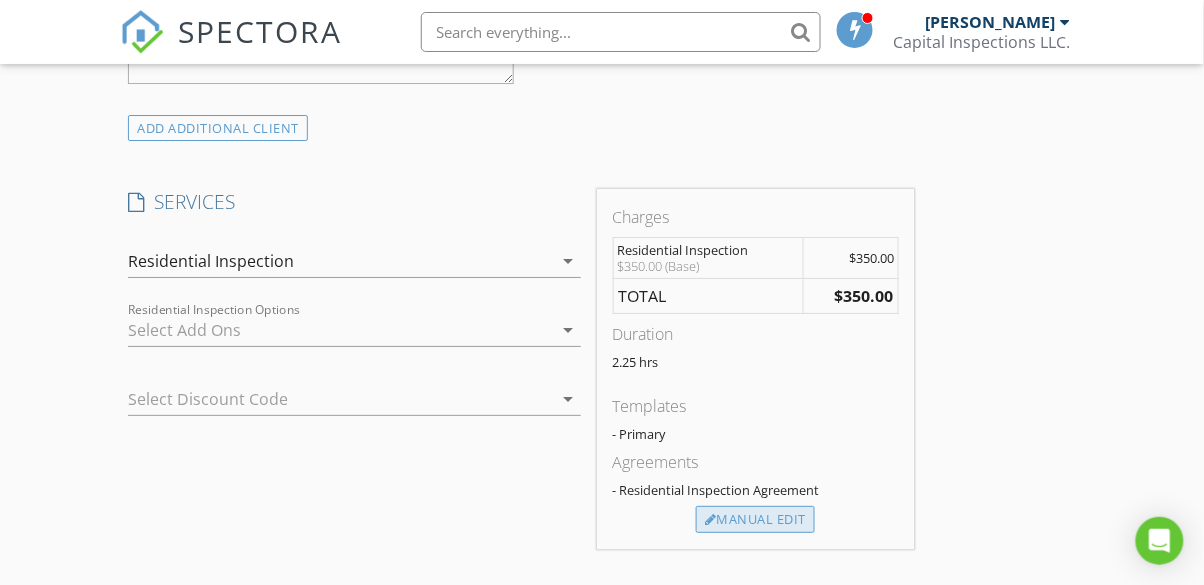 click on "Manual Edit" at bounding box center [755, 520] 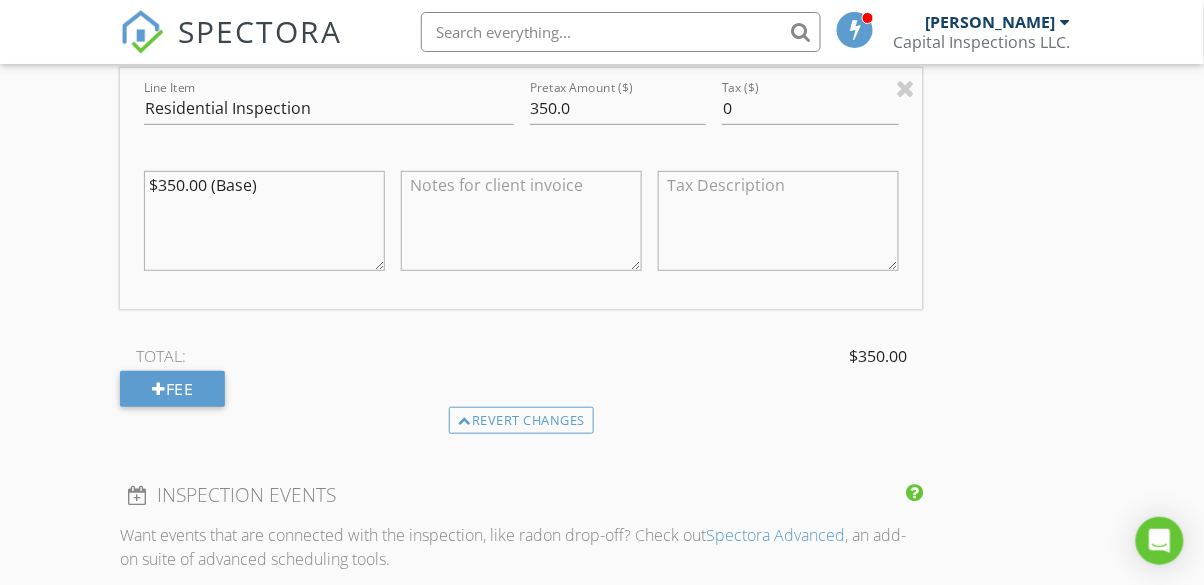 scroll, scrollTop: 1857, scrollLeft: 0, axis: vertical 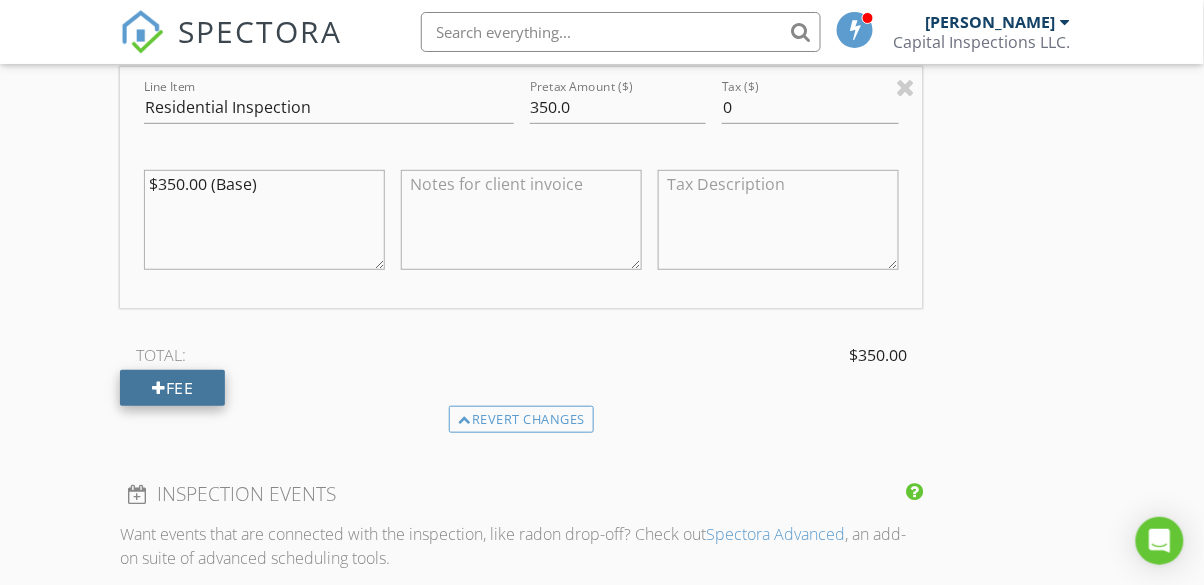 click on "Fee" at bounding box center (172, 388) 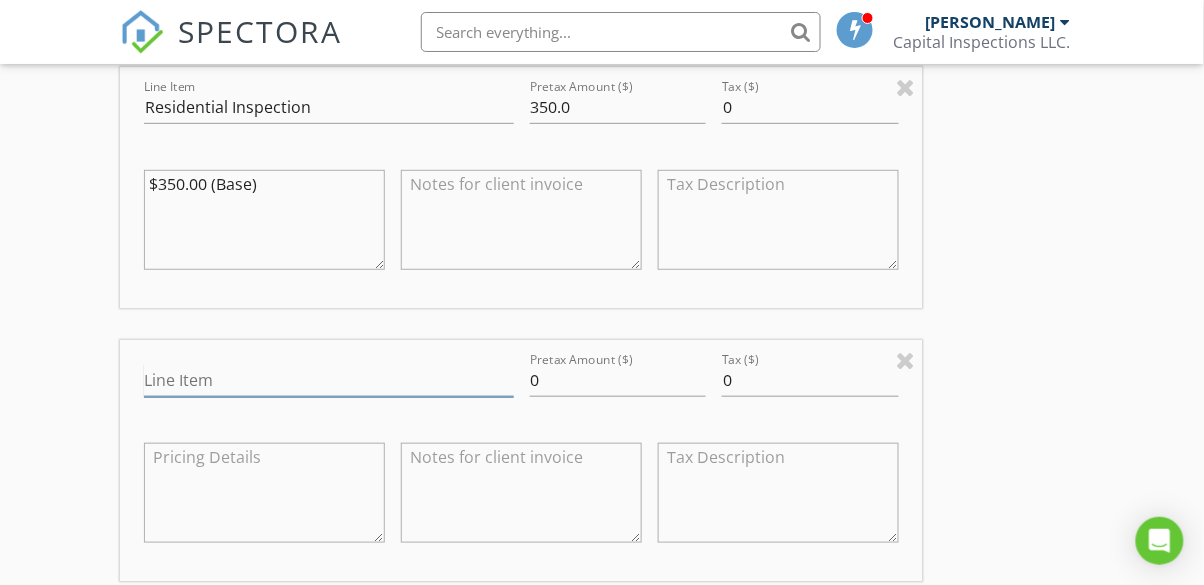 click on "Line Item" at bounding box center (328, 380) 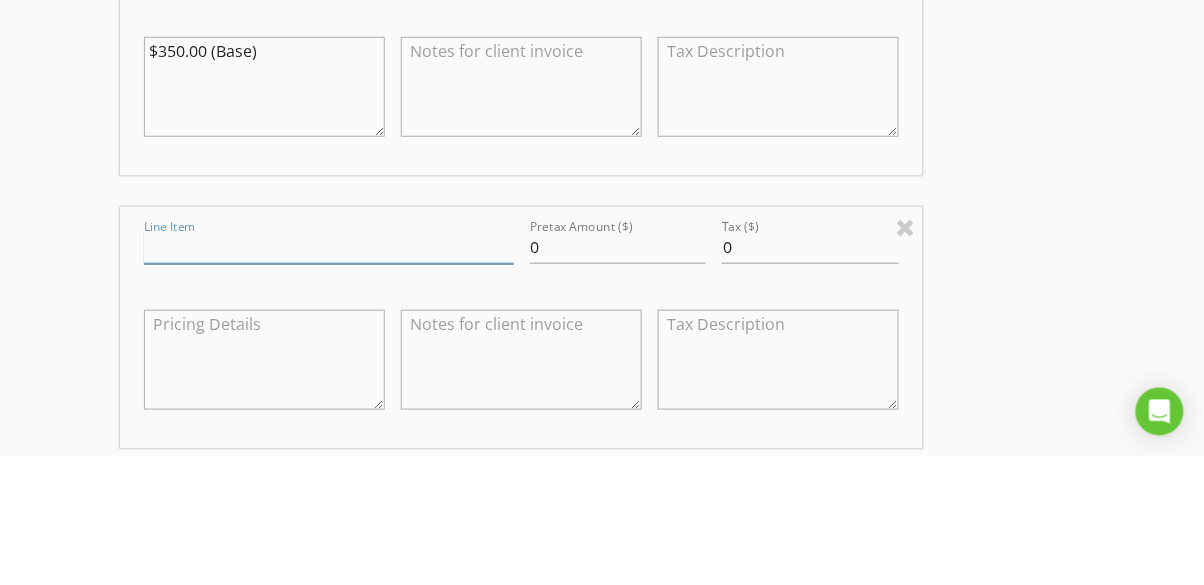 scroll, scrollTop: 1861, scrollLeft: 0, axis: vertical 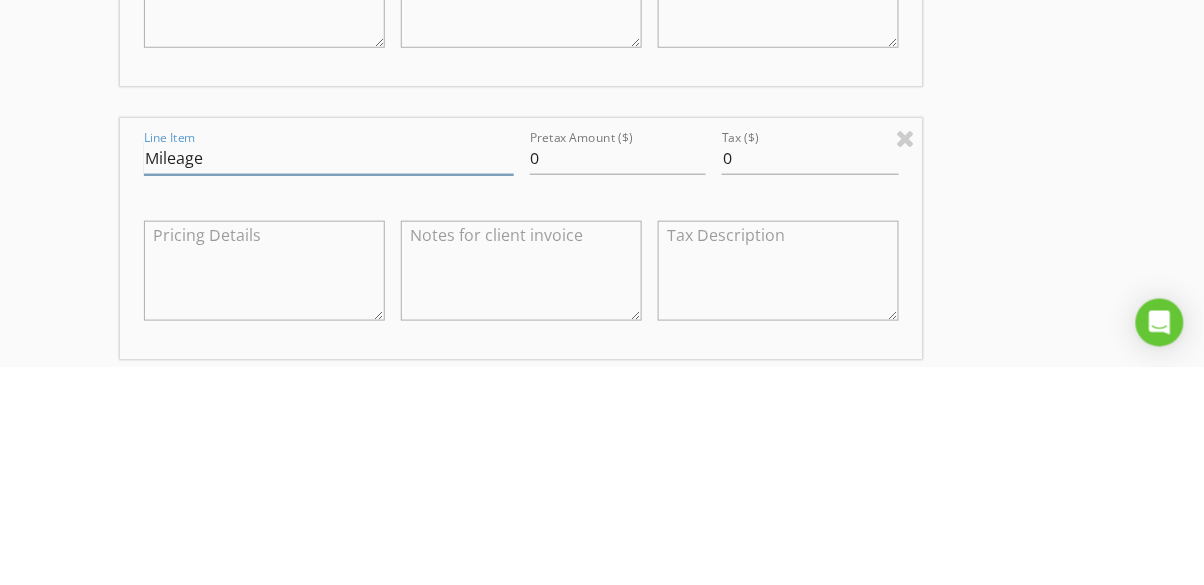 type on "Mileage" 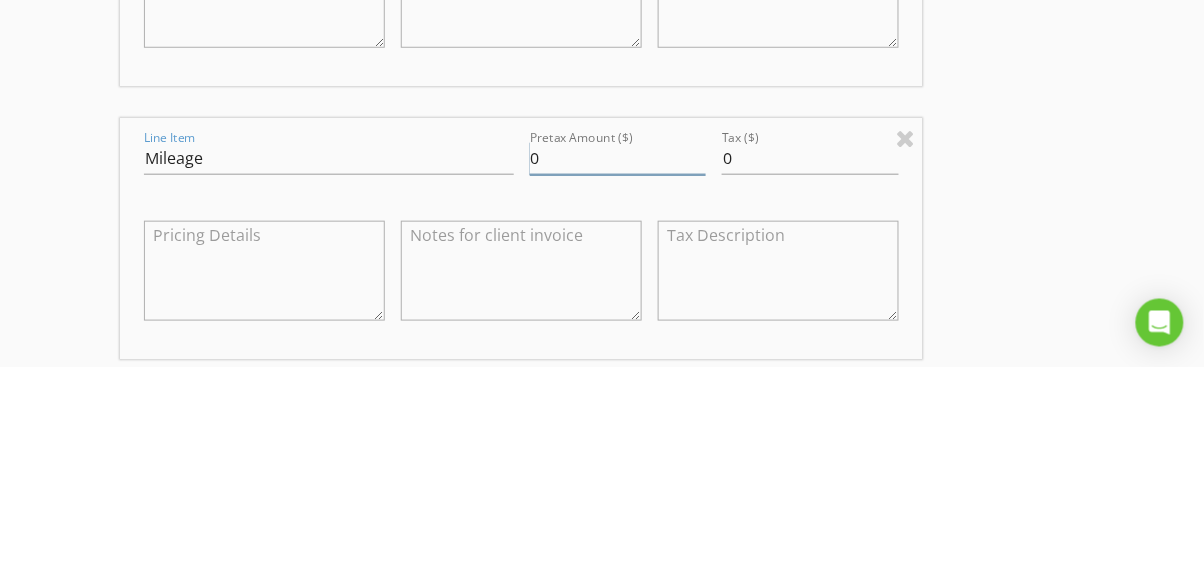click on "0" at bounding box center [618, 376] 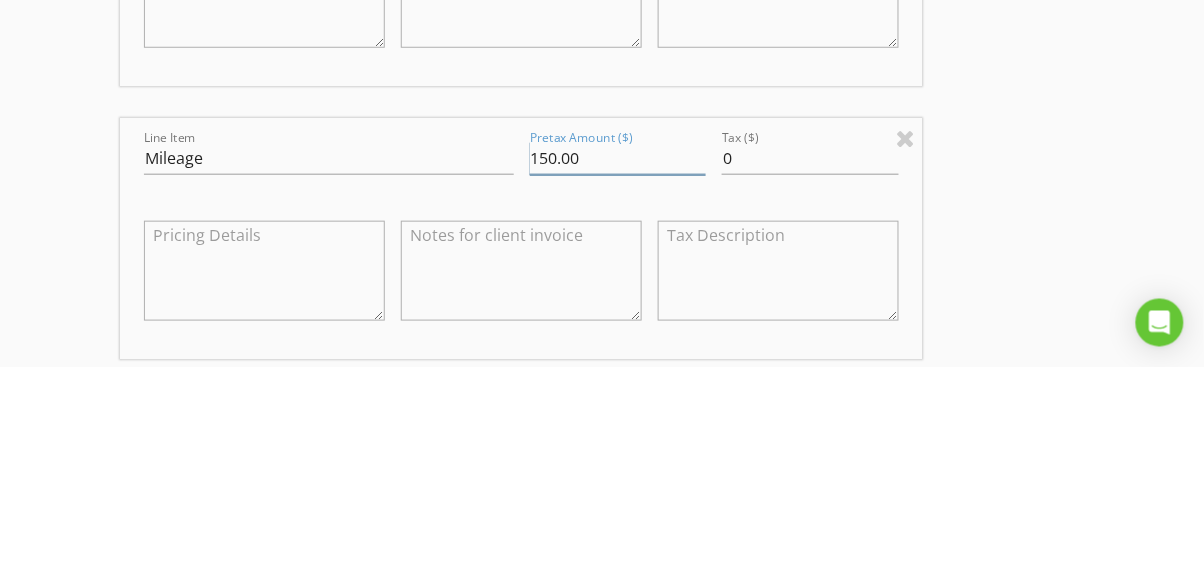 type on "150.00" 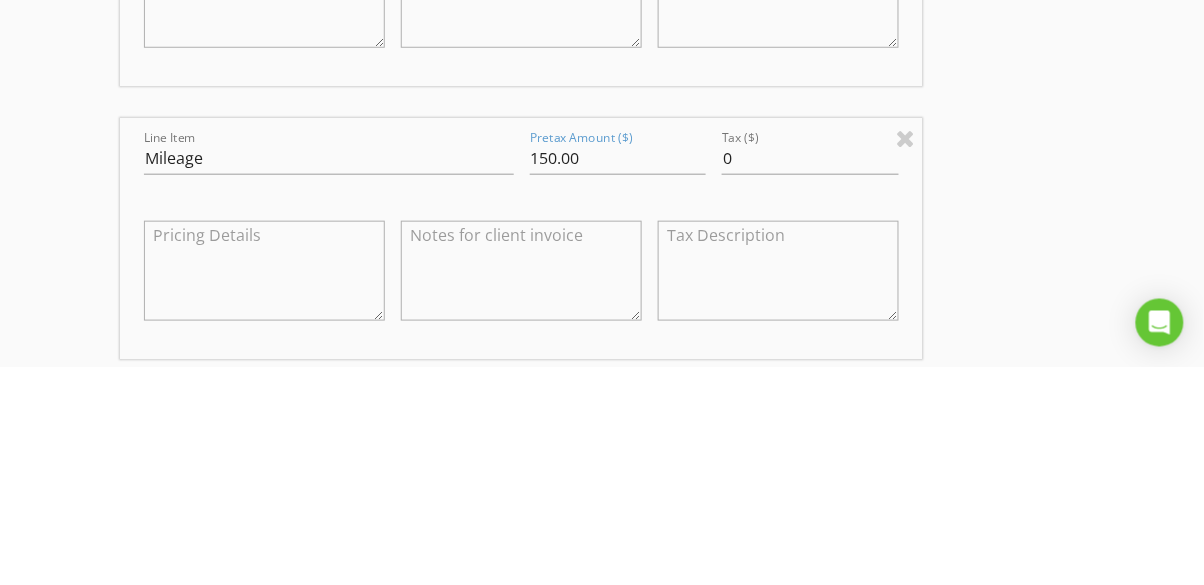 click on "INSPECTOR(S)
check_box   Dalton Sanders   PRIMARY   check_box_outline_blank   Josh Eldridge     Dalton Sanders arrow_drop_down   check_box_outline_blank Dalton Sanders specifically requested
Date/Time
07/17/2025 8:00 AM
Location
Address Search       Address 1136 Blackstone Ln   Unit   City Beulah   State ND   Zip 58523   County Mercer     Square Feet   Year Built 1981   Foundation Basement arrow_drop_down     Dalton Sanders     77.5 miles     (2 hours)
client
check_box_outline_blank Enable Client CC email for this inspection   Client Search     check_box_outline_blank Client is a Company/Organization     First Name Toby   Last Name Haas   Email tobyhaas92@gmail.com   CC Email   Phone           Notes   Private Notes
ADD ADDITIONAL client
SERVICES
check_box_outline_blank" at bounding box center [601, 277] 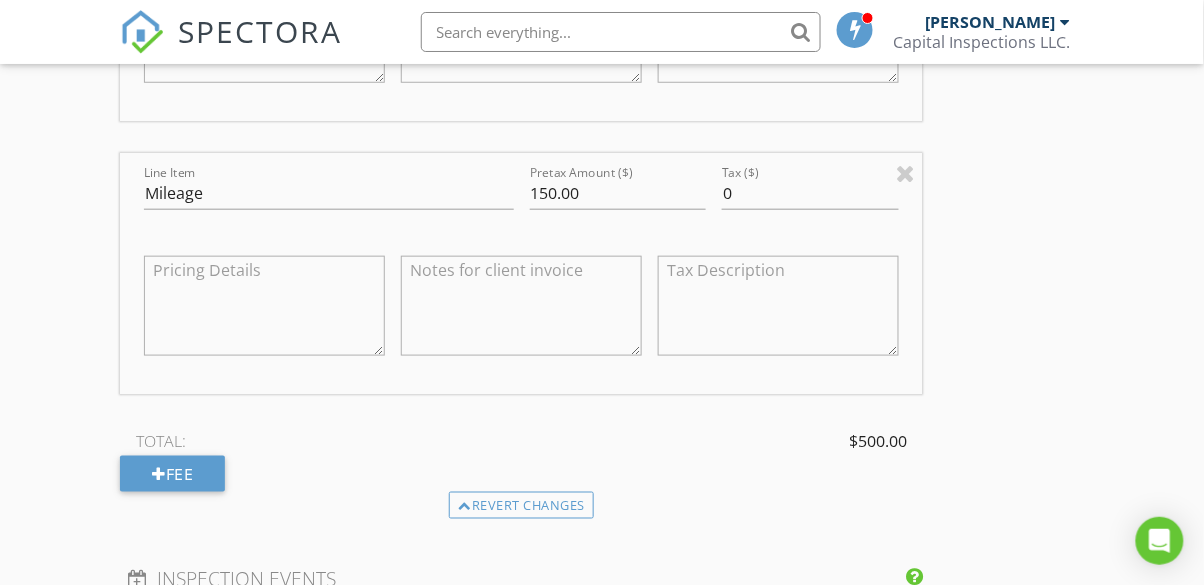 click at bounding box center (521, 306) 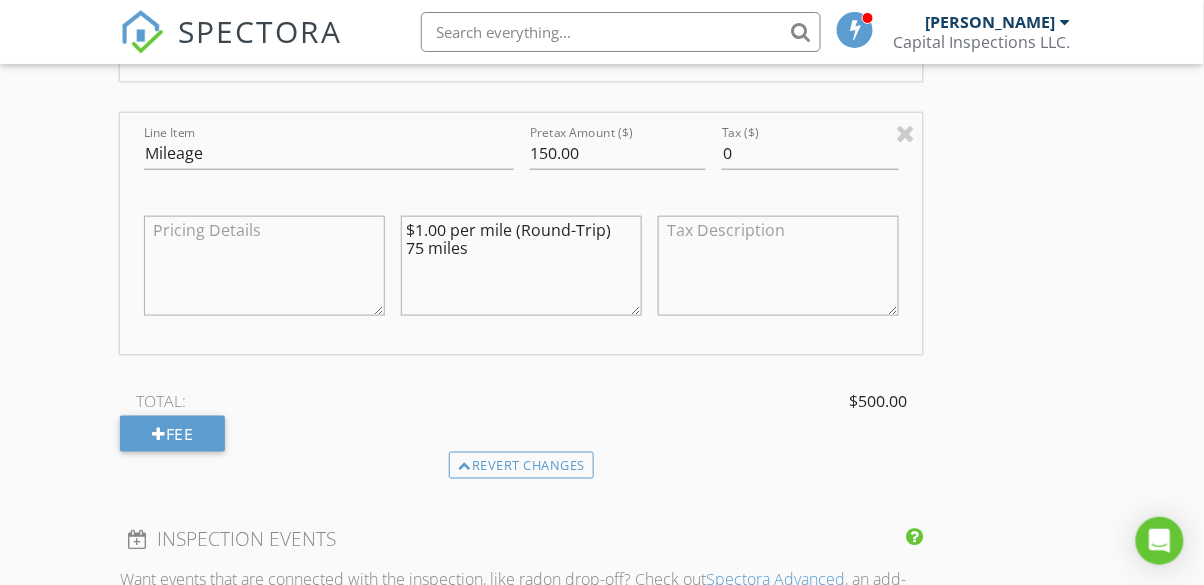 type on "$1.00 per mile (Round-Trip)
75 miles" 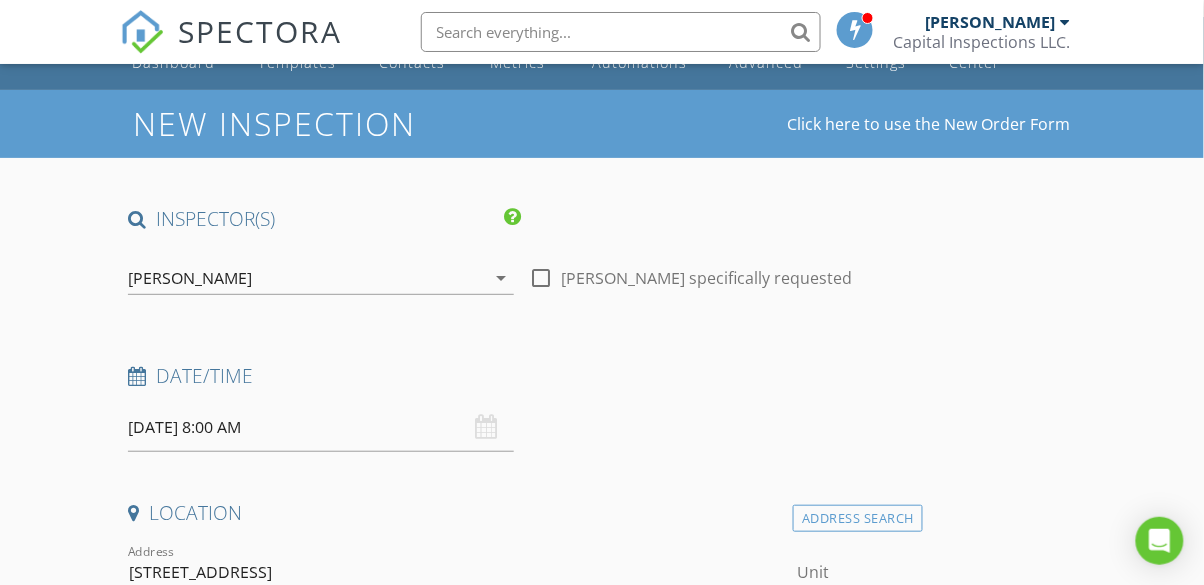 scroll, scrollTop: 0, scrollLeft: 0, axis: both 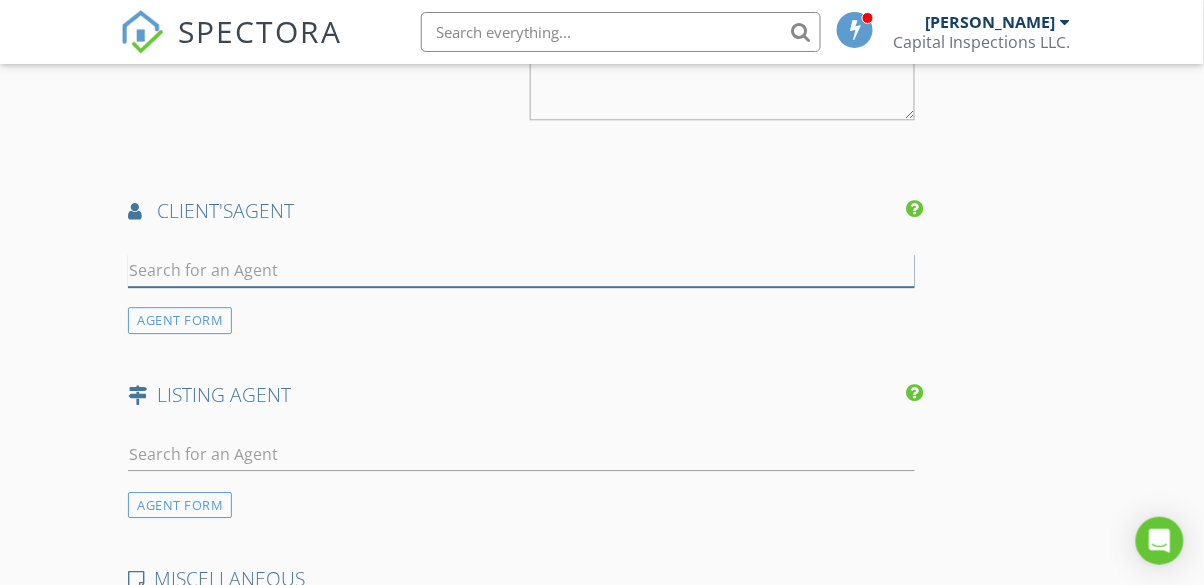 click at bounding box center [521, 270] 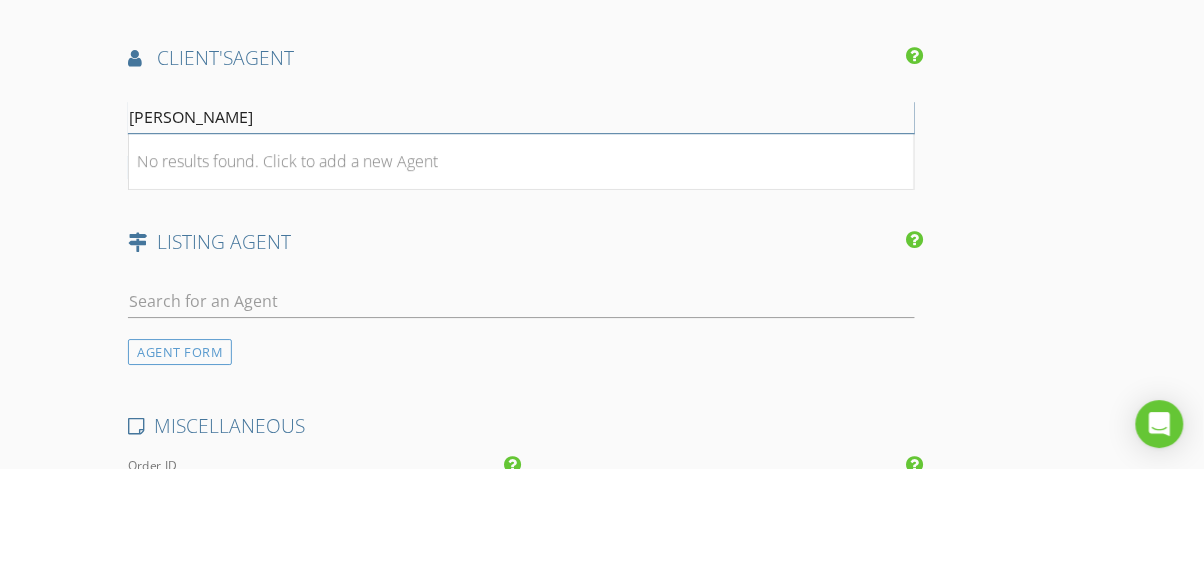 scroll, scrollTop: 2846, scrollLeft: 0, axis: vertical 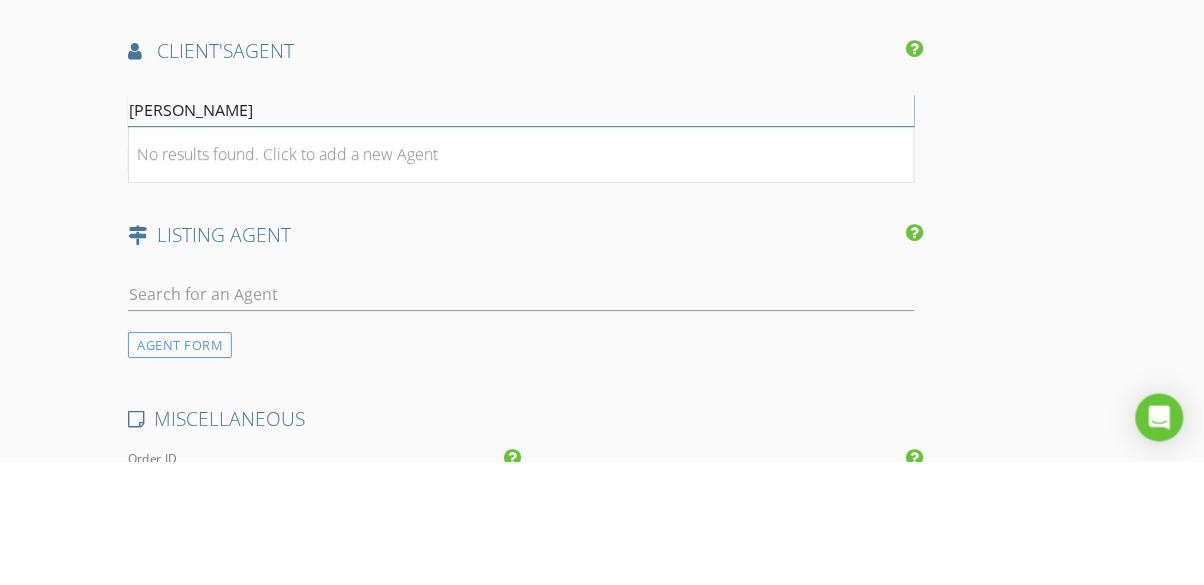 type on "Michel" 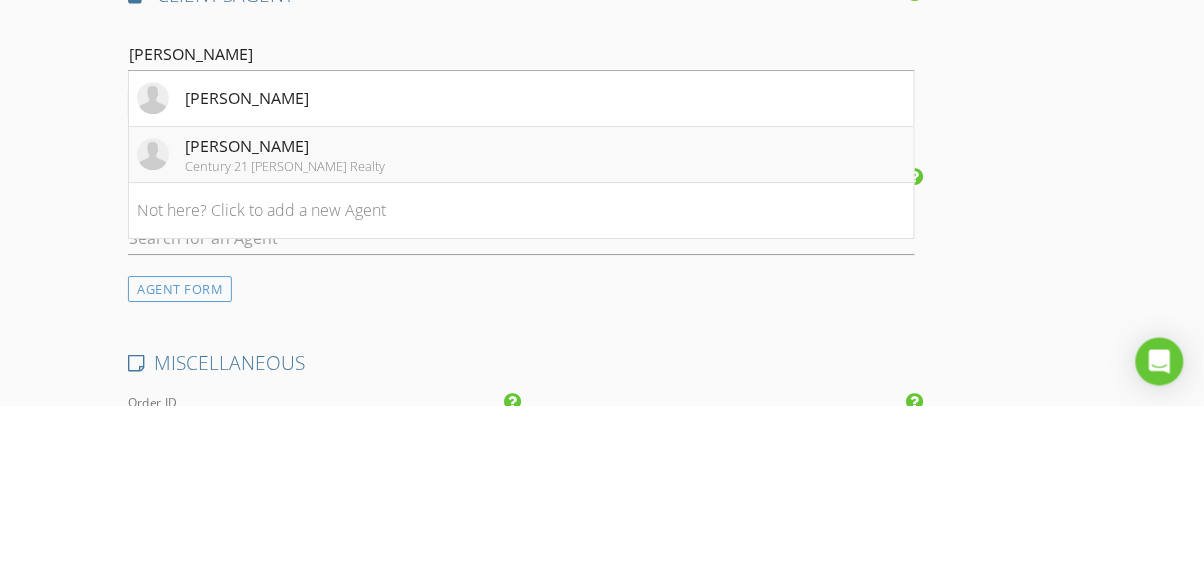 click on "Century 21 Morrison Realty" at bounding box center [285, 346] 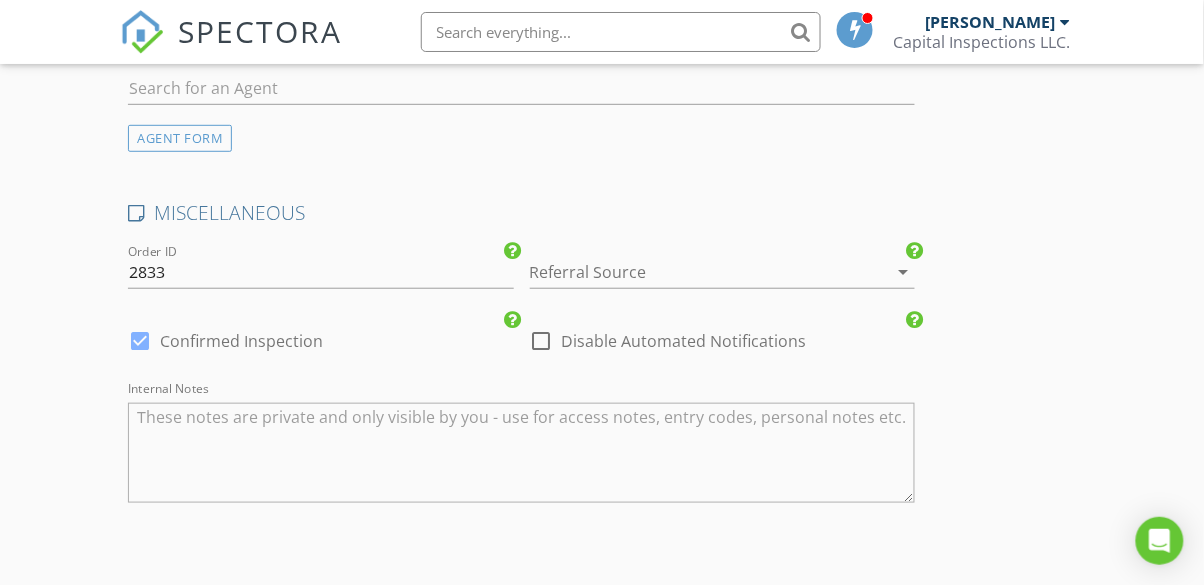scroll, scrollTop: 3842, scrollLeft: 0, axis: vertical 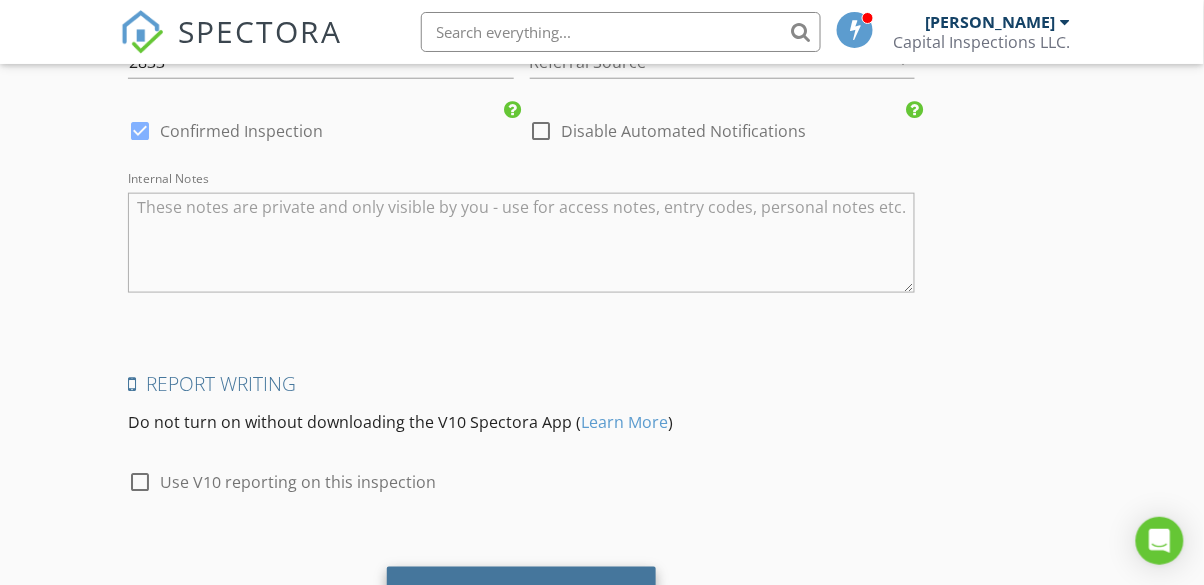 click on "Save Inspection" at bounding box center (521, 594) 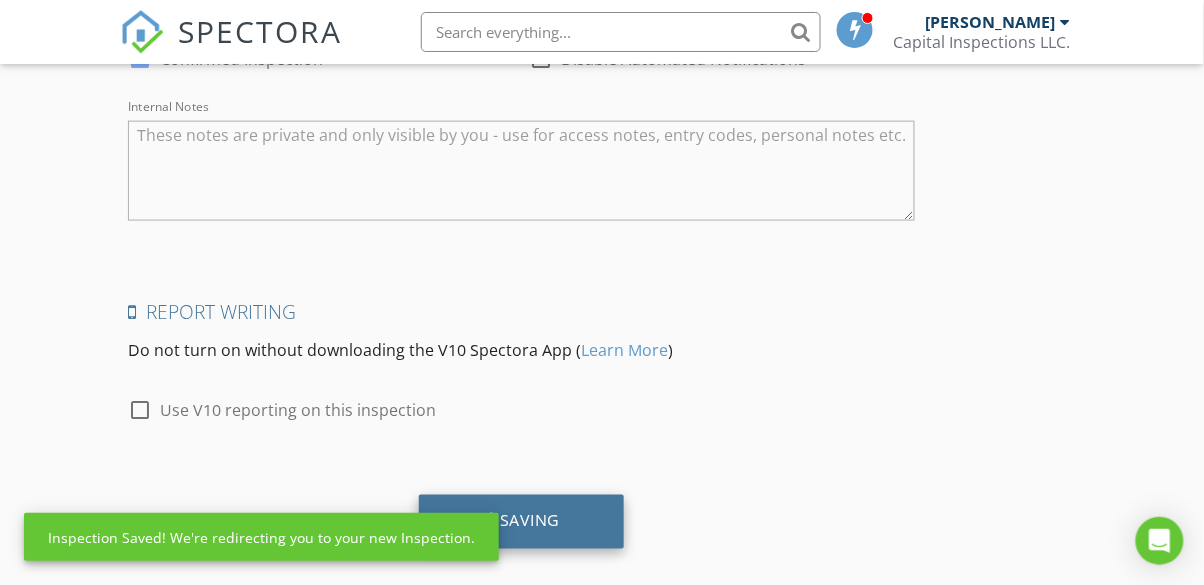 scroll, scrollTop: 3930, scrollLeft: 0, axis: vertical 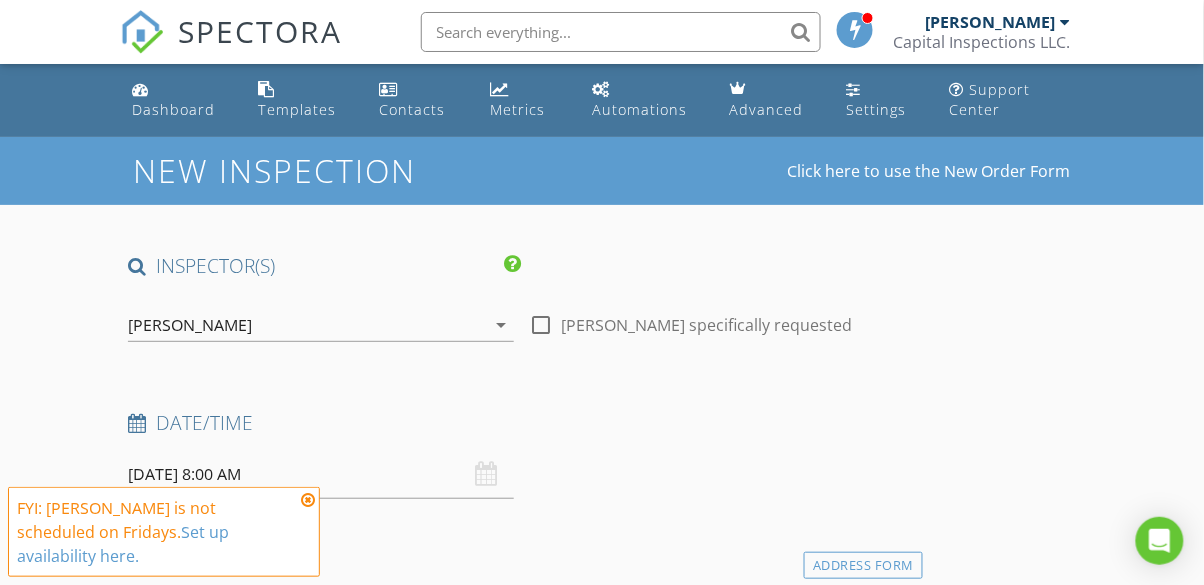 click at bounding box center (308, 500) 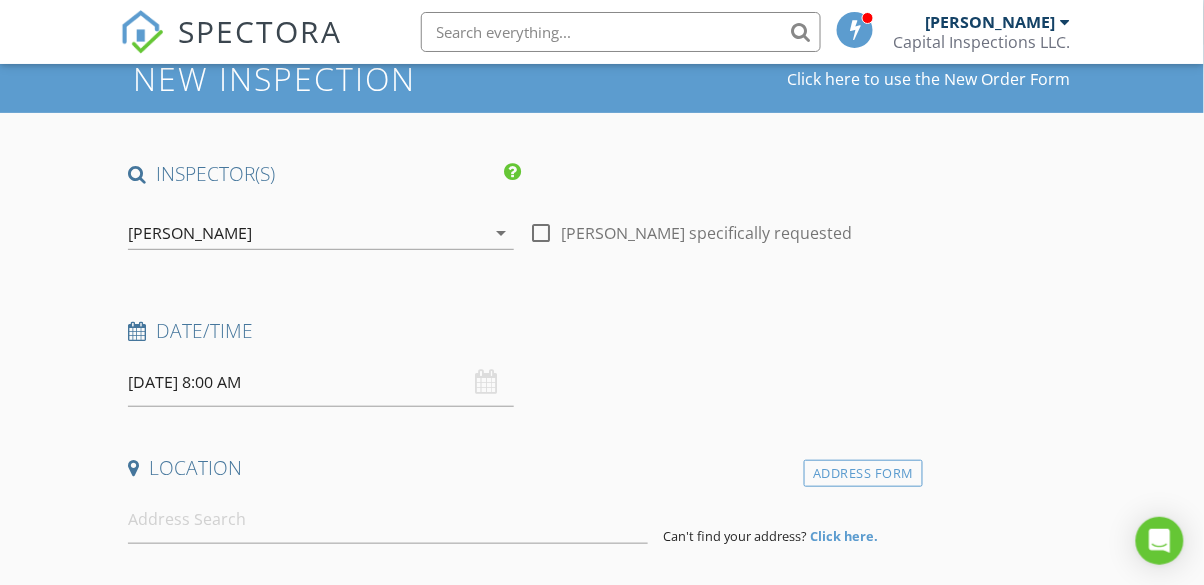 scroll, scrollTop: 95, scrollLeft: 0, axis: vertical 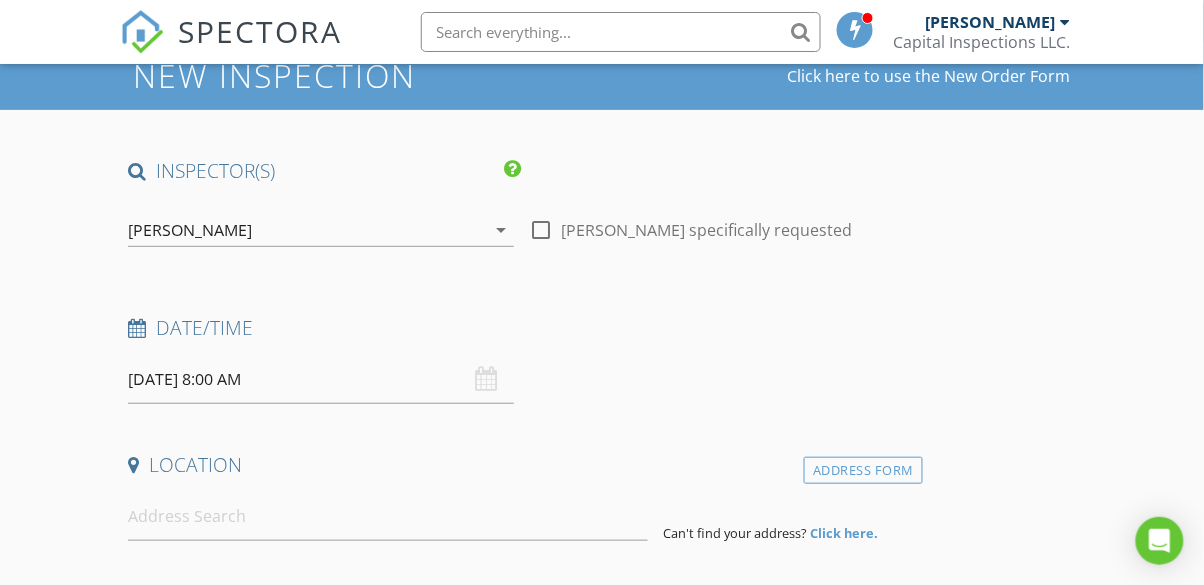 click on "[DATE] 8:00 AM" at bounding box center (320, 379) 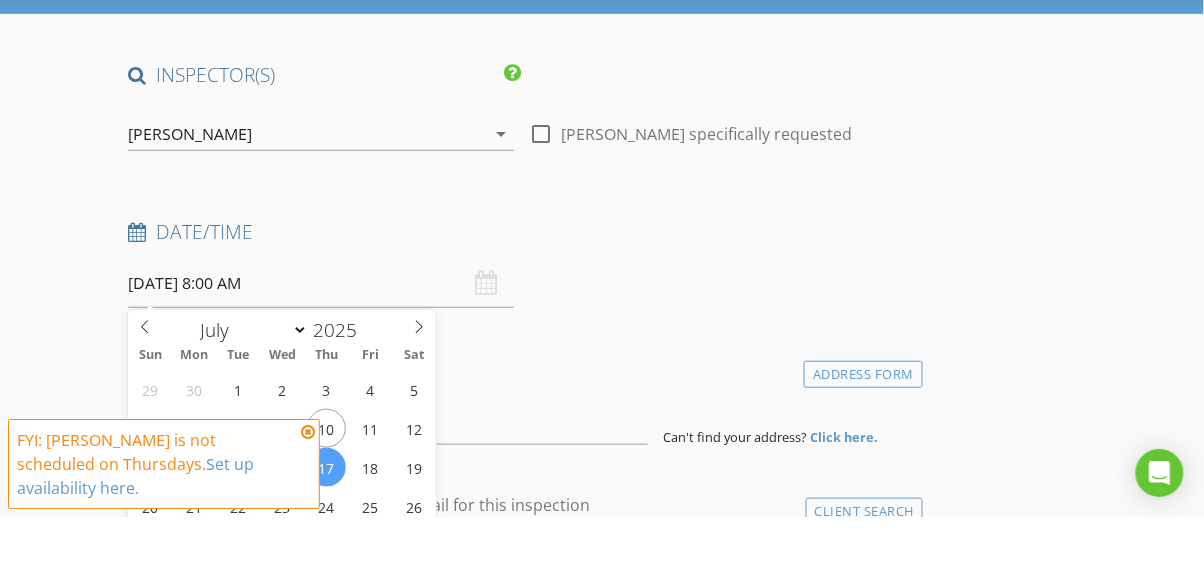 scroll, scrollTop: 363, scrollLeft: 0, axis: vertical 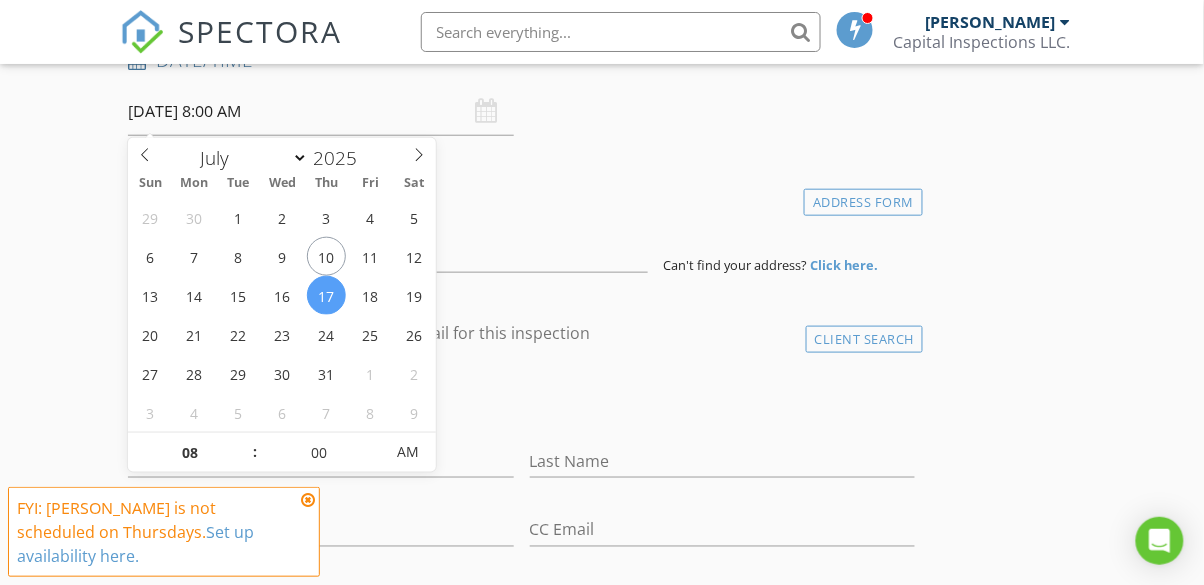 click on "Location" at bounding box center [521, 197] 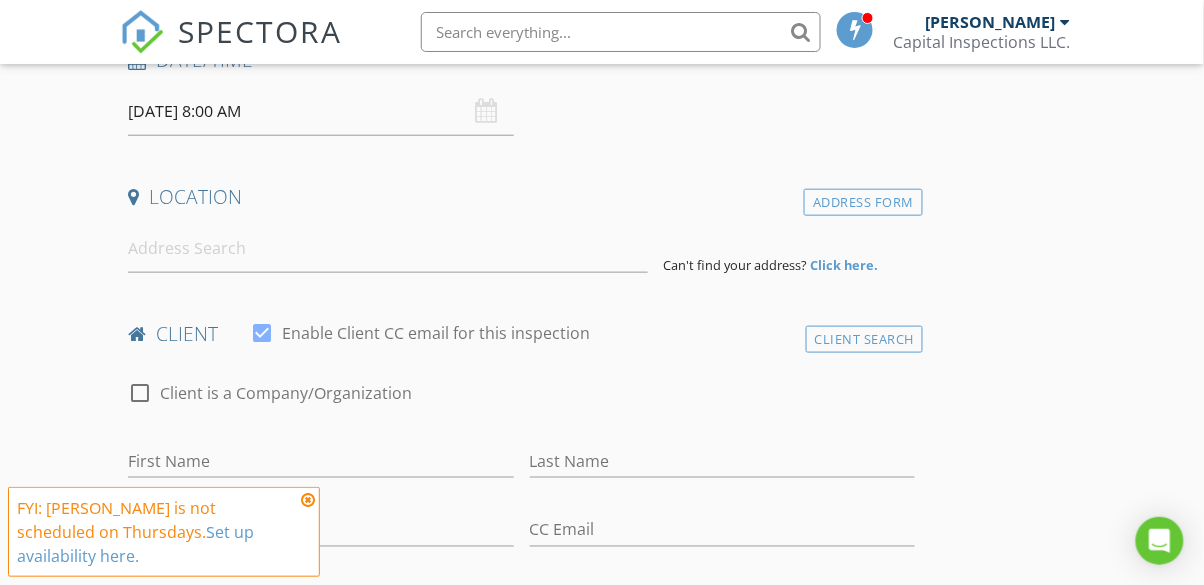 click at bounding box center [308, 500] 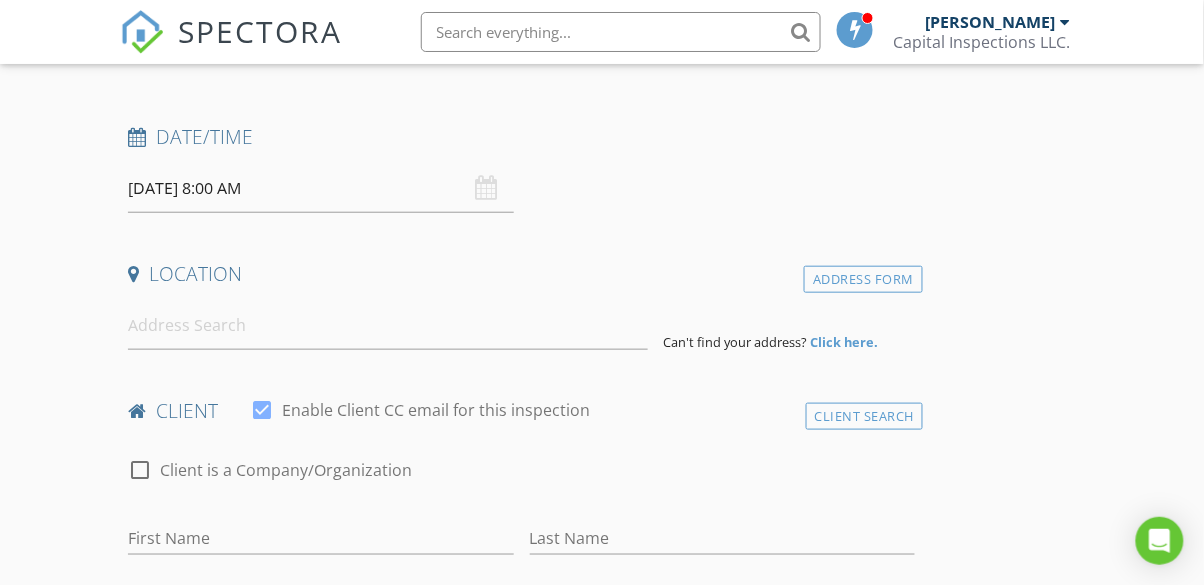 scroll, scrollTop: 281, scrollLeft: 0, axis: vertical 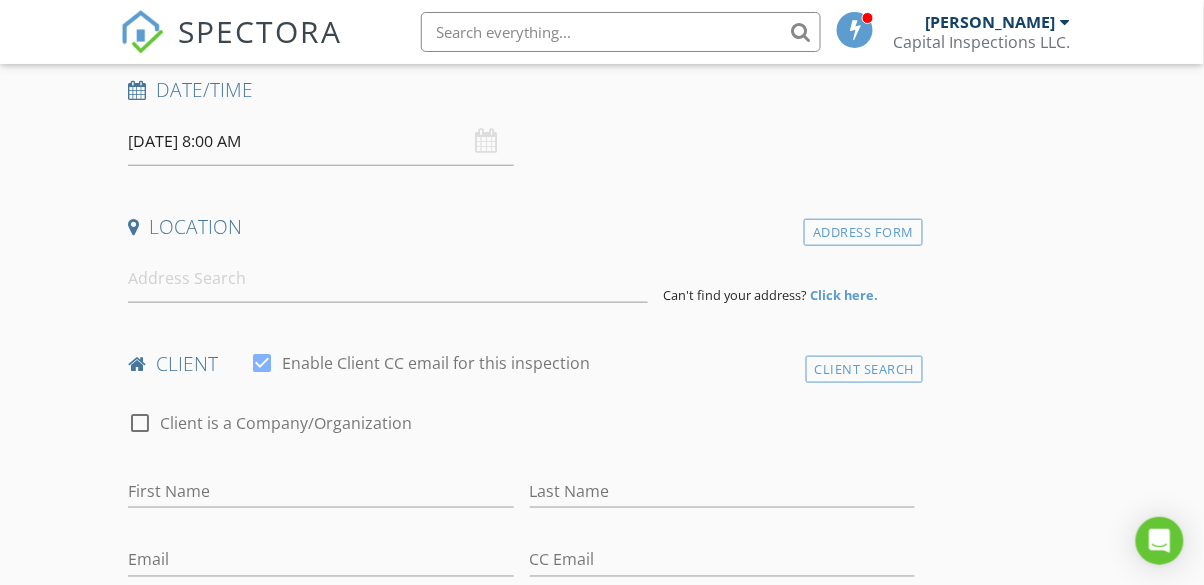 click on "SPECTORA
[PERSON_NAME]
Capital Inspections LLC.
Role:
Inspector
Change Role
Dashboard
New Inspection
Inspections
Calendar
Template Editor
Contacts
Automations
Team
Metrics
Payments
Data Exports
Billing
Reporting
Advanced
Settings
What's New
Sign Out
Change Active Role
Your account has more than one possible role. Please choose how you'd like to view the site:
Company/Agency
City
Role
Dashboard
Templates
Contacts
Metrics
Automations
Advanced
Settings
Support Center
Real Estate Agent Internet Search Relocation Company Past Customer Other             No data available   New Inspection" at bounding box center (602, 1252) 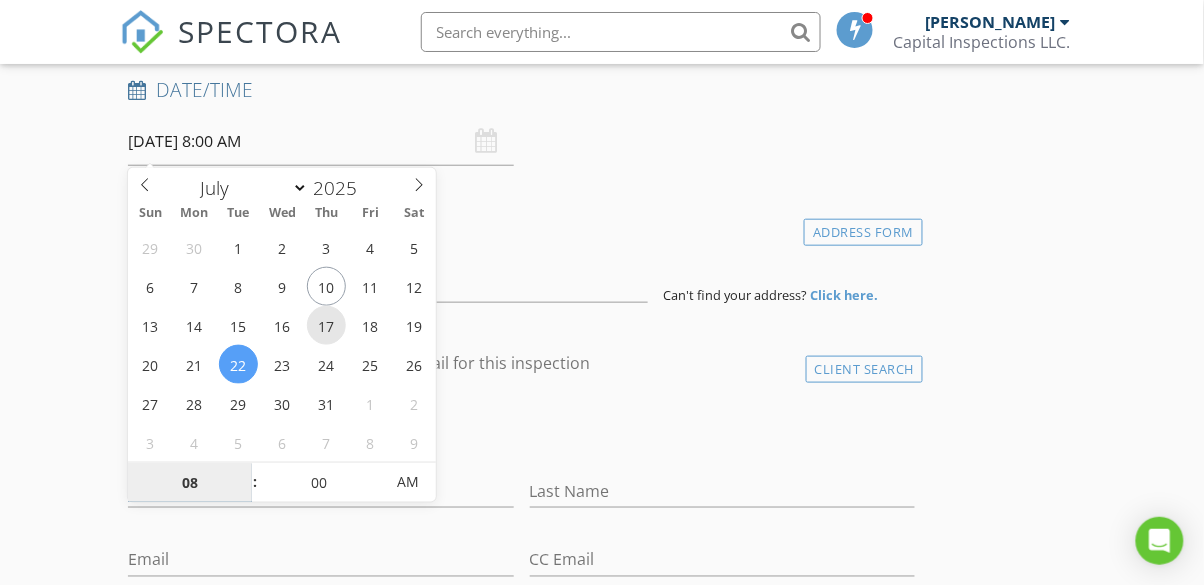 type on "[DATE] 8:00 AM" 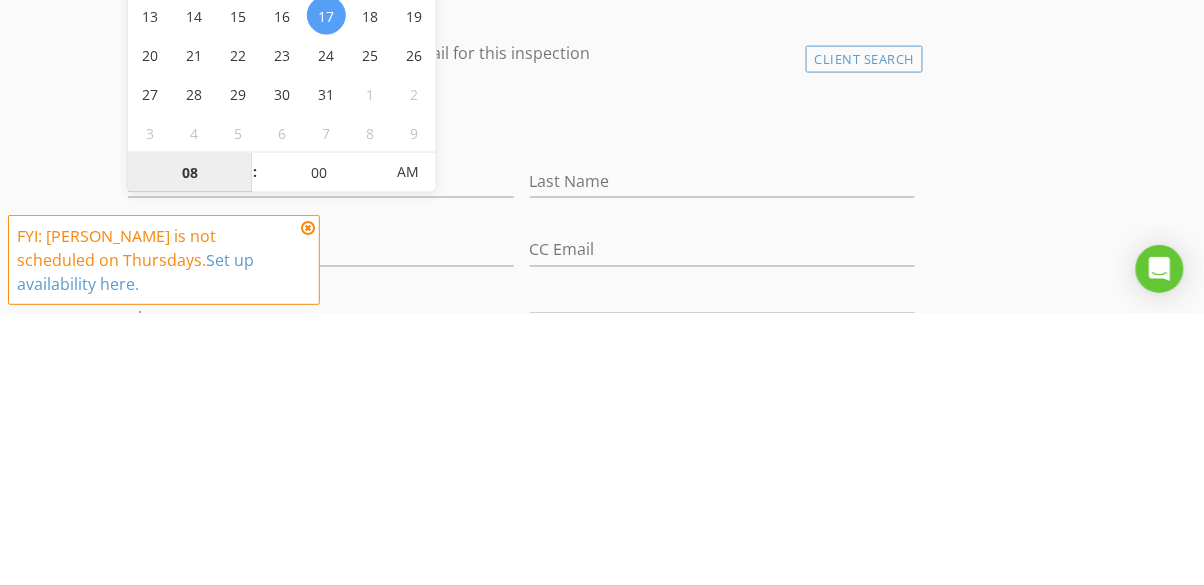 scroll, scrollTop: 387, scrollLeft: 0, axis: vertical 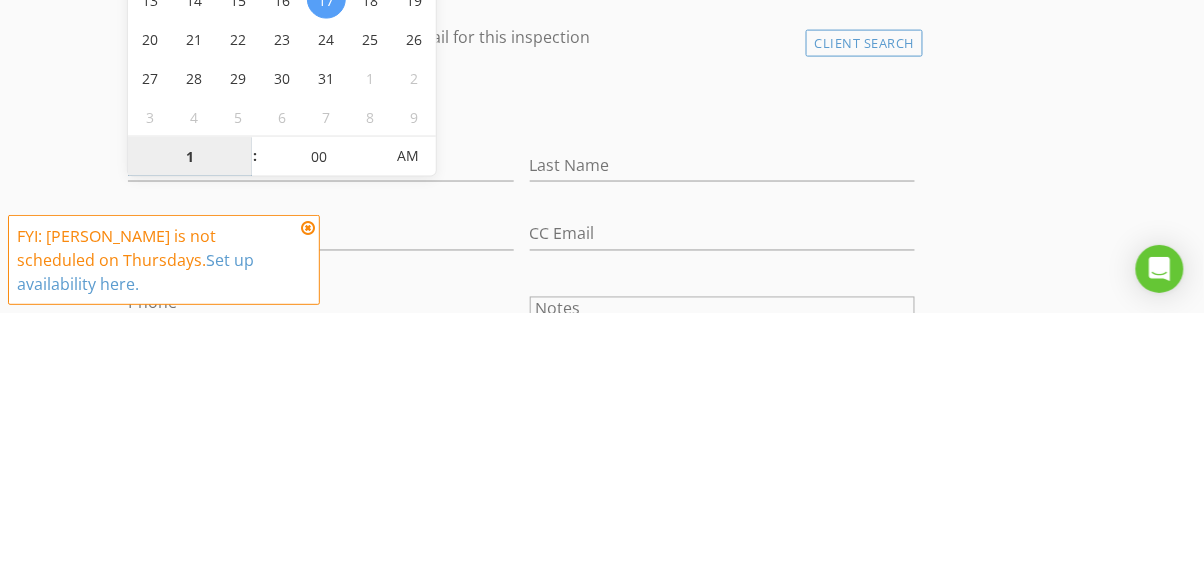 type on "12" 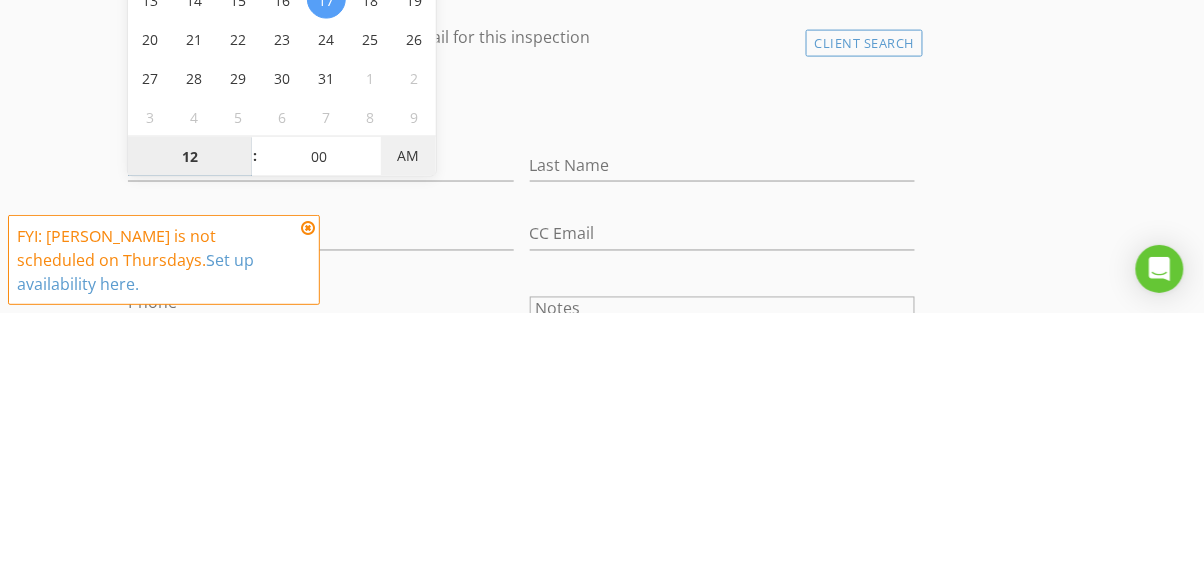 click on "AM" at bounding box center (408, 428) 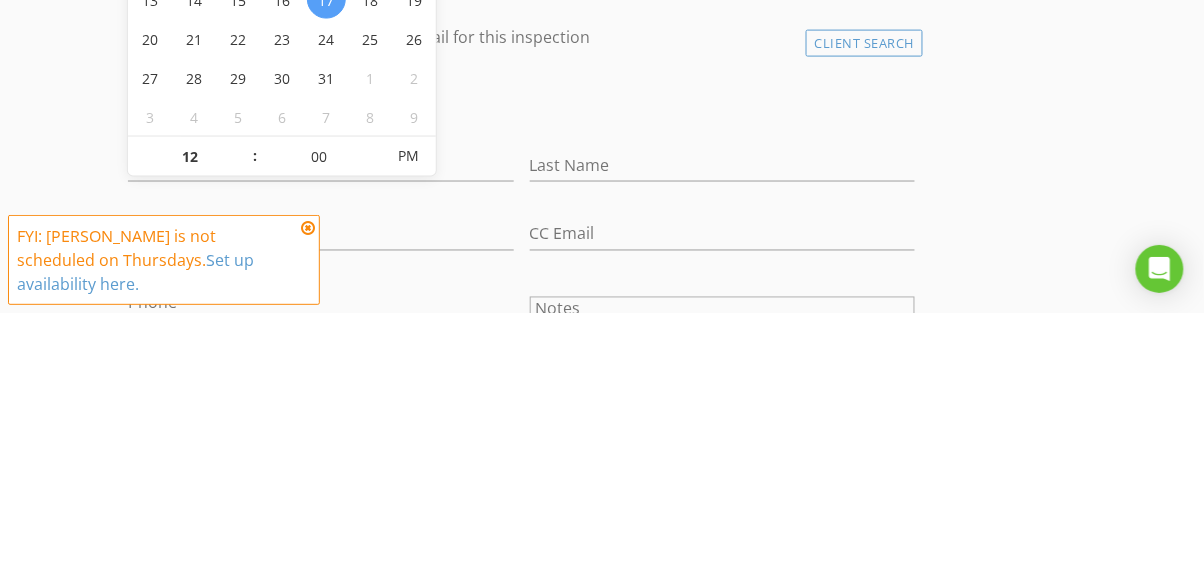 click on "New Inspection
Click here to use the New Order Form
INSPECTOR(S)
check_box   [PERSON_NAME]   PRIMARY   check_box_outline_blank   [PERSON_NAME]     [PERSON_NAME] arrow_drop_down   check_box_outline_blank [PERSON_NAME] specifically requested
Date/Time
[DATE] 12:00 PM
Location
Address Form       Can't find your address?   Click here.
client
check_box Enable Client CC email for this inspection   Client Search     check_box_outline_blank Client is a Company/Organization     First Name   Last Name   Email   CC Email   Phone           Notes   Private Notes
ADD ADDITIONAL client
SERVICES
check_box_outline_blank   Condo Inspection   check_box_outline_blank   Mobile Home Inspection   check_box_outline_blank   Stand Alone Radon Test   check_box_outline_blank" at bounding box center (602, 1266) 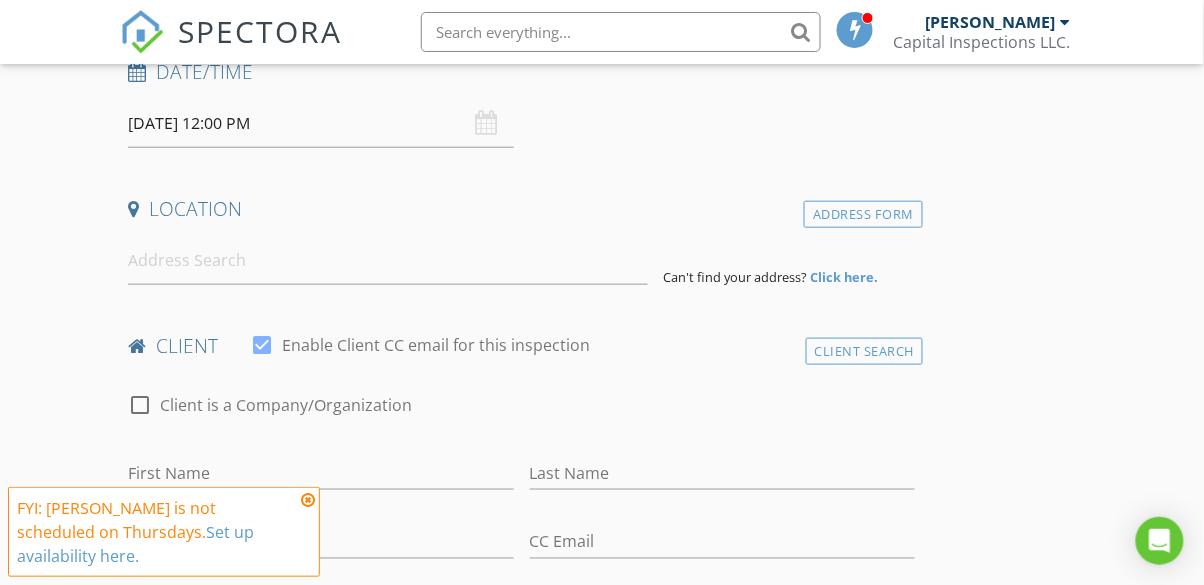click at bounding box center [308, 500] 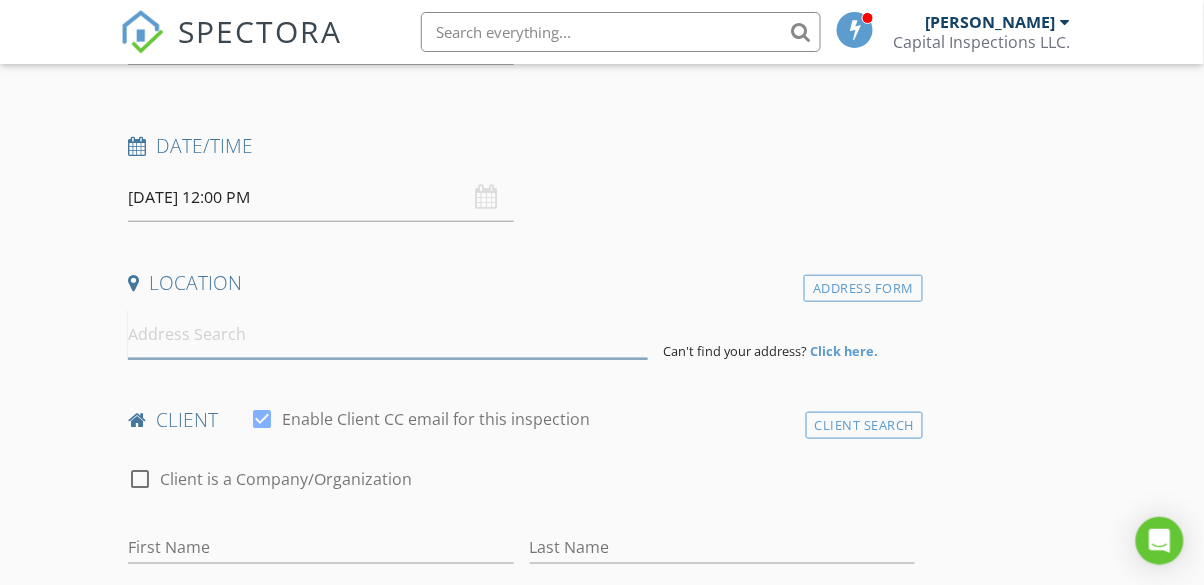 click at bounding box center [387, 334] 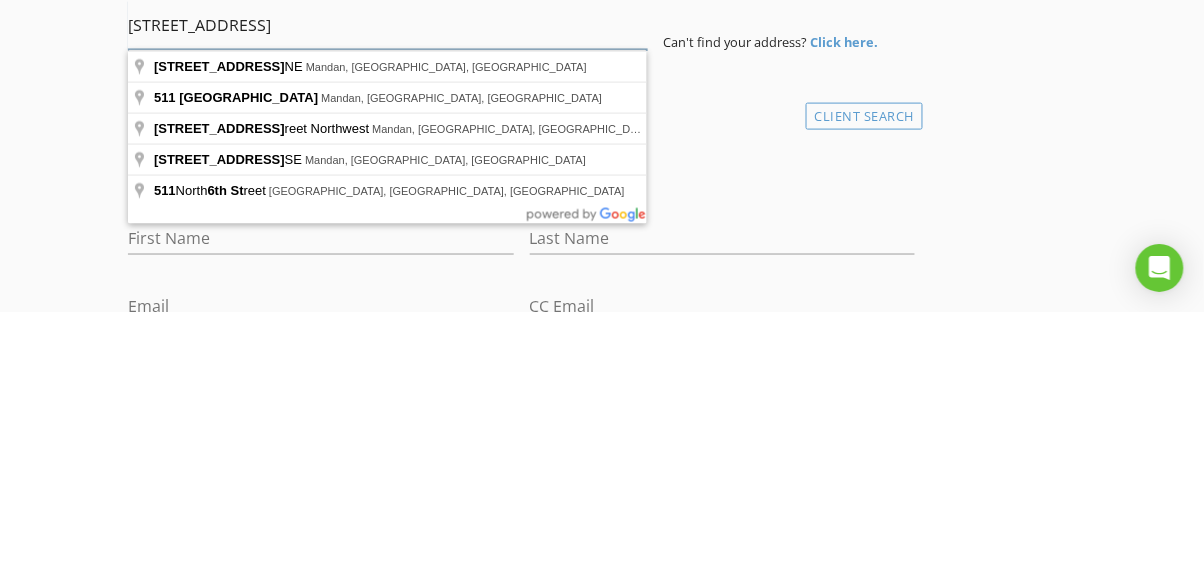 scroll, scrollTop: 313, scrollLeft: 0, axis: vertical 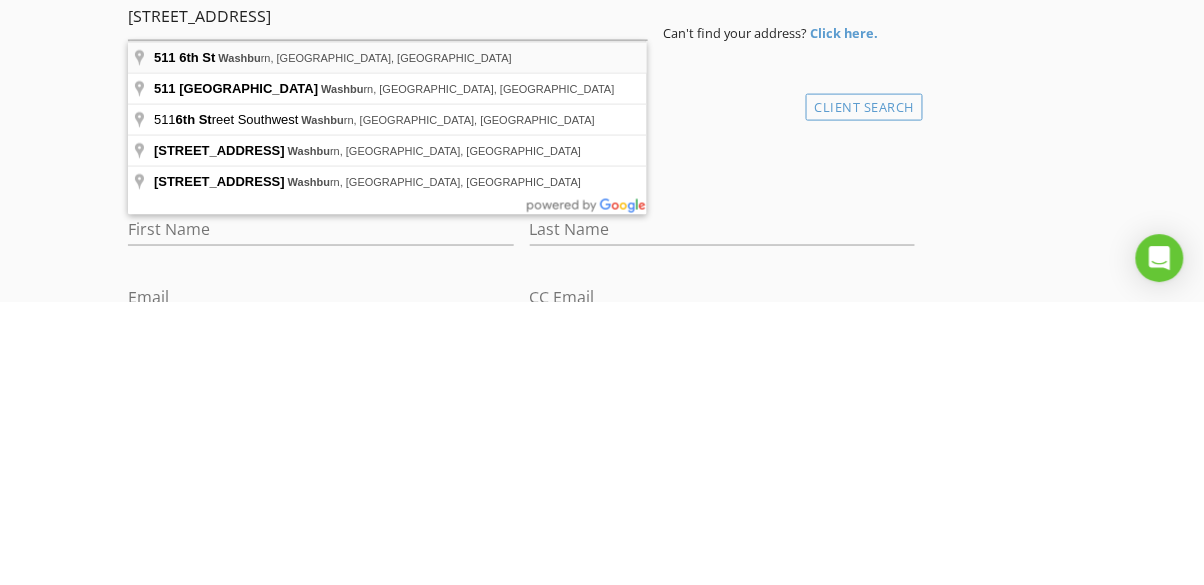 type on "[STREET_ADDRESS][PERSON_NAME]" 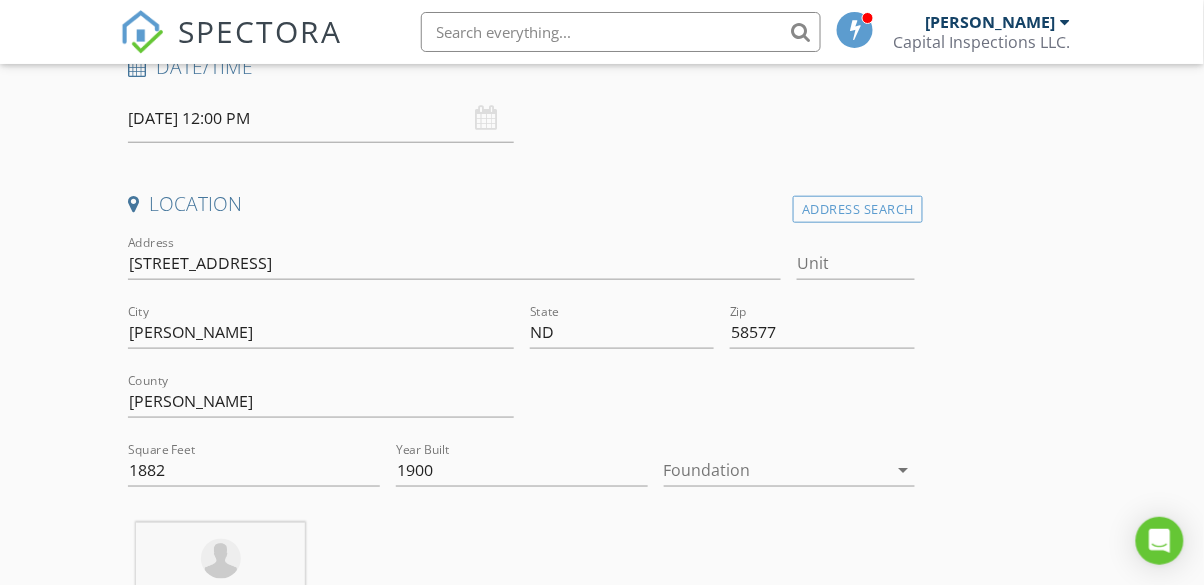 scroll, scrollTop: 364, scrollLeft: 0, axis: vertical 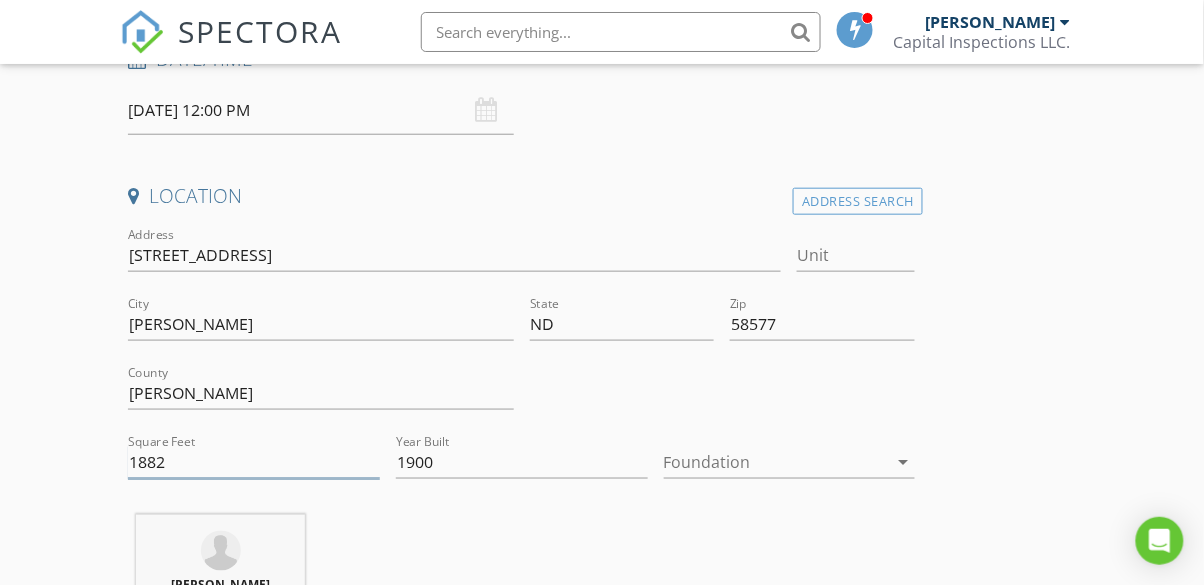 click on "1882" at bounding box center (254, 462) 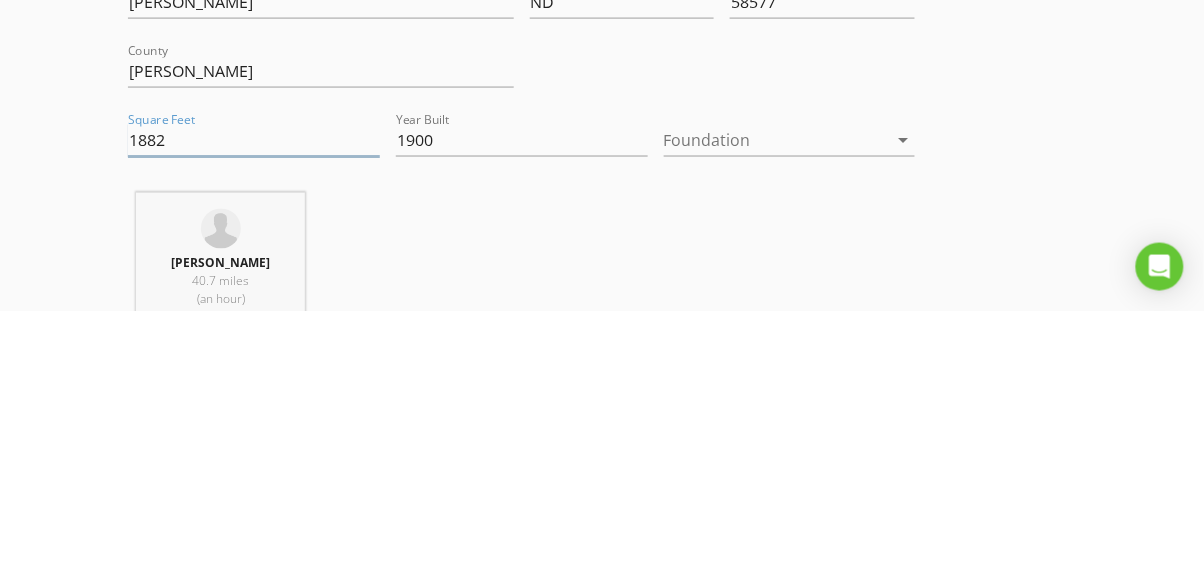 scroll, scrollTop: 412, scrollLeft: 0, axis: vertical 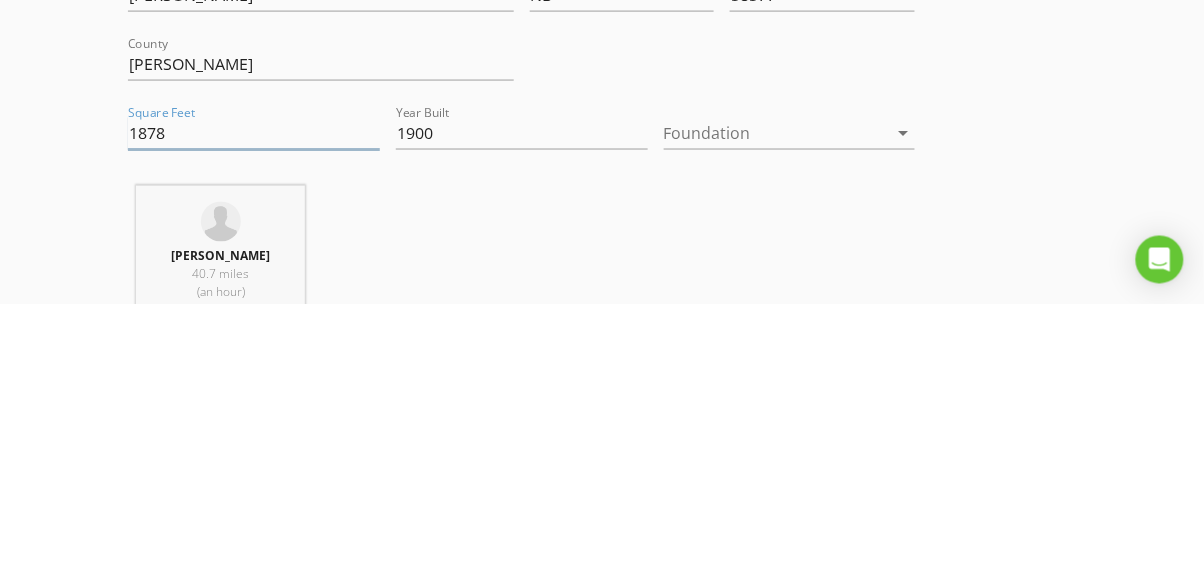 type on "1878" 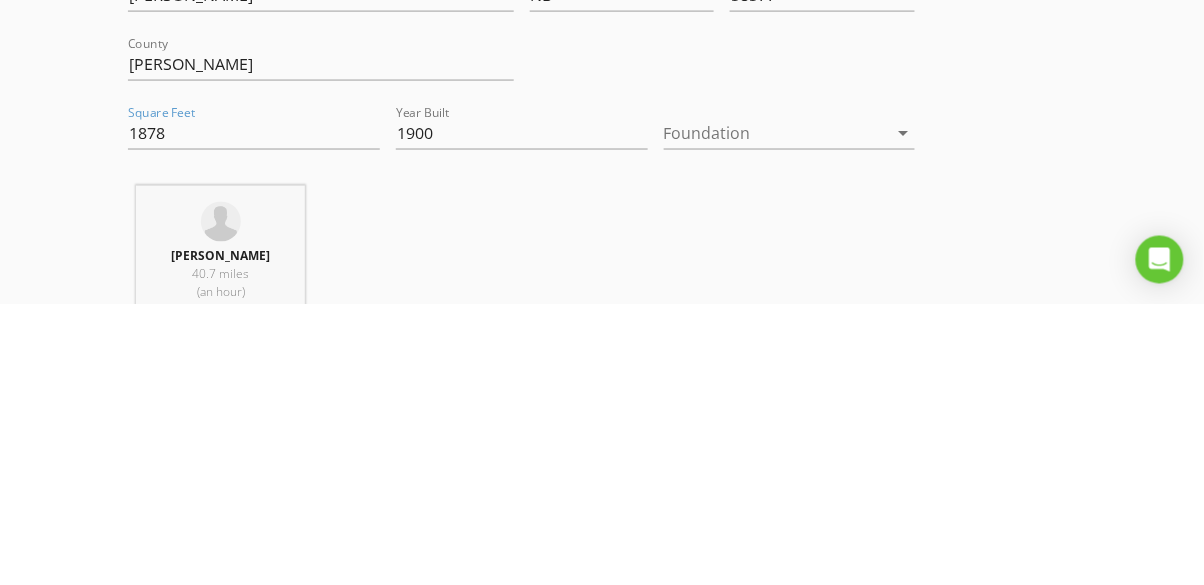 click on "INSPECTOR(S)
check_box   [PERSON_NAME]   PRIMARY   check_box_outline_blank   [PERSON_NAME]     [PERSON_NAME] arrow_drop_down   check_box_outline_blank [PERSON_NAME] specifically requested
Date/Time
[DATE] 12:00 PM
Location
Address Search       Address [STREET_ADDRESS][US_STATE] [GEOGRAPHIC_DATA] Feet 1878   Year Built 1900   Foundation arrow_drop_down     [PERSON_NAME]     40.7 miles     (an hour)
client
check_box Enable Client CC email for this inspection   Client Search     check_box_outline_blank Client is a Company/Organization     First Name   Last Name   Email   CC Email   Phone           Notes   Private Notes
ADD ADDITIONAL client
SERVICES
check_box_outline_blank   Condo Inspection   check_box_outline_blank" at bounding box center [601, 1480] 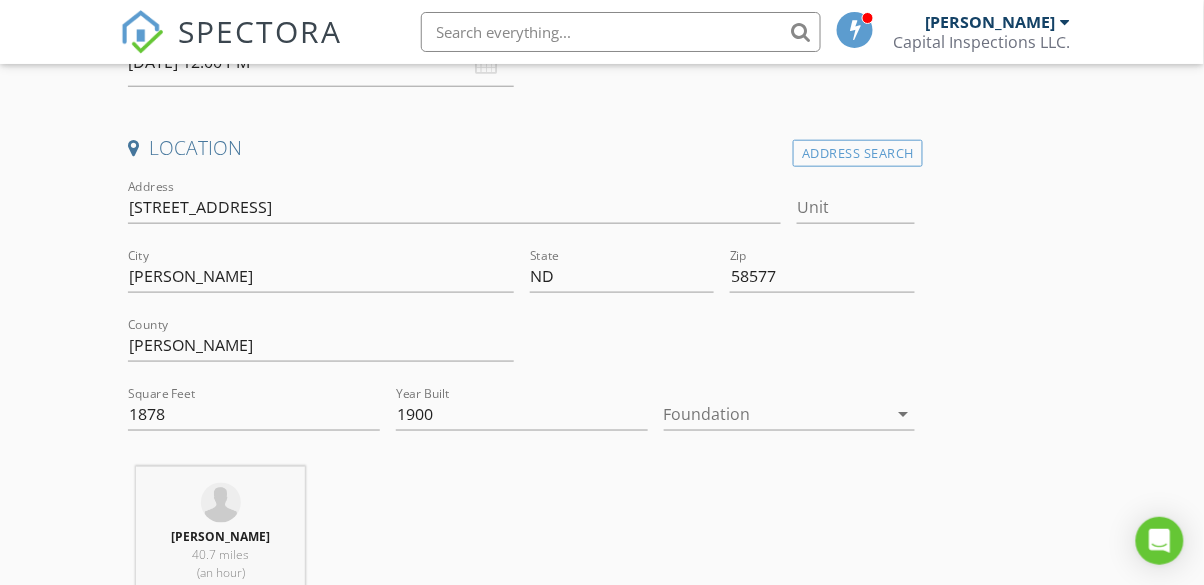 scroll, scrollTop: 370, scrollLeft: 0, axis: vertical 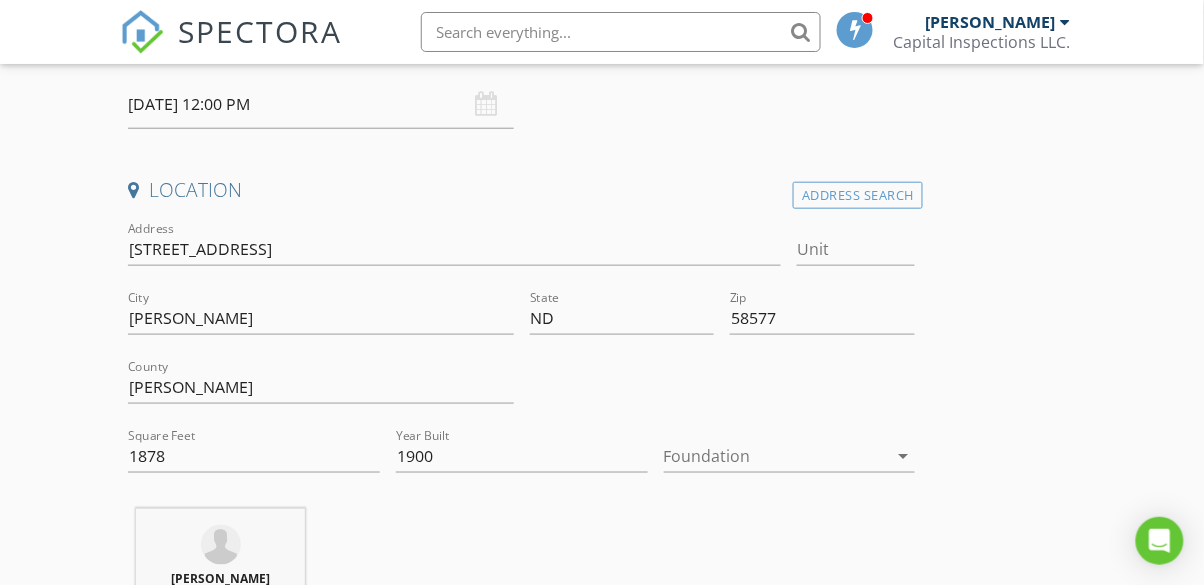 click at bounding box center (776, 456) 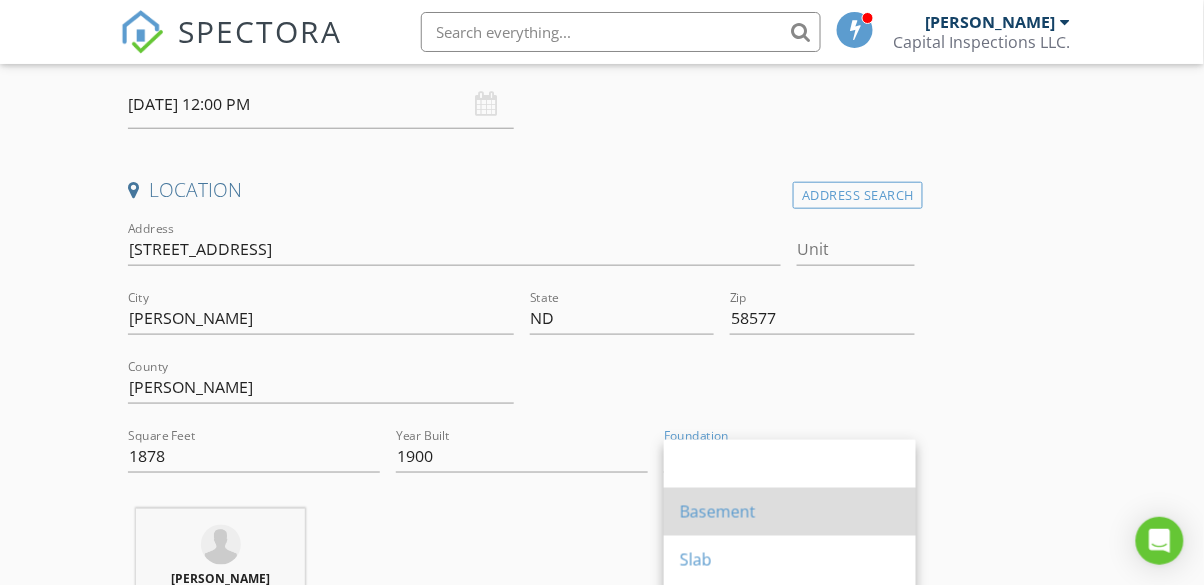 click on "Basement" at bounding box center [790, 512] 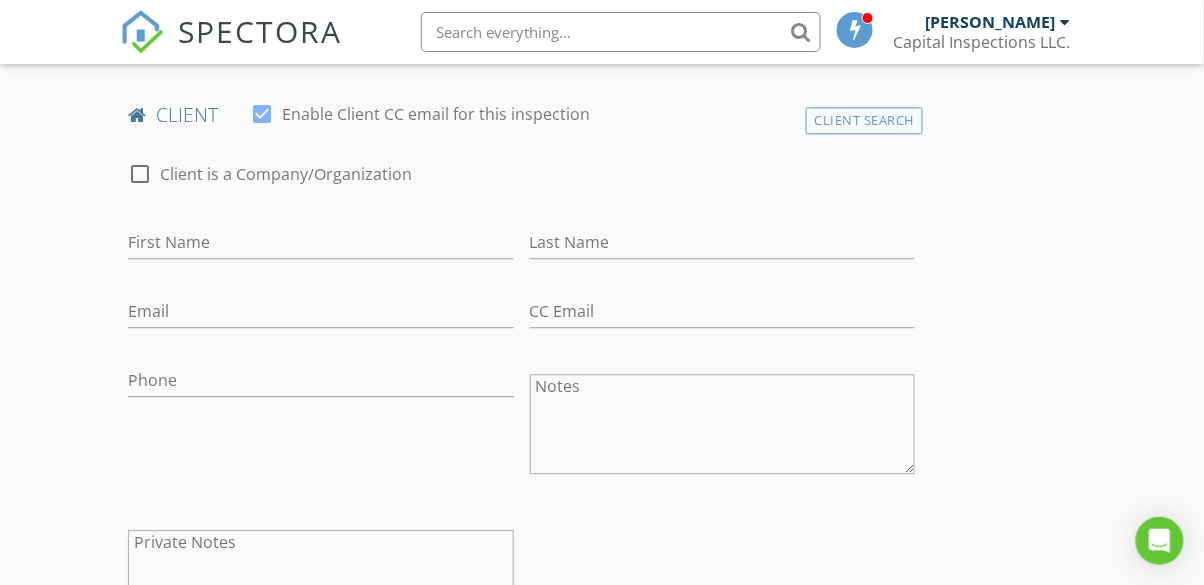 scroll, scrollTop: 988, scrollLeft: 0, axis: vertical 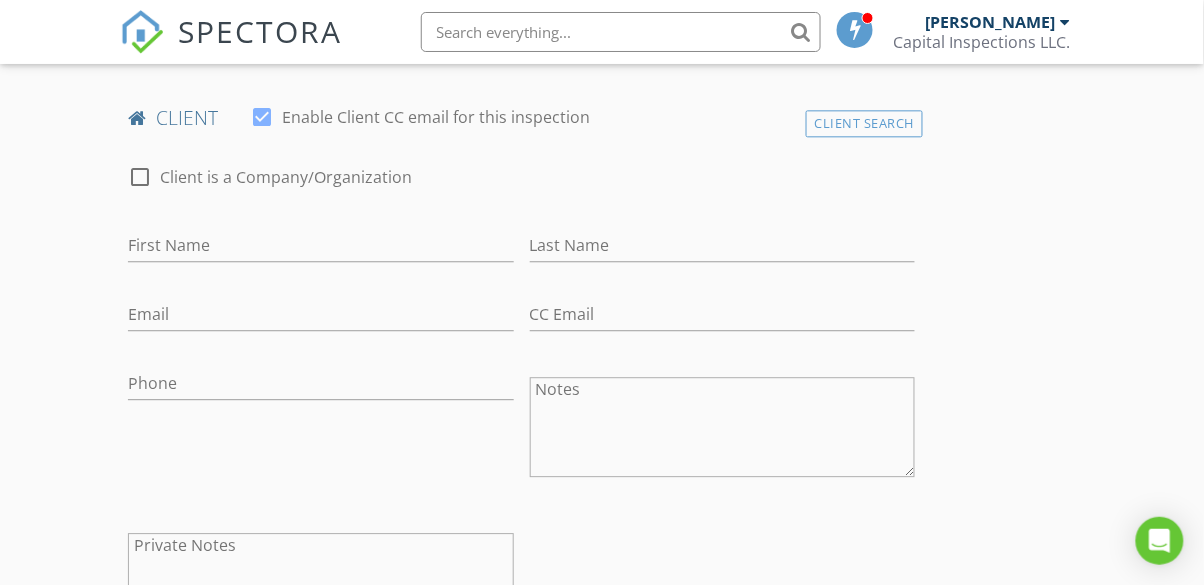 click at bounding box center [262, 117] 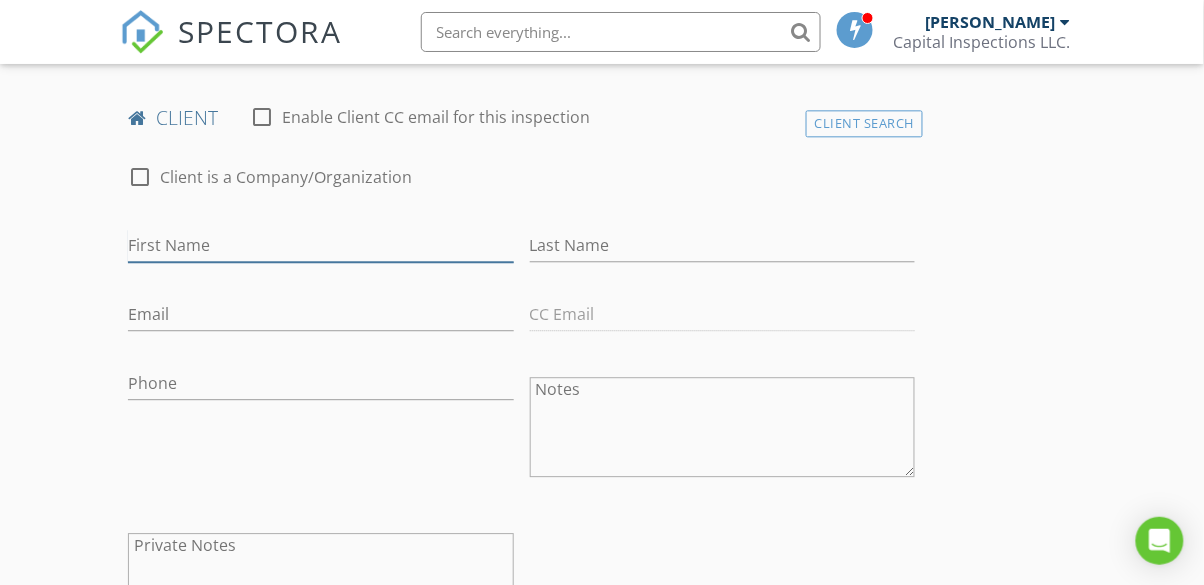 click on "First Name" at bounding box center [320, 245] 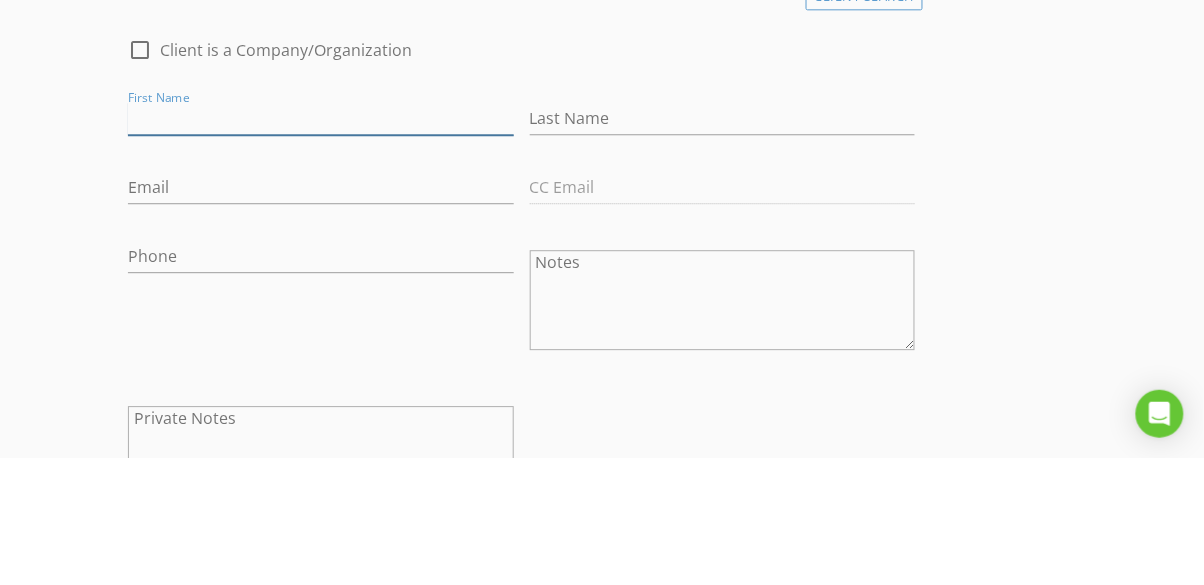 scroll, scrollTop: 988, scrollLeft: 0, axis: vertical 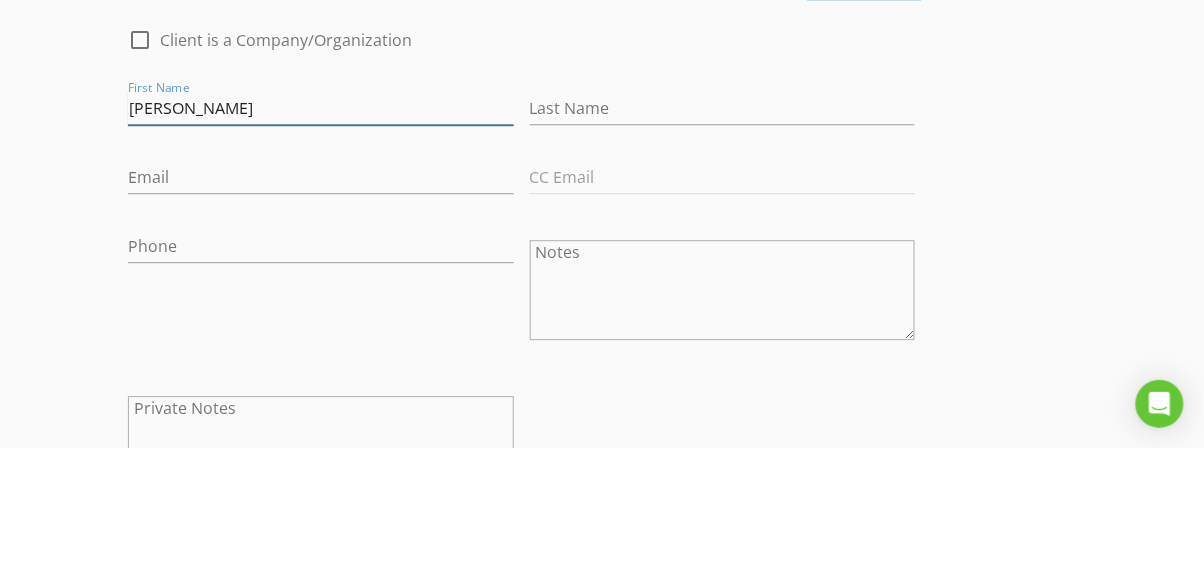 type on "[PERSON_NAME]" 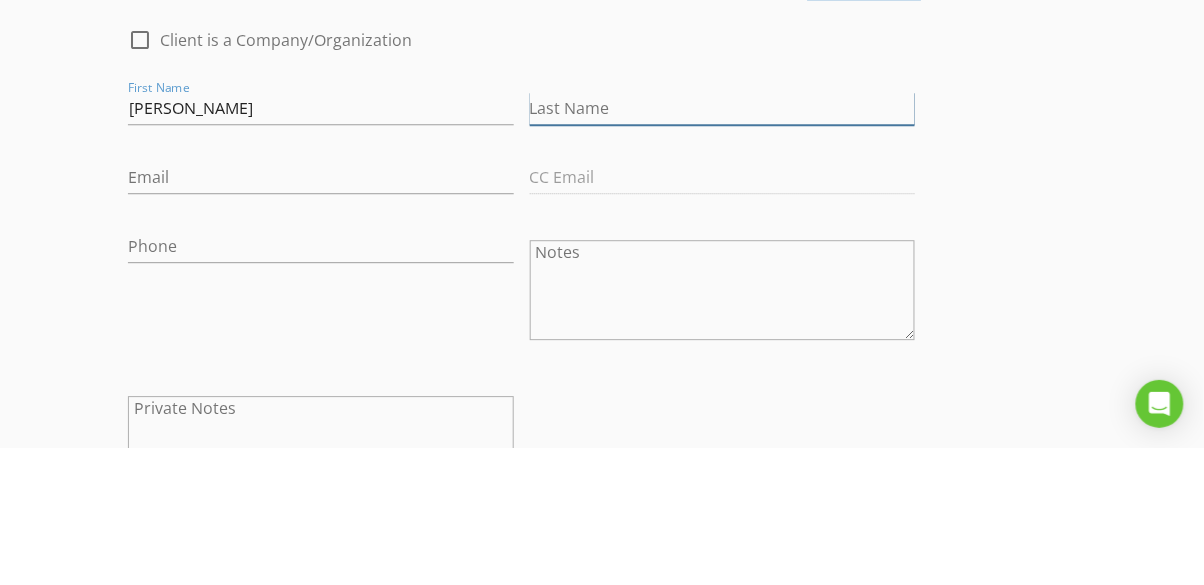 click on "Last Name" at bounding box center [722, 245] 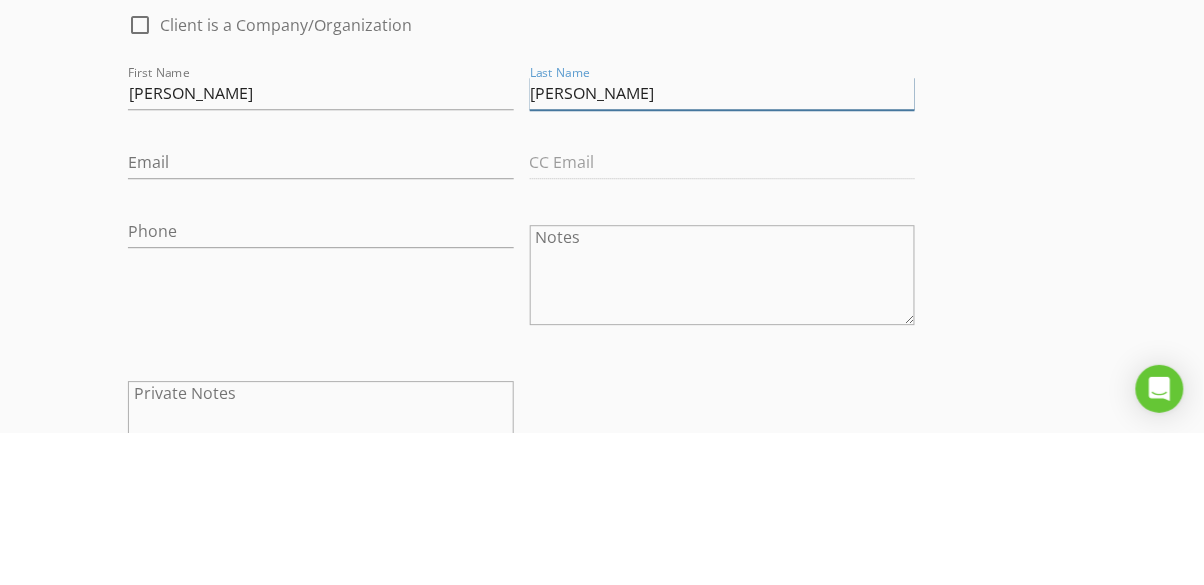scroll, scrollTop: 988, scrollLeft: 0, axis: vertical 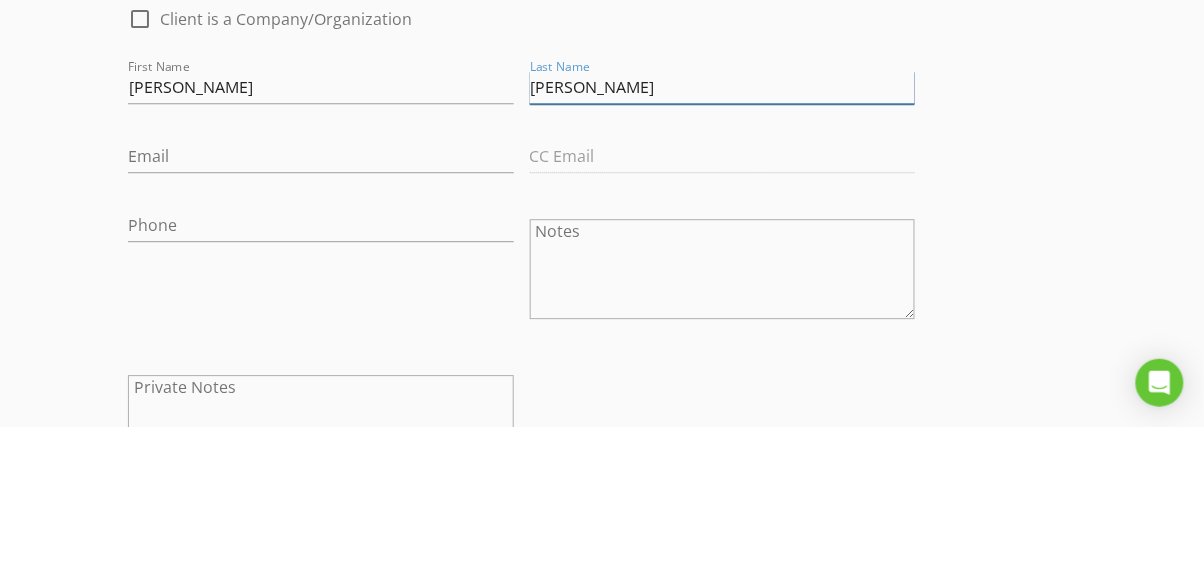 type on "[PERSON_NAME]" 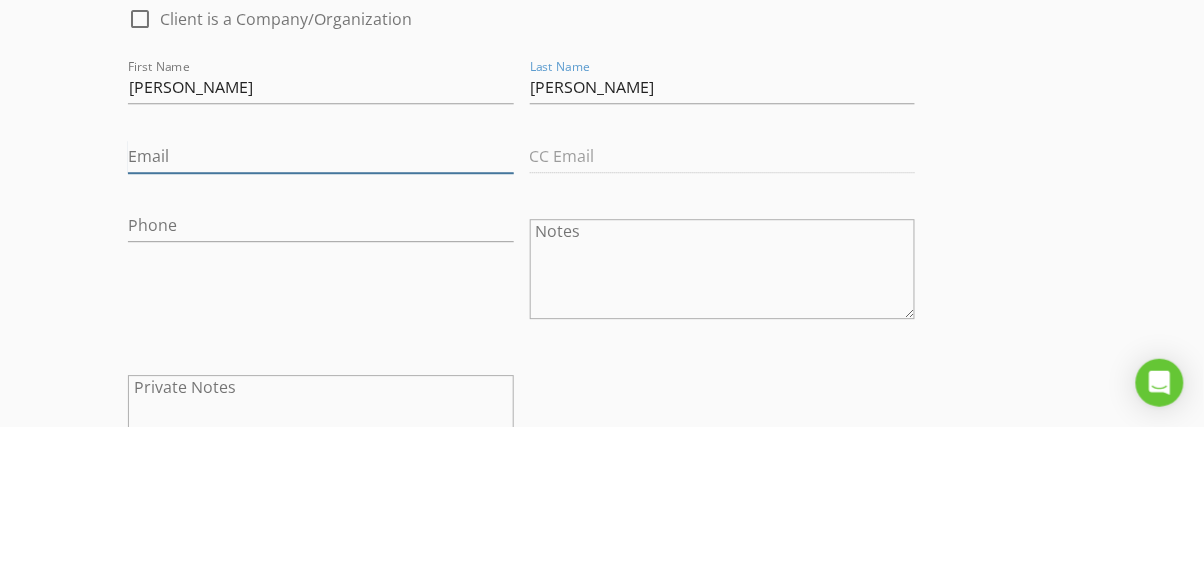 click on "Email" at bounding box center [320, 314] 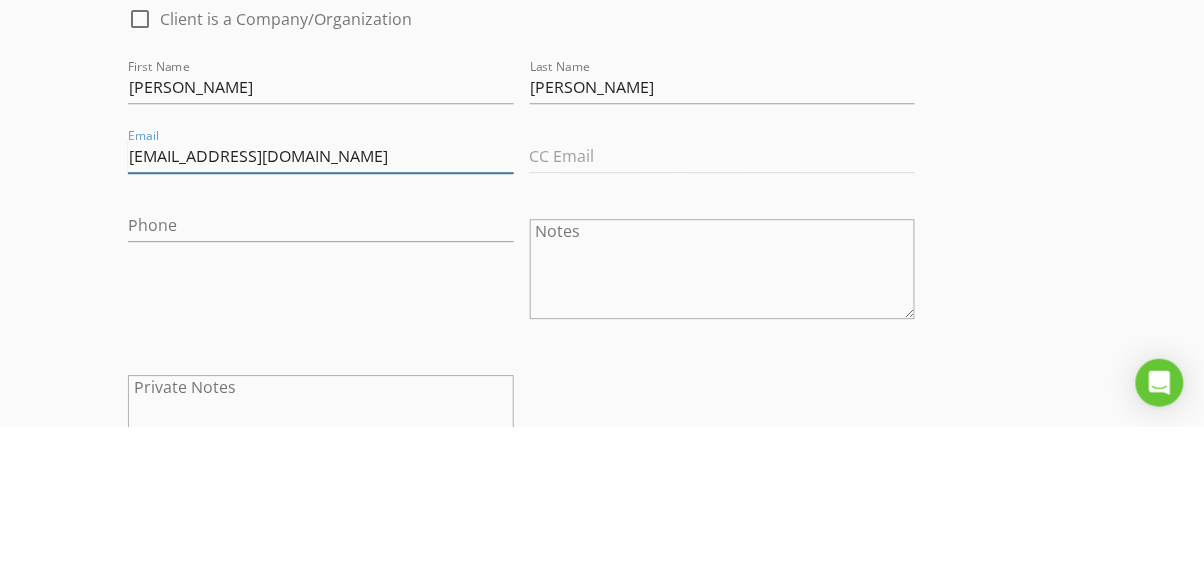 type on "[EMAIL_ADDRESS][DOMAIN_NAME]" 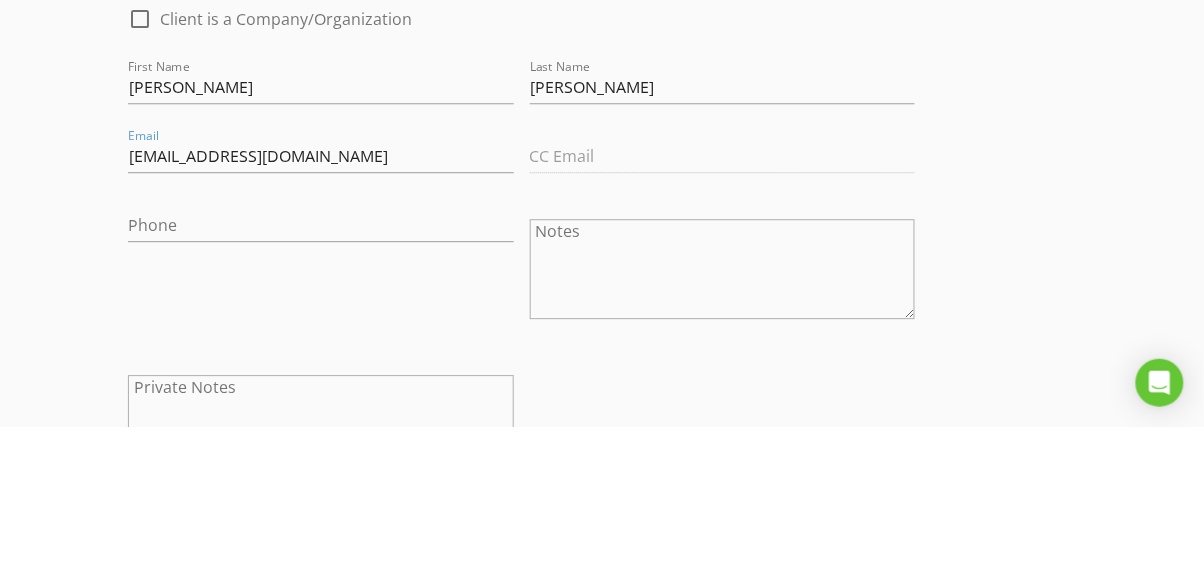click on "New Inspection
Click here to use the New Order Form
INSPECTOR(S)
check_box   [PERSON_NAME]   PRIMARY   check_box_outline_blank   [PERSON_NAME]     [PERSON_NAME] arrow_drop_down   check_box_outline_blank [PERSON_NAME] specifically requested
Date/Time
[DATE] 12:00 PM
Location
Address Search       Address [STREET_ADDRESS][US_STATE] [GEOGRAPHIC_DATA] Feet 1878   Year Built 1900   Foundation Basement arrow_drop_down     [PERSON_NAME]     40.7 miles     (an hour)
client
check_box_outline_blank Enable Client CC email for this inspection   Client Search     check_box_outline_blank Client is a Company/Organization     First Name [PERSON_NAME]   Last Name [PERSON_NAME]   Email [EMAIL_ADDRESS][DOMAIN_NAME]   CC Email   Phone           Notes   Private Notes
ADD ADDITIONAL client" at bounding box center [602, 870] 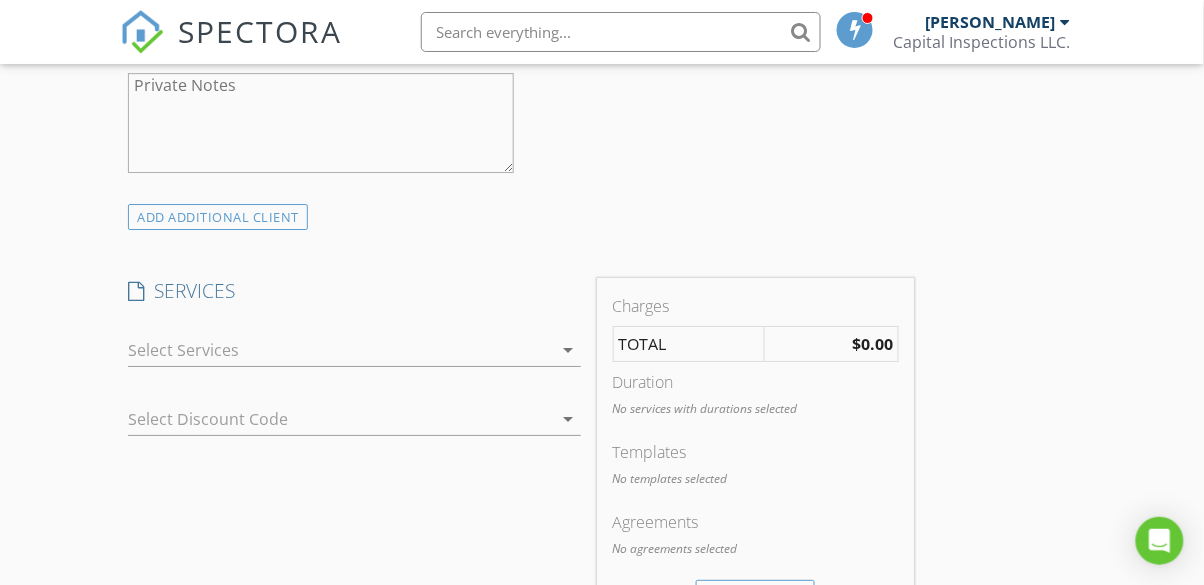 scroll, scrollTop: 1451, scrollLeft: 0, axis: vertical 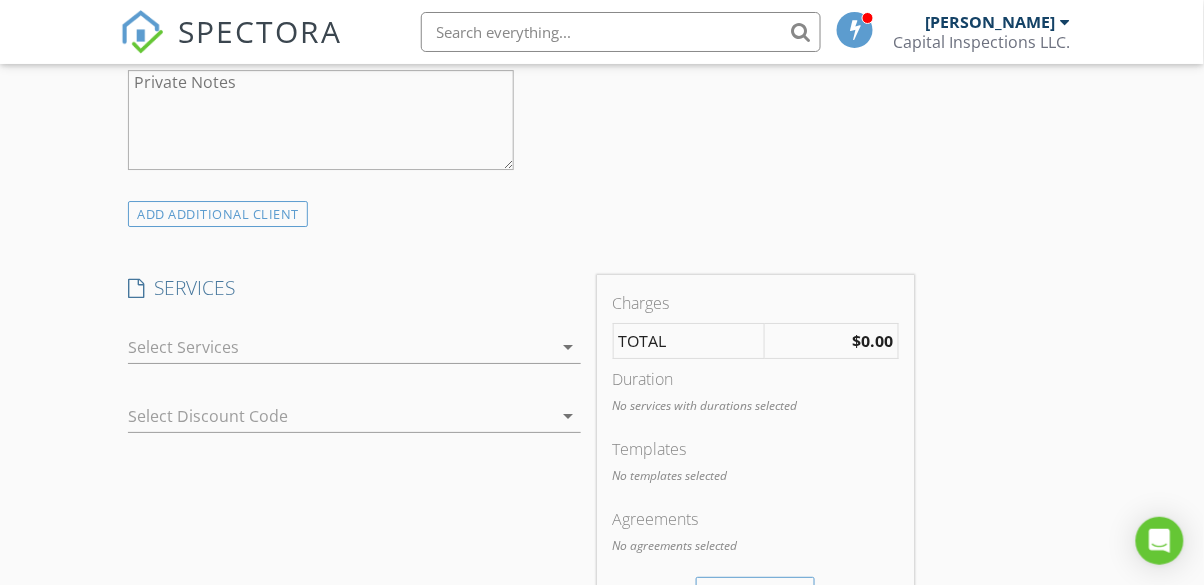click at bounding box center [340, 347] 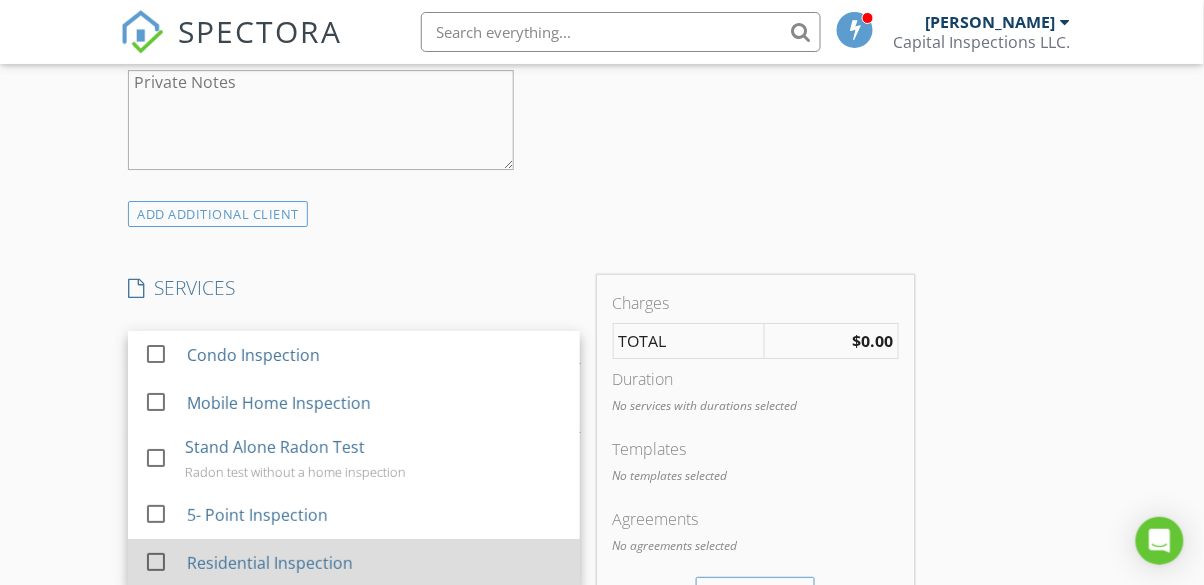 click at bounding box center [156, 562] 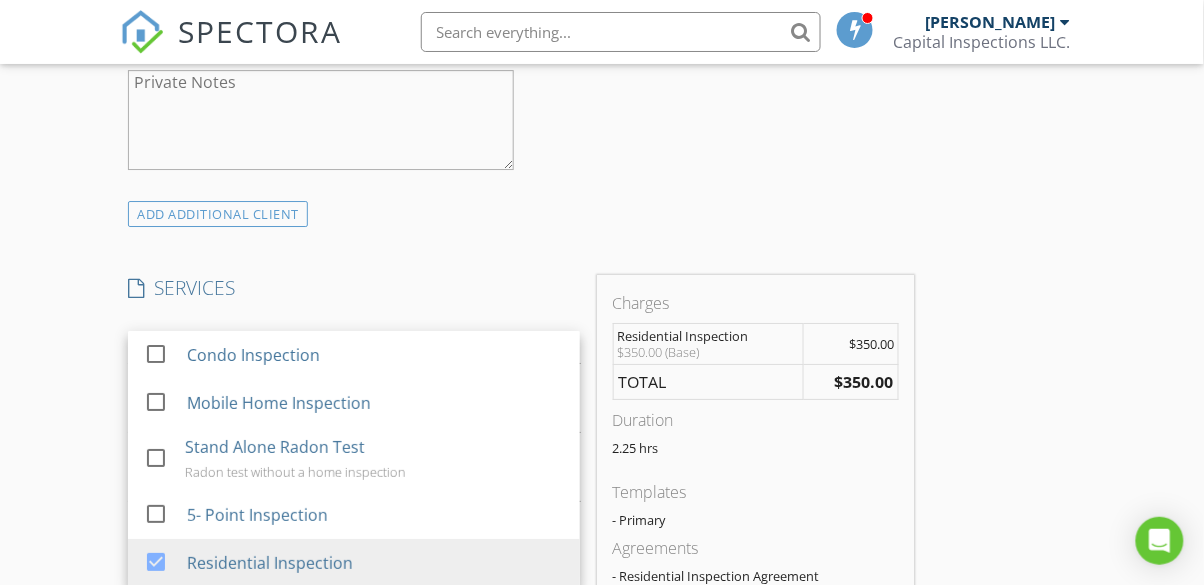 click on "New Inspection
Click here to use the New Order Form
INSPECTOR(S)
check_box   [PERSON_NAME]   PRIMARY   check_box_outline_blank   [PERSON_NAME]     [PERSON_NAME] arrow_drop_down   check_box_outline_blank [PERSON_NAME] specifically requested
Date/Time
[DATE] 12:00 PM
Location
Address Search       Address [STREET_ADDRESS][US_STATE] [GEOGRAPHIC_DATA] Feet 1878   Year Built 1900   Foundation Basement arrow_drop_down     [PERSON_NAME]     40.7 miles     (an hour)
client
check_box_outline_blank Enable Client CC email for this inspection   Client Search     check_box_outline_blank Client is a Company/Organization     First Name [PERSON_NAME]   Last Name [PERSON_NAME]   Email [EMAIL_ADDRESS][DOMAIN_NAME]   CC Email   Phone           Notes   Private Notes
ADD ADDITIONAL client" at bounding box center [602, 414] 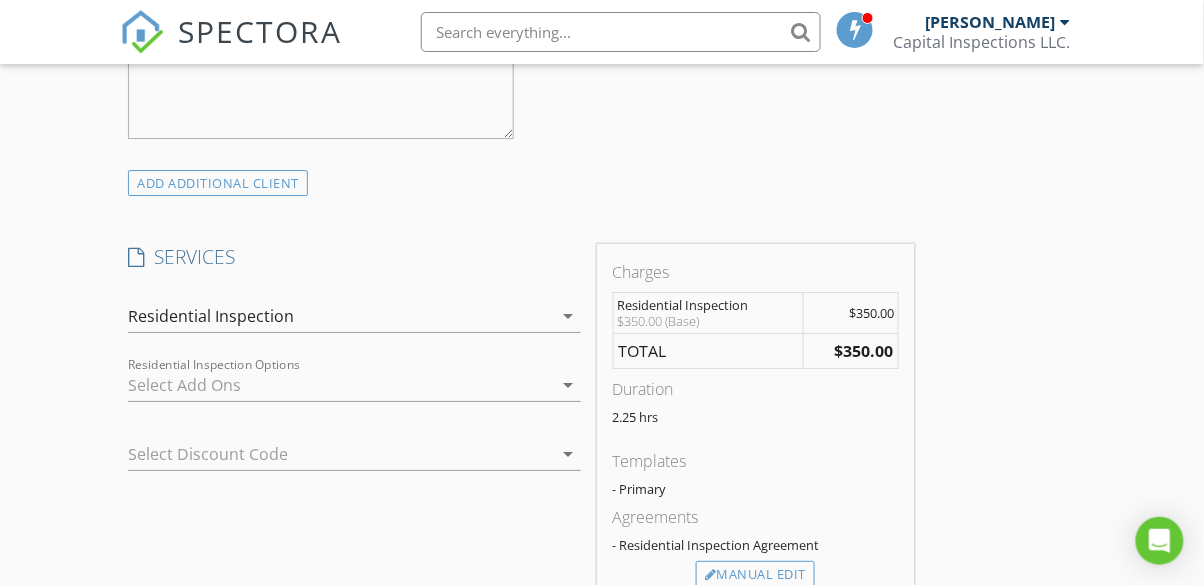 scroll, scrollTop: 1482, scrollLeft: 0, axis: vertical 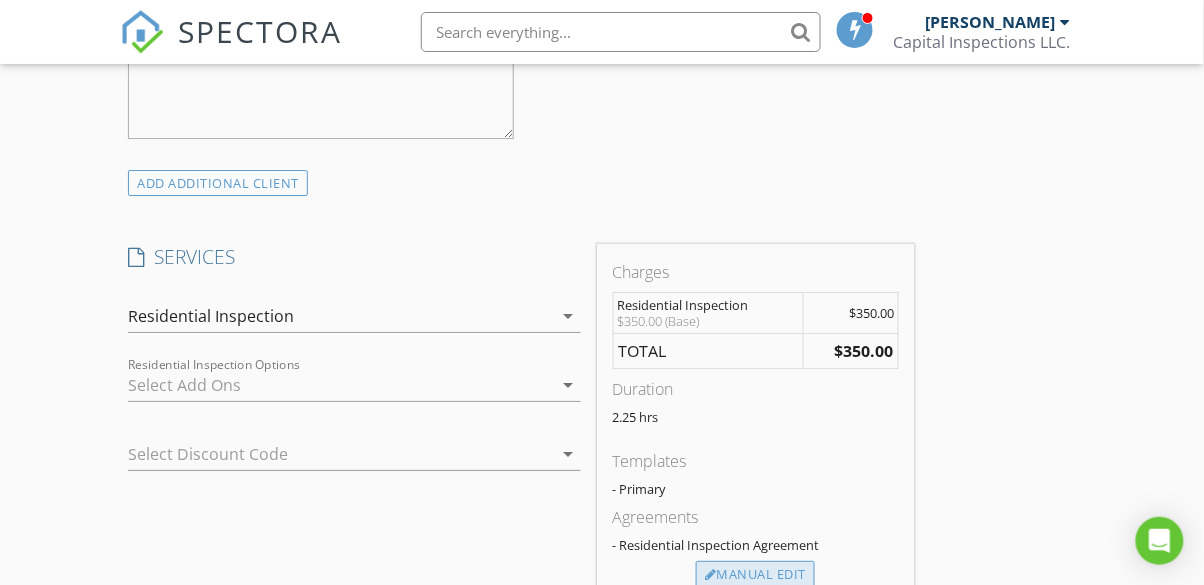 click on "Manual Edit" at bounding box center (755, 575) 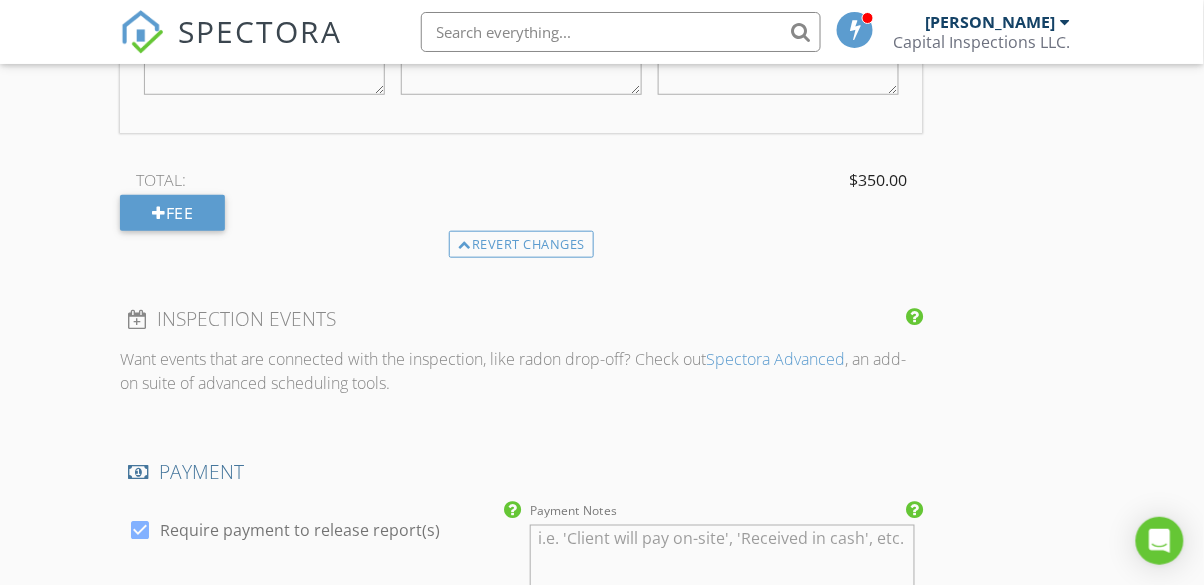 scroll, scrollTop: 1992, scrollLeft: 0, axis: vertical 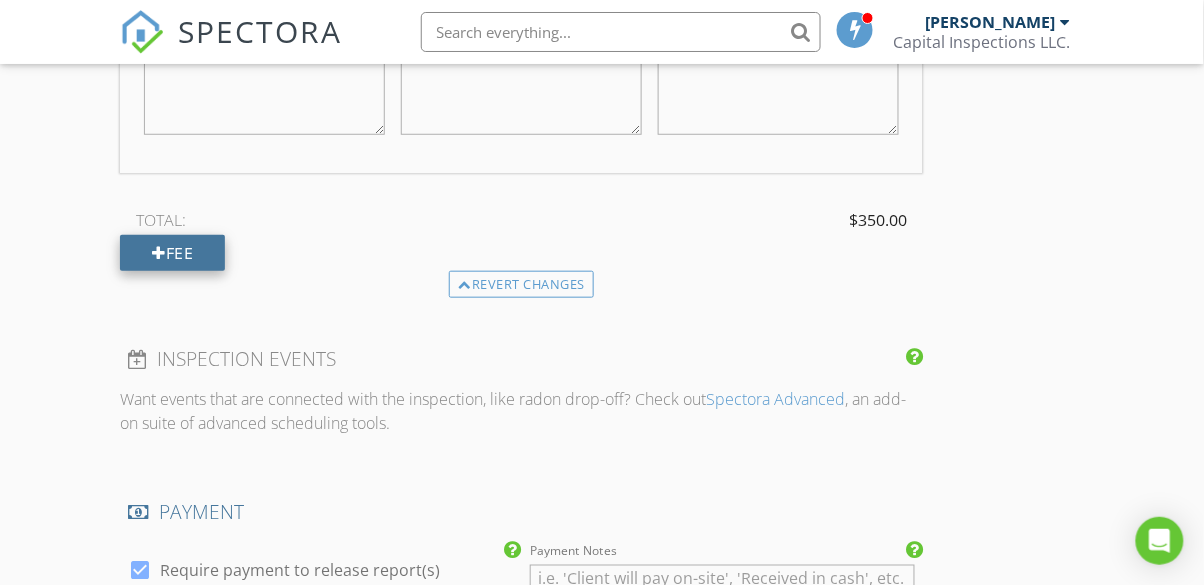 click at bounding box center [159, 253] 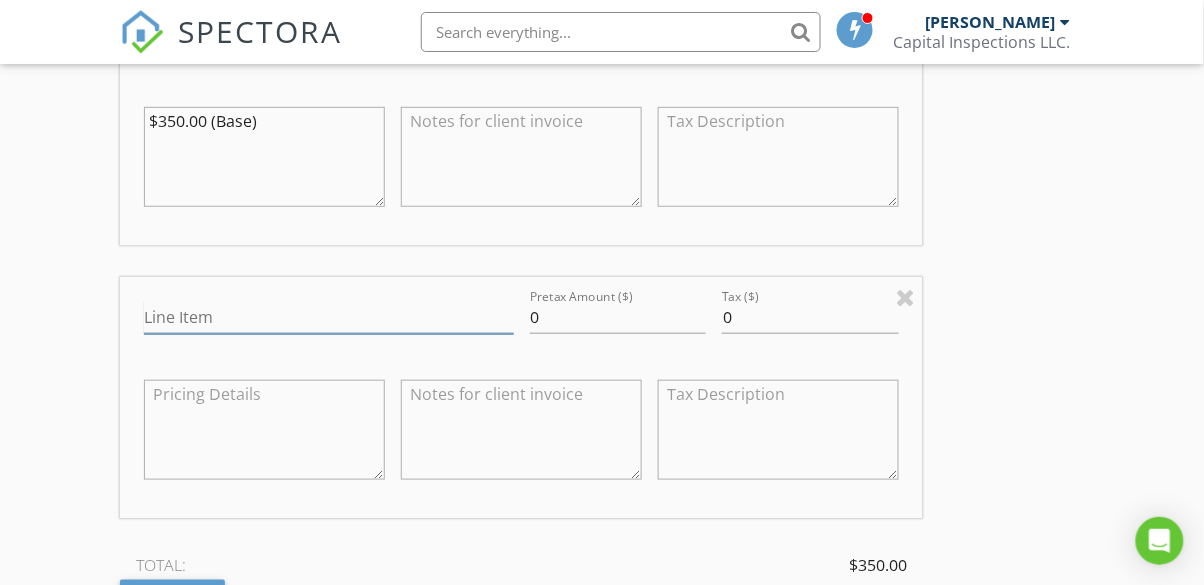 click on "Line Item" at bounding box center [328, 317] 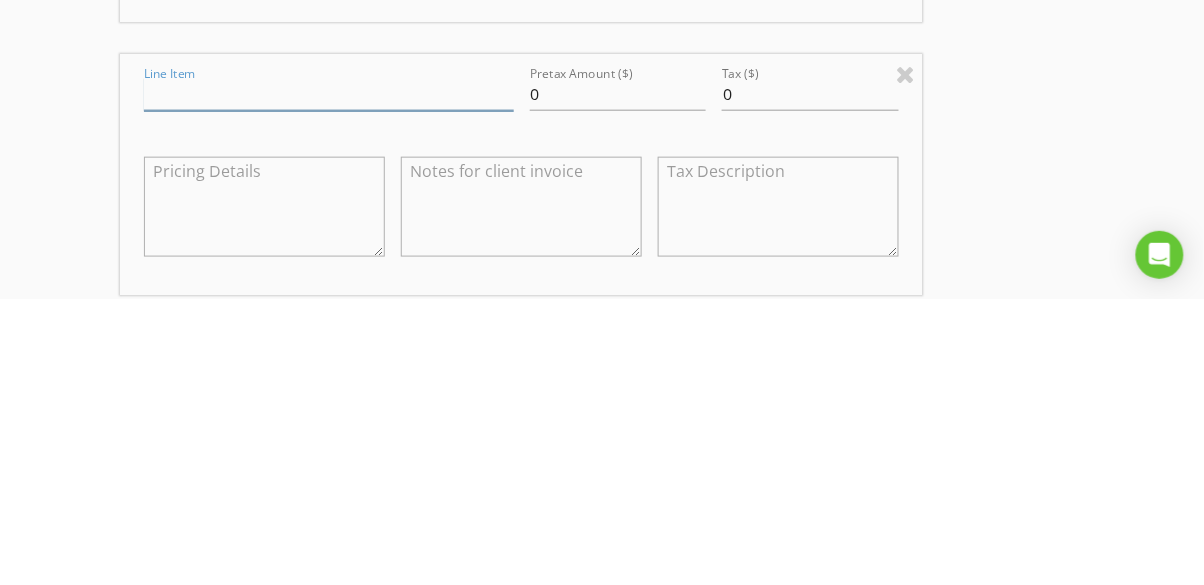 scroll, scrollTop: 1857, scrollLeft: 0, axis: vertical 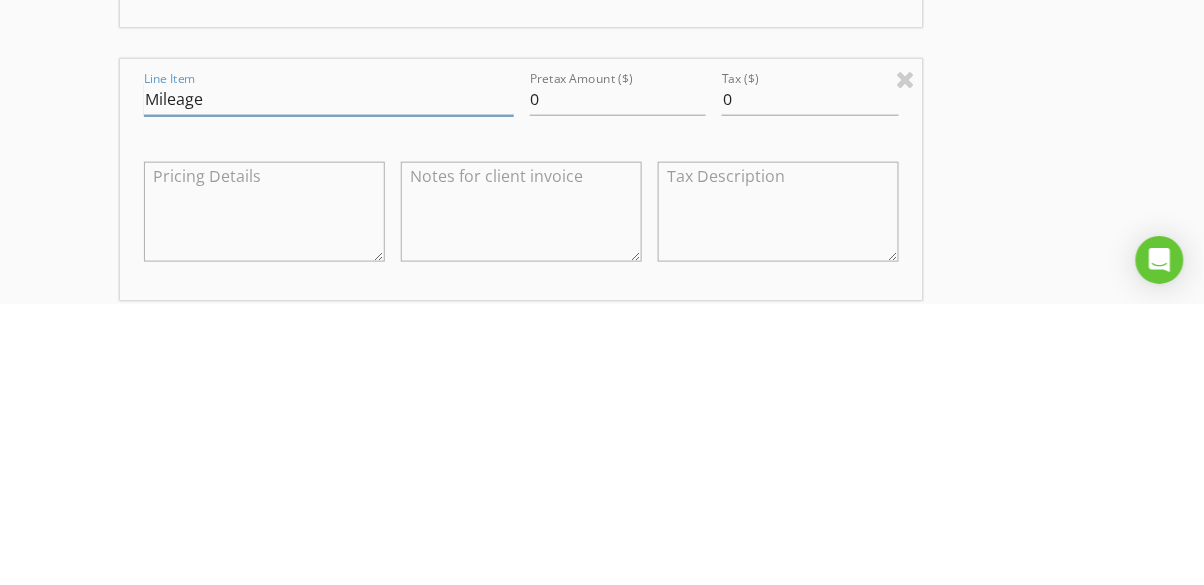 type on "Mileage" 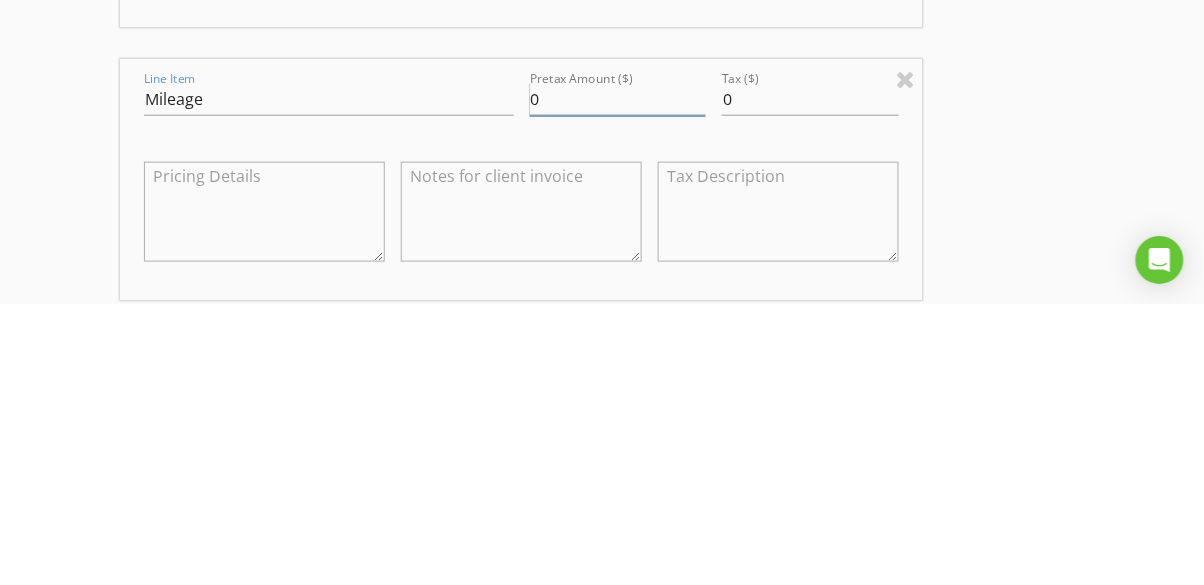 click on "0" at bounding box center (618, 380) 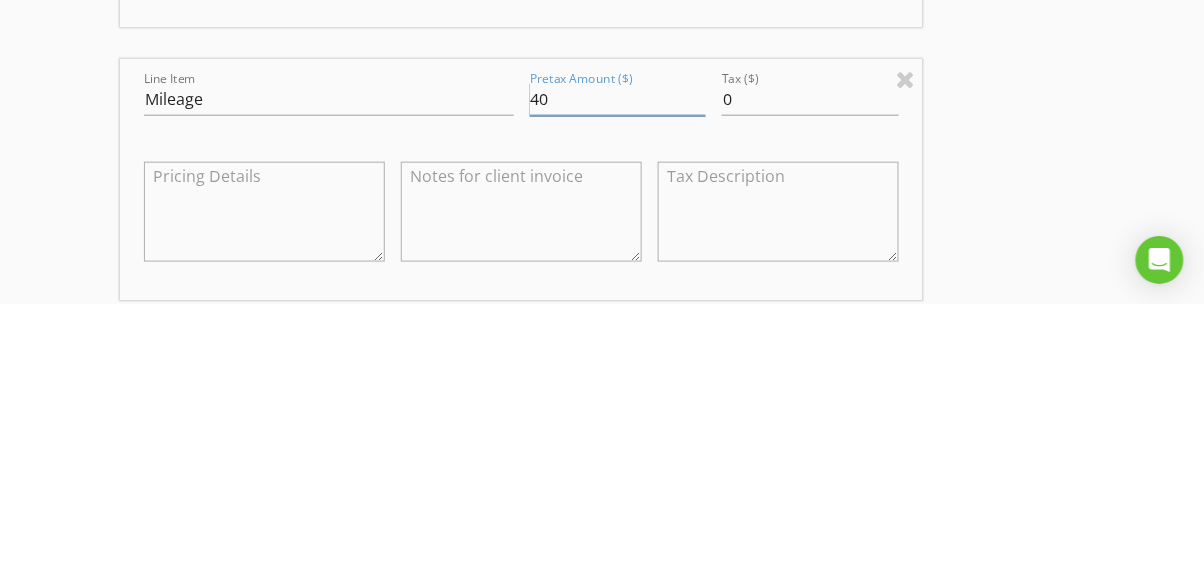 type on "4" 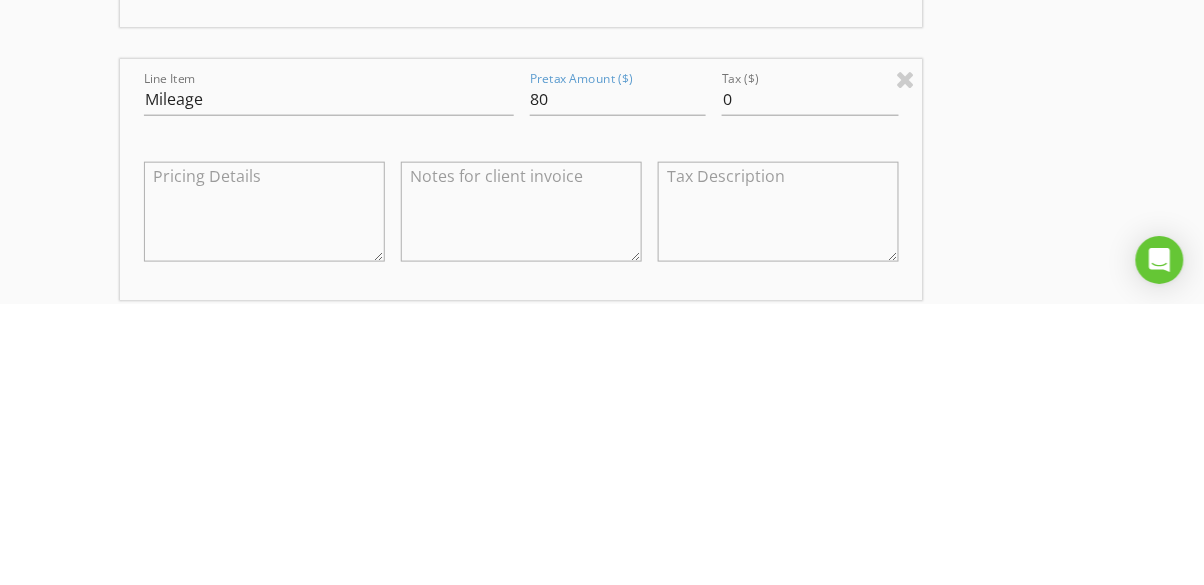 click at bounding box center (521, 493) 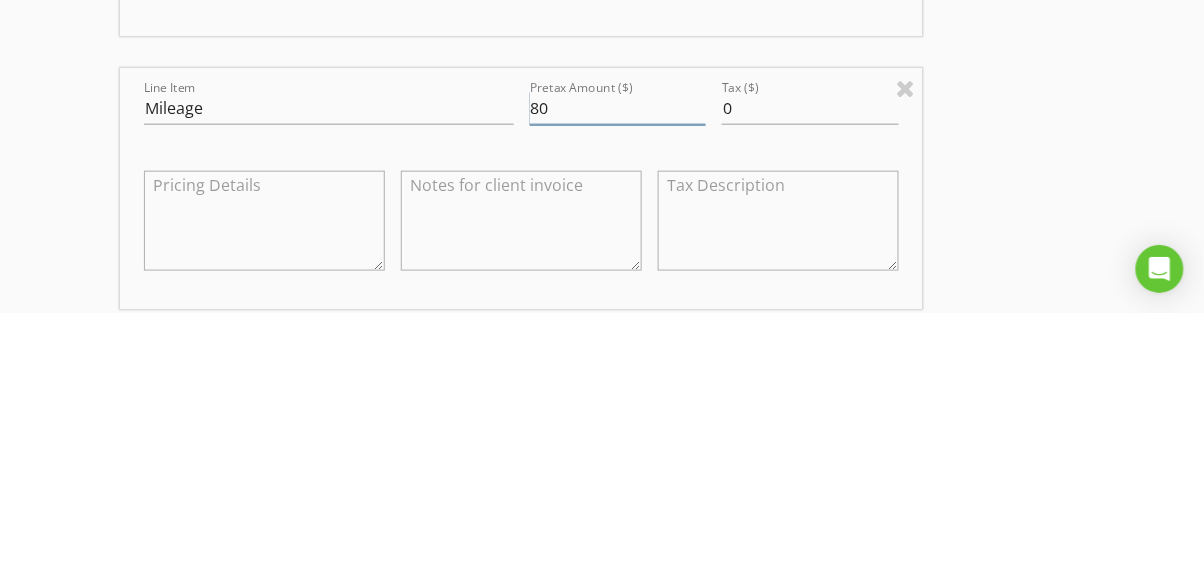 click on "80" at bounding box center [618, 380] 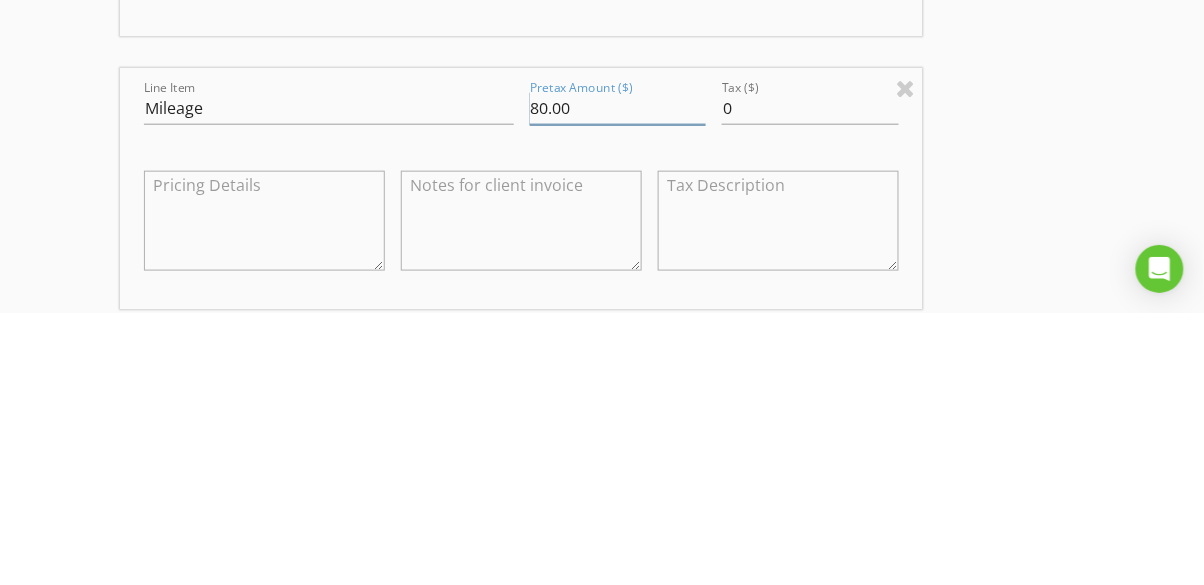 type on "80.00" 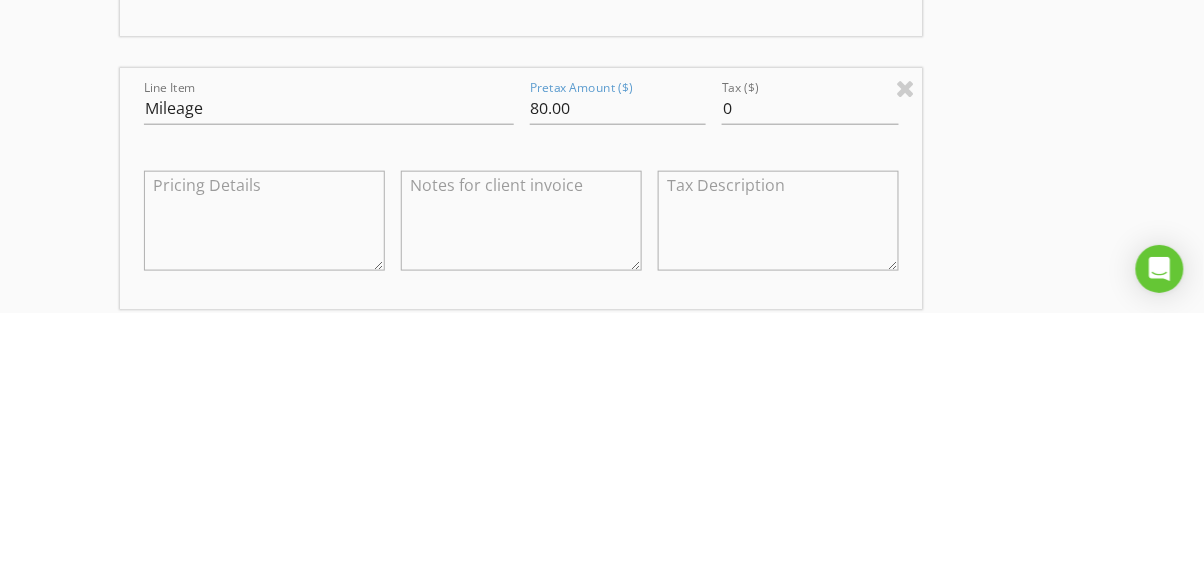 click at bounding box center (521, 493) 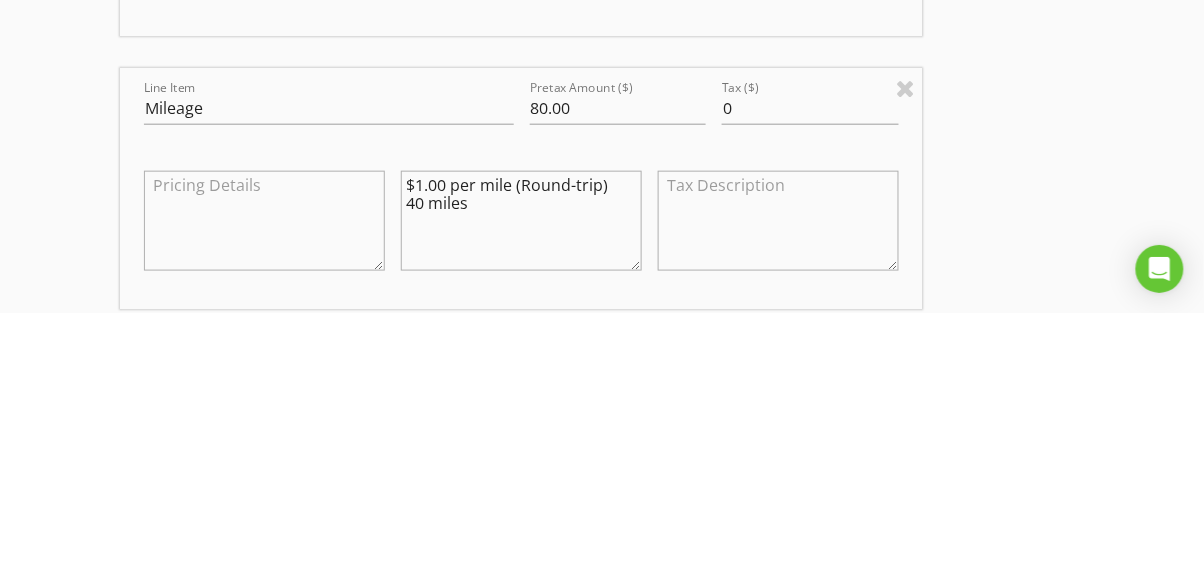 type on "$1.00 per mile (Round-trip)
40 miles" 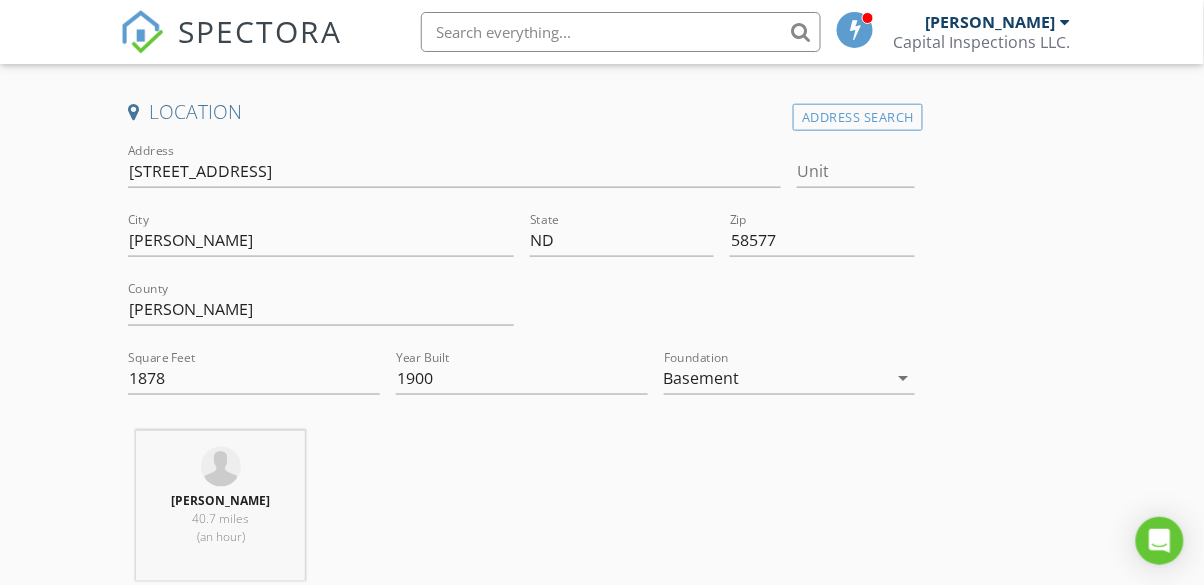 scroll, scrollTop: 451, scrollLeft: 0, axis: vertical 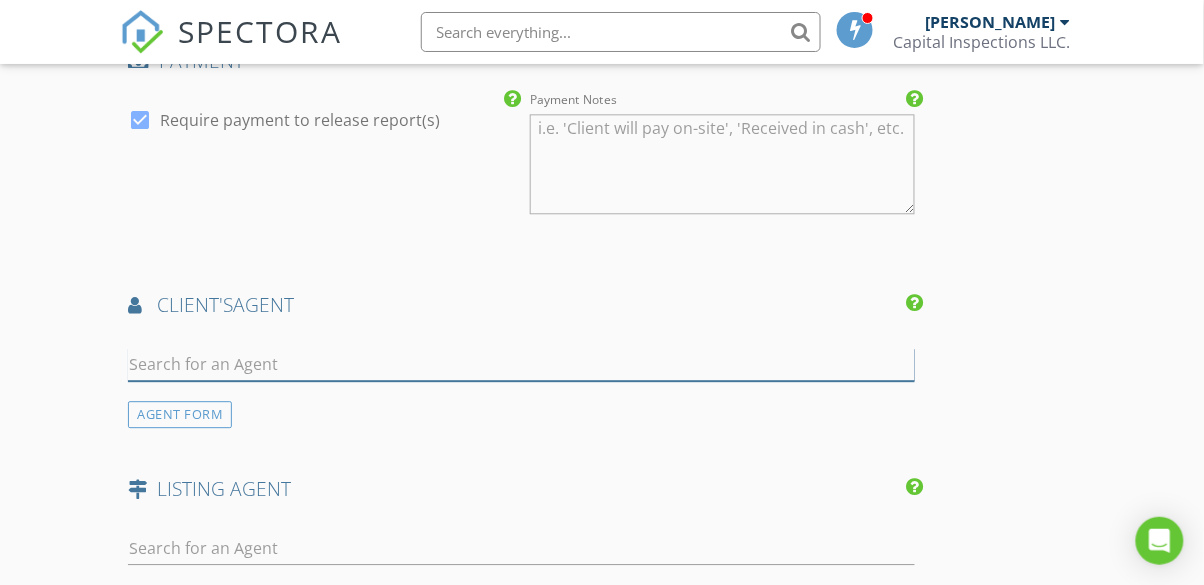 click at bounding box center (521, 364) 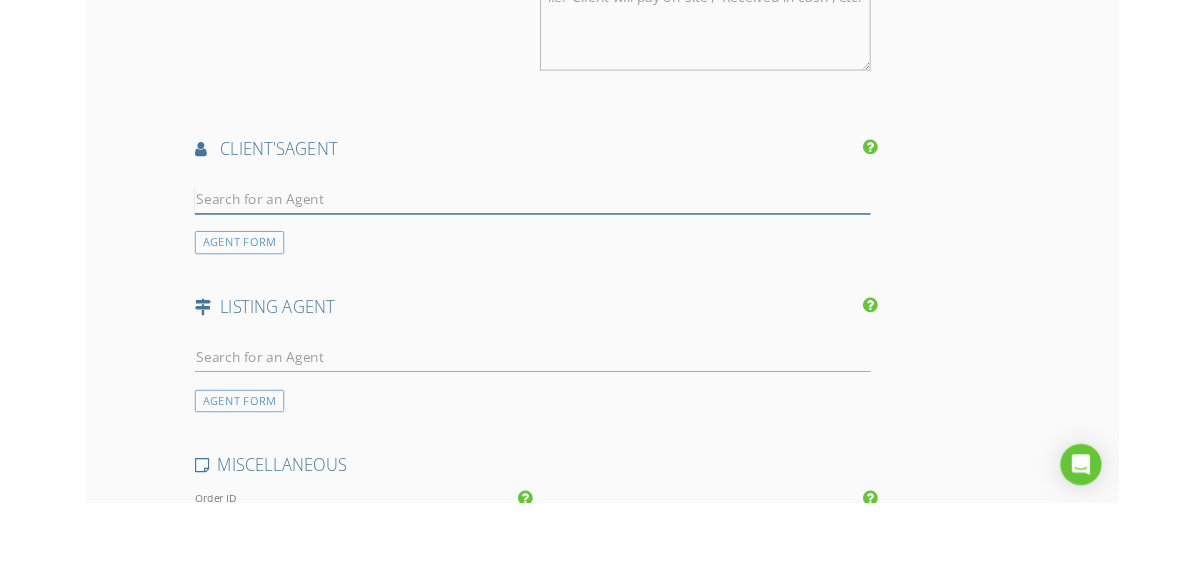 scroll, scrollTop: 2752, scrollLeft: 0, axis: vertical 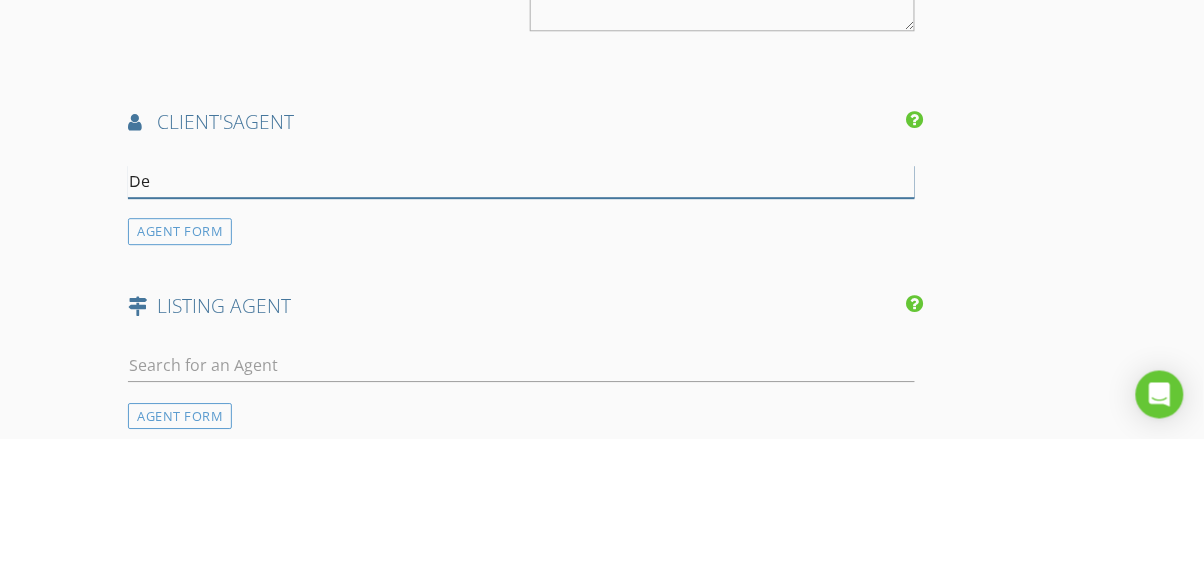 type on "Deb" 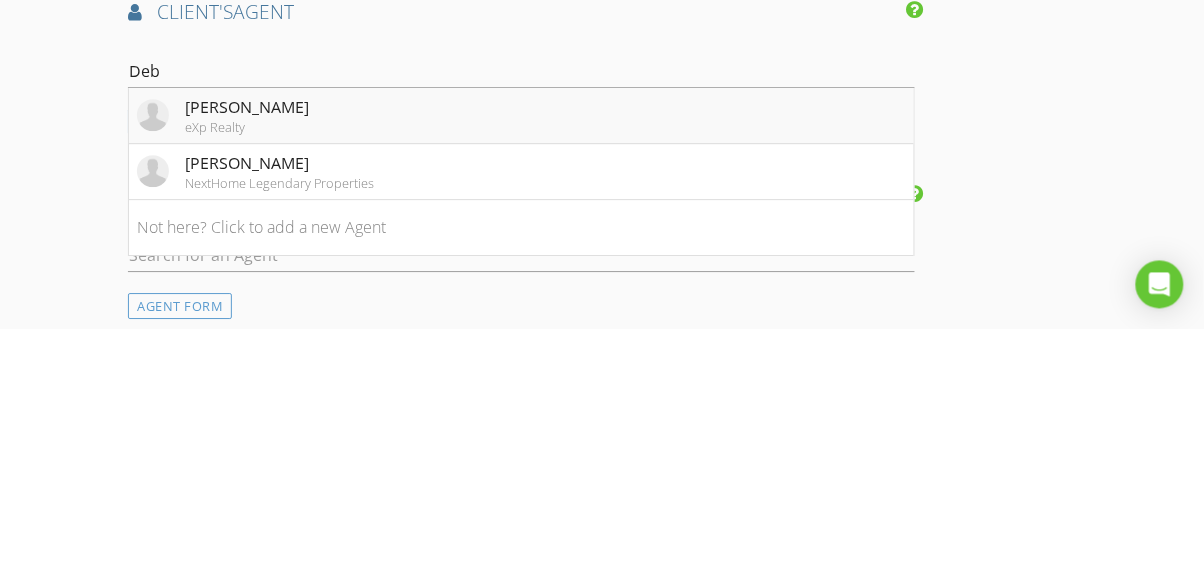 click on "eXp Realty" at bounding box center [247, 384] 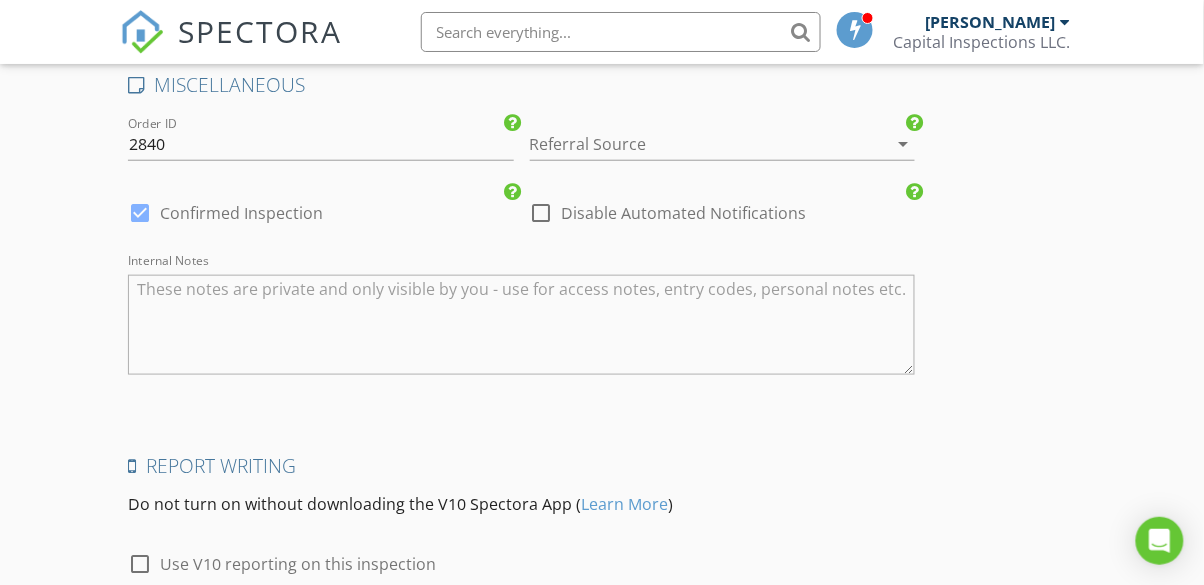 scroll, scrollTop: 3842, scrollLeft: 0, axis: vertical 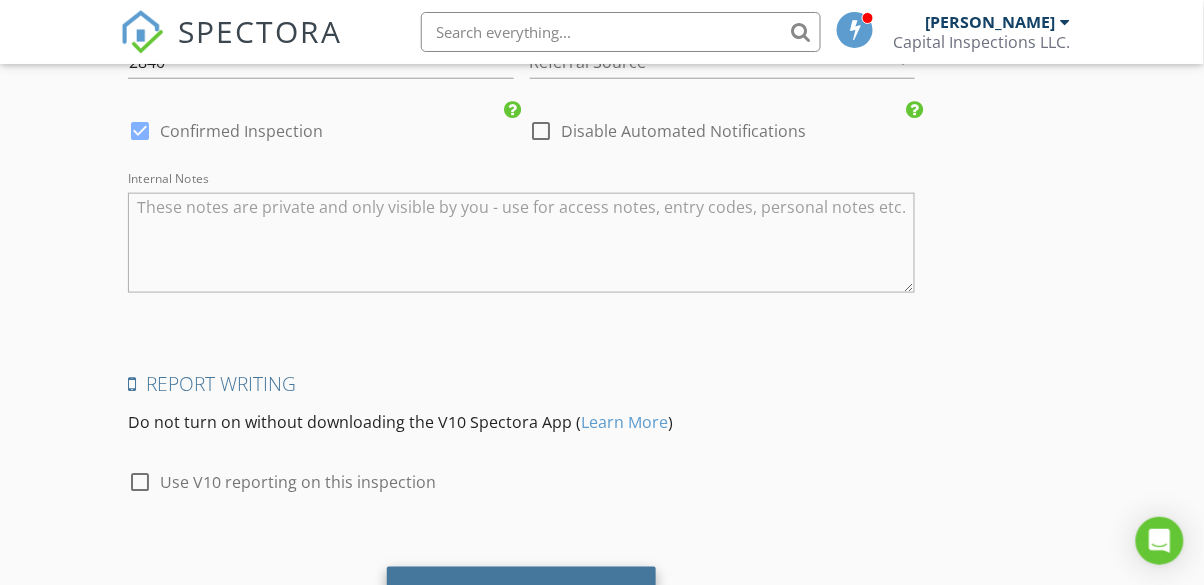 click on "Save Inspection" at bounding box center [521, 594] 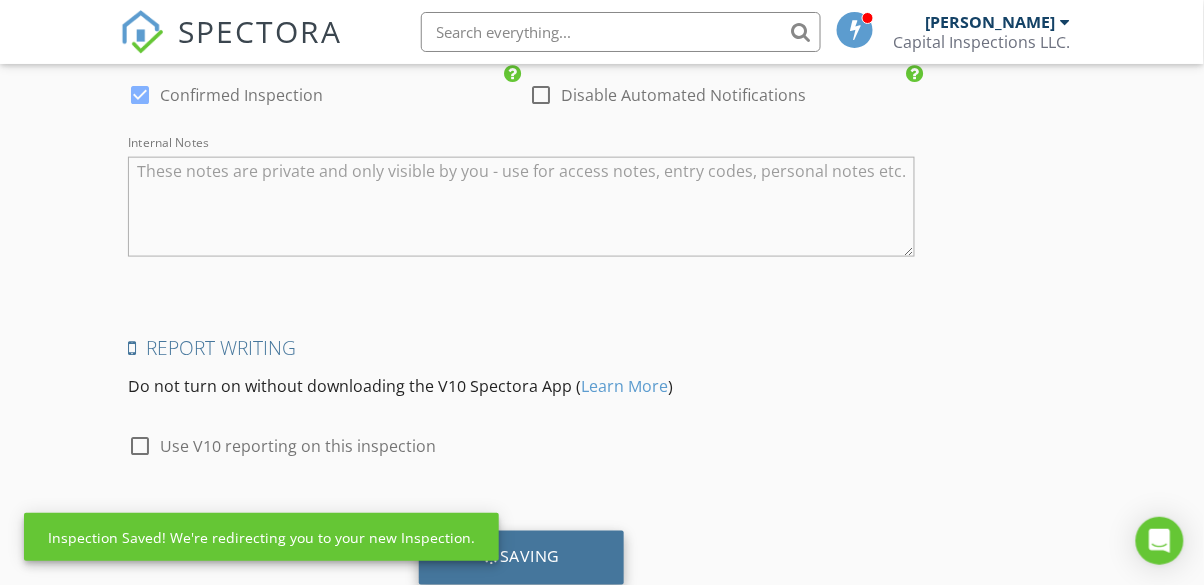 scroll, scrollTop: 3934, scrollLeft: 0, axis: vertical 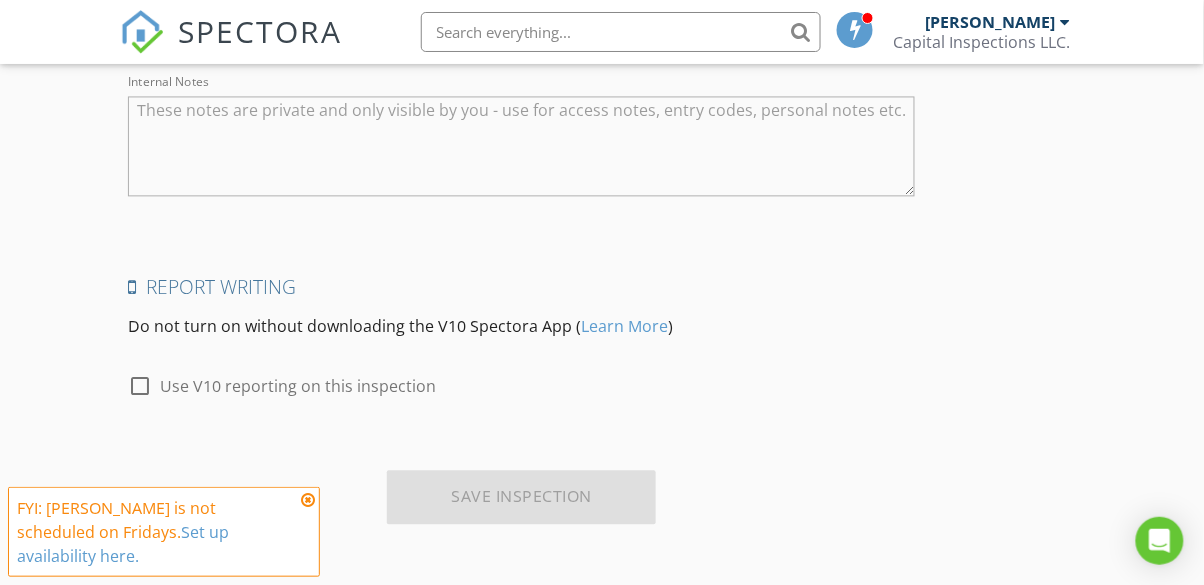 click at bounding box center [308, 500] 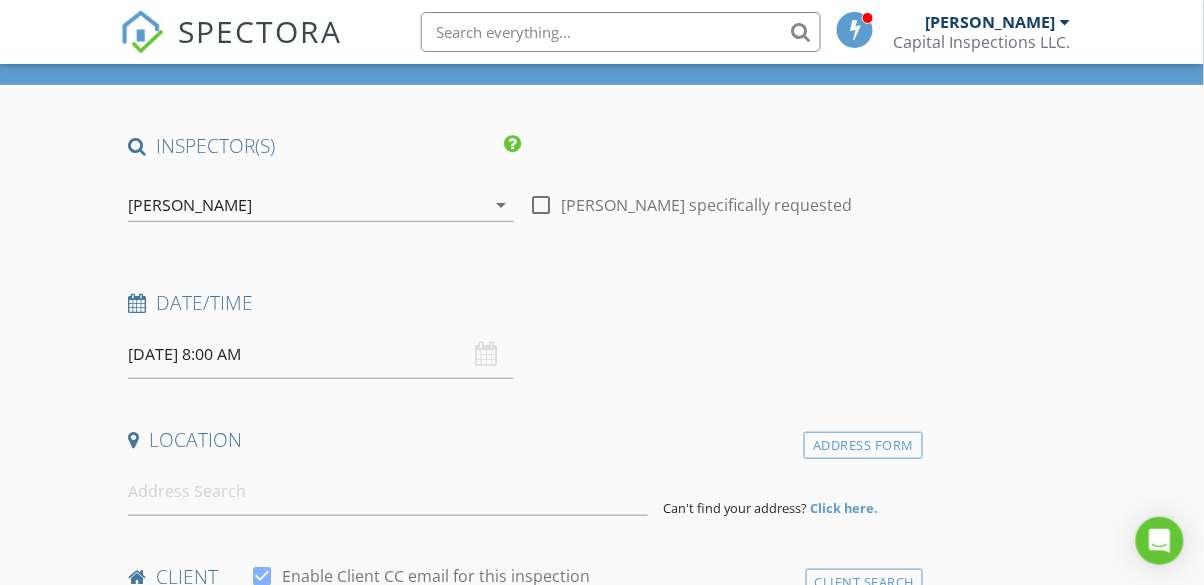 scroll, scrollTop: 122, scrollLeft: 0, axis: vertical 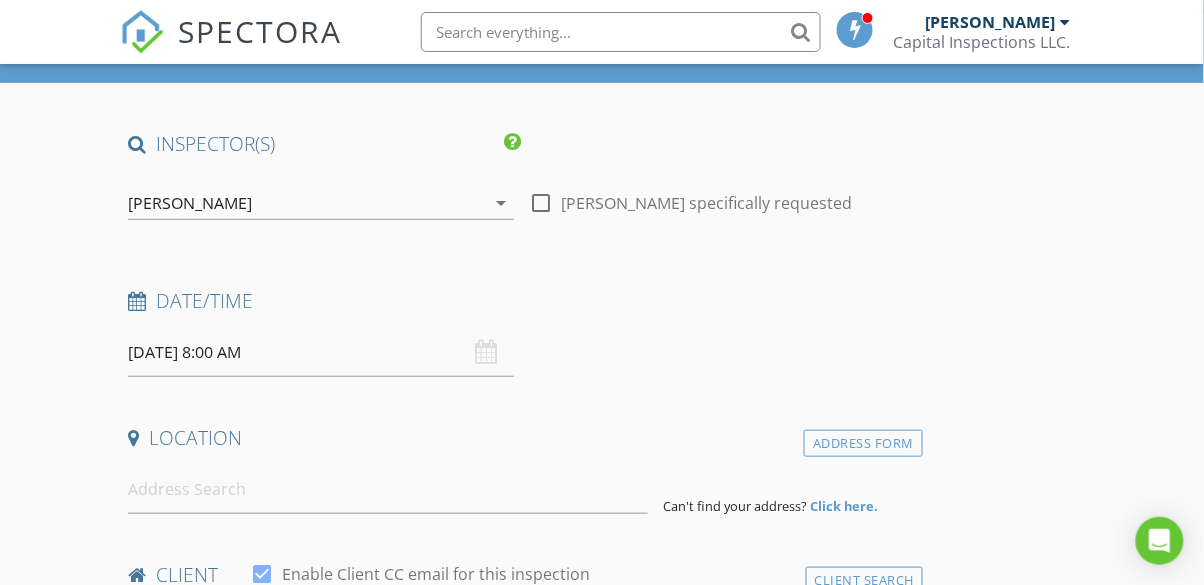 click on "[DATE] 8:00 AM" at bounding box center (320, 352) 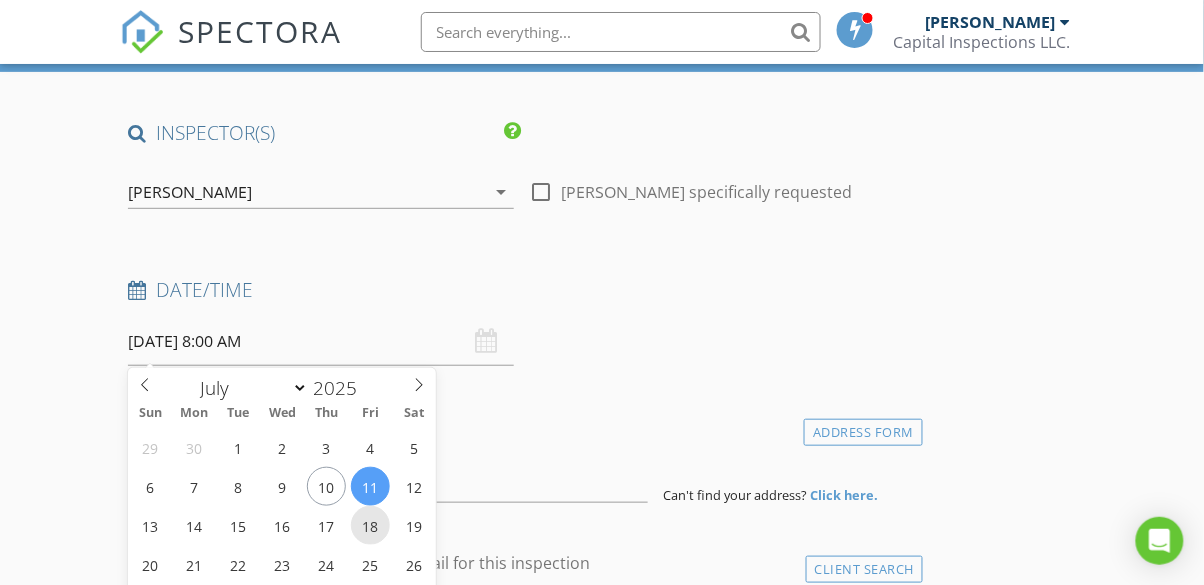 type on "[DATE] 8:00 AM" 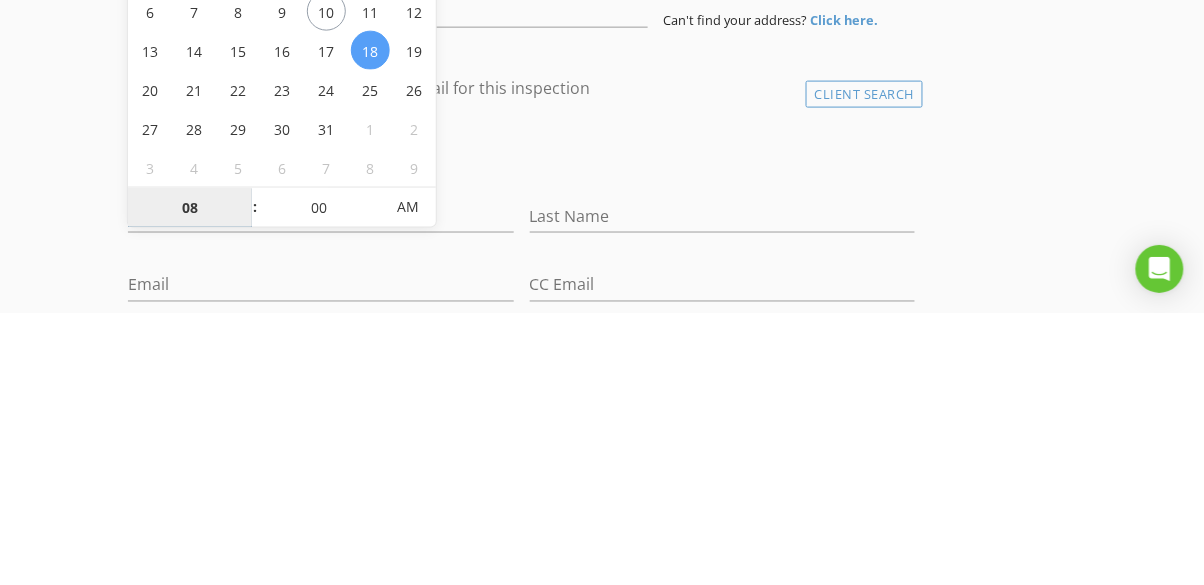 scroll, scrollTop: 339, scrollLeft: 0, axis: vertical 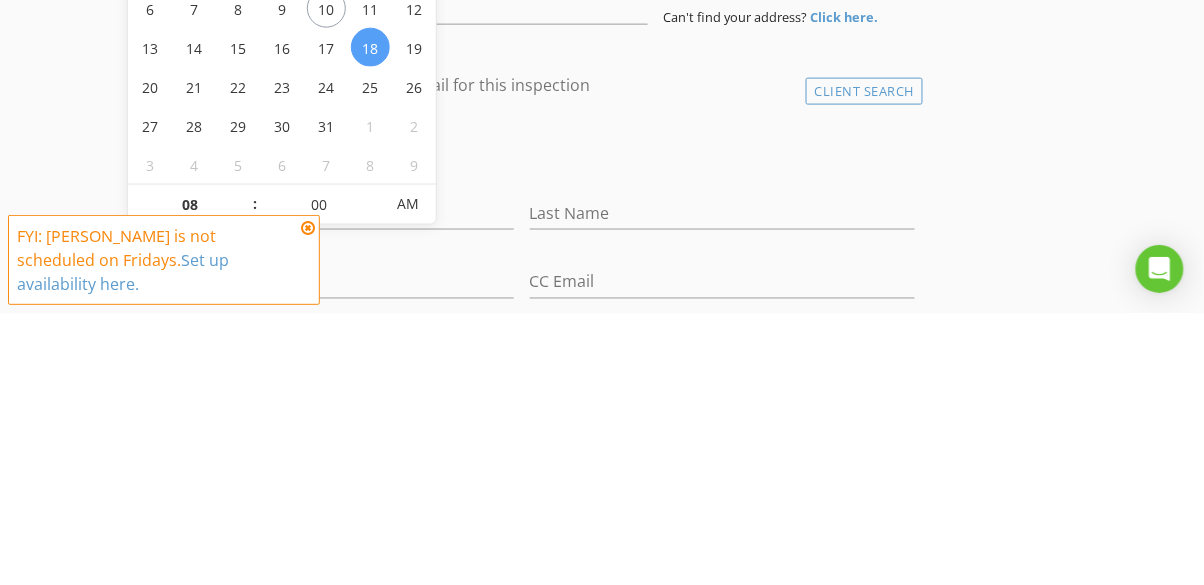 click on "INSPECTOR(S)
check_box   [PERSON_NAME]   PRIMARY   check_box_outline_blank   [PERSON_NAME]     [PERSON_NAME] arrow_drop_down   check_box_outline_blank [PERSON_NAME] specifically requested
Date/Time
[DATE] 8:00 AM
Location
Address Form       Can't find your address?   Click here.
client
check_box Enable Client CC email for this inspection   Client Search     check_box_outline_blank Client is a Company/Organization     First Name   Last Name   Email   CC Email   Phone           Notes   Private Notes
ADD ADDITIONAL client
SERVICES
check_box_outline_blank   Condo Inspection   check_box_outline_blank   Mobile Home Inspection   check_box_outline_blank   Stand Alone Radon Test   Radon test without a home inspection check_box_outline_blank   5- Point Inspection" at bounding box center (601, 1348) 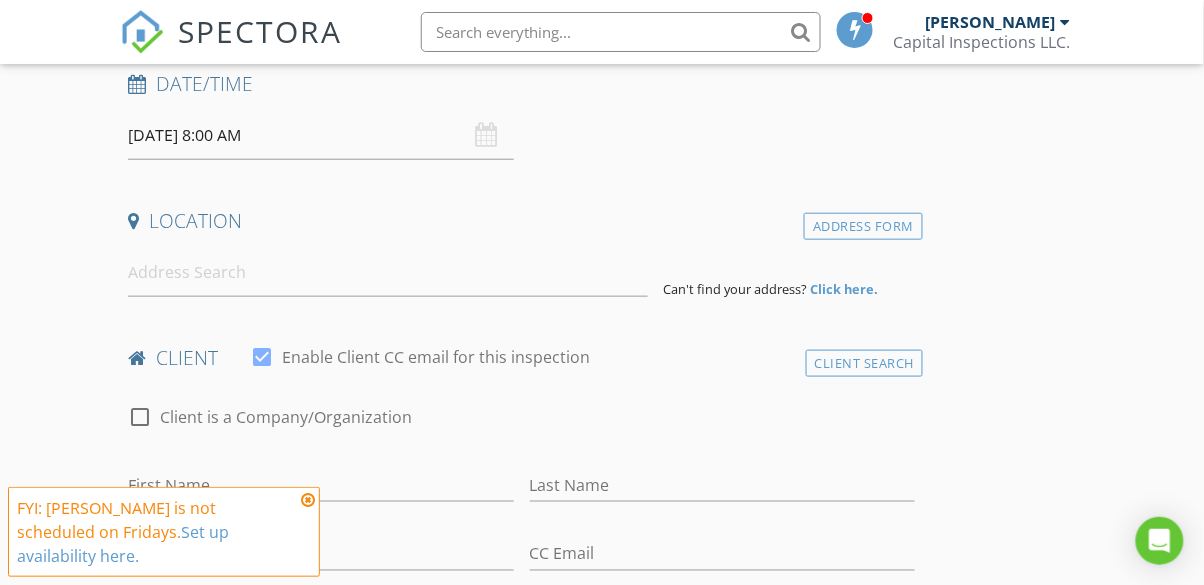 click at bounding box center (308, 500) 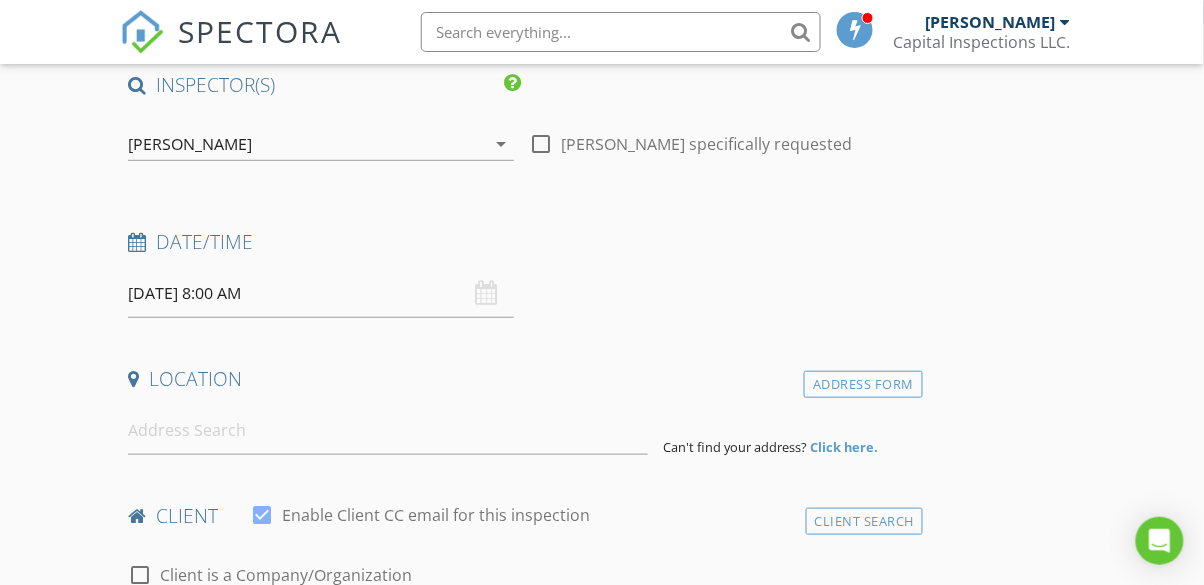 scroll, scrollTop: 239, scrollLeft: 0, axis: vertical 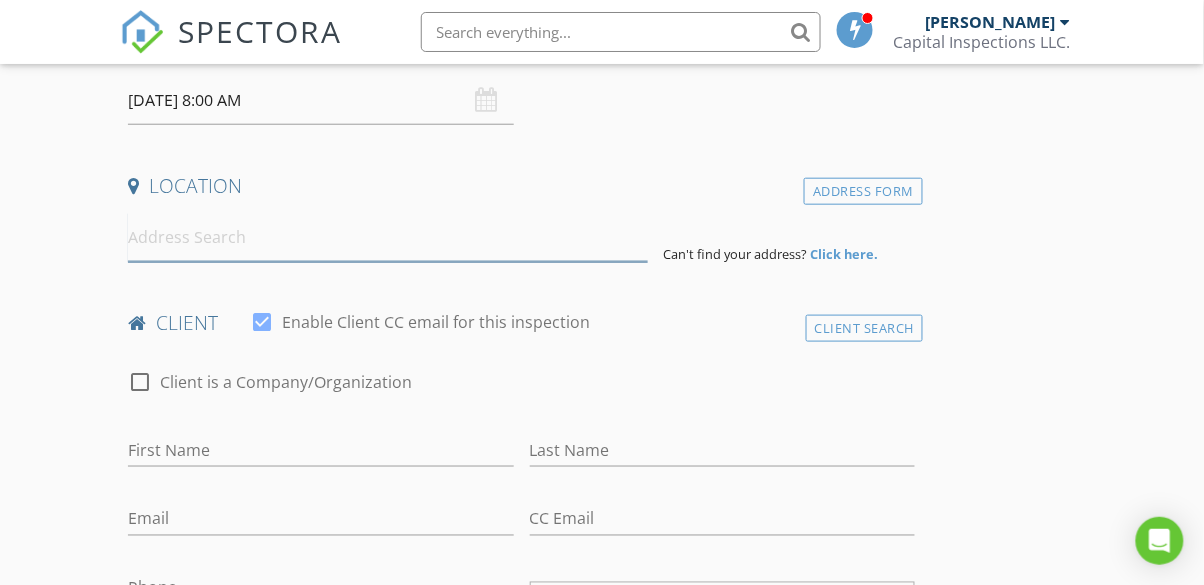 click at bounding box center [387, 237] 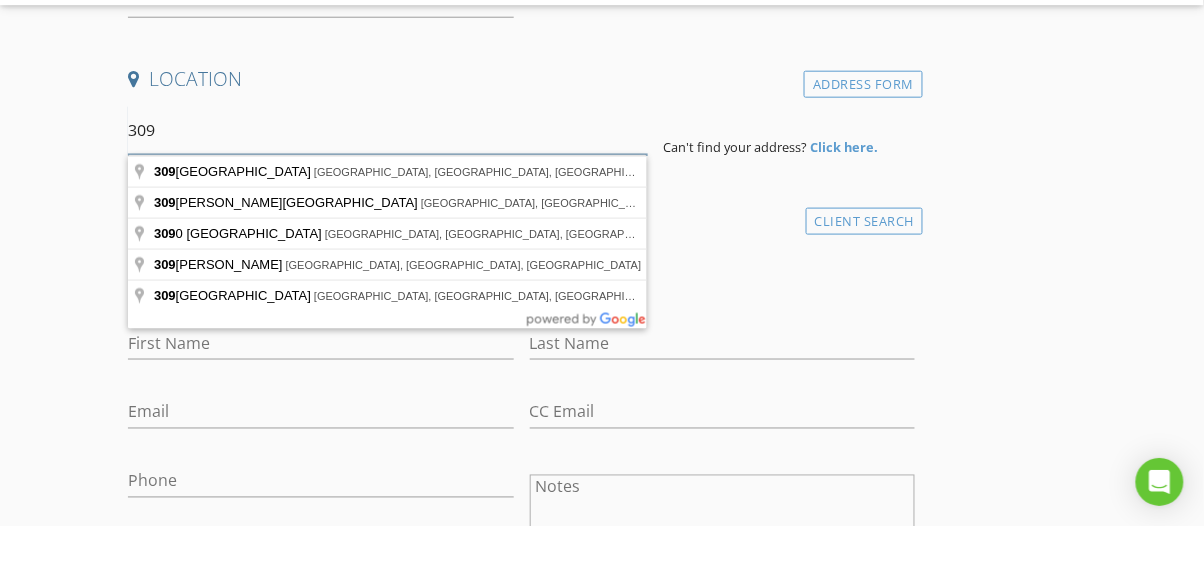 scroll, scrollTop: 422, scrollLeft: 0, axis: vertical 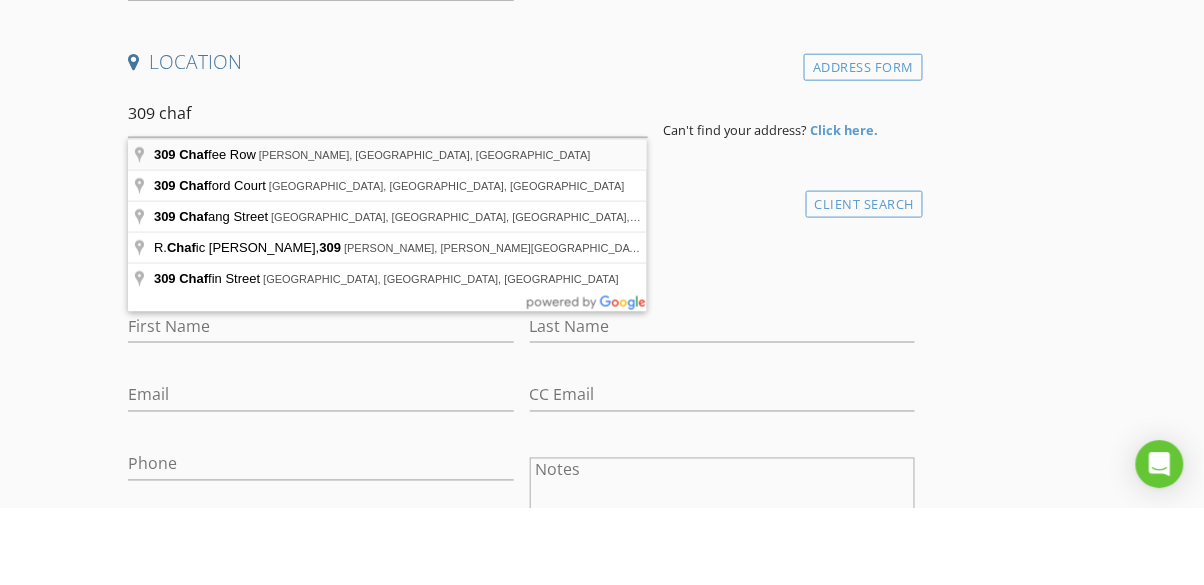 type on "[STREET_ADDRESS][PERSON_NAME][PERSON_NAME]" 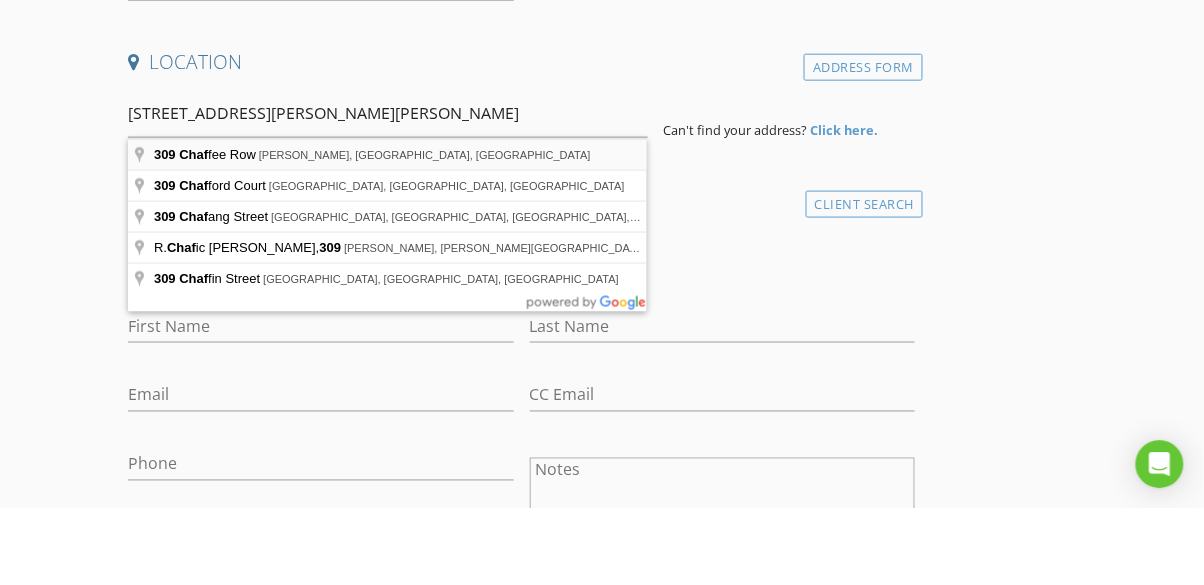 scroll, scrollTop: 422, scrollLeft: 0, axis: vertical 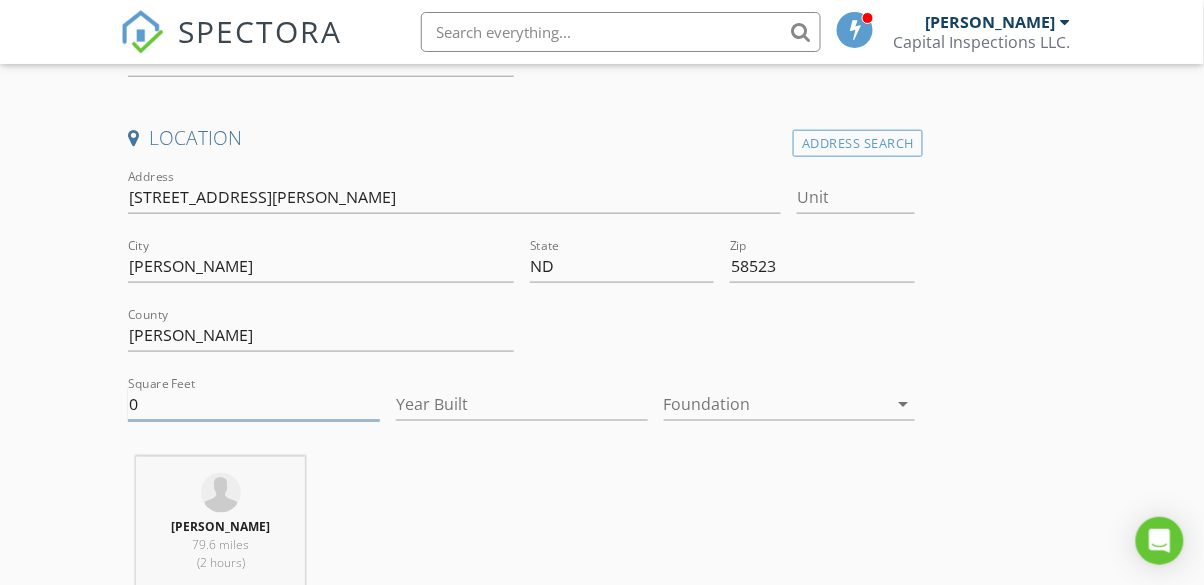 click on "0" at bounding box center (254, 404) 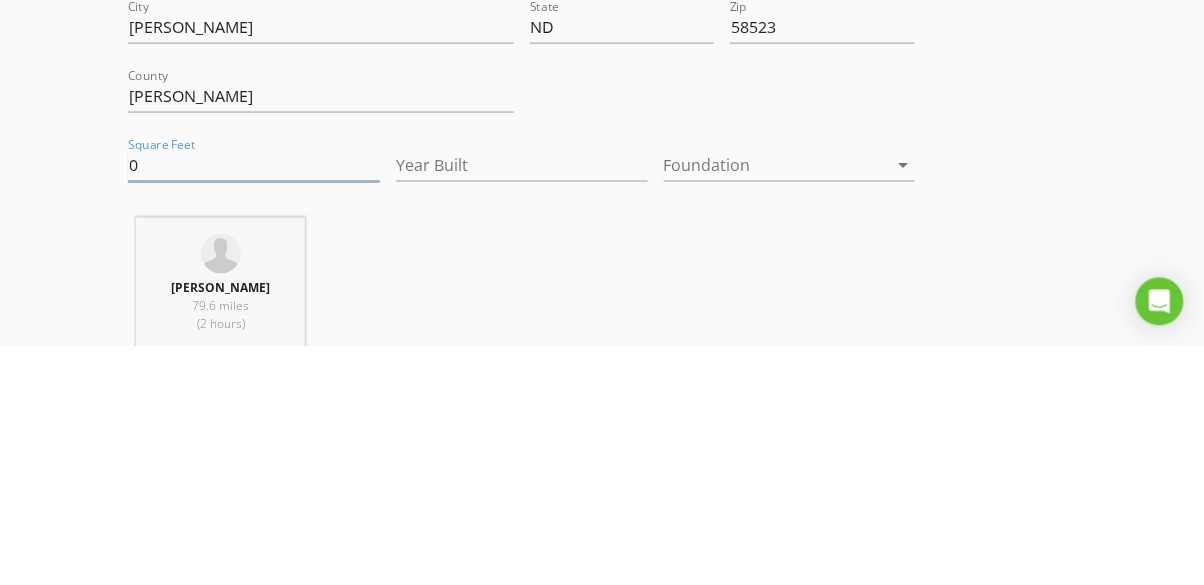 scroll, scrollTop: 422, scrollLeft: 0, axis: vertical 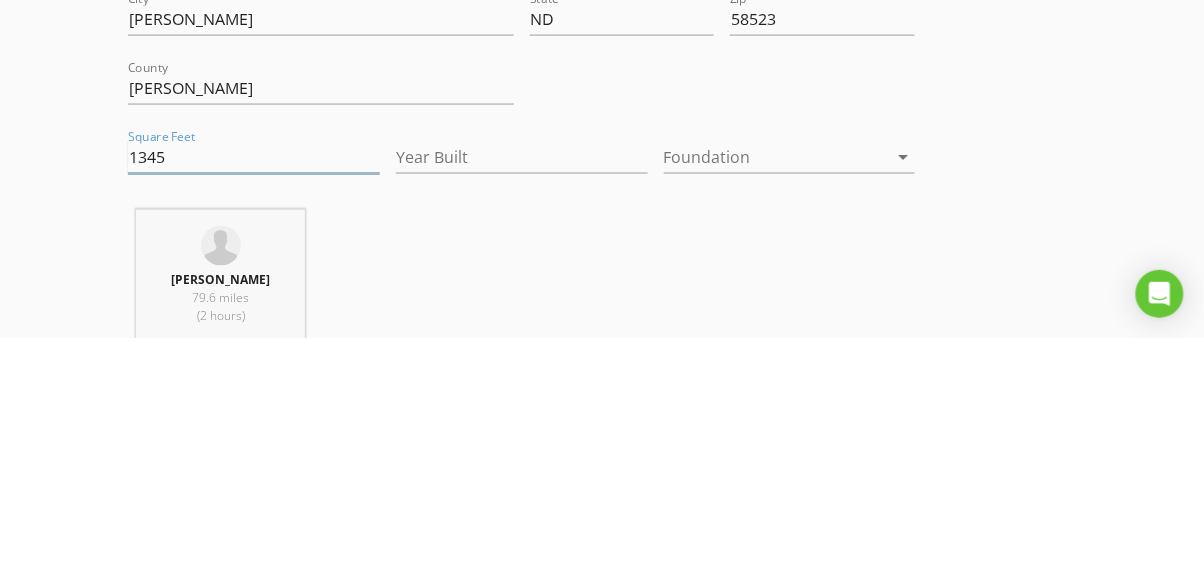 type on "1345" 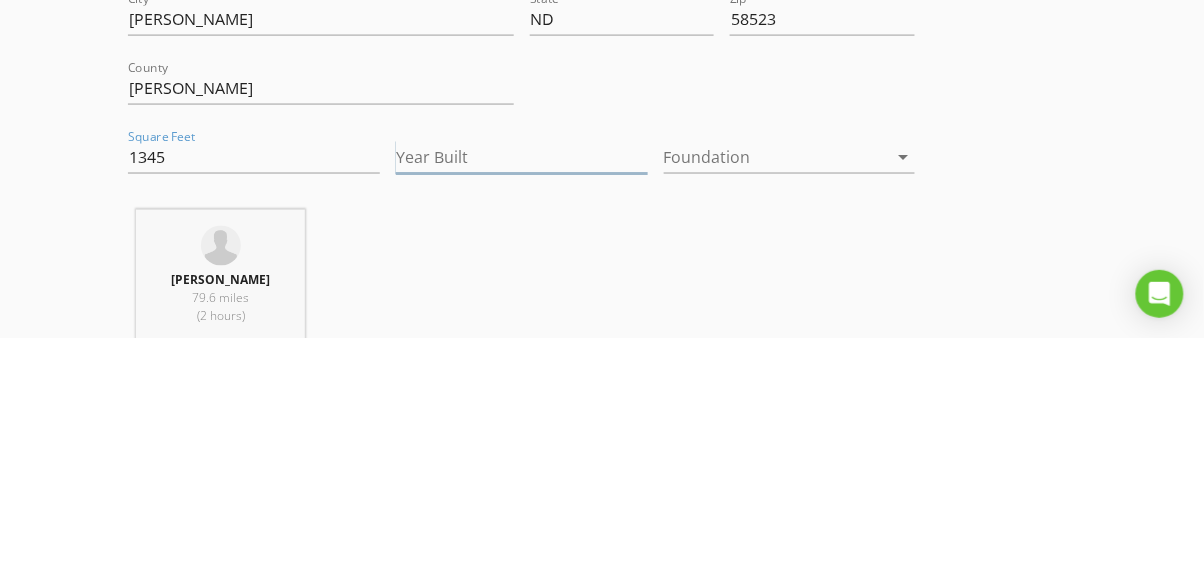 click on "Year Built" at bounding box center [522, 404] 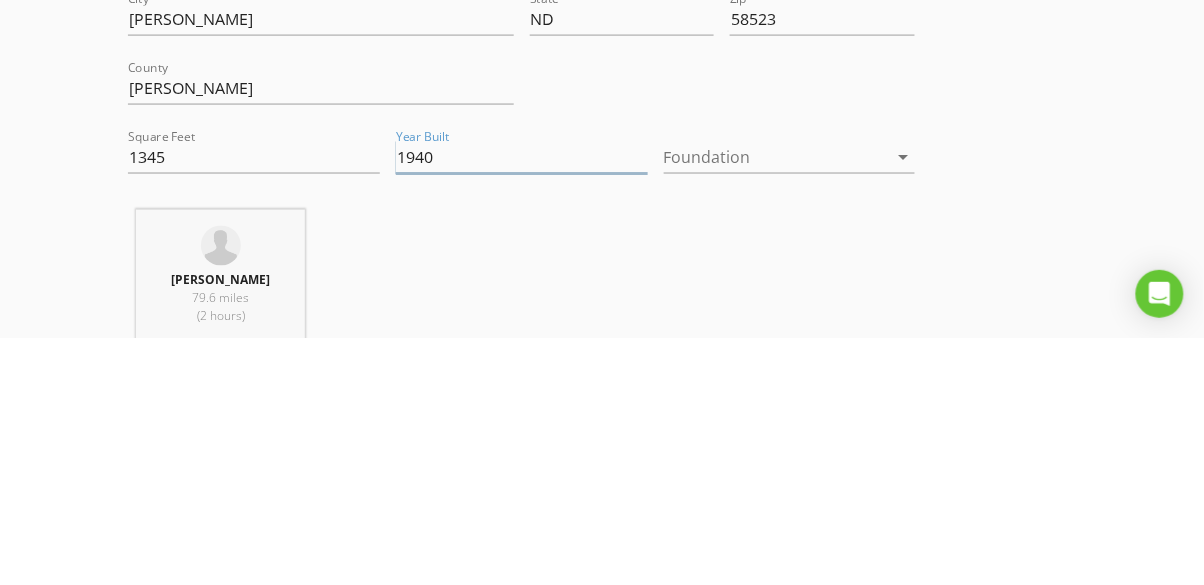 type on "1940" 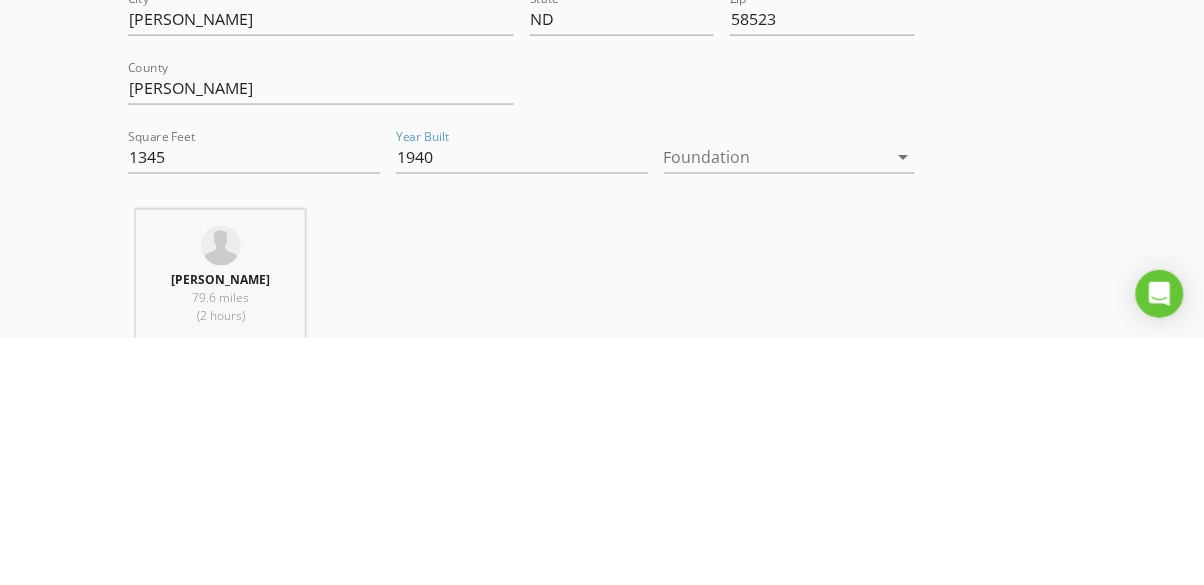 click at bounding box center (776, 404) 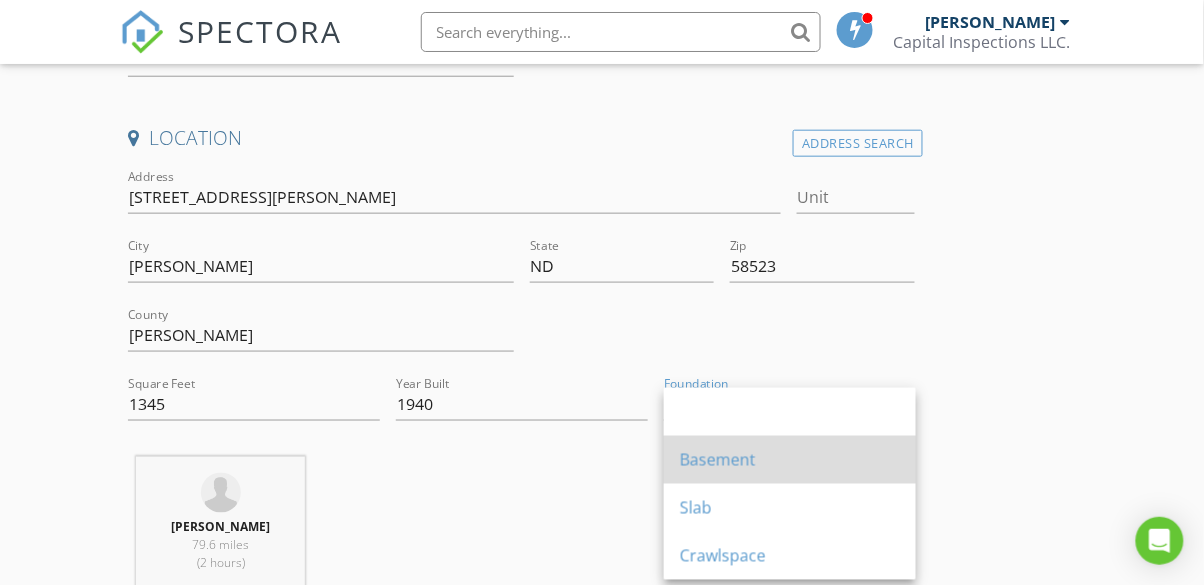 click on "Basement" at bounding box center (790, 460) 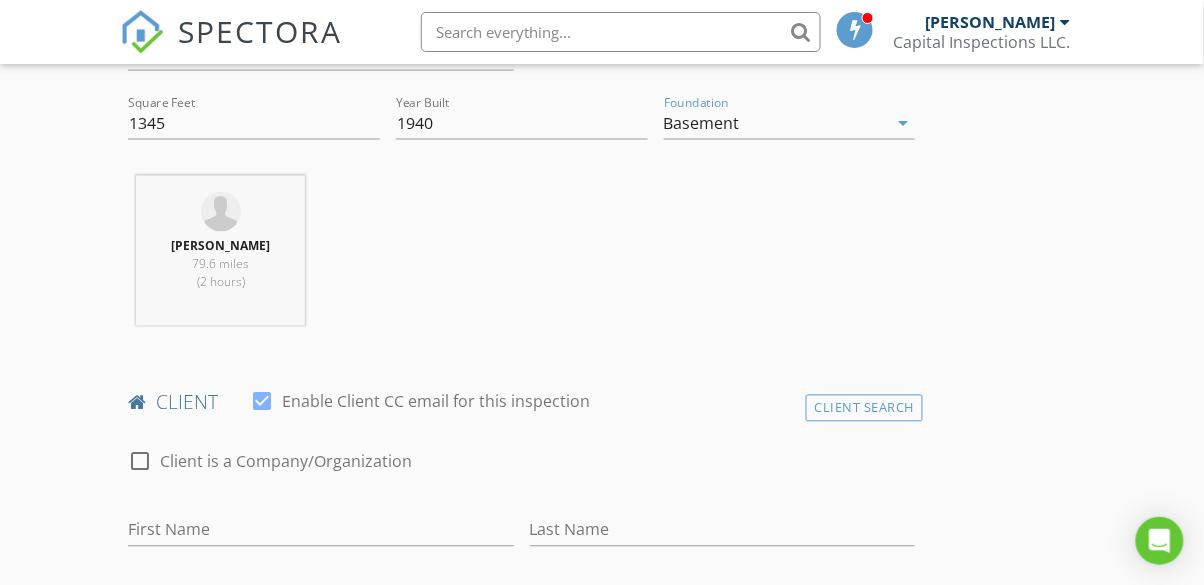 scroll, scrollTop: 807, scrollLeft: 0, axis: vertical 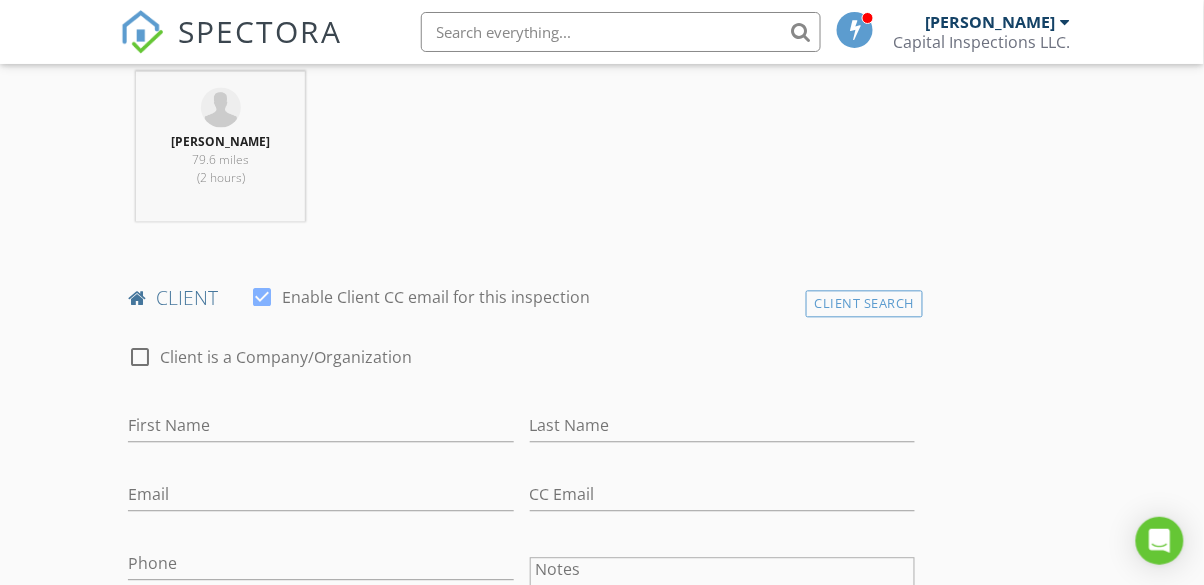 click at bounding box center (262, 298) 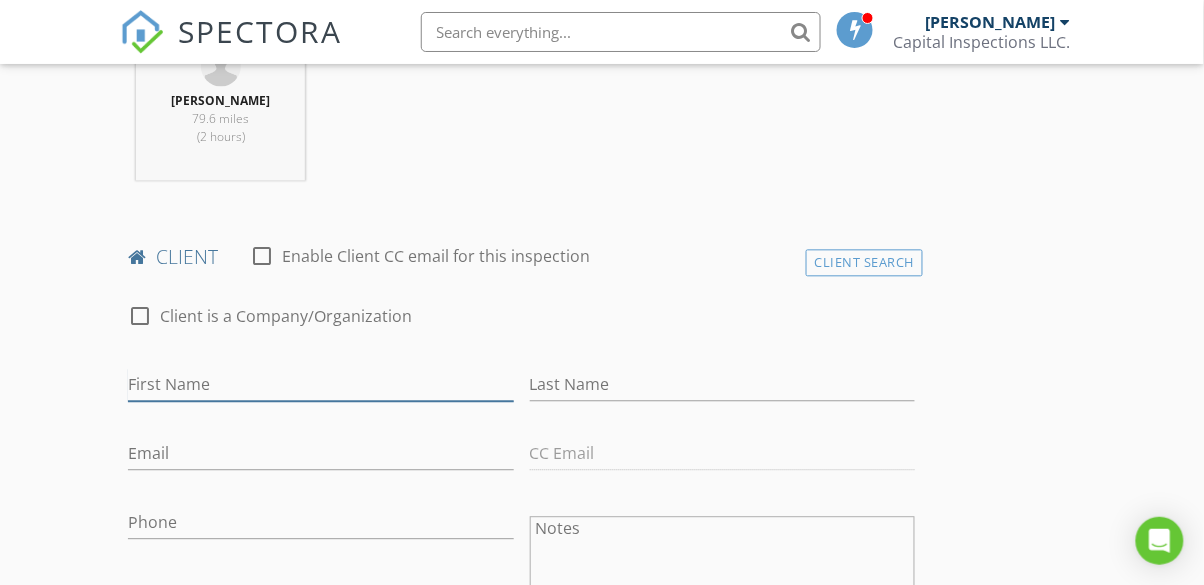 click on "First Name" at bounding box center [320, 385] 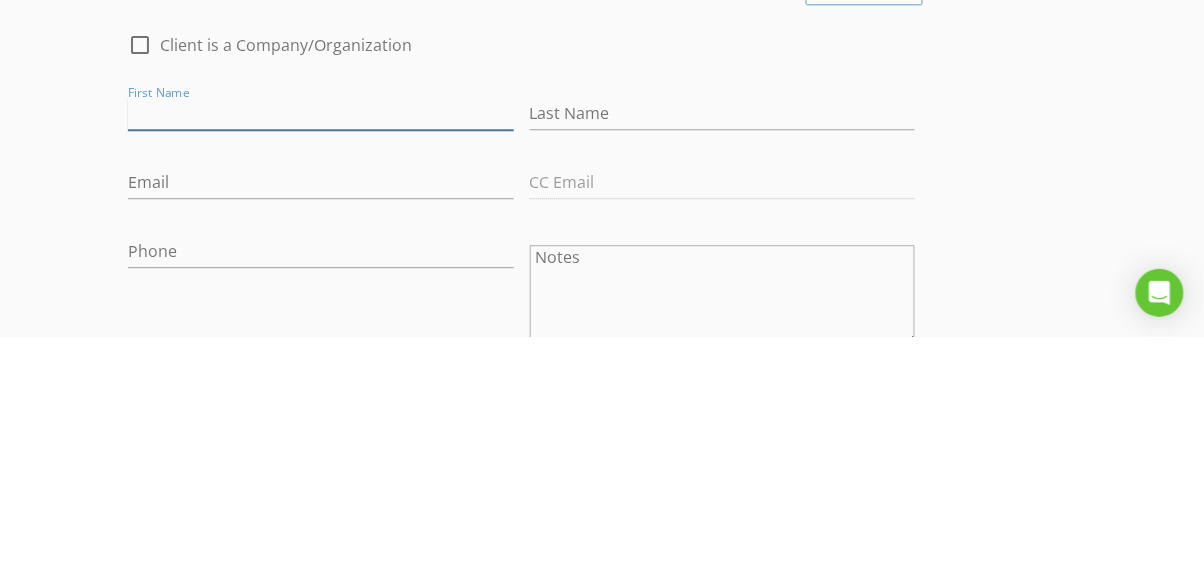 scroll, scrollTop: 872, scrollLeft: 0, axis: vertical 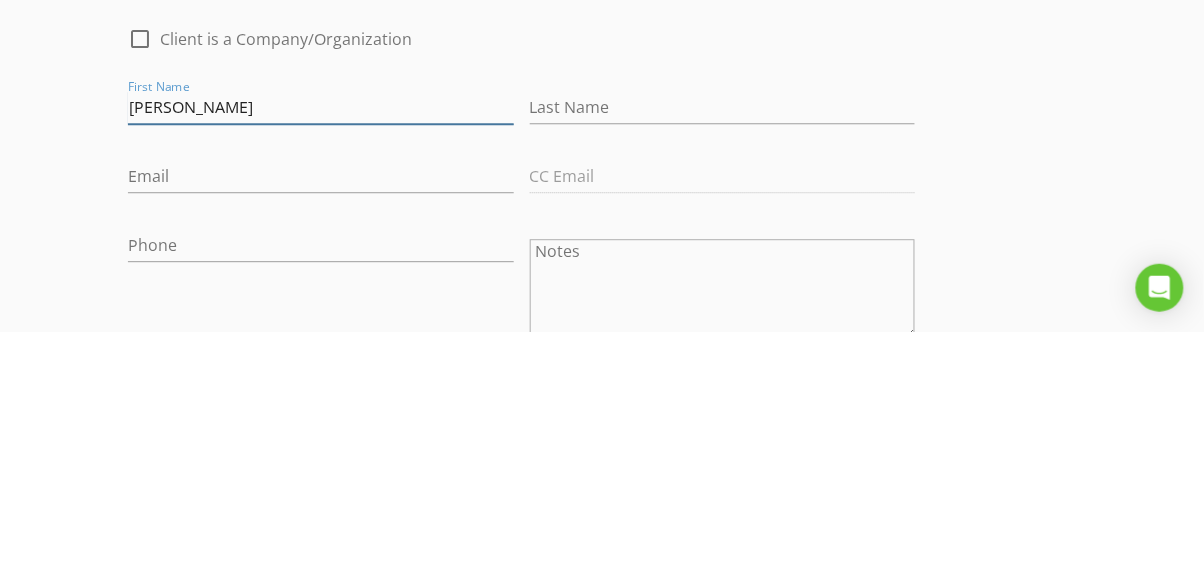 type on "[PERSON_NAME]" 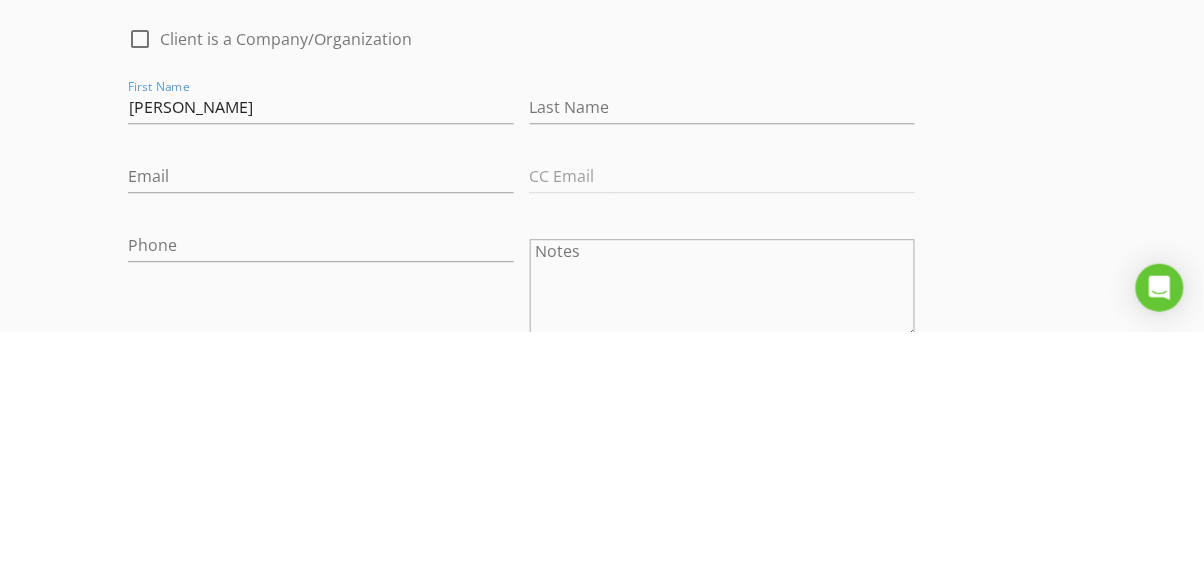 click on "INSPECTOR(S)
check_box   Dalton Sanders   PRIMARY   check_box_outline_blank   Josh Eldridge     Dalton Sanders arrow_drop_down   check_box_outline_blank Dalton Sanders specifically requested
Date/Time
07/18/2025 8:00 AM
Location
Address Search       Address 309 Chaffee Row   Unit   City Beulah   State ND   Zip 58523   County Mercer     Square Feet 1345   Year Built 1940   Foundation Basement arrow_drop_down     Dalton Sanders     79.6 miles     (2 hours)
client
check_box_outline_blank Enable Client CC email for this inspection   Client Search     check_box_outline_blank Client is a Company/Organization     First Name Elijah   Last Name   Email   CC Email   Phone           Notes   Private Notes
ADD ADDITIONAL client
SERVICES
check_box_outline_blank   Condo Inspection" at bounding box center [601, 1020] 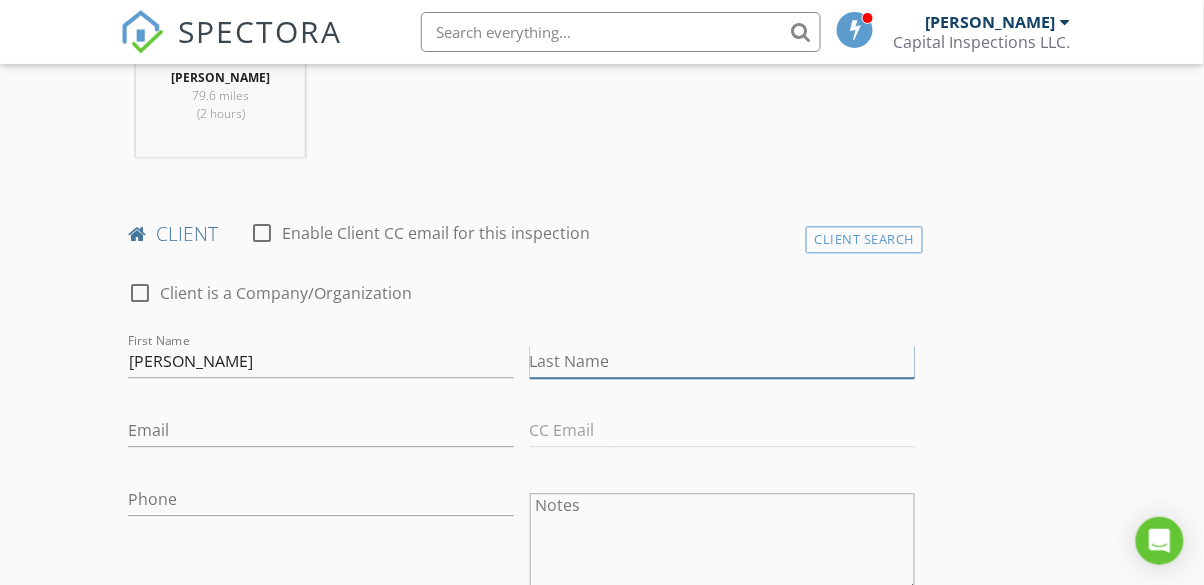click on "Last Name" at bounding box center (722, 361) 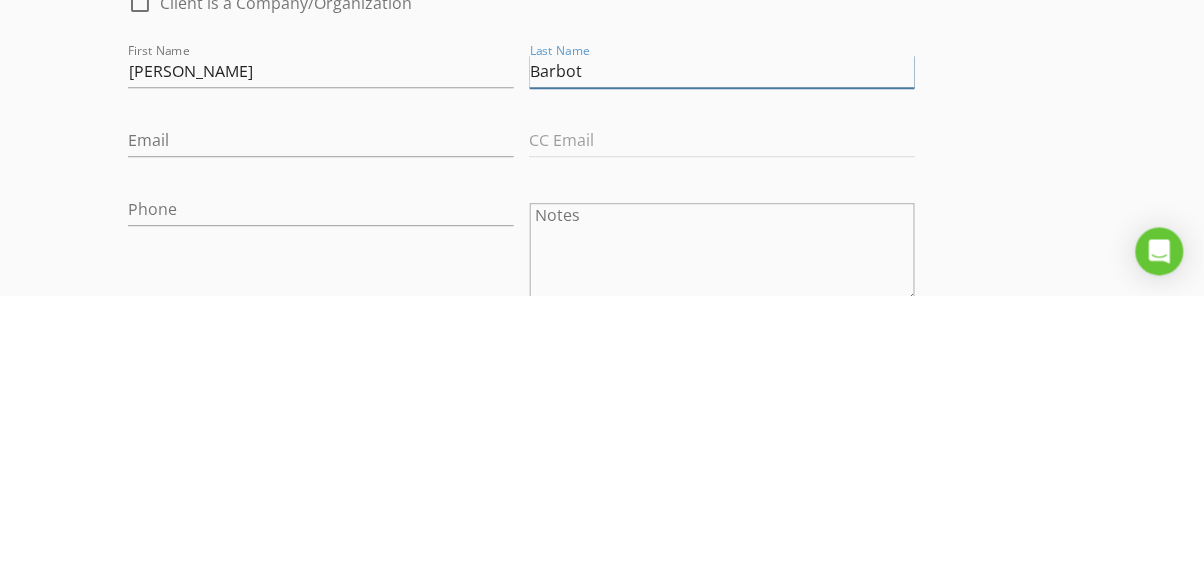 scroll, scrollTop: 872, scrollLeft: 0, axis: vertical 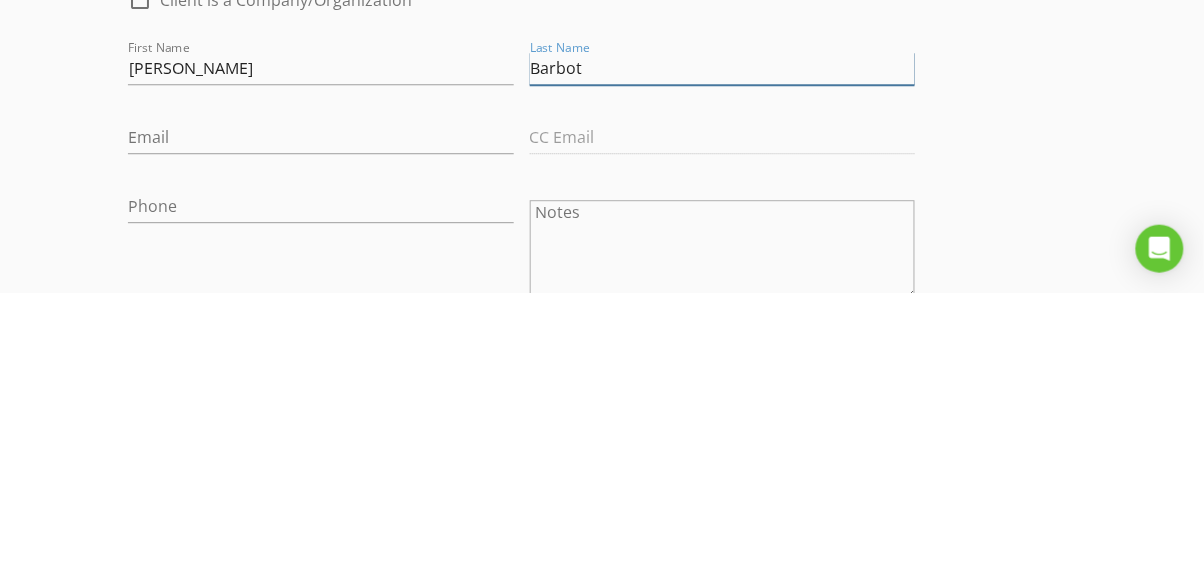 type on "Barbot" 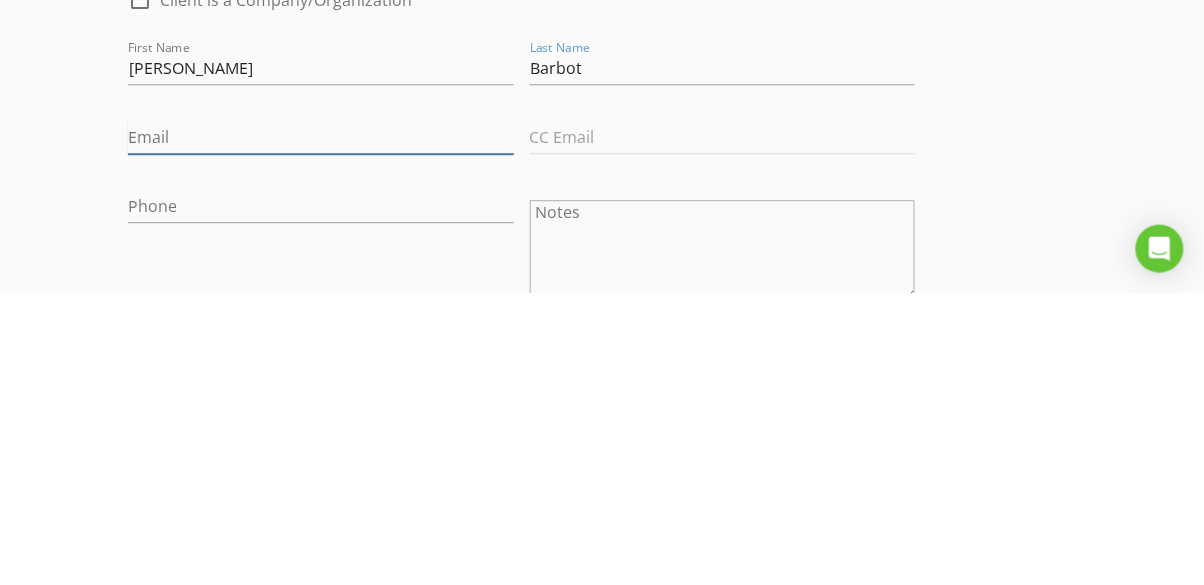 click on "Email" at bounding box center (320, 430) 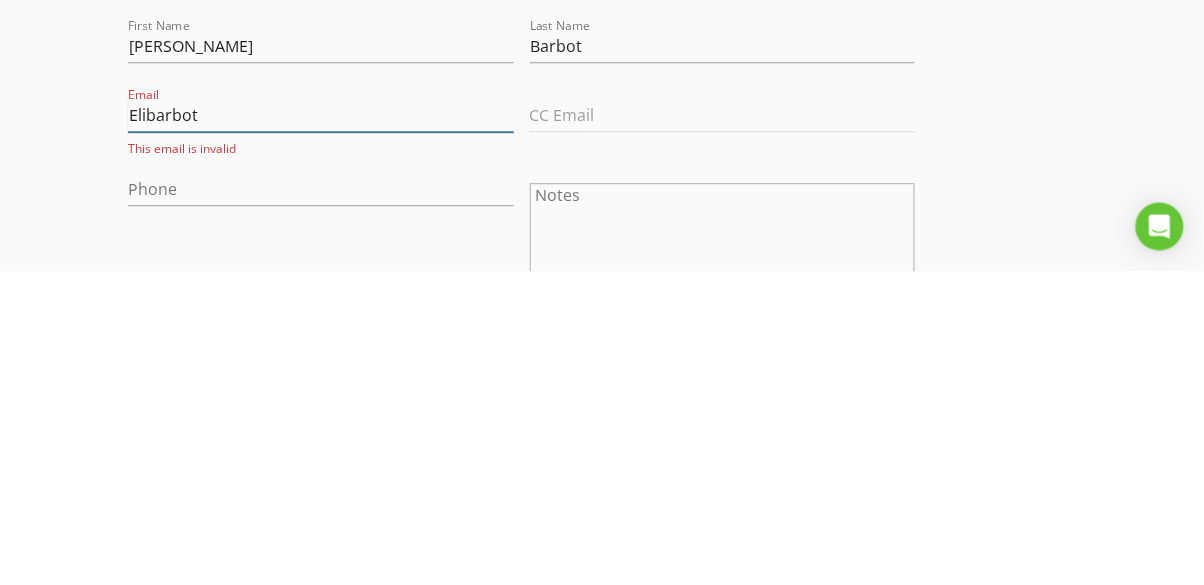 scroll, scrollTop: 872, scrollLeft: 0, axis: vertical 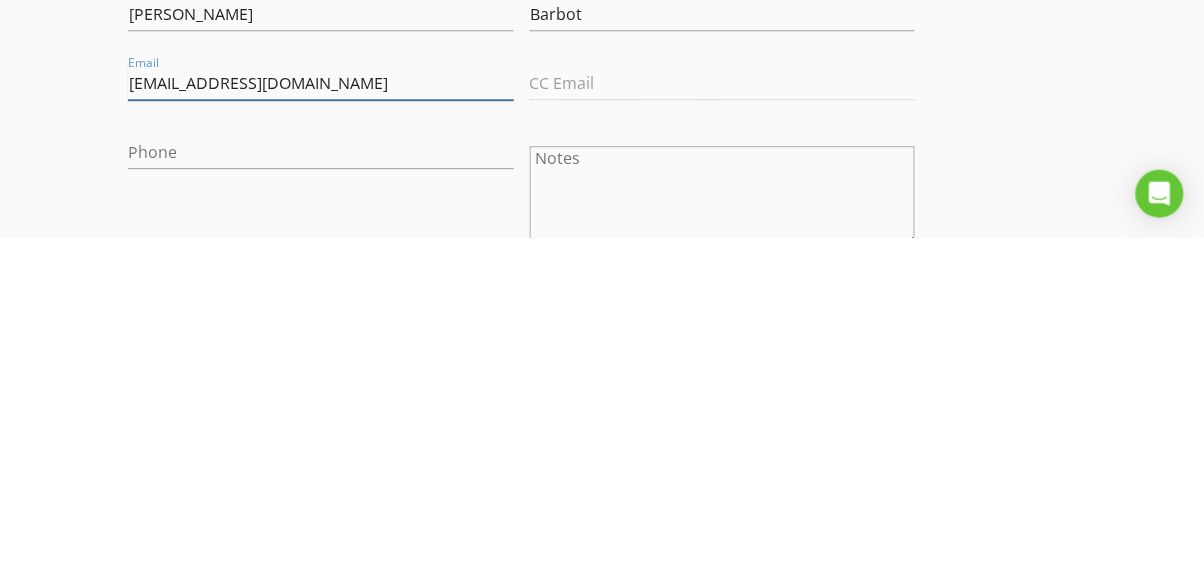 type on "Elibarbot@gmail.com" 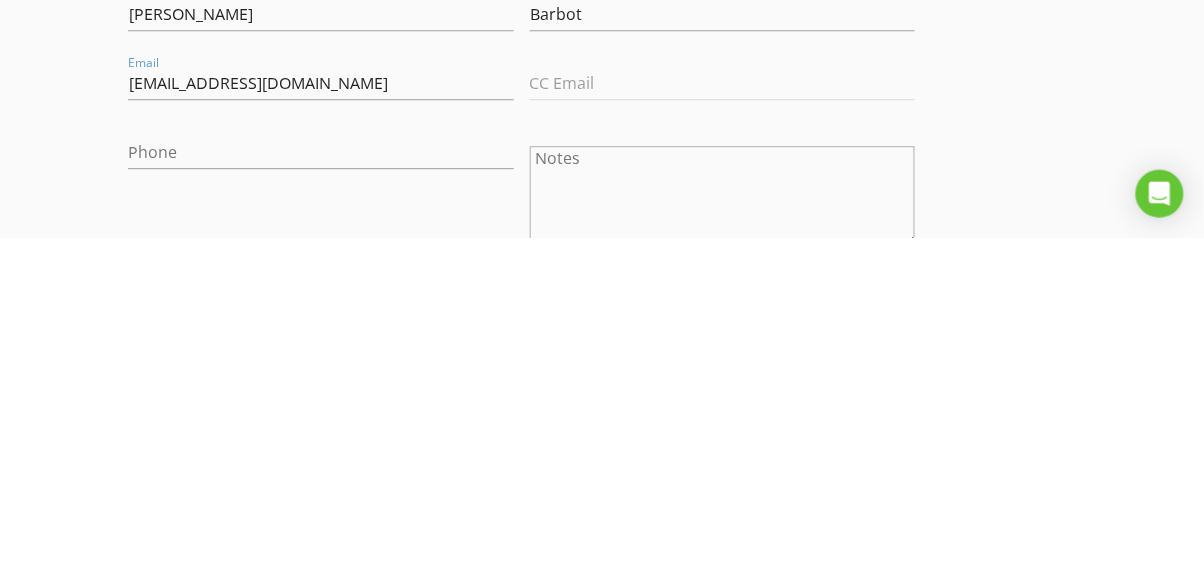 click on "New Inspection
Click here to use the New Order Form
INSPECTOR(S)
check_box   Dalton Sanders   PRIMARY   check_box_outline_blank   Josh Eldridge     Dalton Sanders arrow_drop_down   check_box_outline_blank Dalton Sanders specifically requested
Date/Time
07/18/2025 8:00 AM
Location
Address Search       Address 309 Chaffee Row   Unit   City Beulah   State ND   Zip 58523   County Mercer     Square Feet 1345   Year Built 1940   Foundation Basement arrow_drop_down     Dalton Sanders     79.6 miles     (2 hours)
client
check_box_outline_blank Enable Client CC email for this inspection   Client Search     check_box_outline_blank Client is a Company/Organization     First Name Elijah   Last Name Barbot   Email Elibarbot@gmail.com   CC Email   Phone           Notes   Private Notes
ADD ADDITIONAL client" at bounding box center [602, 987] 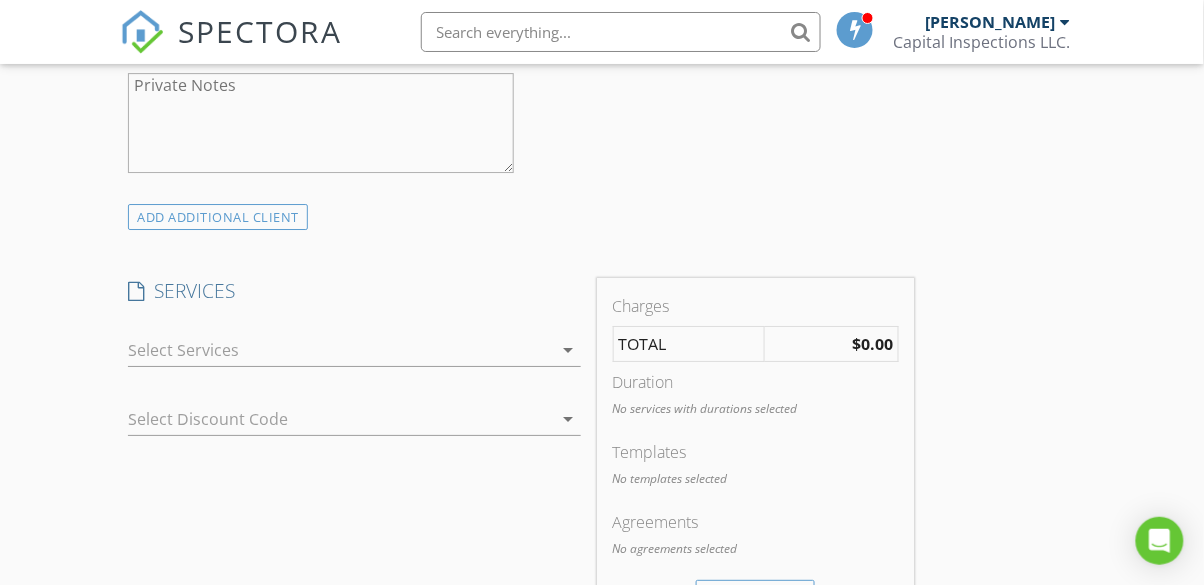 click at bounding box center [340, 350] 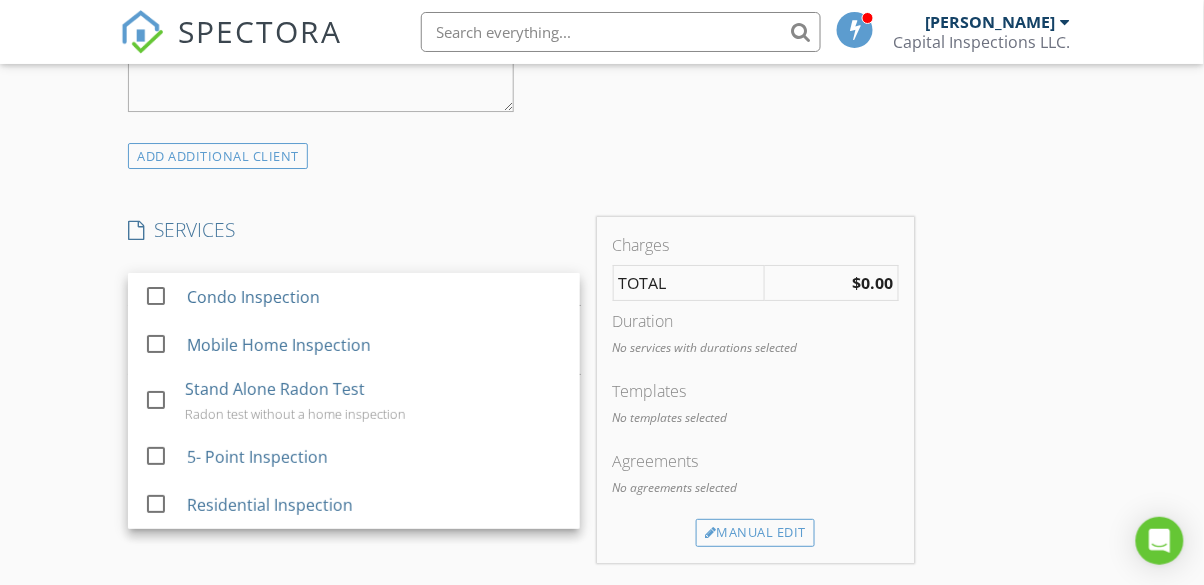 scroll, scrollTop: 1522, scrollLeft: 0, axis: vertical 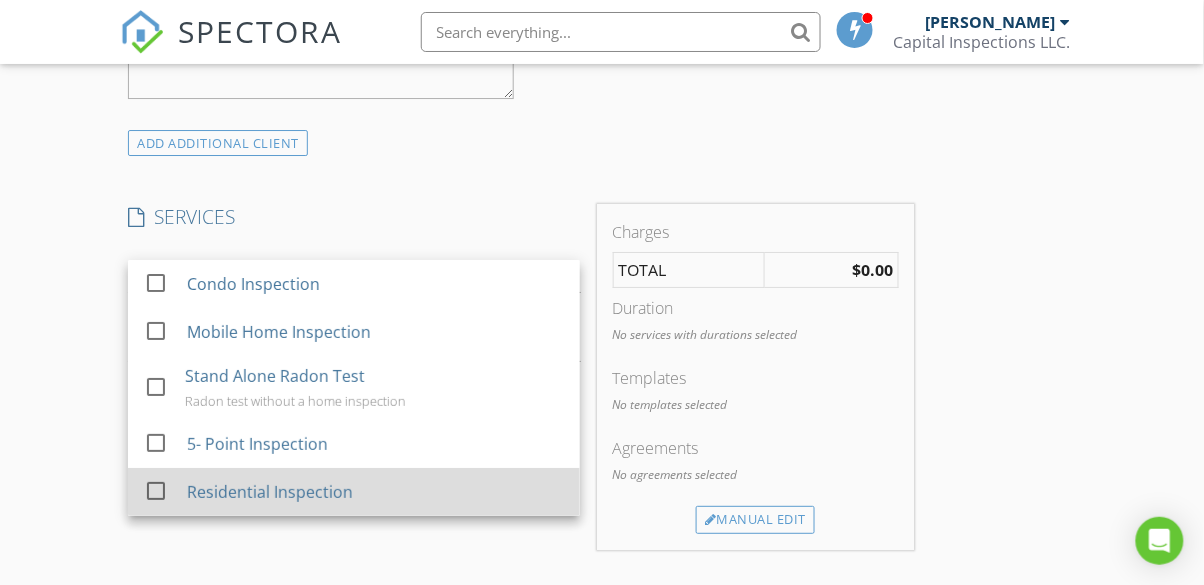 click at bounding box center [156, 491] 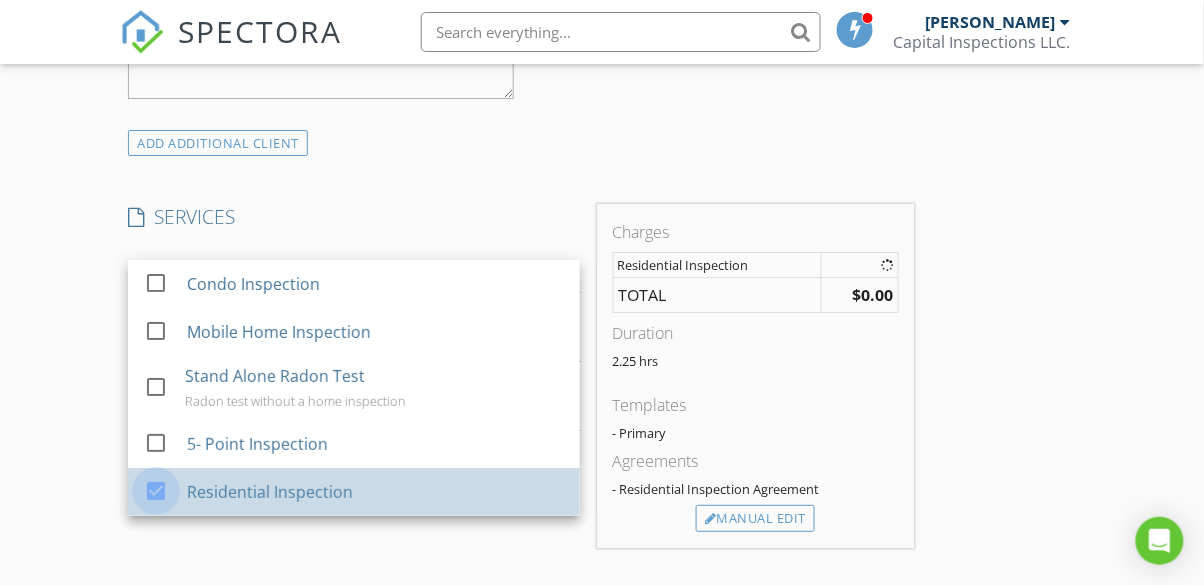 click on "New Inspection
Click here to use the New Order Form
INSPECTOR(S)
check_box   Dalton Sanders   PRIMARY   check_box_outline_blank   Josh Eldridge     Dalton Sanders arrow_drop_down   check_box_outline_blank Dalton Sanders specifically requested
Date/Time
07/18/2025 8:00 AM
Location
Address Search       Address 309 Chaffee Row   Unit   City Beulah   State ND   Zip 58523   County Mercer     Square Feet 1345   Year Built 1940   Foundation Basement arrow_drop_down     Dalton Sanders     79.6 miles     (2 hours)
client
check_box_outline_blank Enable Client CC email for this inspection   Client Search     check_box_outline_blank Client is a Company/Organization     First Name Elijah   Last Name Barbot   Email Elibarbot@gmail.com   CC Email   Phone           Notes   Private Notes
ADD ADDITIONAL client" at bounding box center (602, 335) 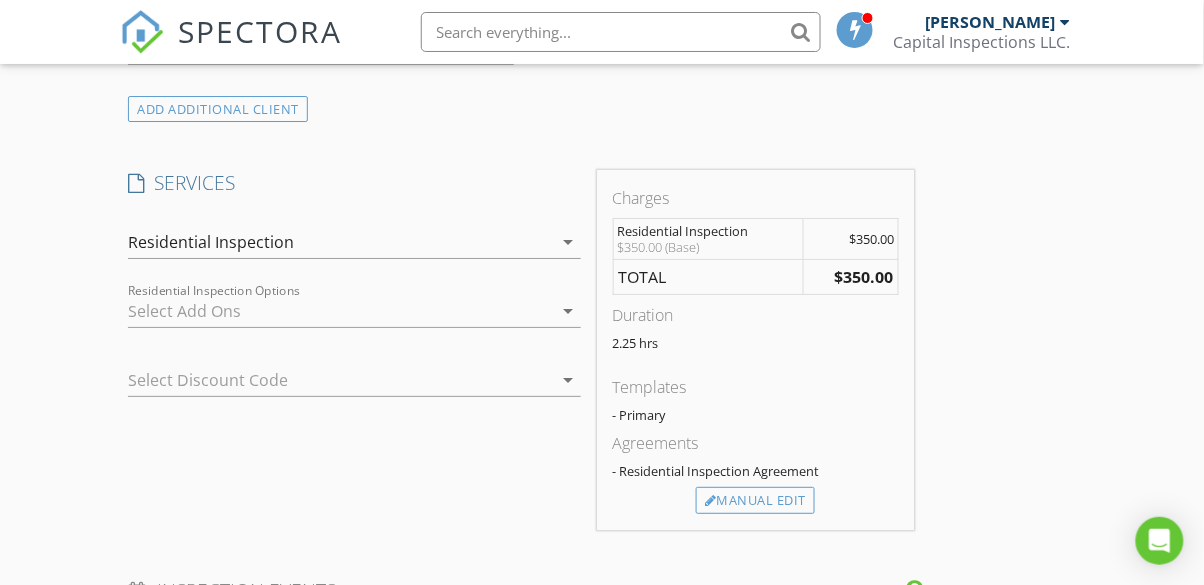 scroll, scrollTop: 1558, scrollLeft: 0, axis: vertical 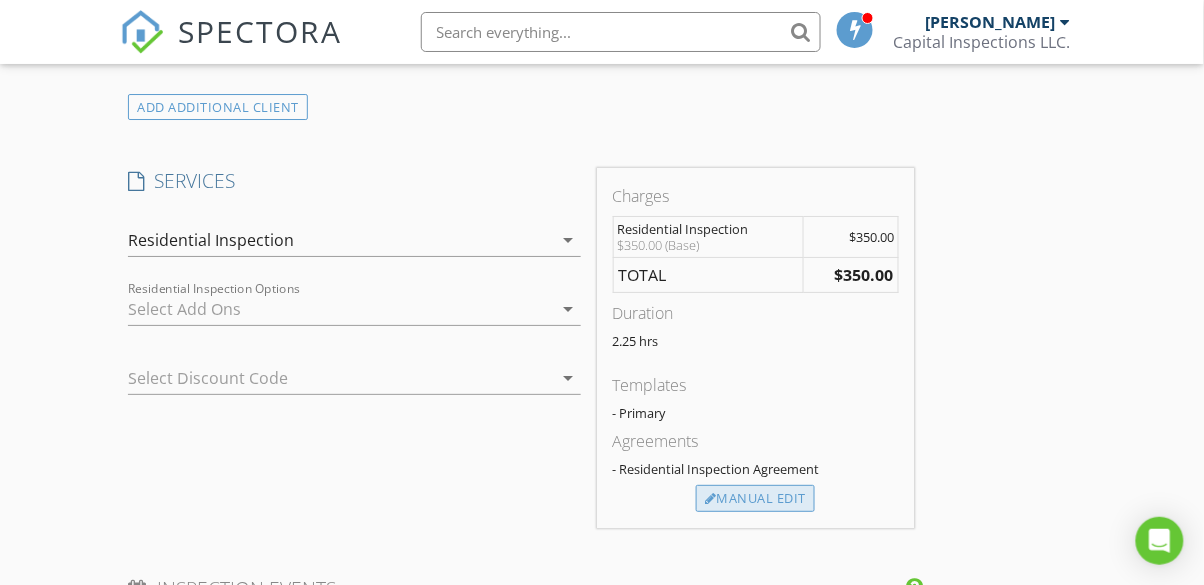 click on "Manual Edit" at bounding box center [755, 499] 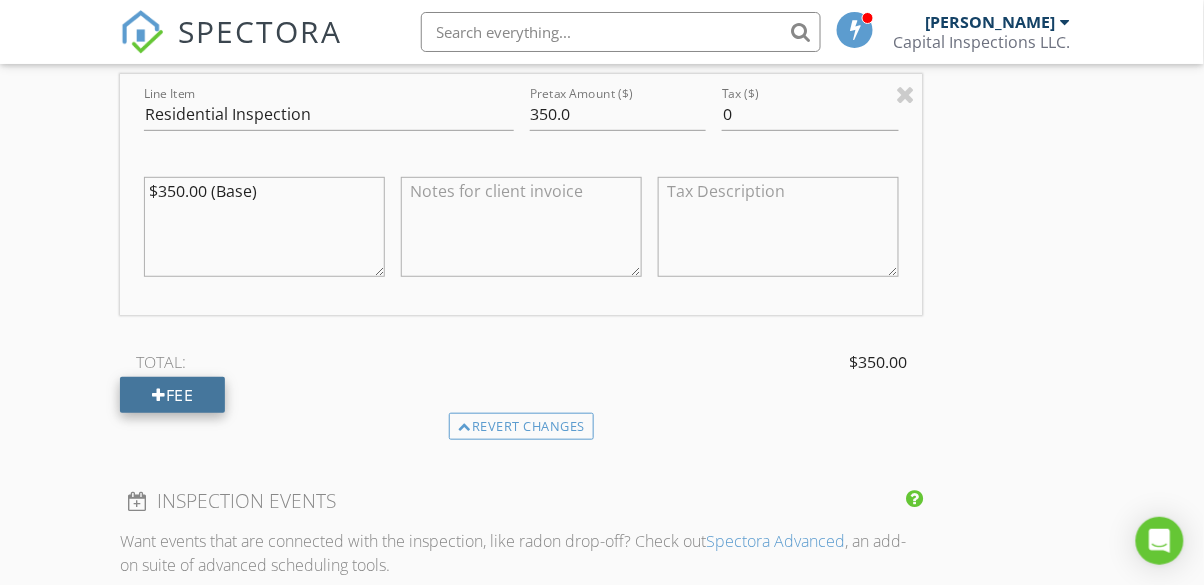 click at bounding box center [159, 395] 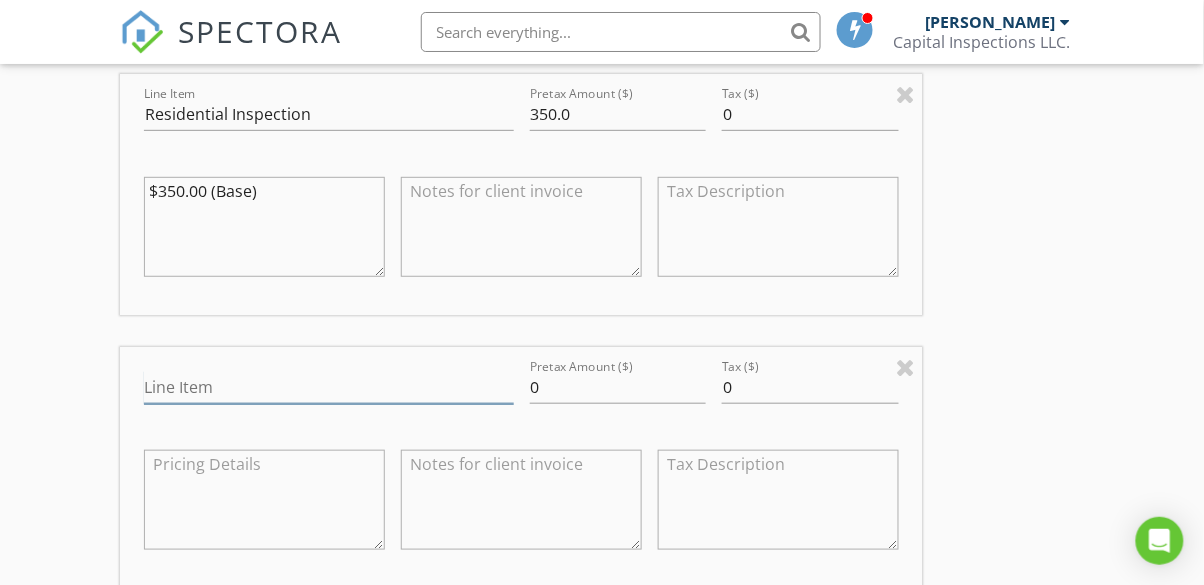 click on "Line Item" at bounding box center (328, 387) 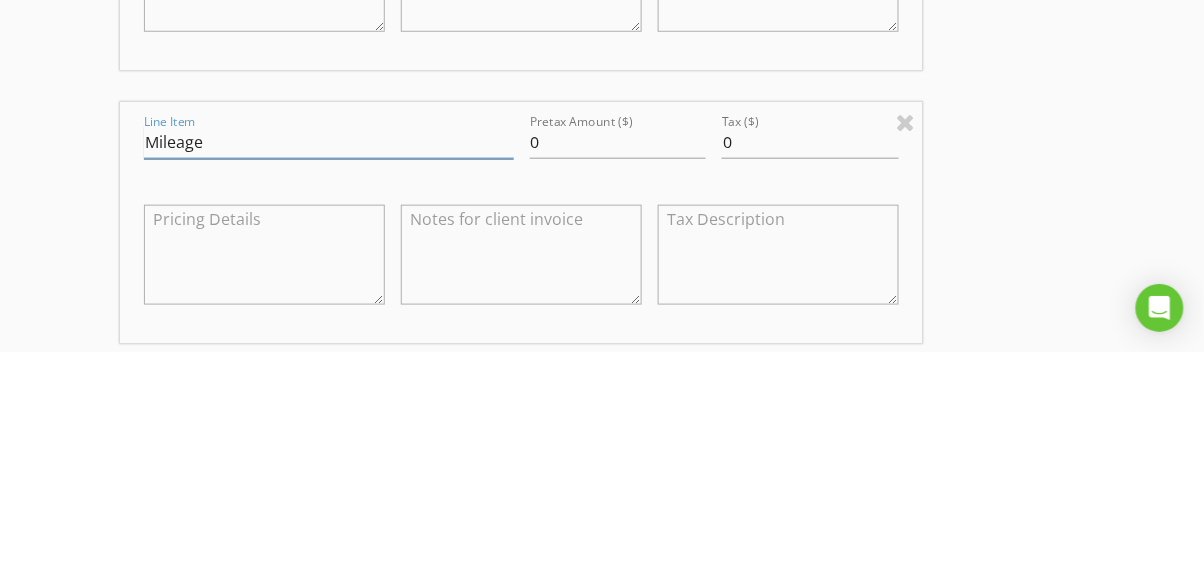 scroll, scrollTop: 1862, scrollLeft: 0, axis: vertical 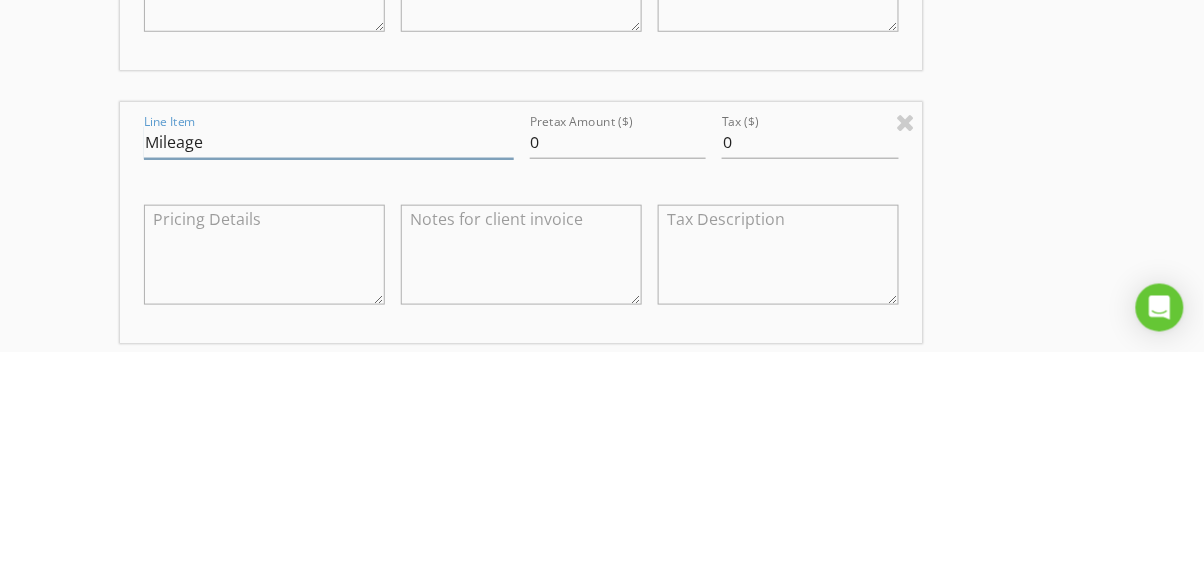 type on "Mileage" 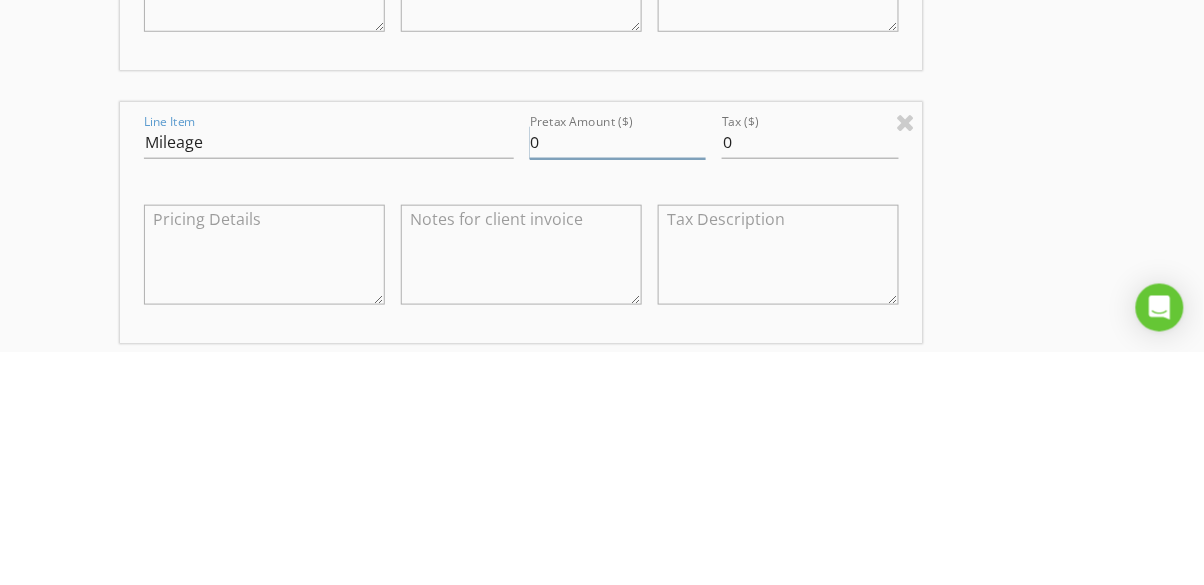 click on "0" at bounding box center [618, 375] 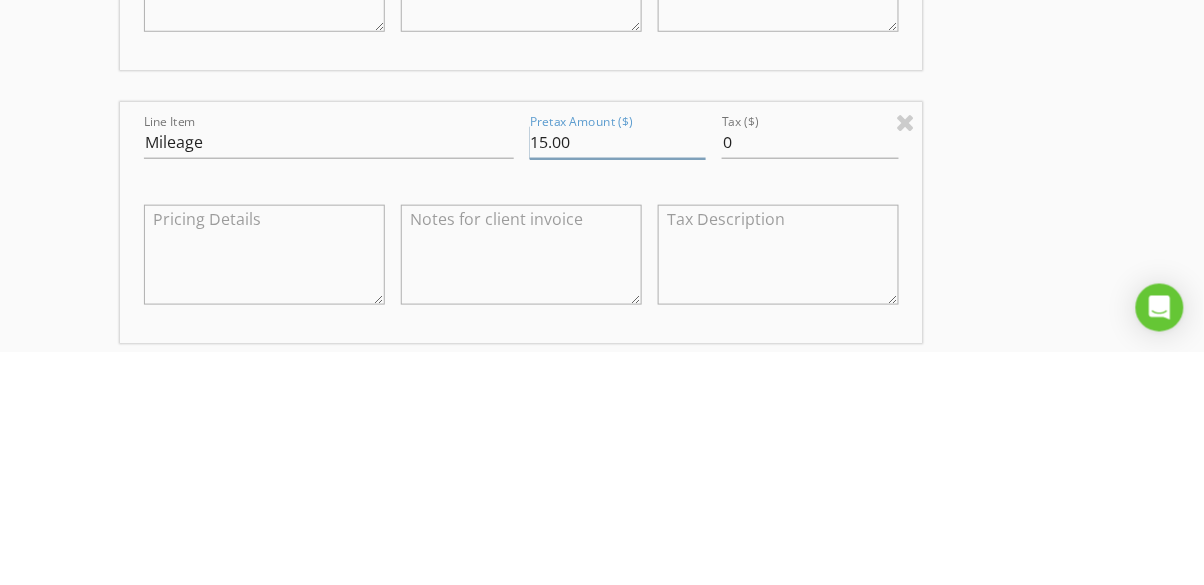 type on "15.00" 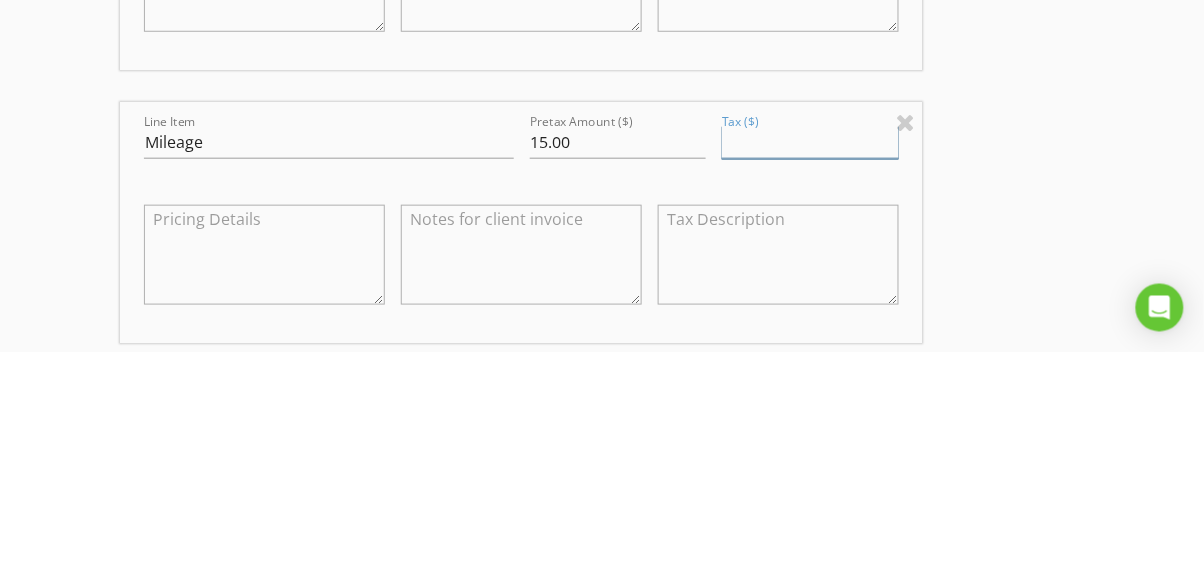 type on "0" 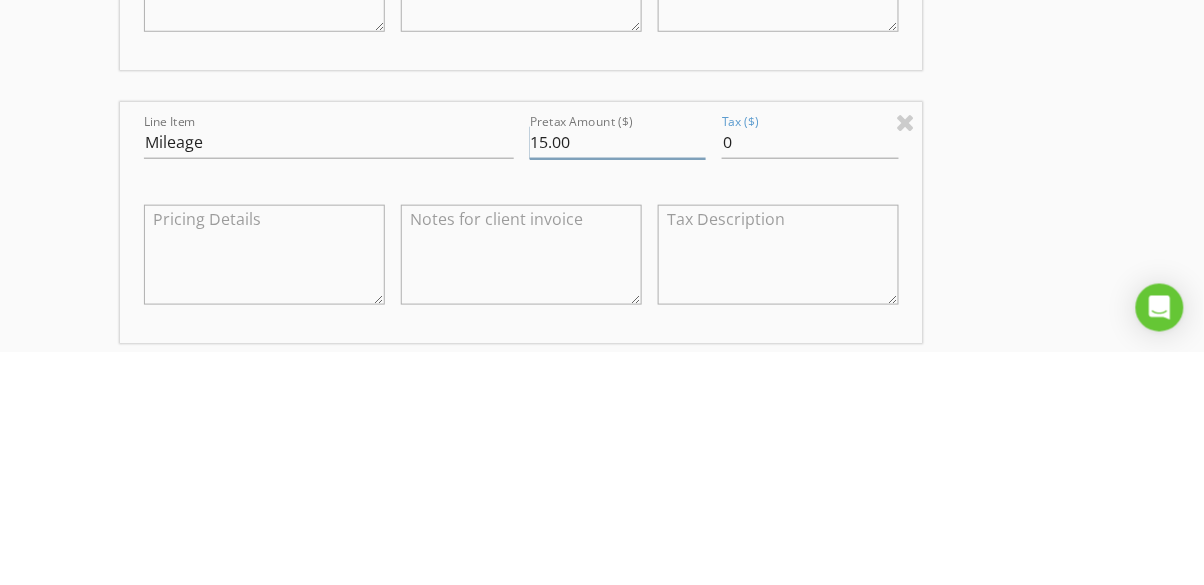 click on "15.00" at bounding box center (618, 375) 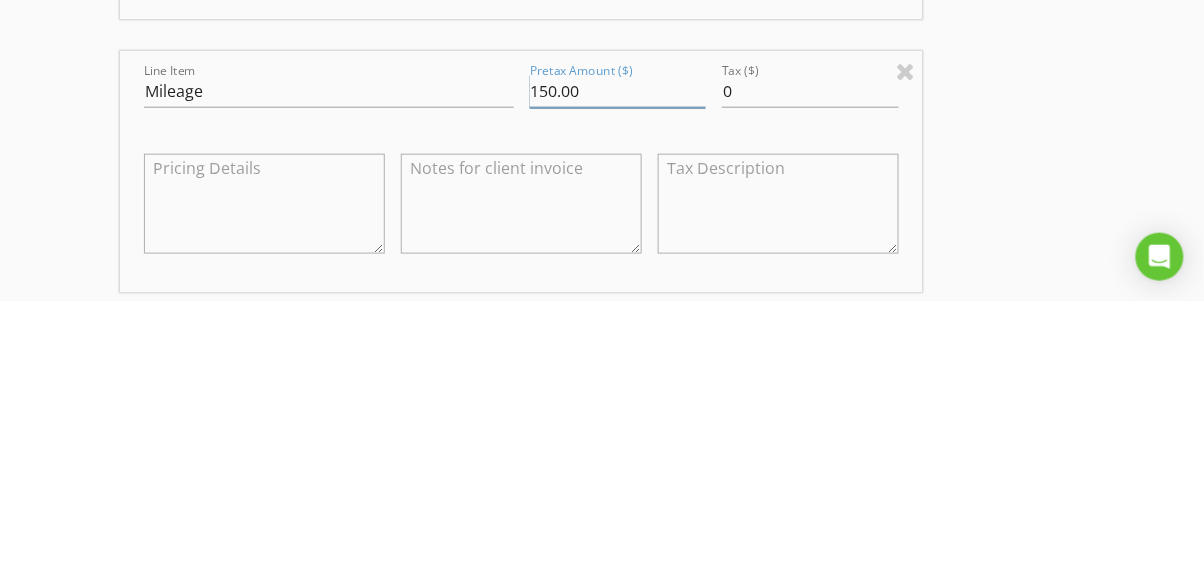 type on "150.00" 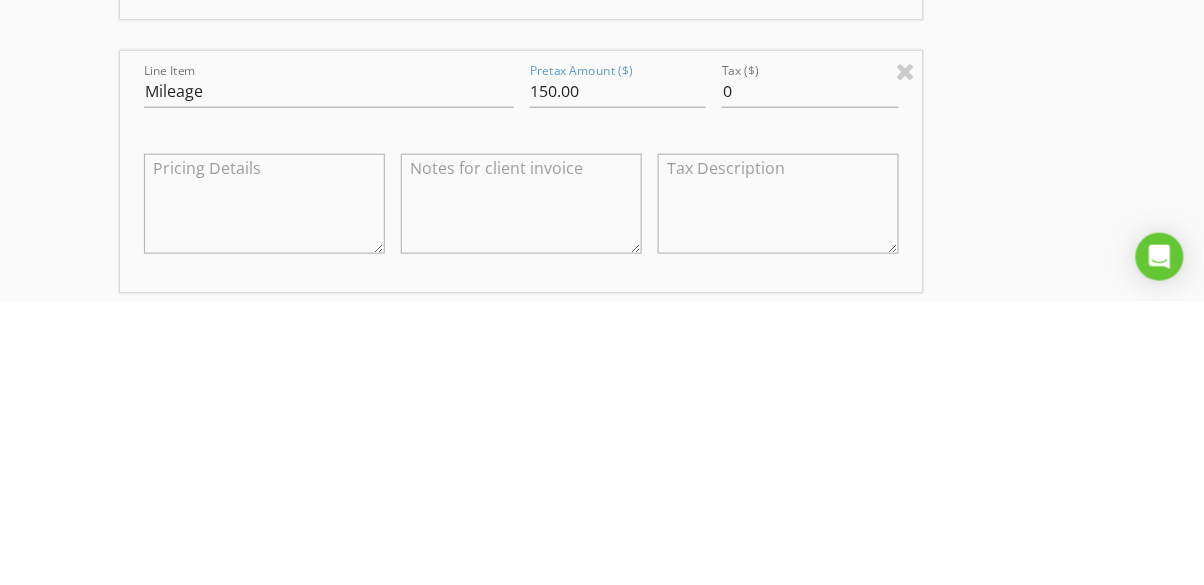 click at bounding box center (521, 488) 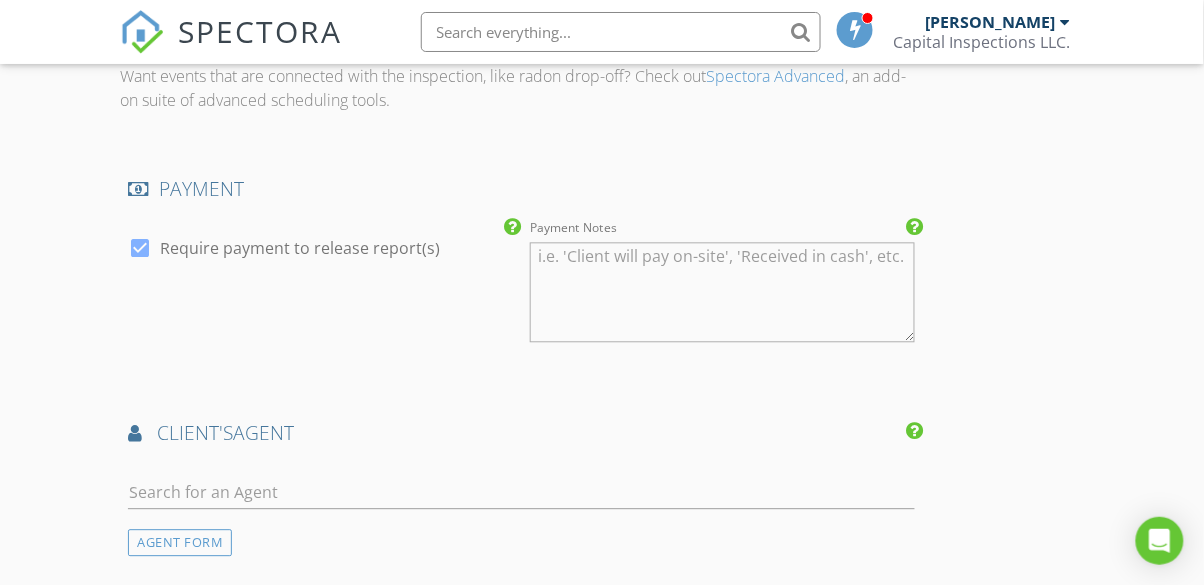 scroll, scrollTop: 2597, scrollLeft: 0, axis: vertical 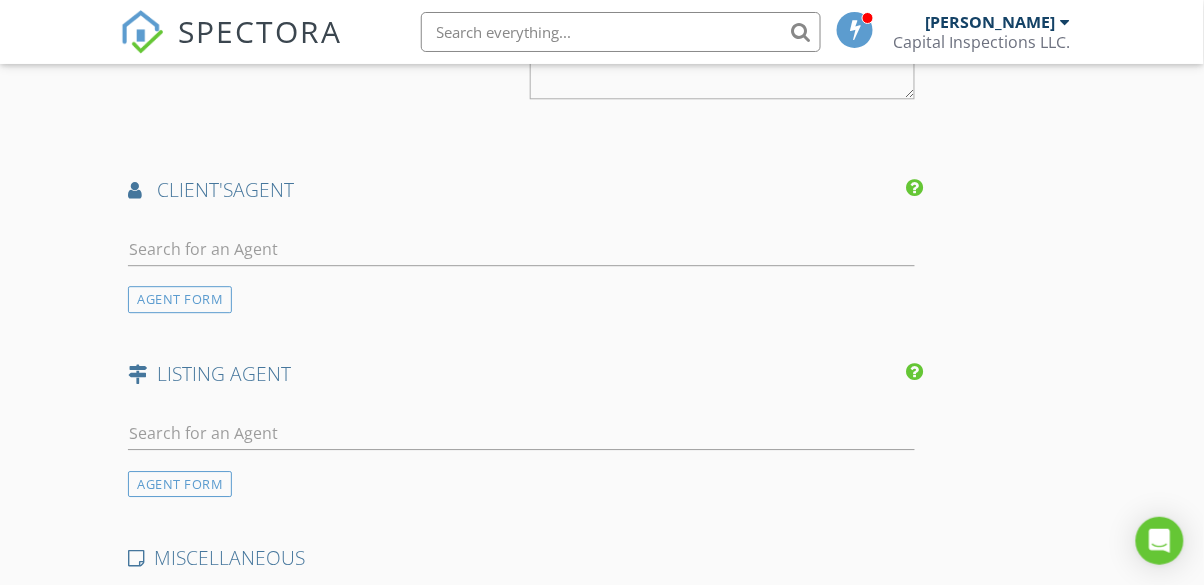type on "$1.00 per mile (Round-Trip)
75 miles" 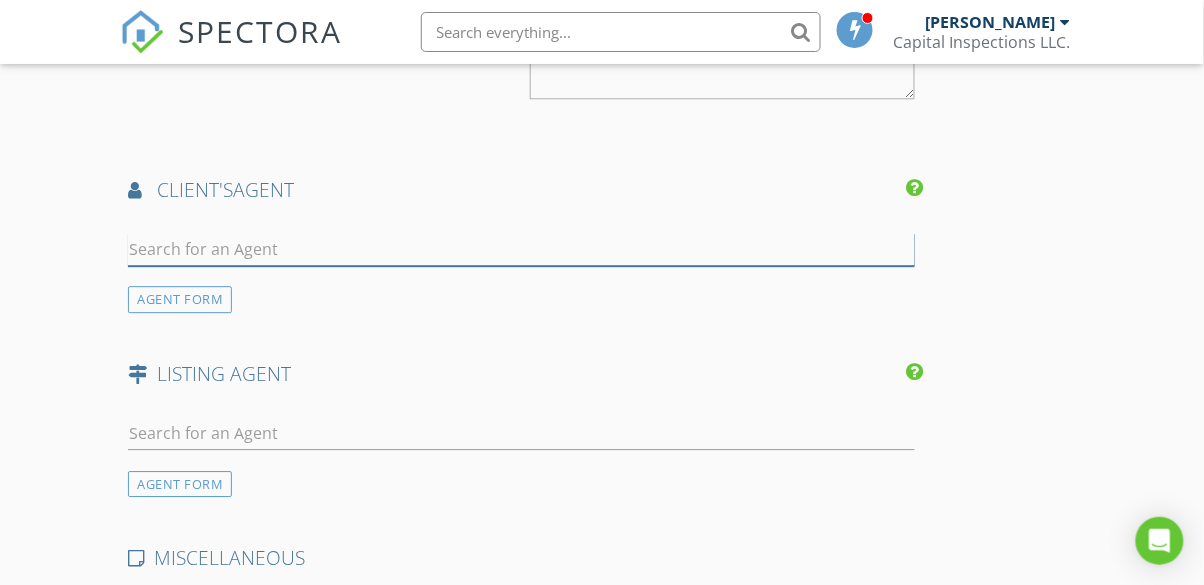 click at bounding box center [521, 249] 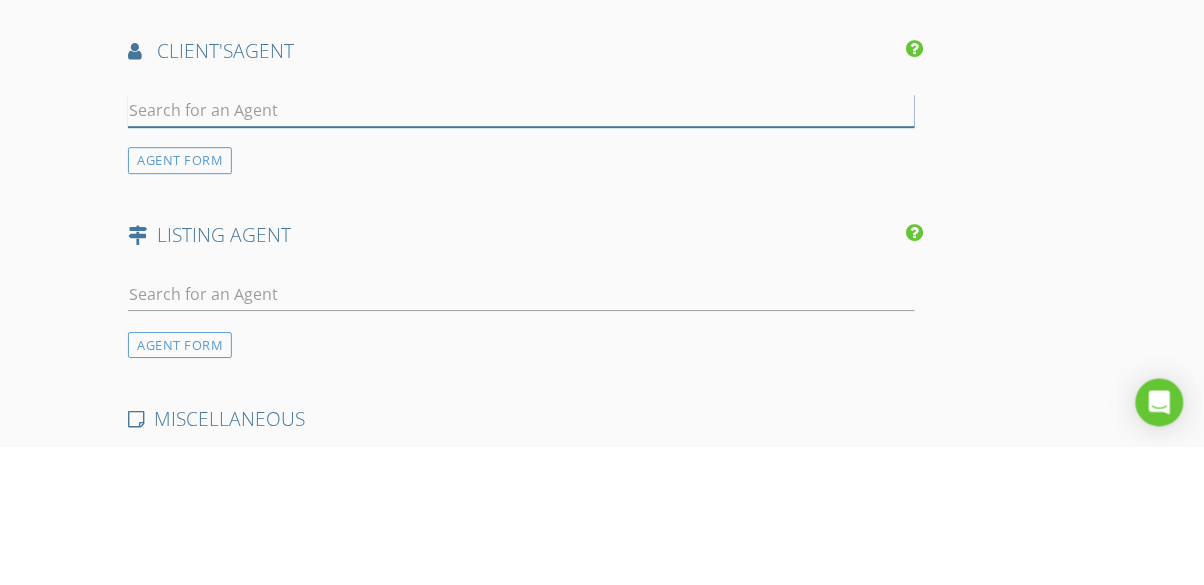 scroll, scrollTop: 2831, scrollLeft: 0, axis: vertical 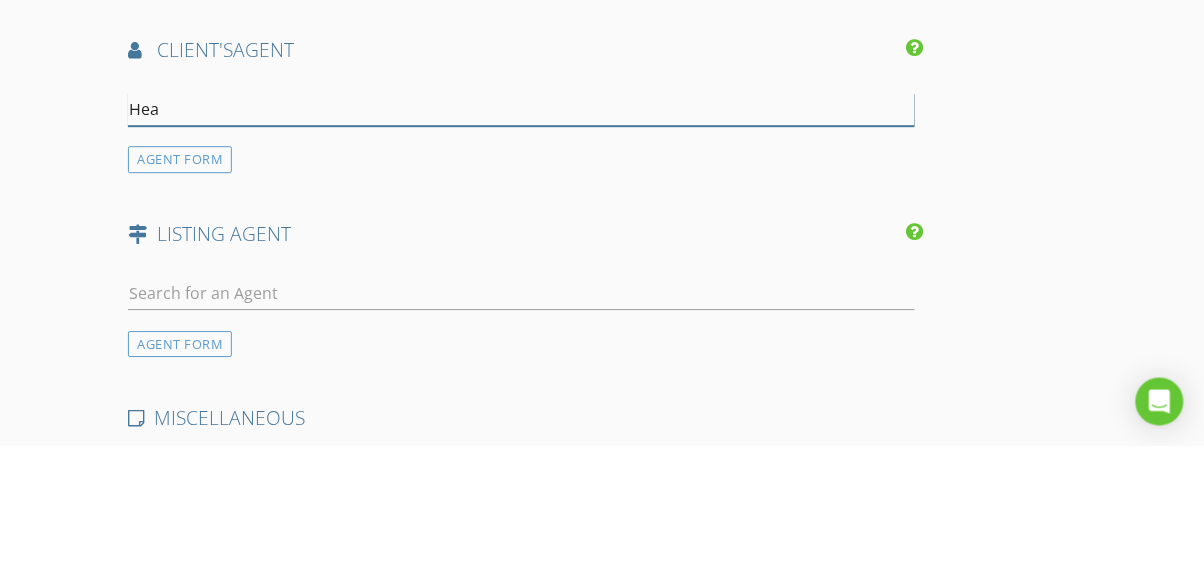 type on "Heat" 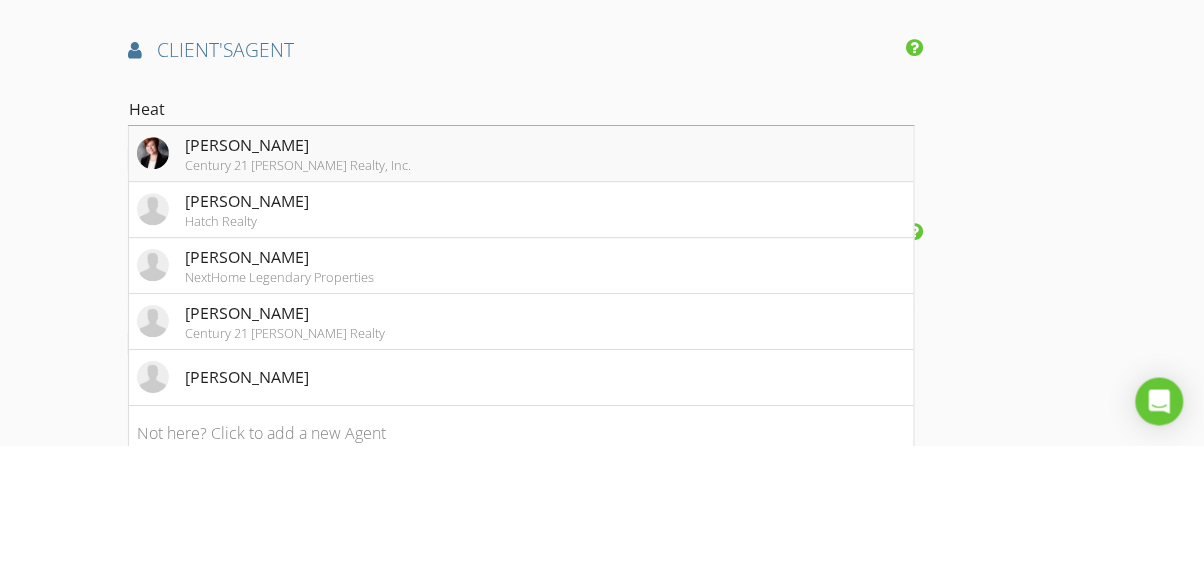 click at bounding box center (153, 293) 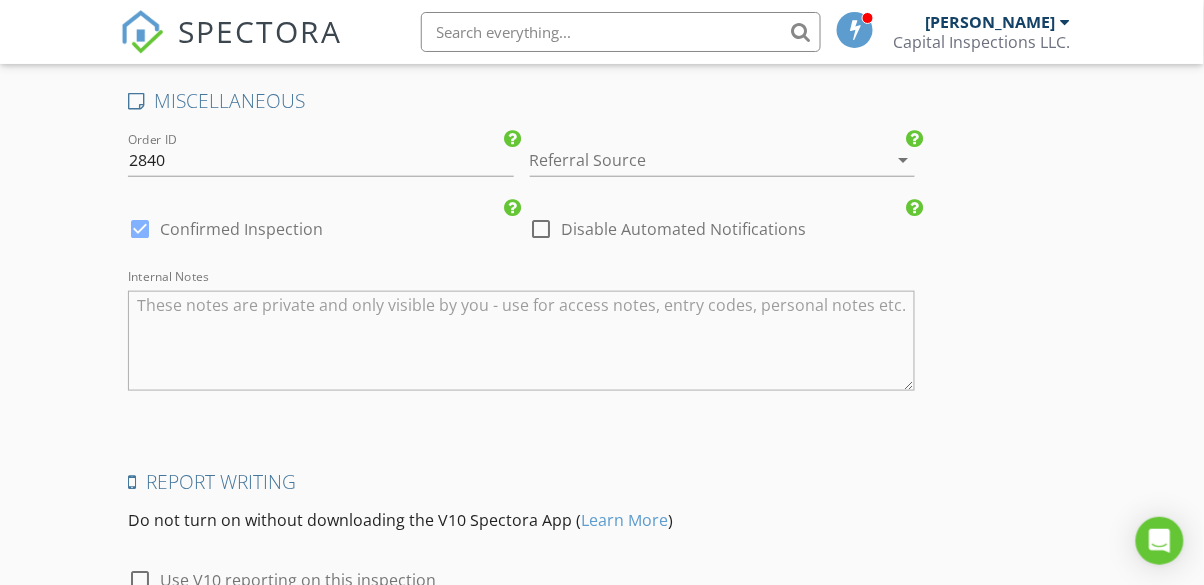 scroll, scrollTop: 3842, scrollLeft: 0, axis: vertical 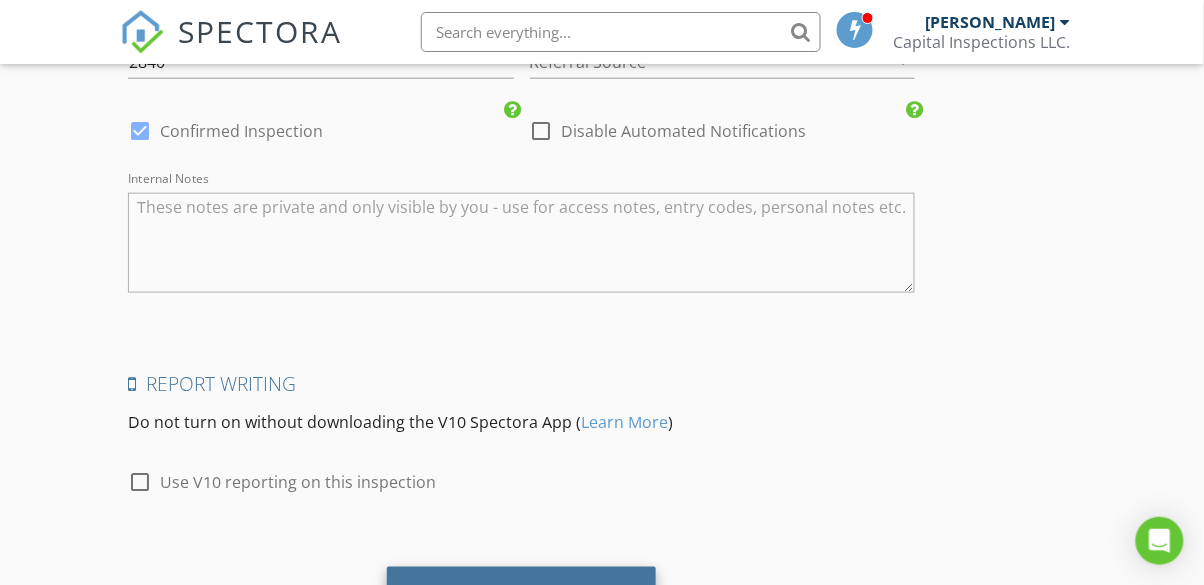 click on "Save Inspection" at bounding box center [521, 594] 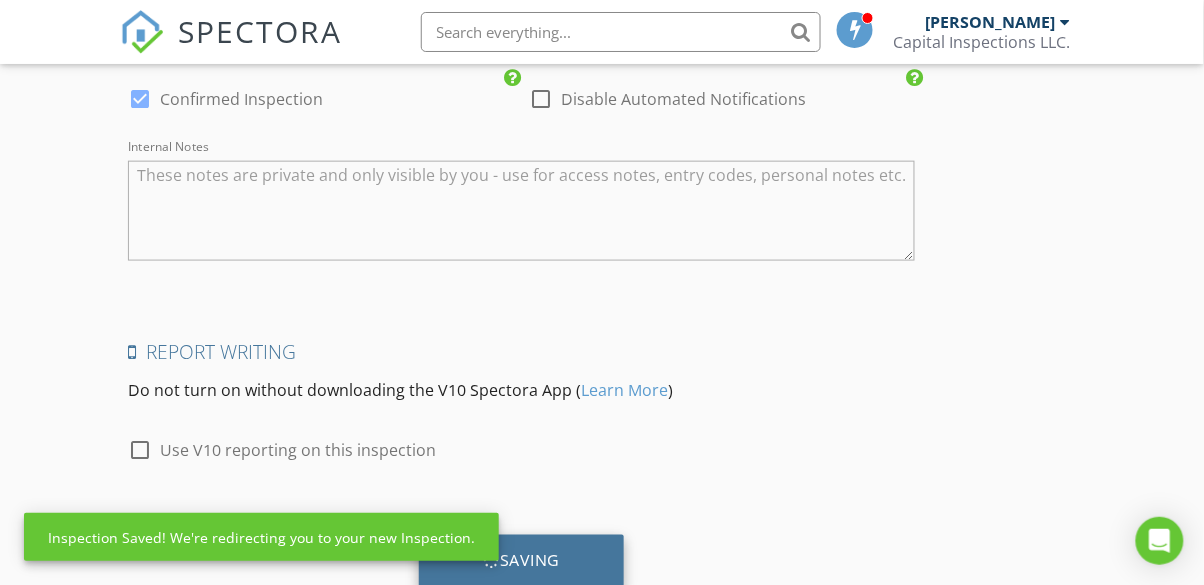 scroll, scrollTop: 3930, scrollLeft: 0, axis: vertical 